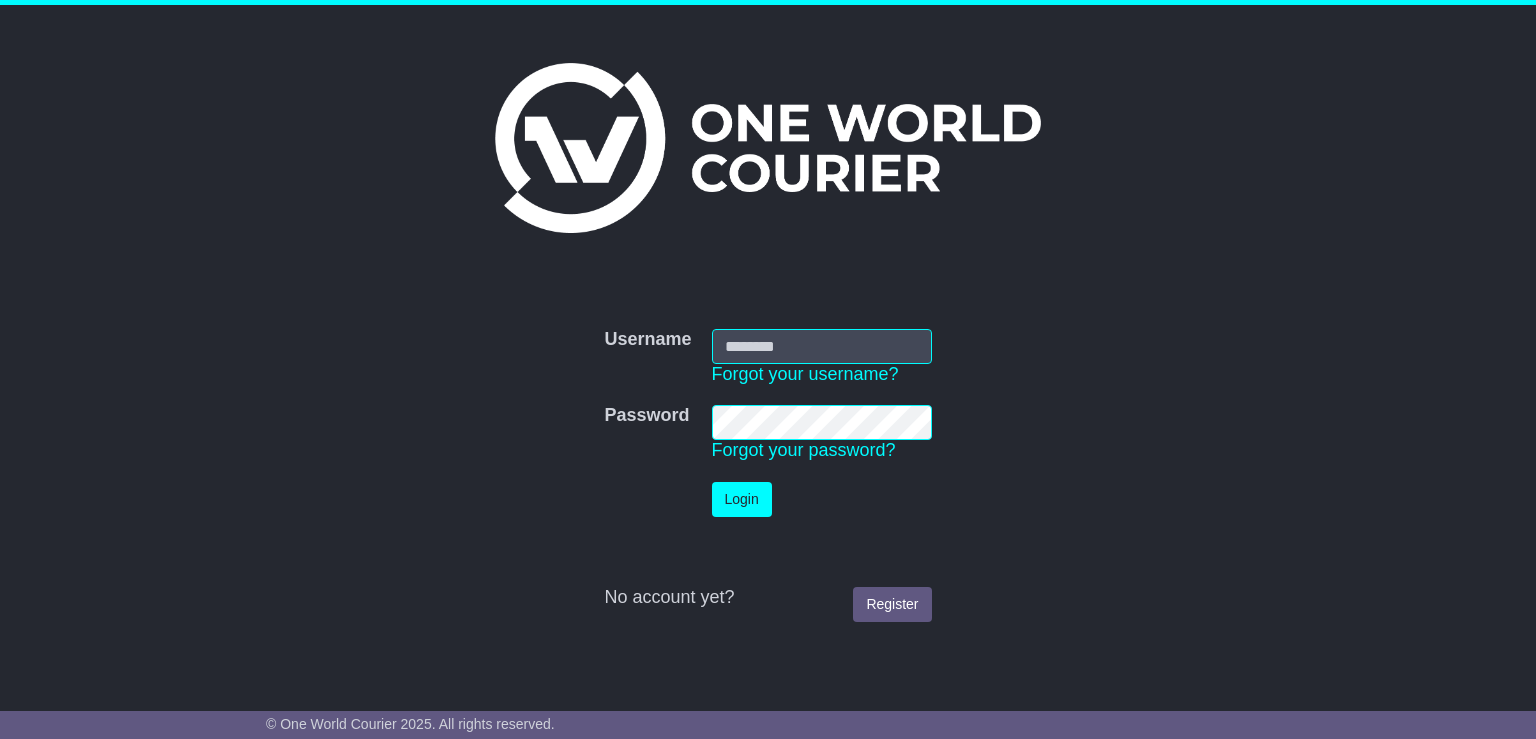 scroll, scrollTop: 0, scrollLeft: 0, axis: both 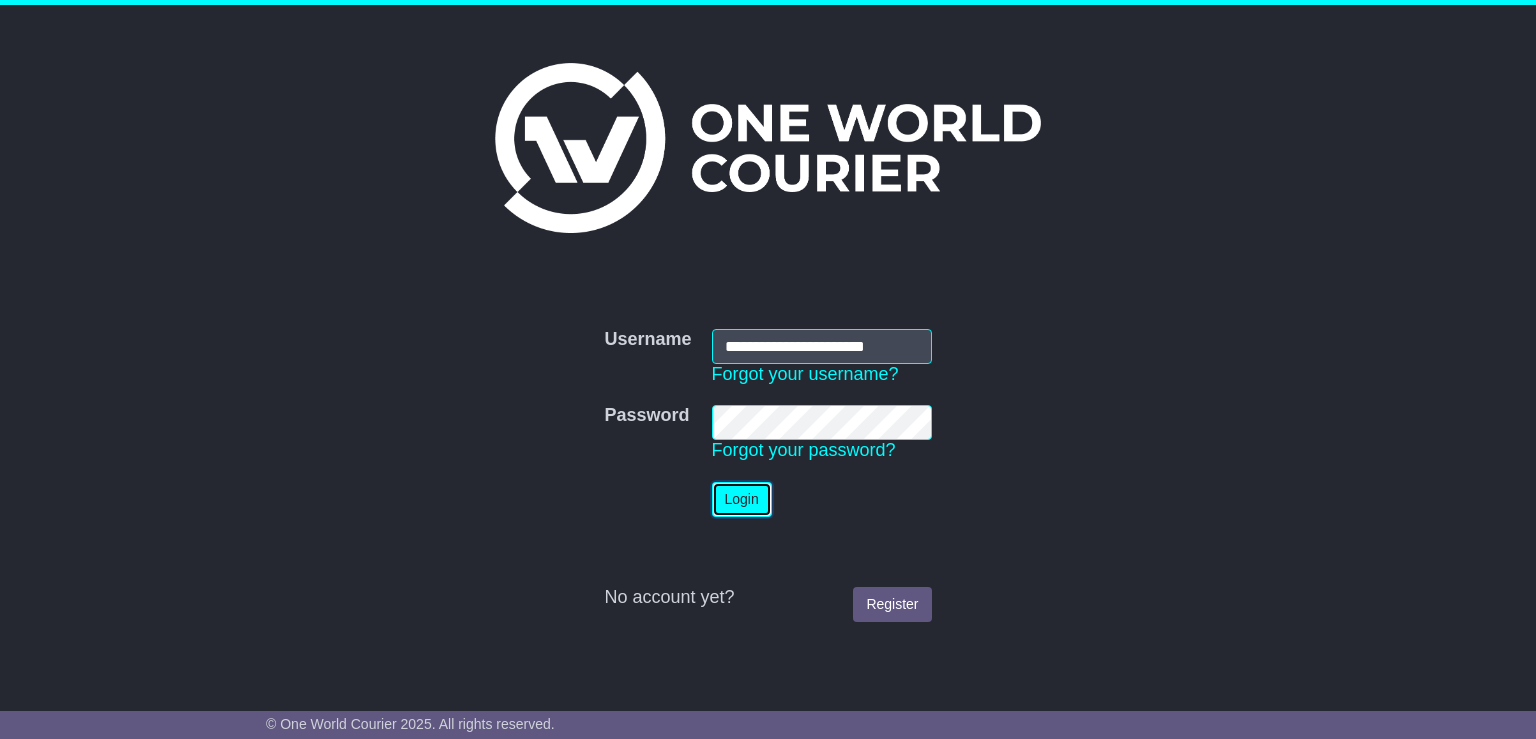 click on "Login" at bounding box center (742, 499) 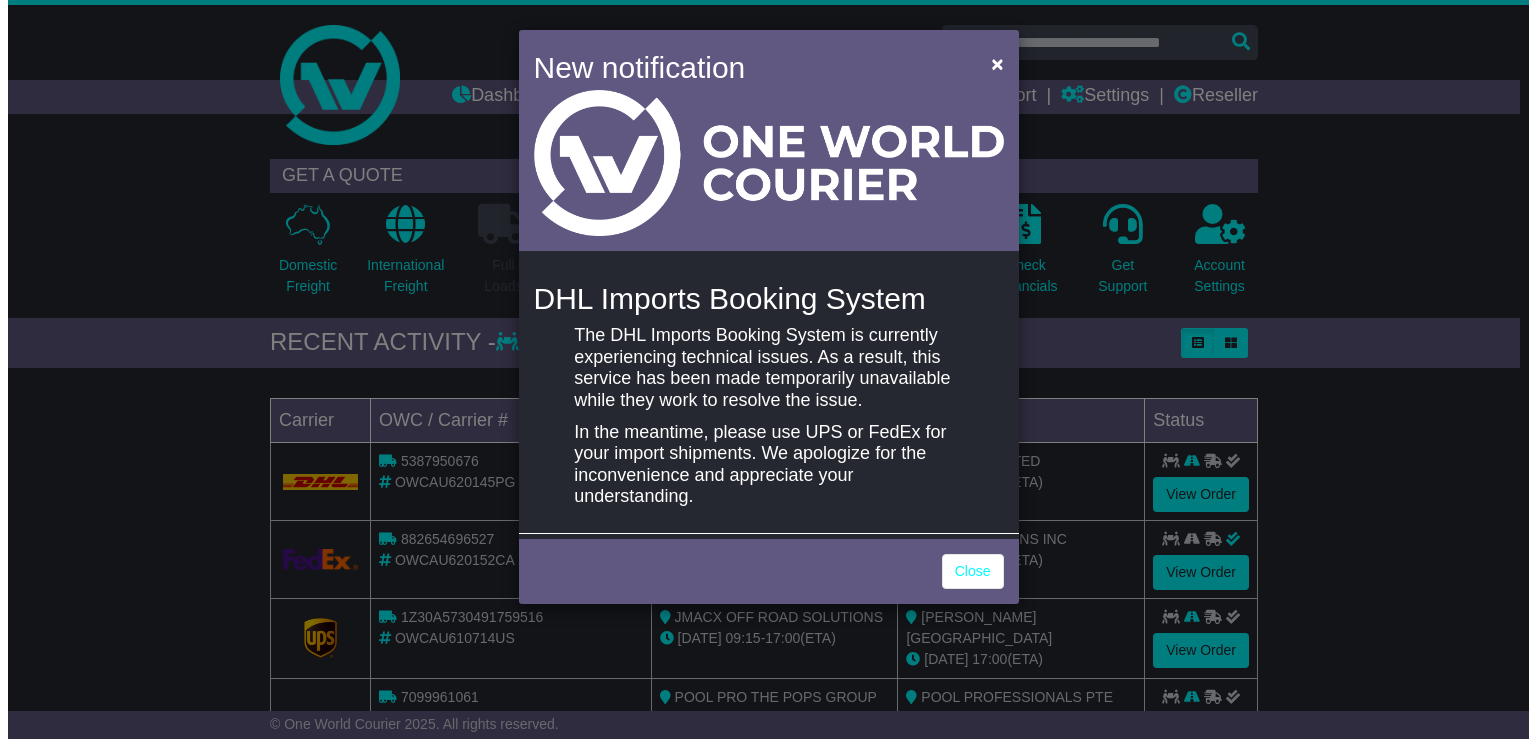 scroll, scrollTop: 0, scrollLeft: 0, axis: both 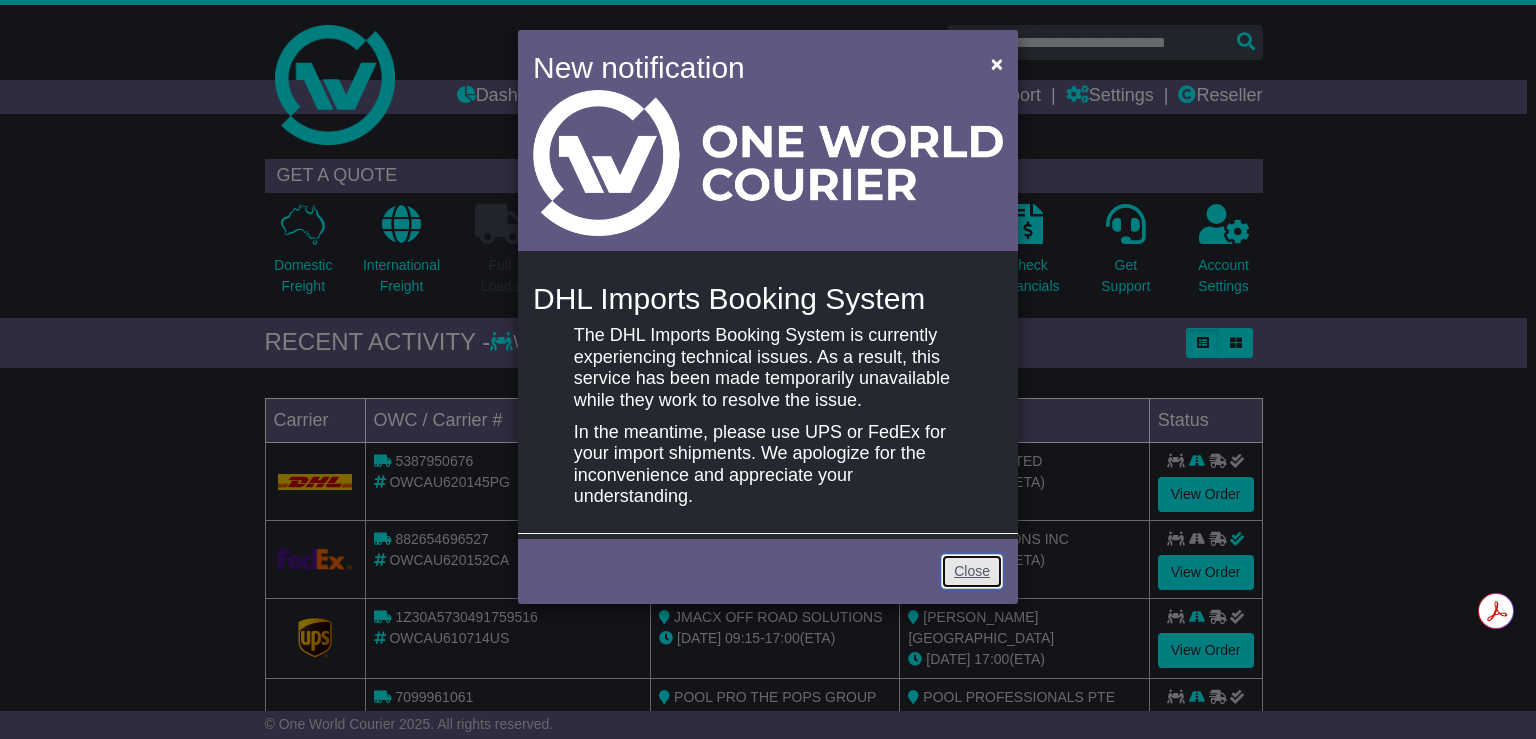 click on "Close" at bounding box center (972, 571) 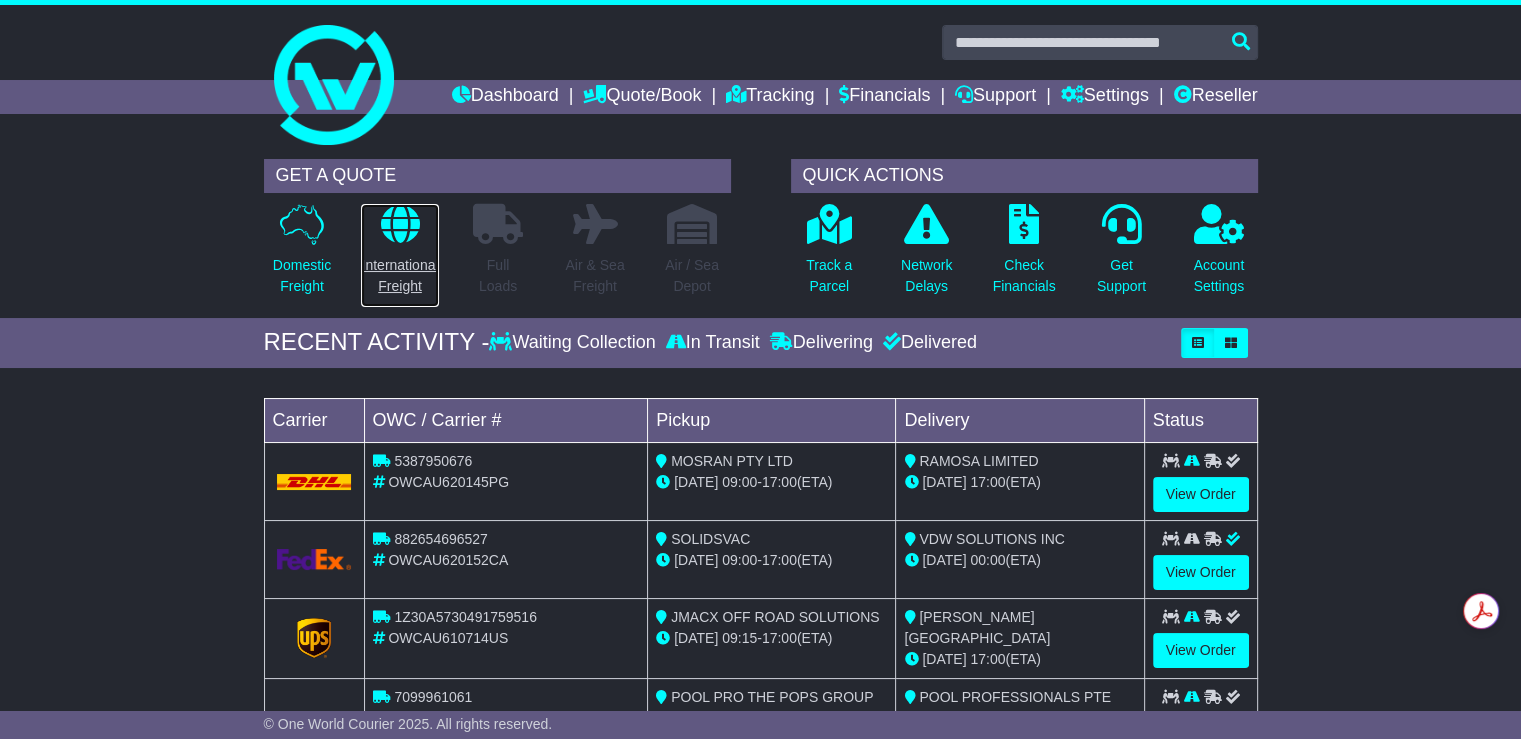 click on "International Freight" at bounding box center [399, 276] 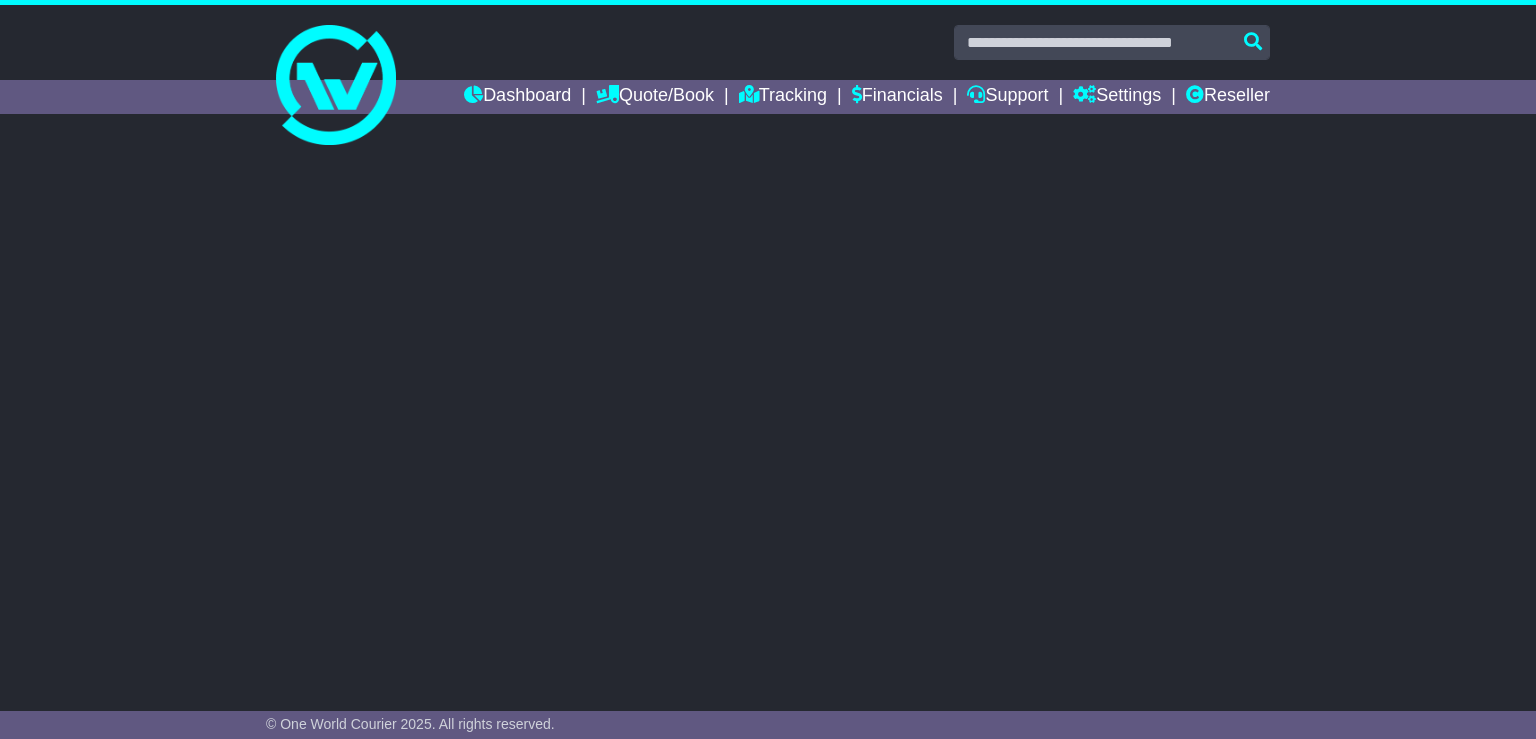 scroll, scrollTop: 0, scrollLeft: 0, axis: both 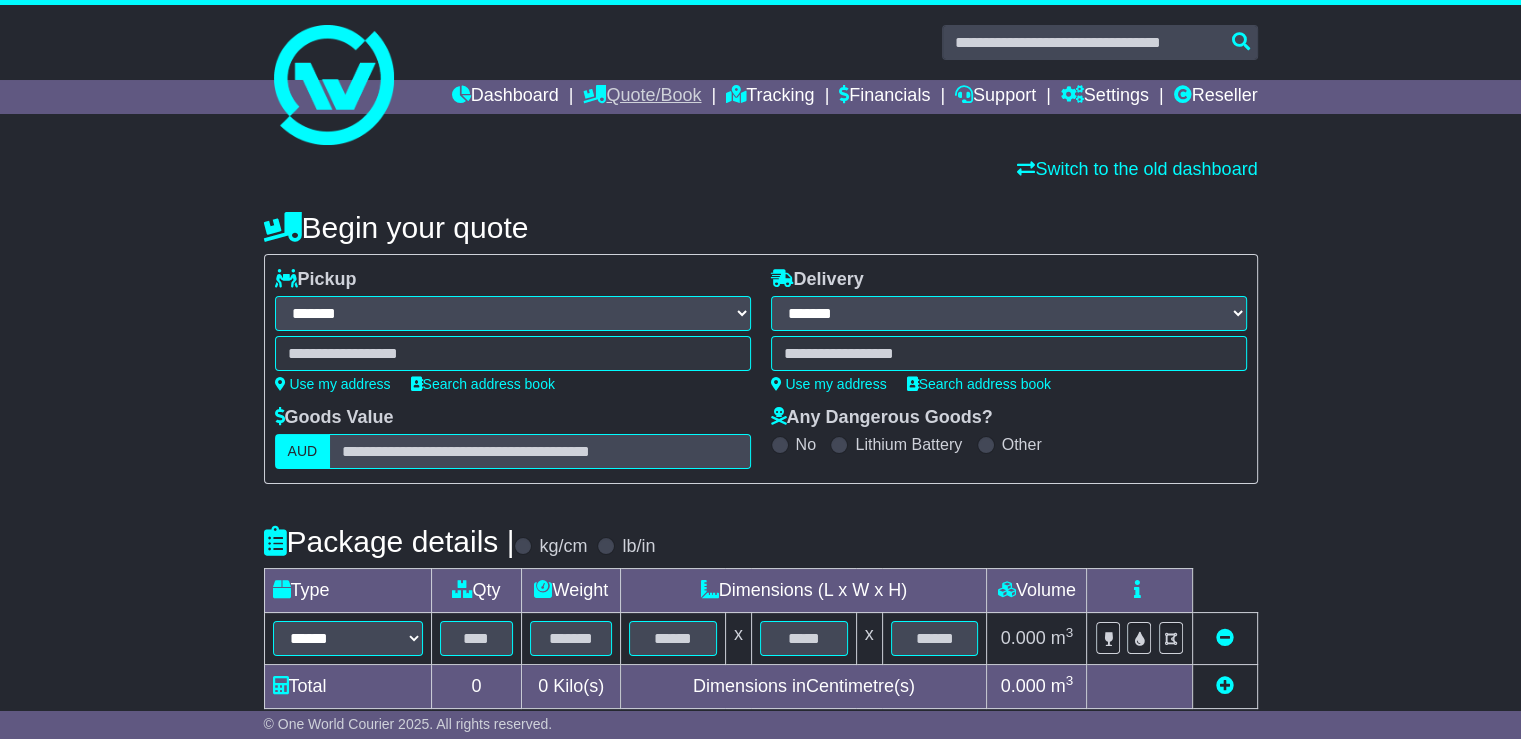 click on "Quote/Book" at bounding box center (642, 97) 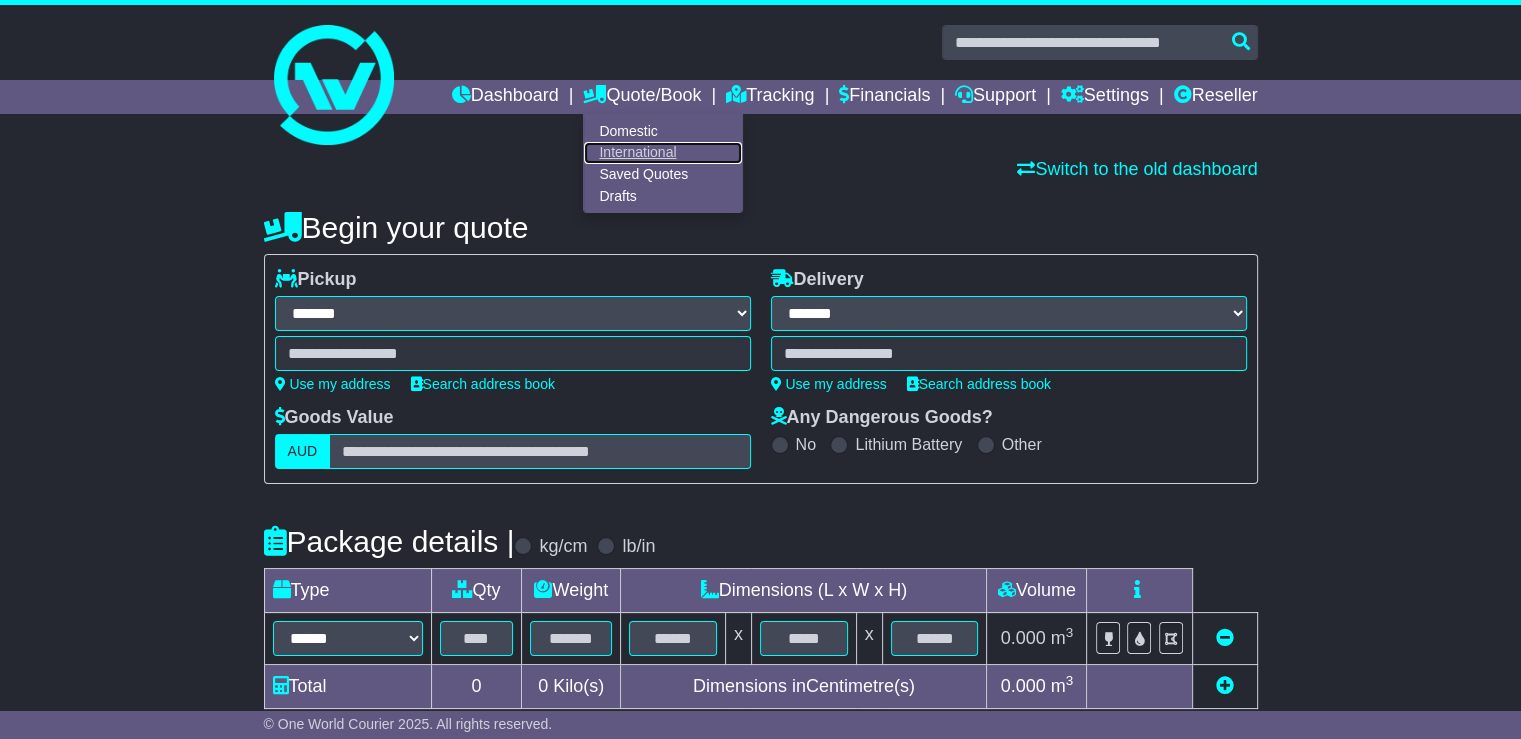 click on "International" at bounding box center [663, 153] 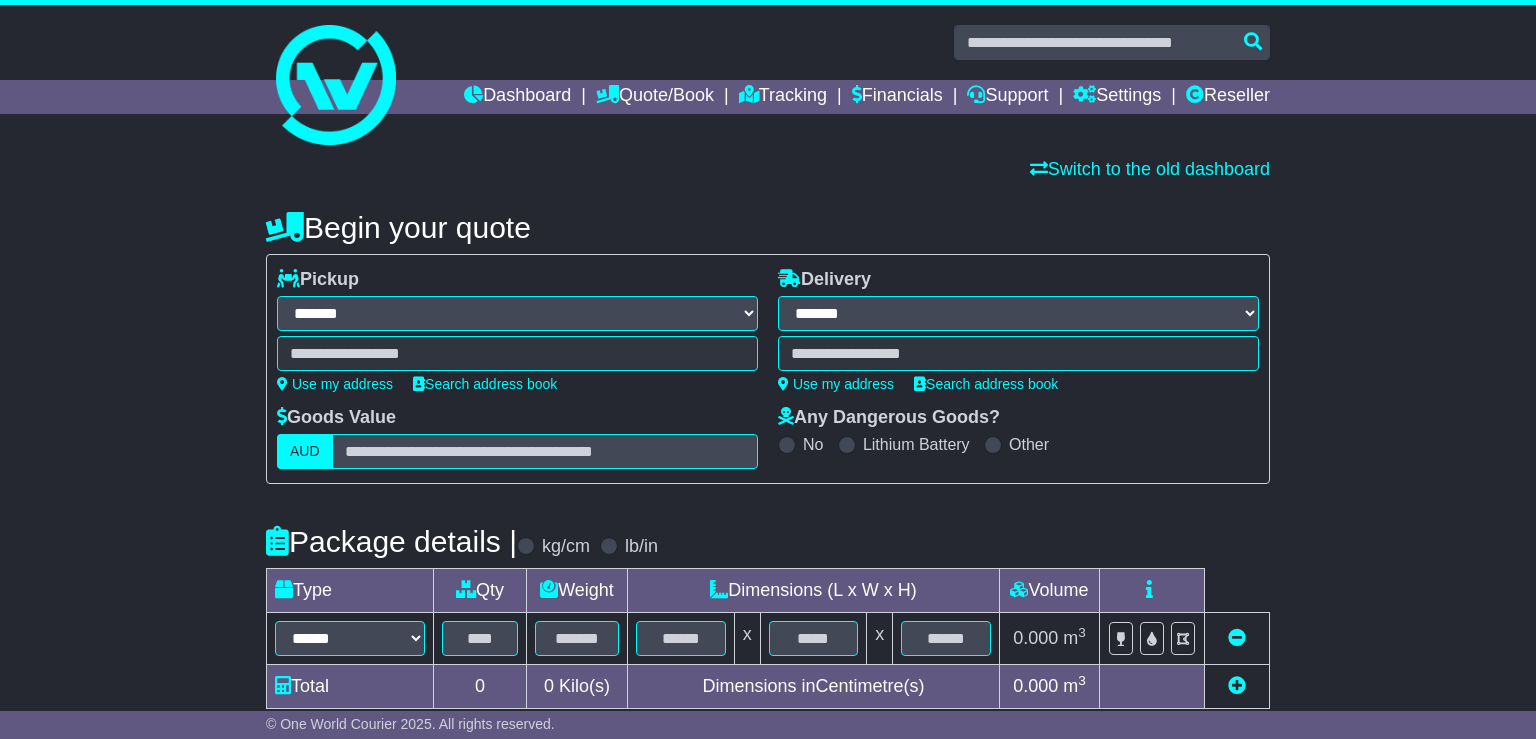 select on "**" 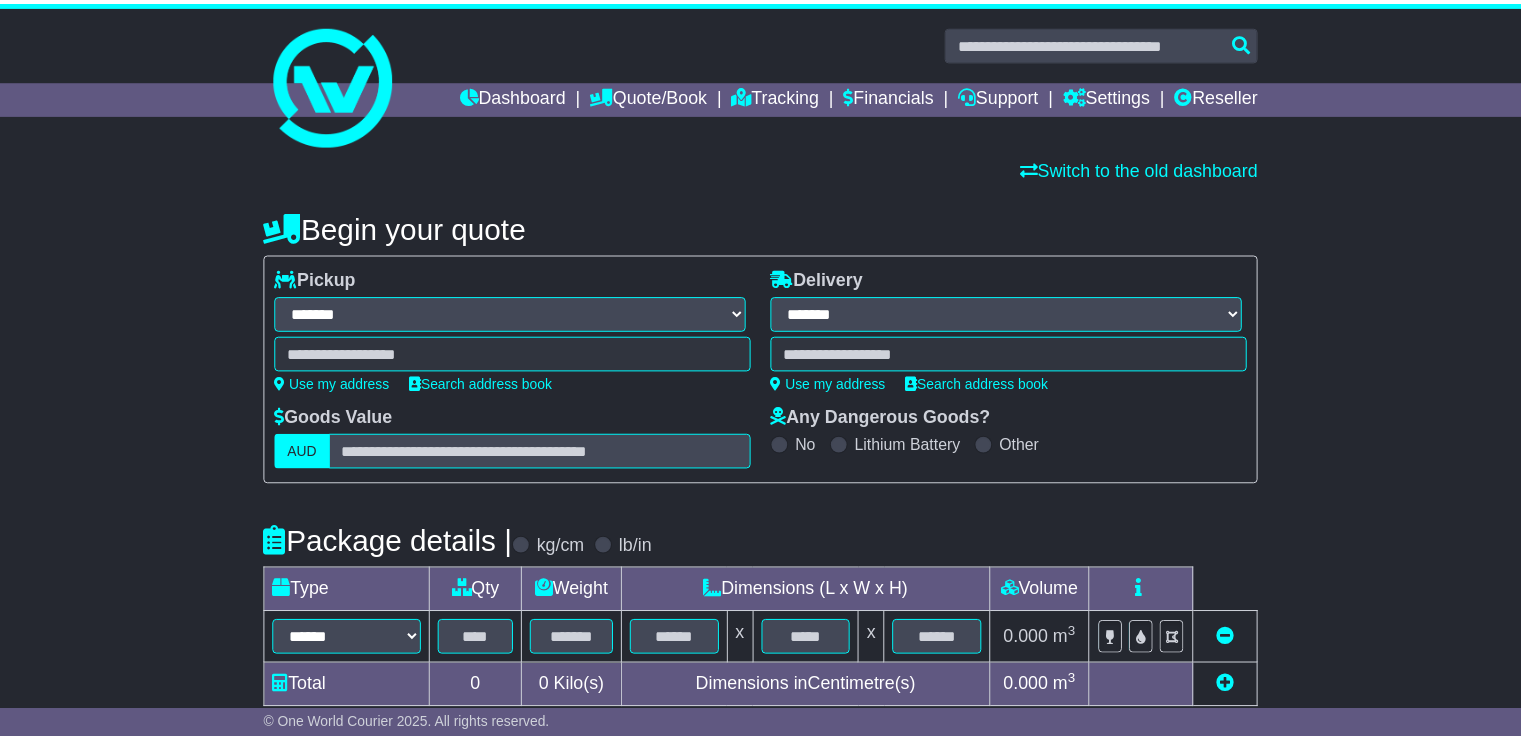 scroll, scrollTop: 0, scrollLeft: 0, axis: both 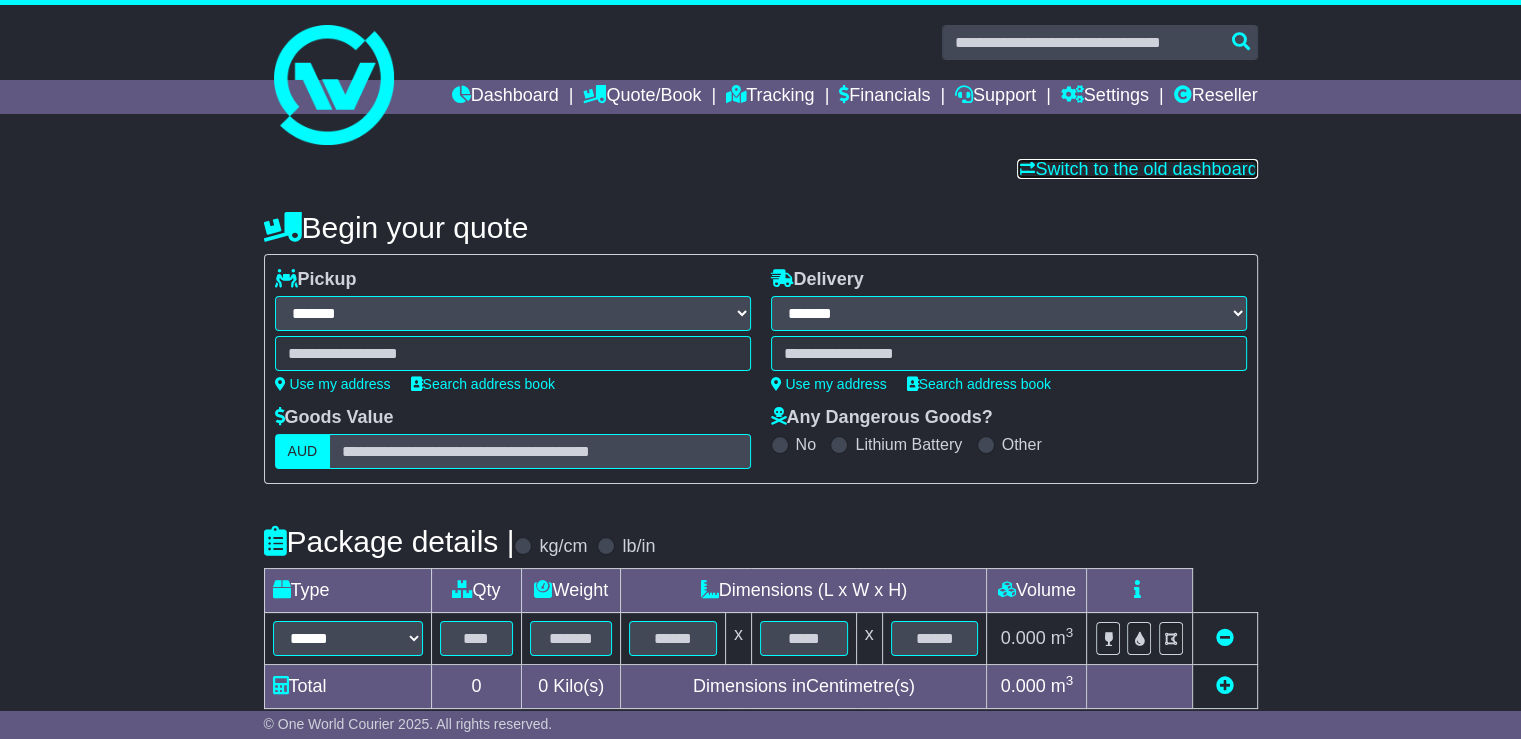 click on "Switch to the old dashboard" at bounding box center [1137, 169] 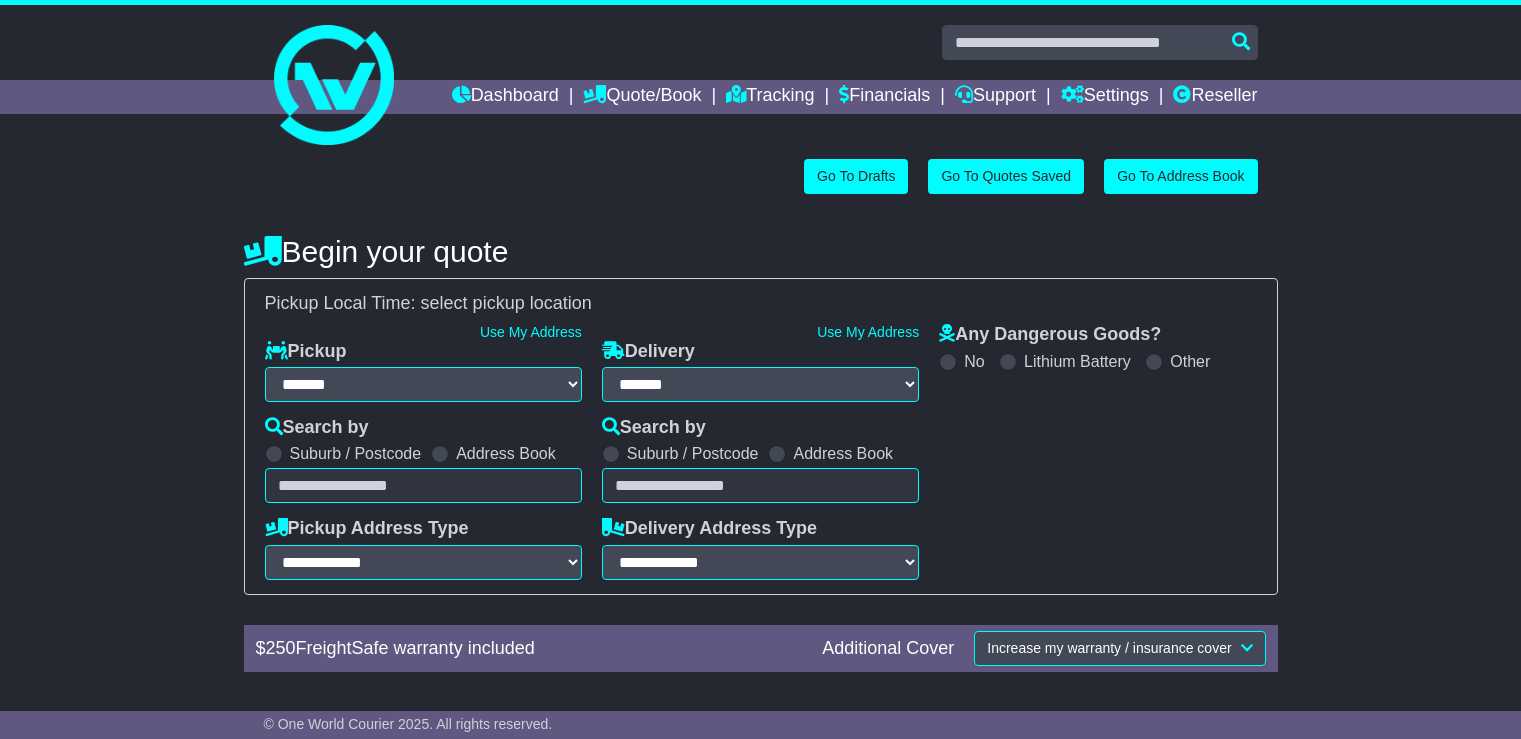 select on "**" 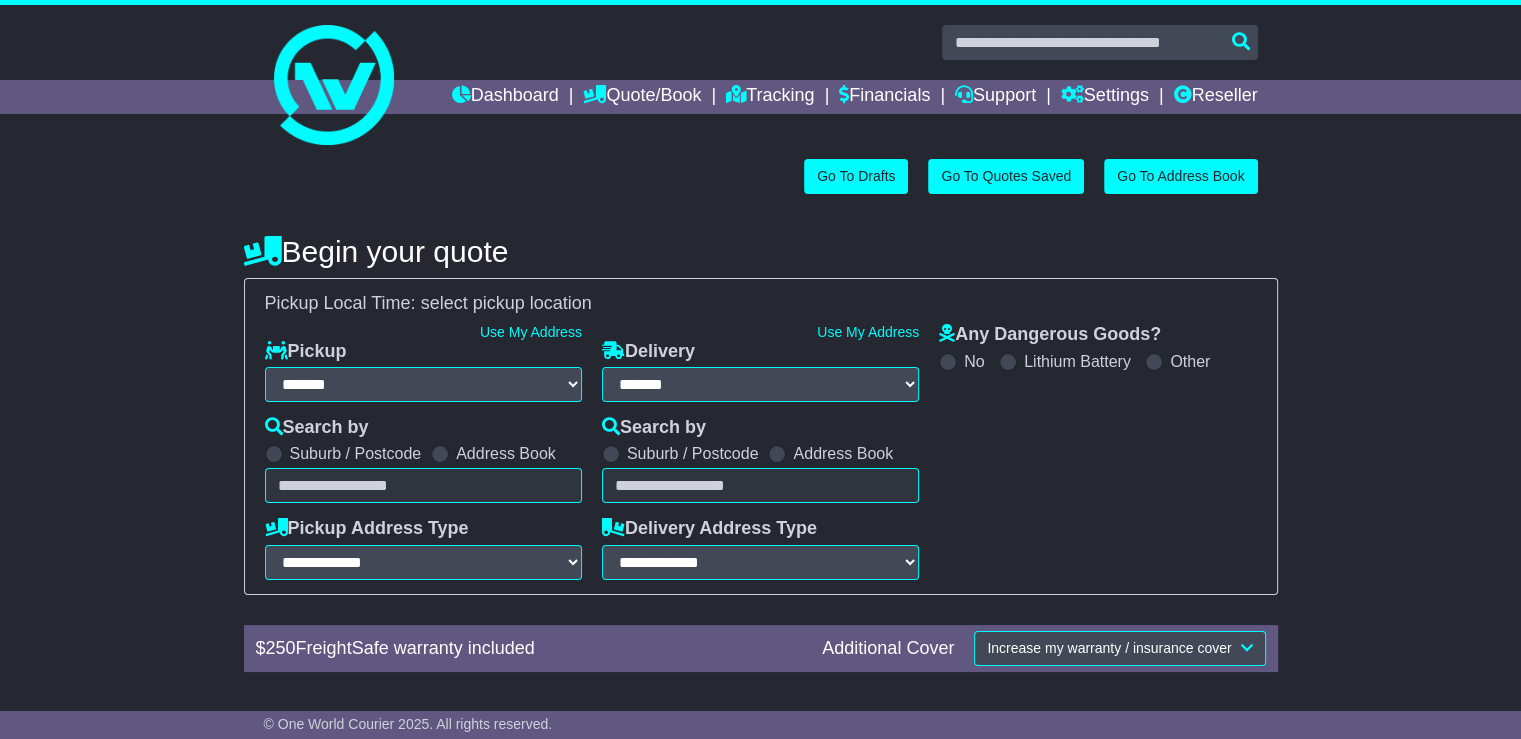 scroll, scrollTop: 0, scrollLeft: 0, axis: both 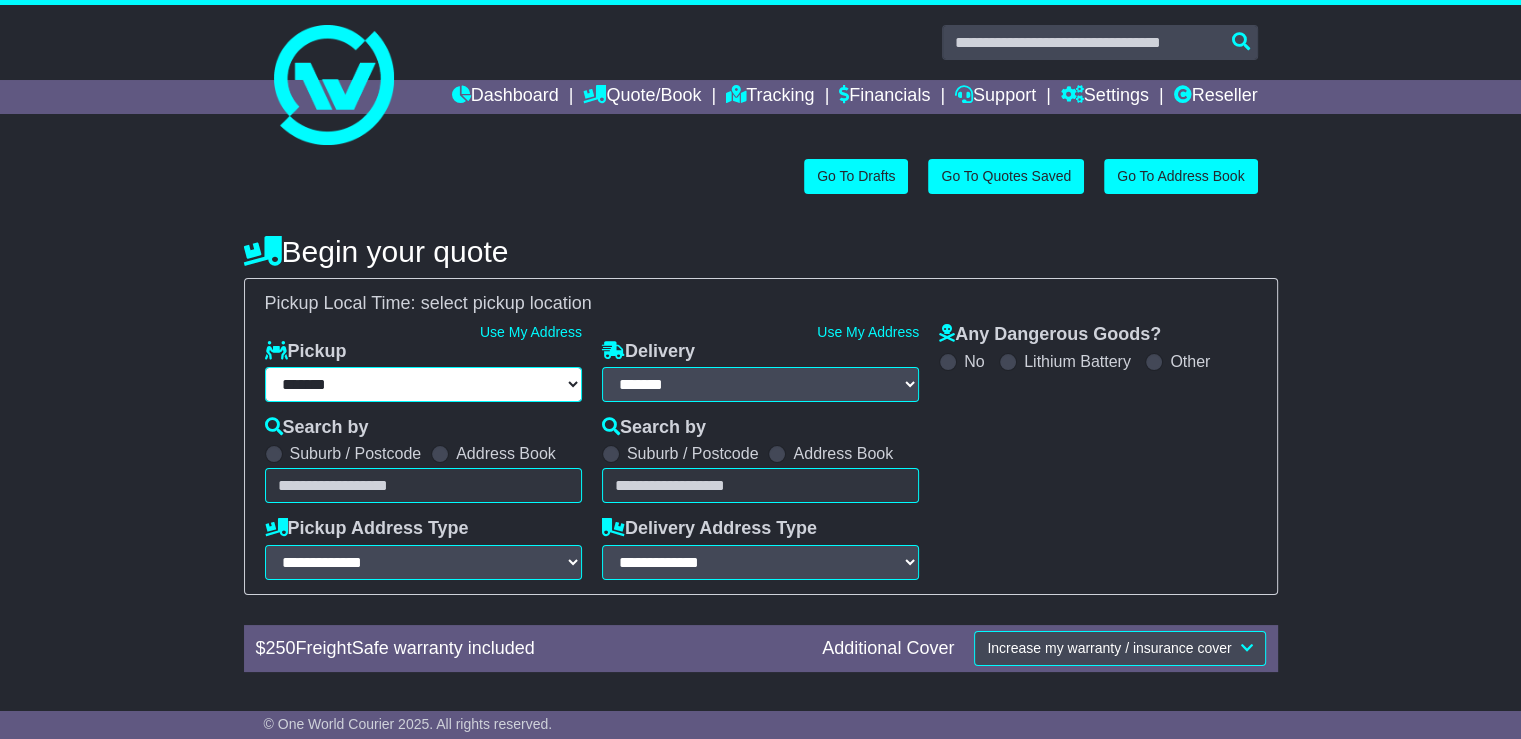 click on "**********" at bounding box center [423, 384] 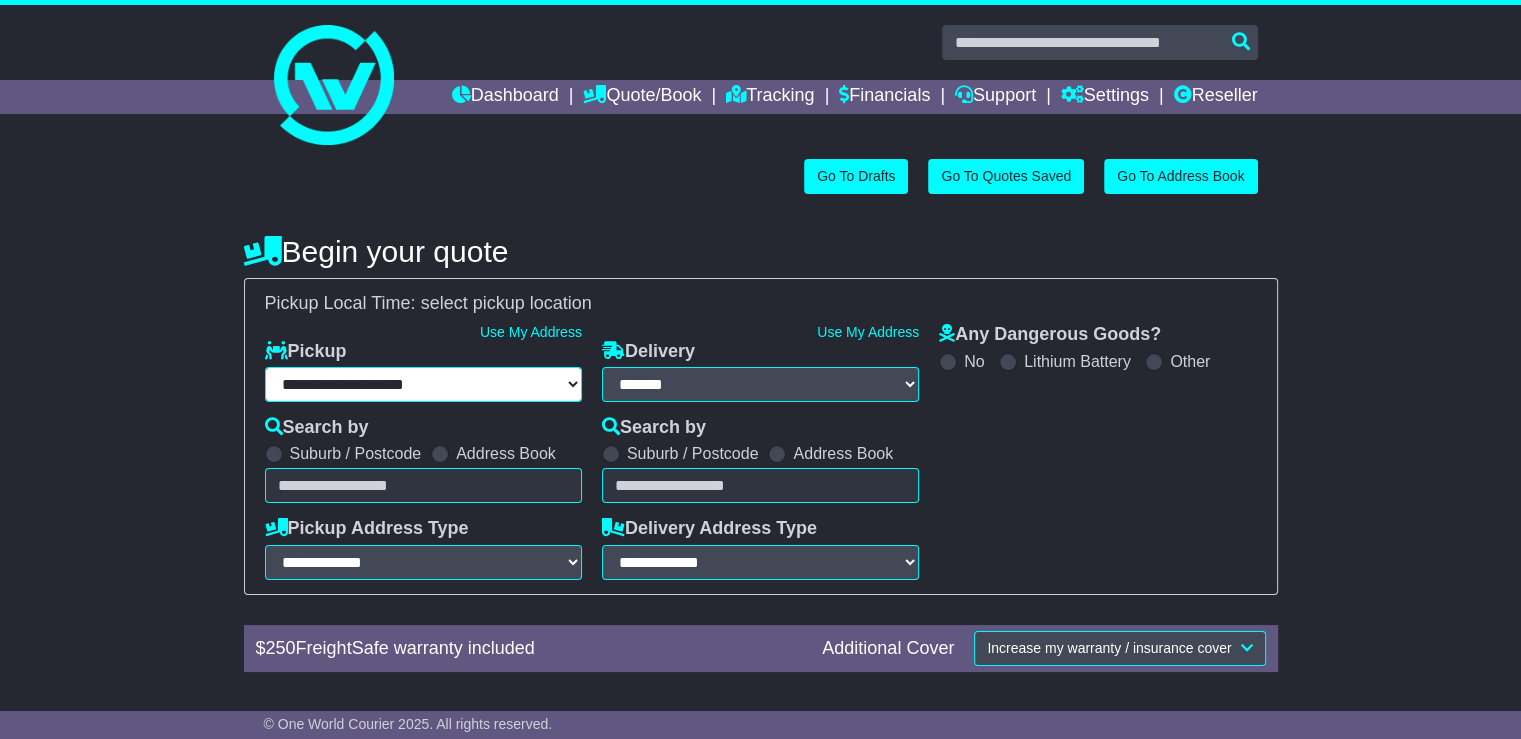 select 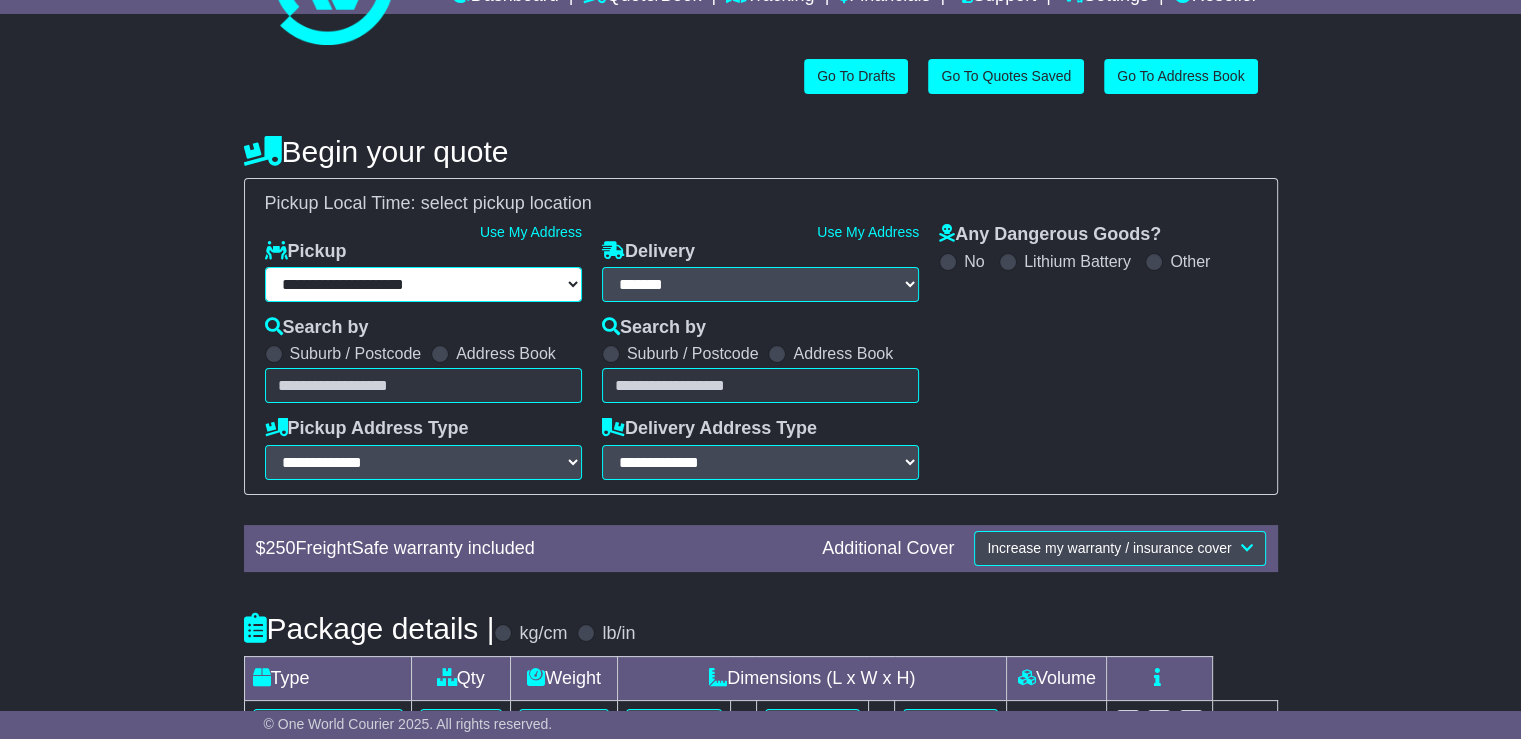 click on "**********" at bounding box center (423, 284) 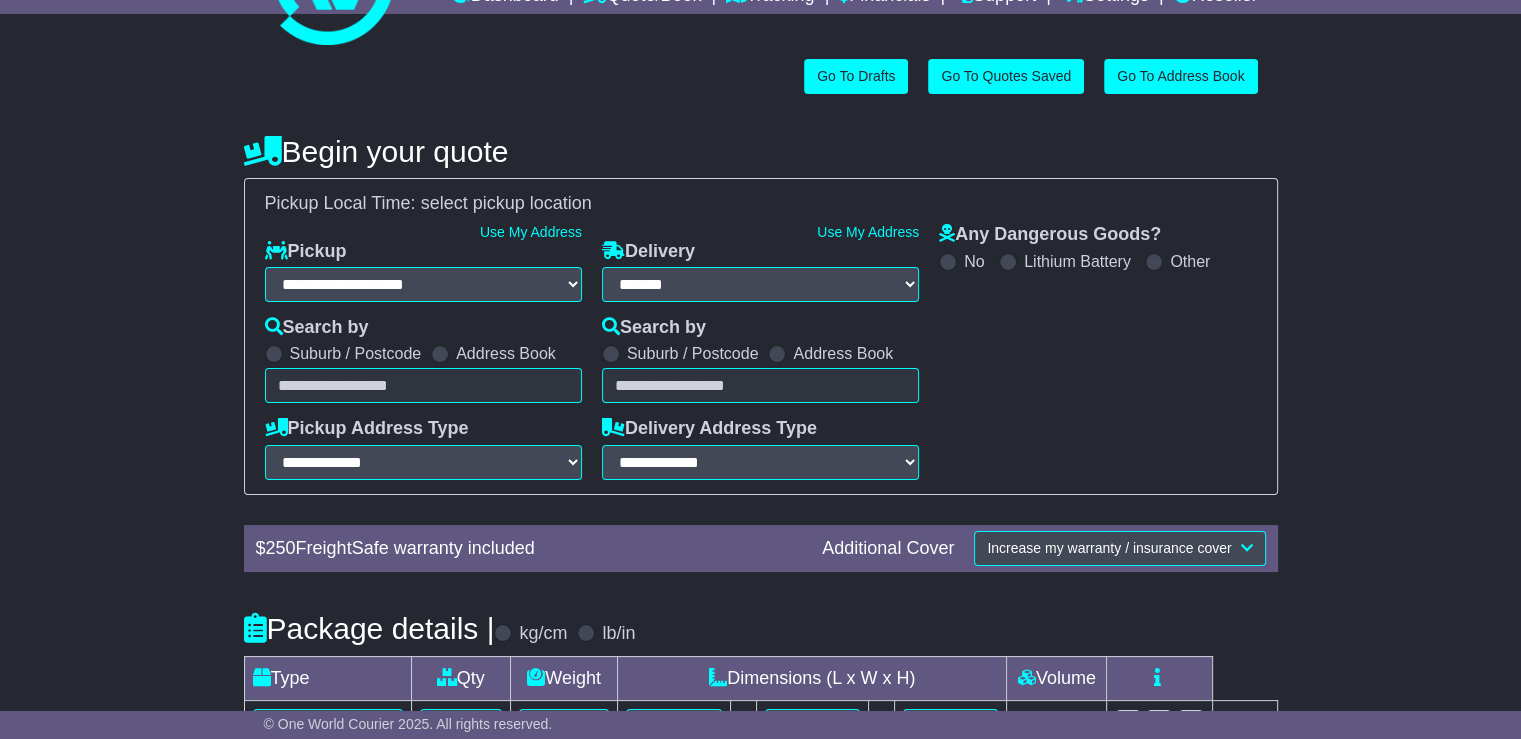 click at bounding box center (423, 385) 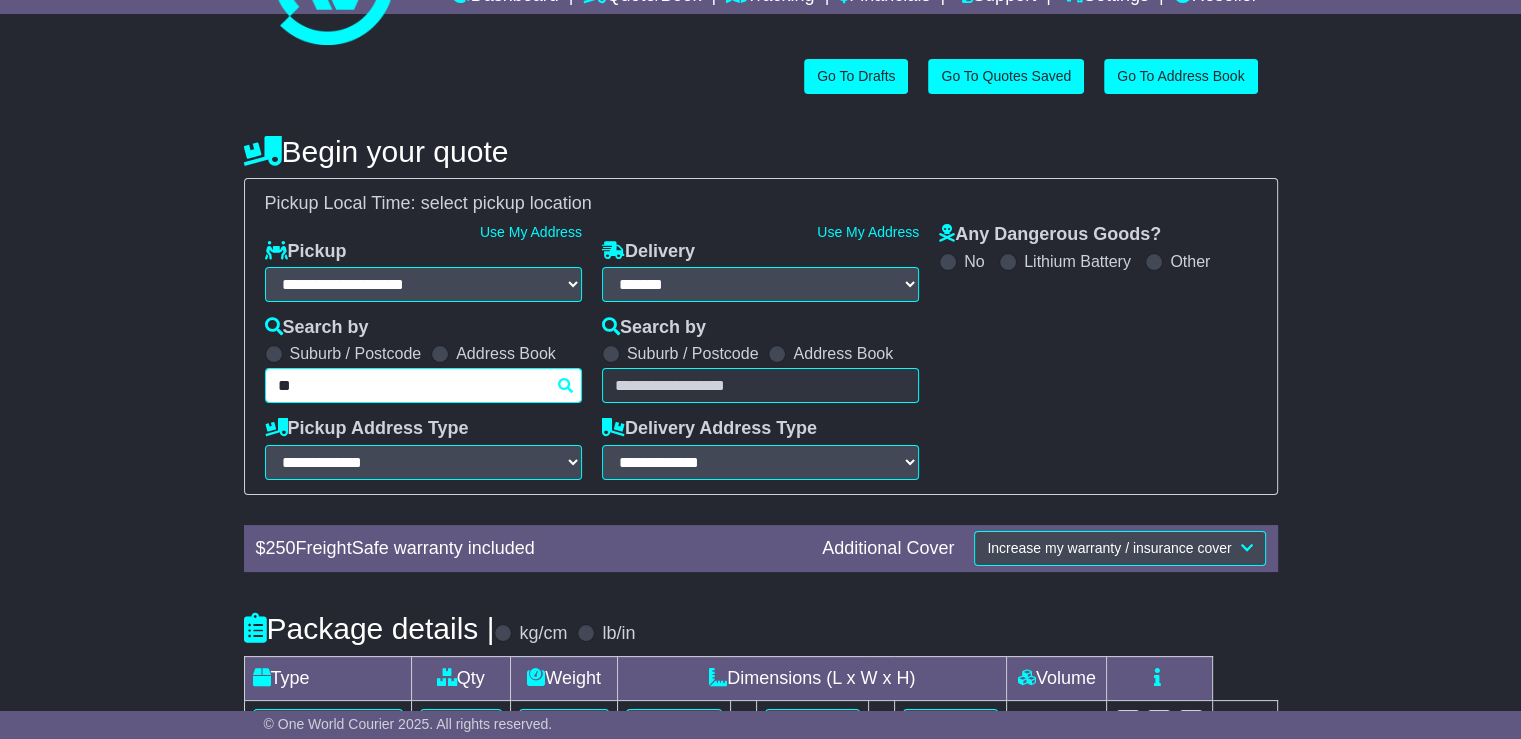type on "*" 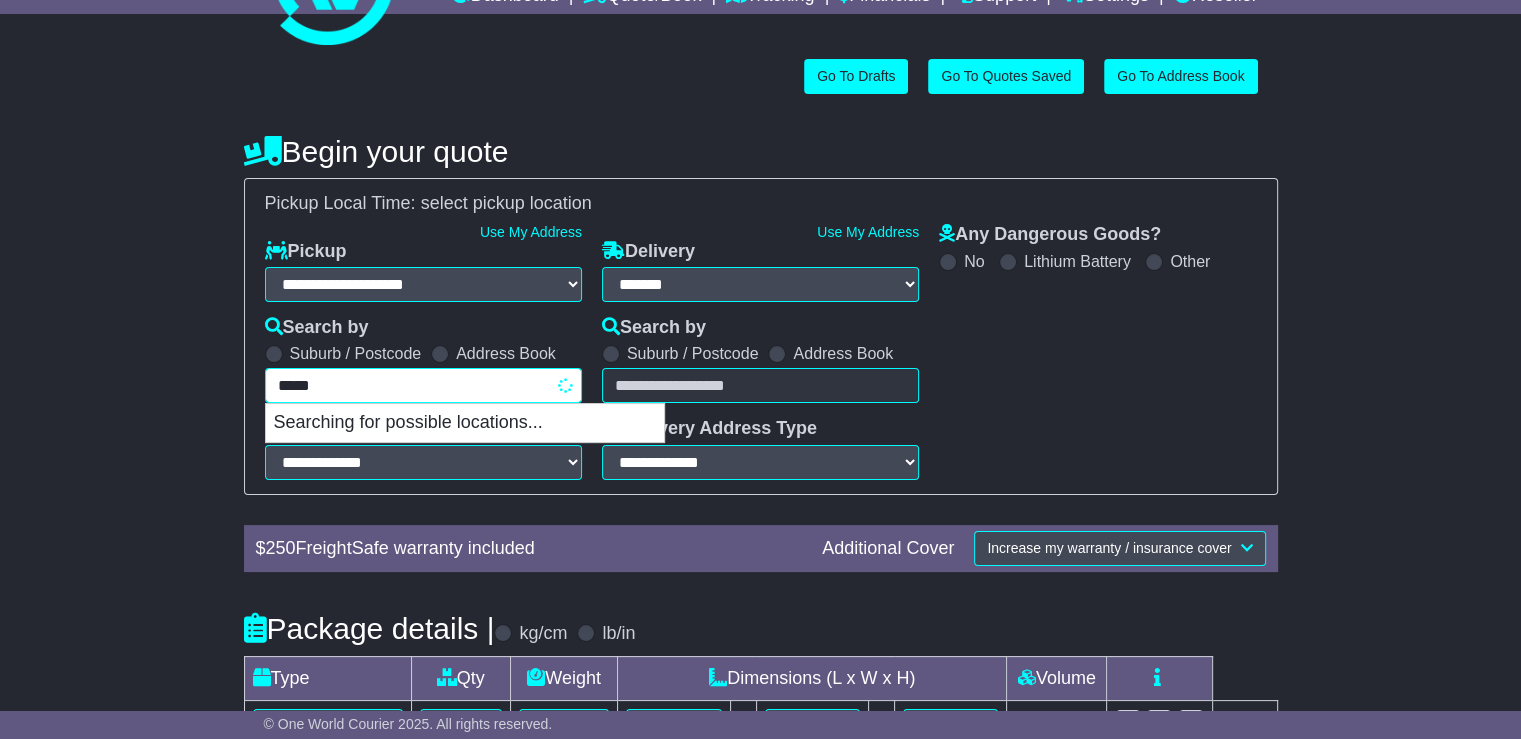 type on "******" 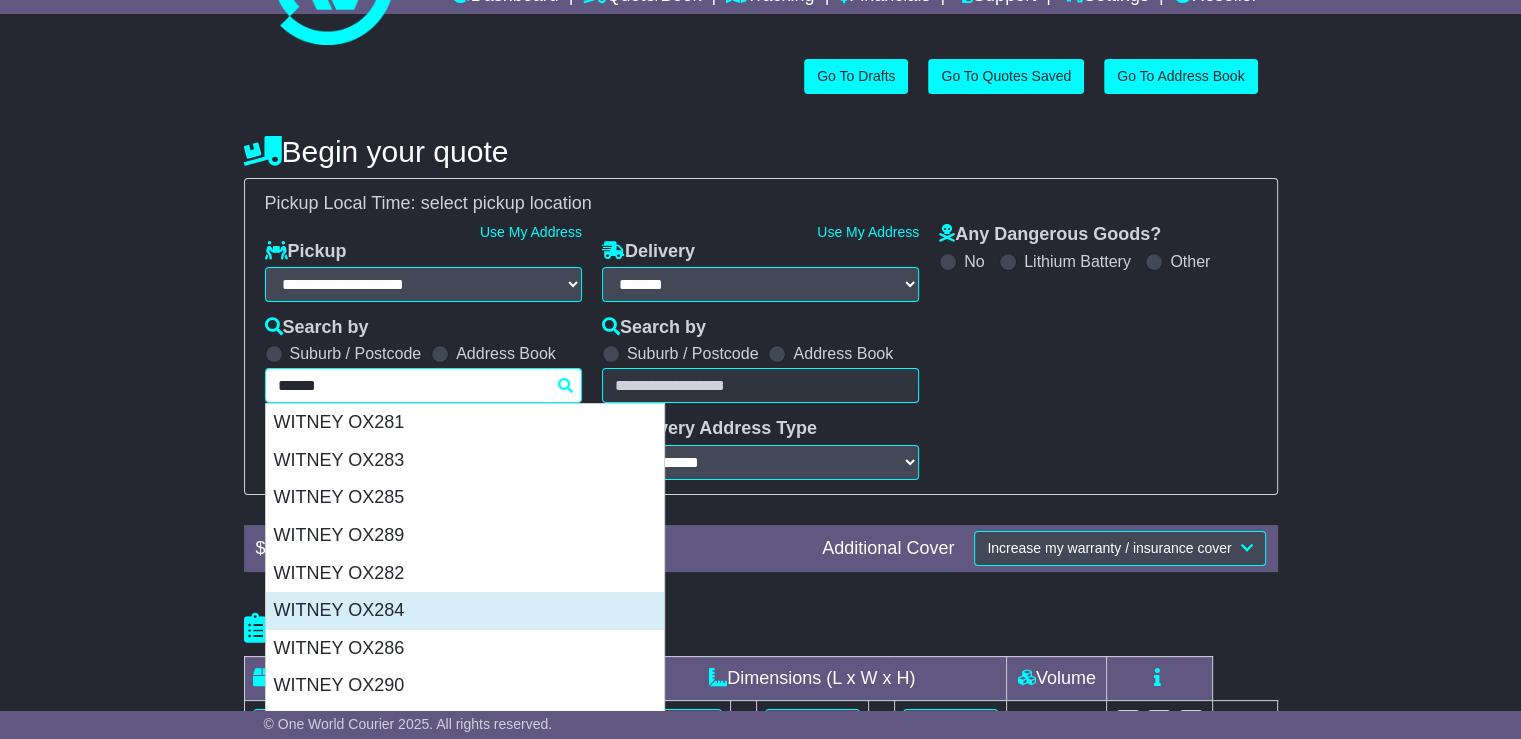 click on "WITNEY OX284" at bounding box center (465, 611) 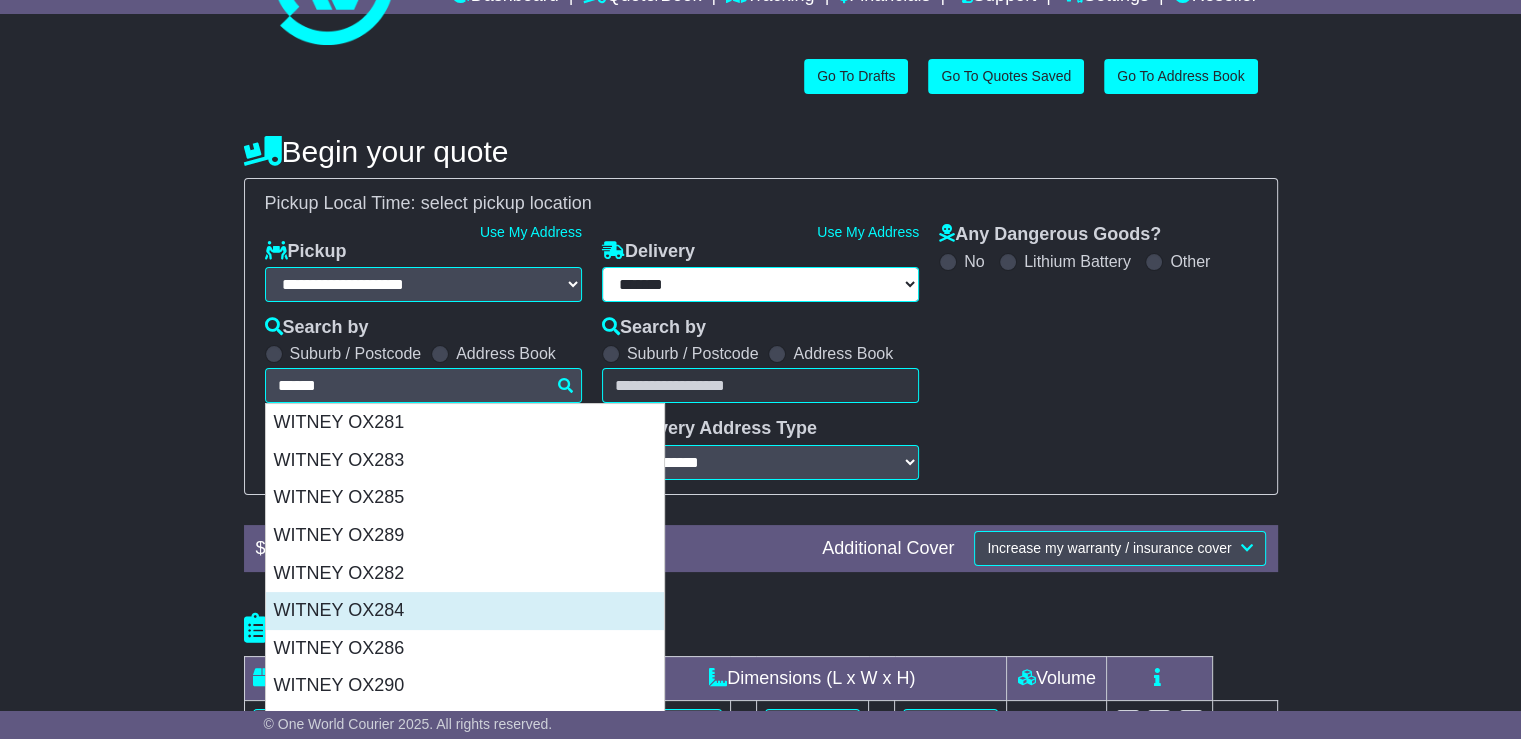 type on "**********" 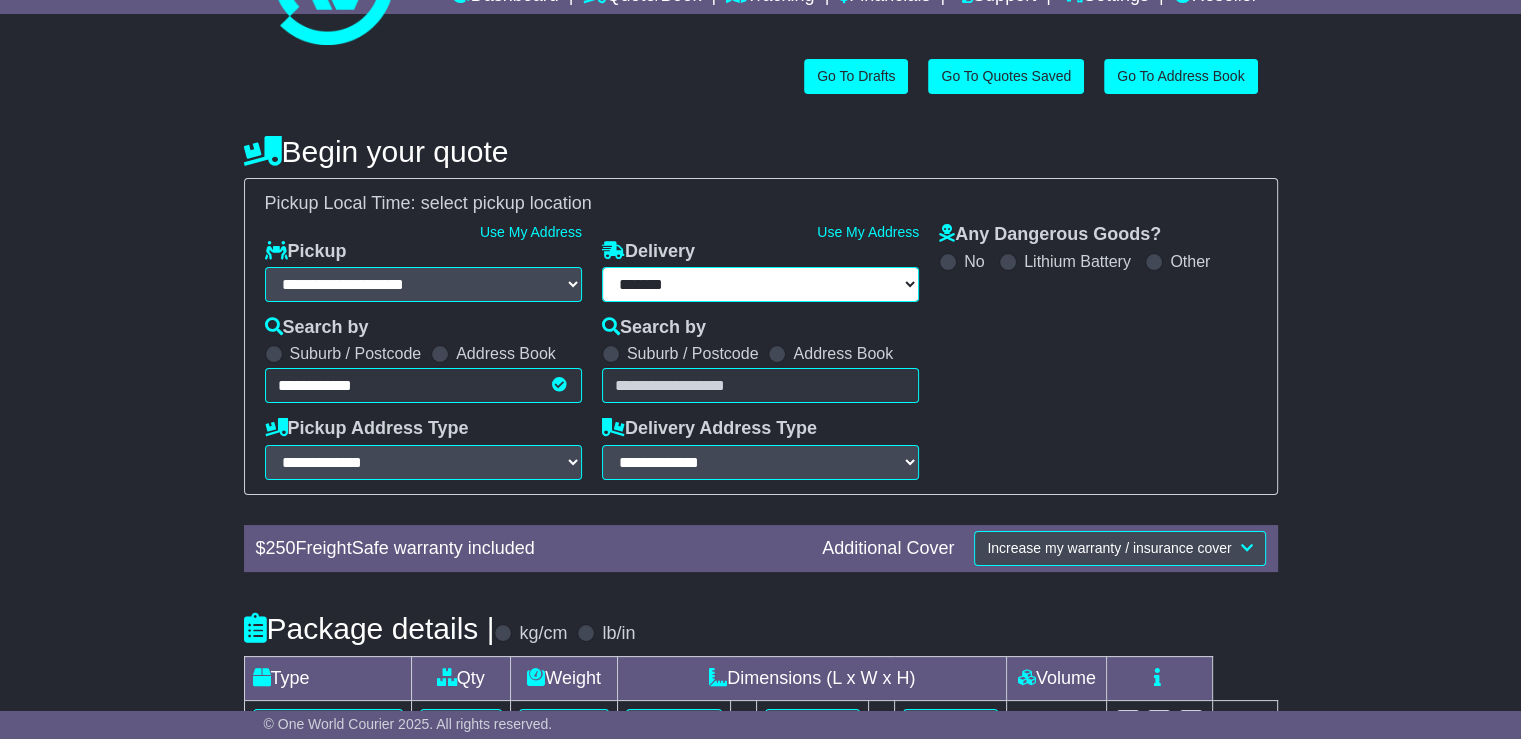 type on "**********" 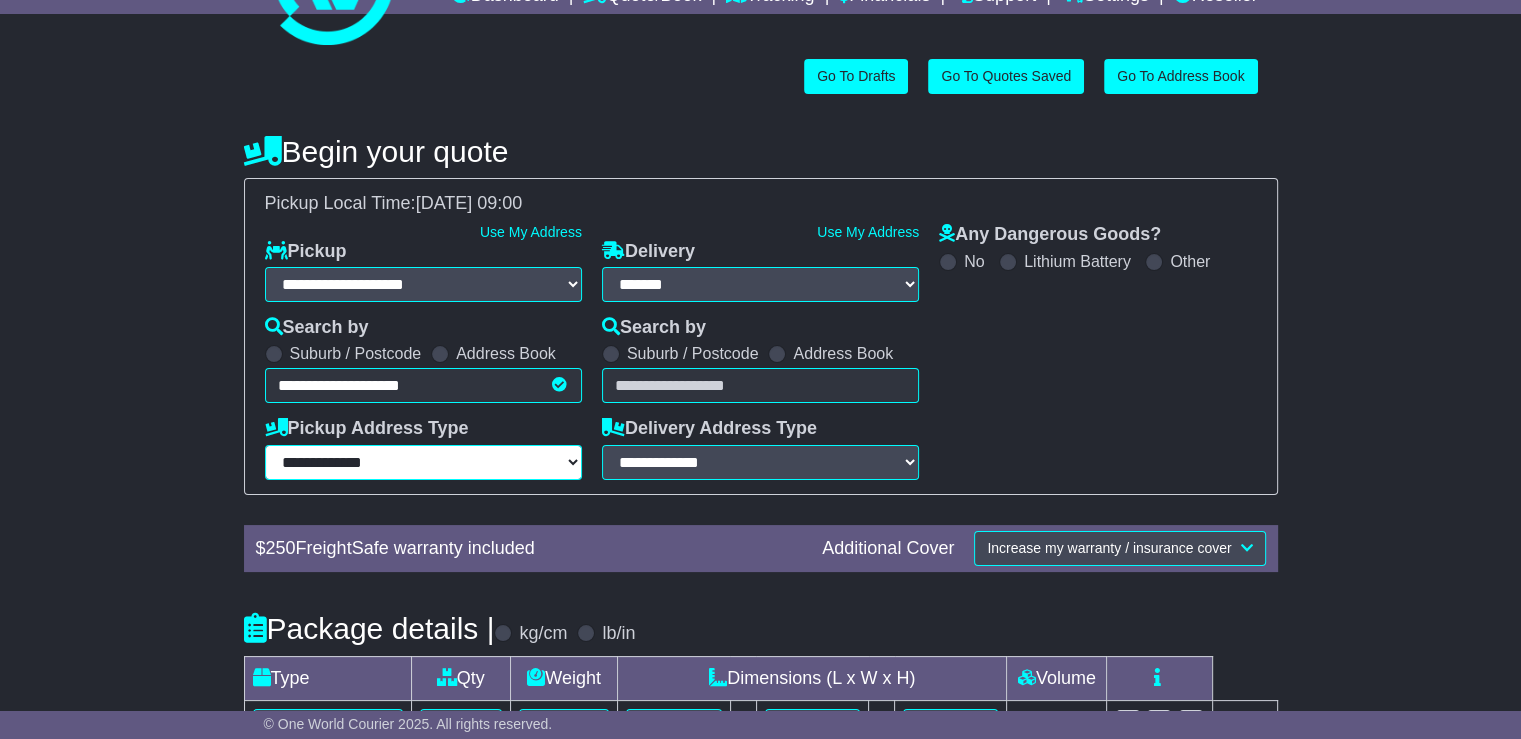 click on "**********" at bounding box center [423, 462] 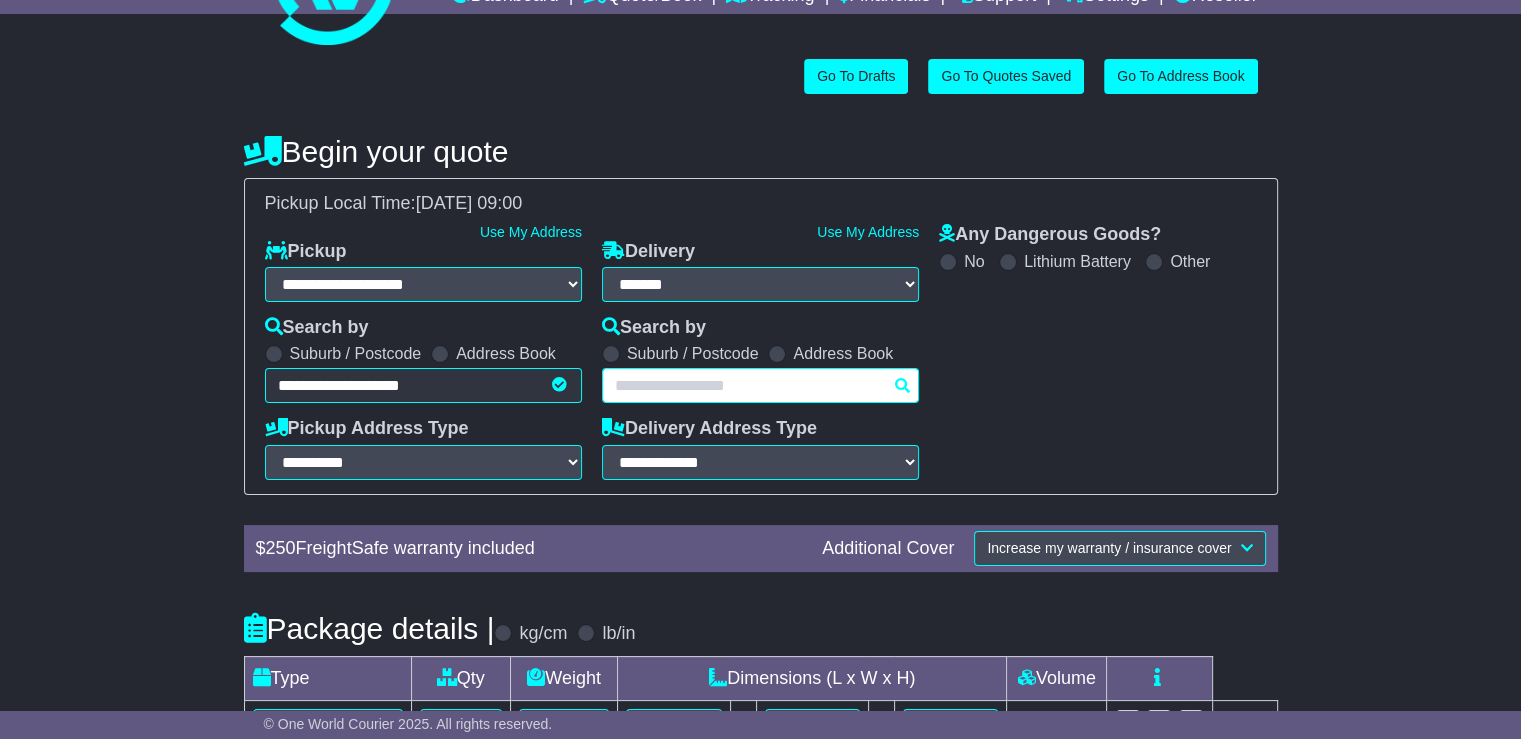 click at bounding box center (760, 385) 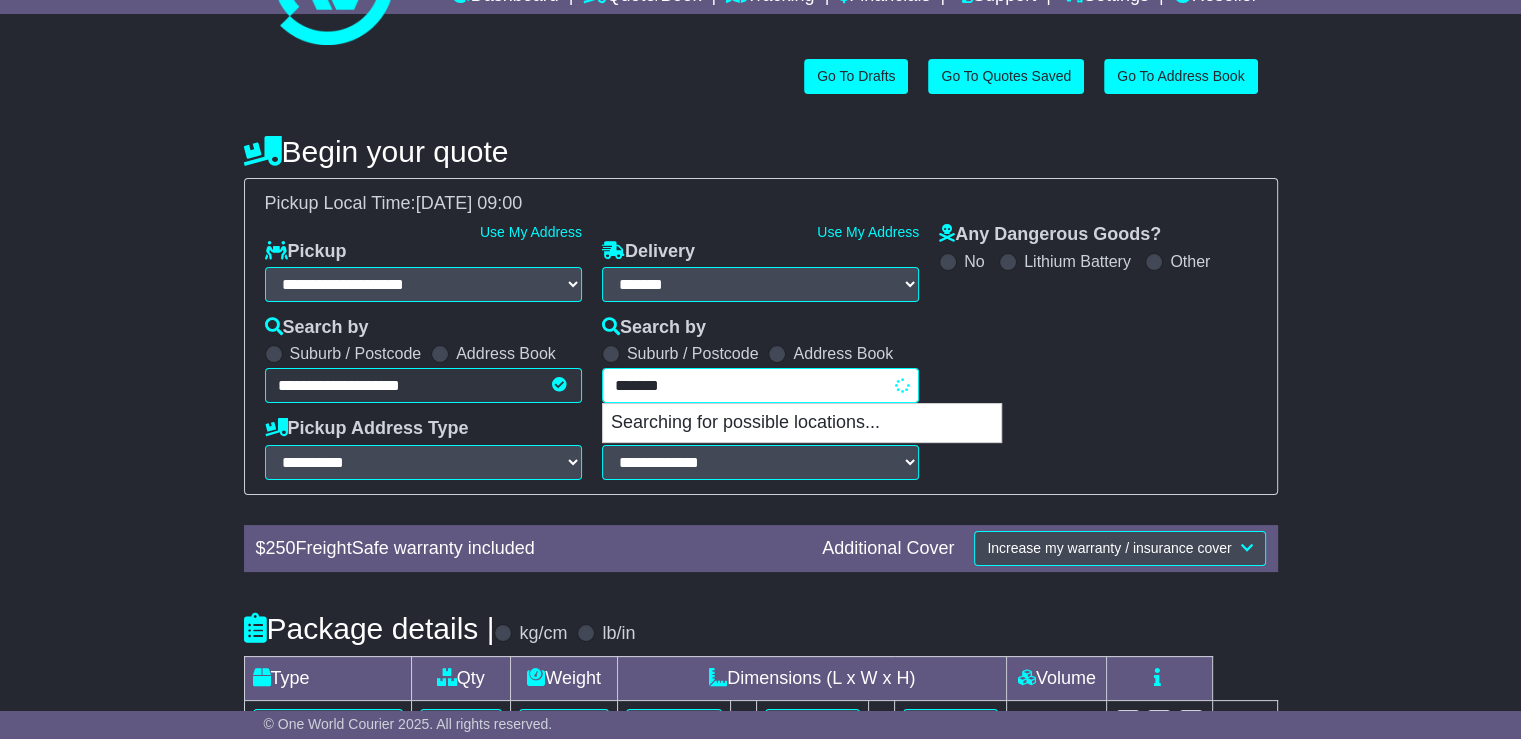 type on "********" 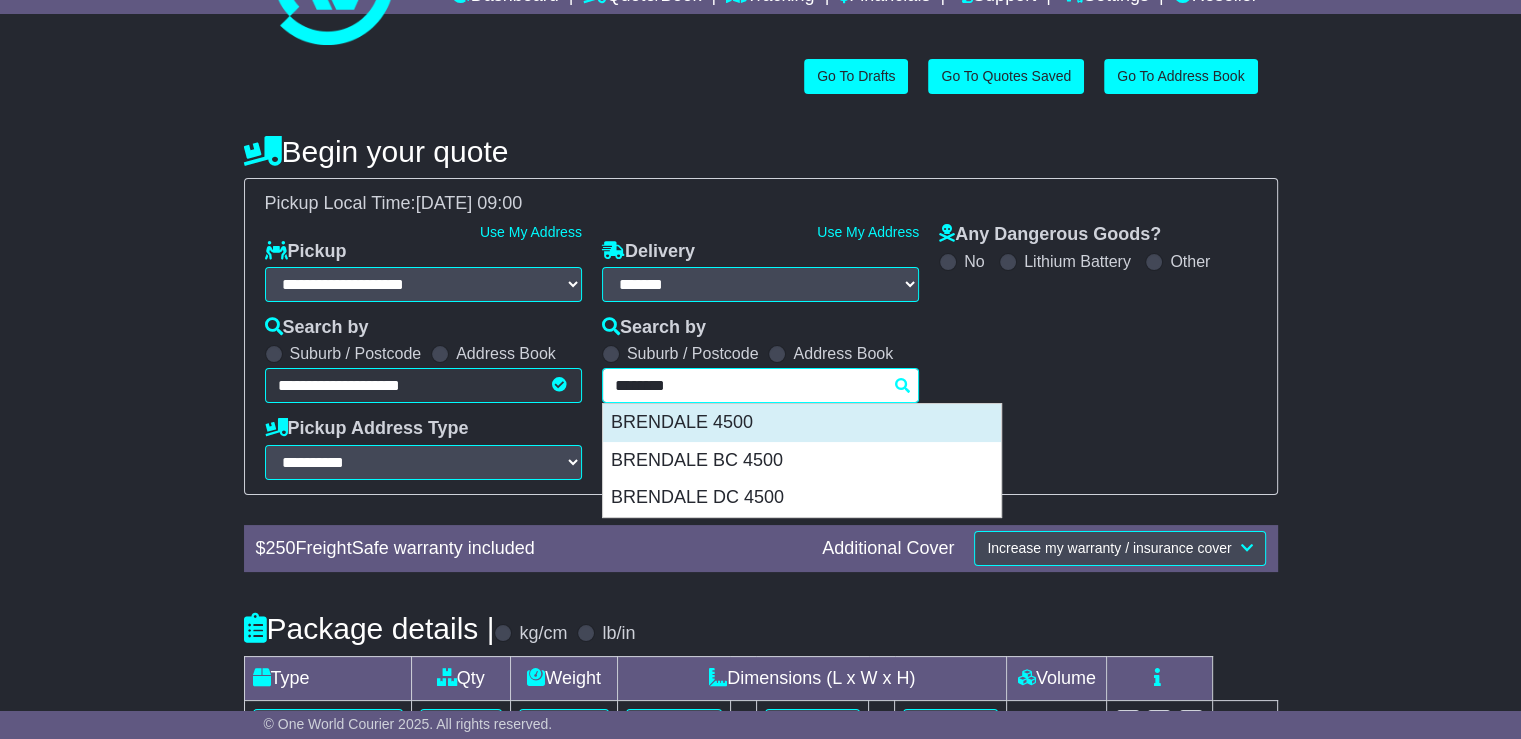 drag, startPoint x: 689, startPoint y: 413, endPoint x: 692, endPoint y: 430, distance: 17.262676 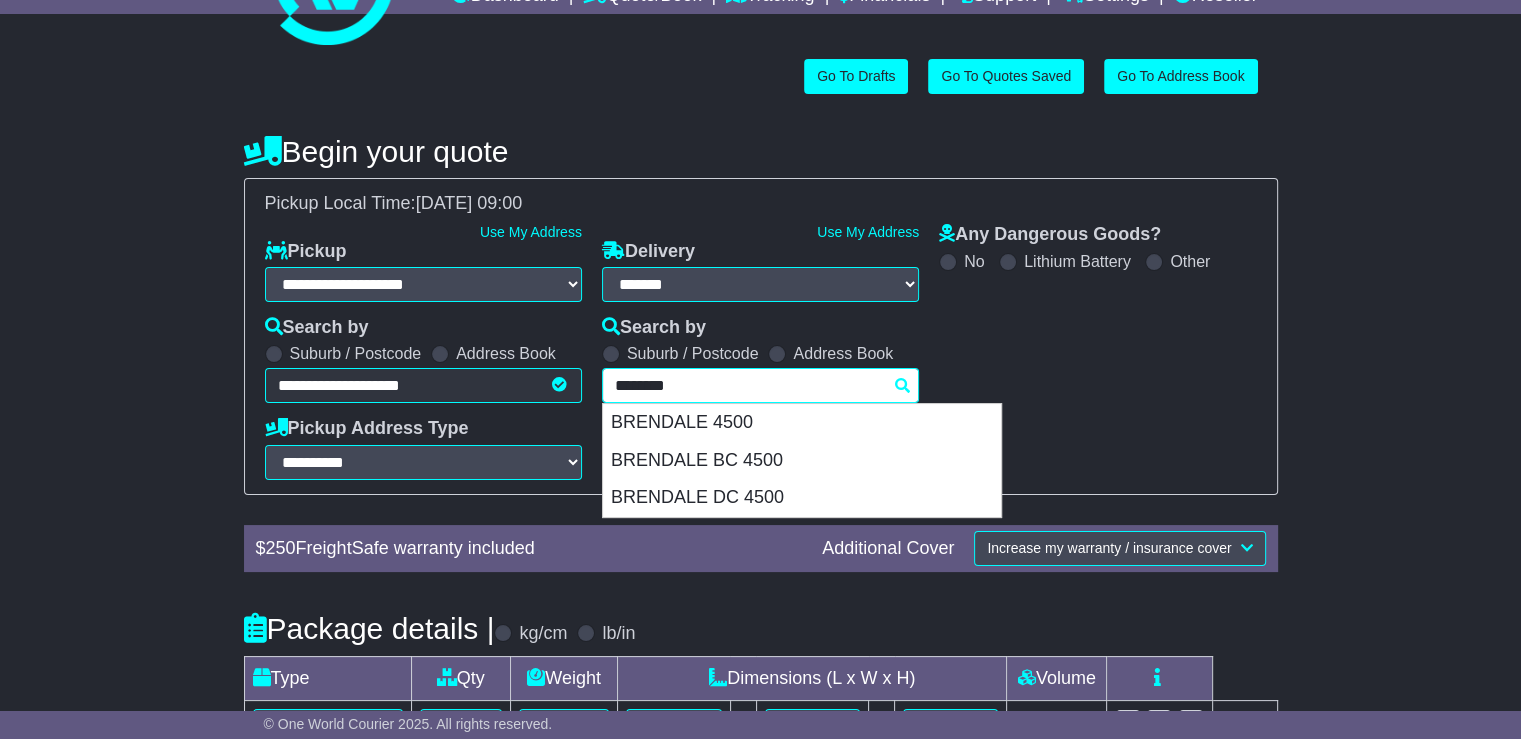 click on "BRENDALE 4500" at bounding box center (802, 423) 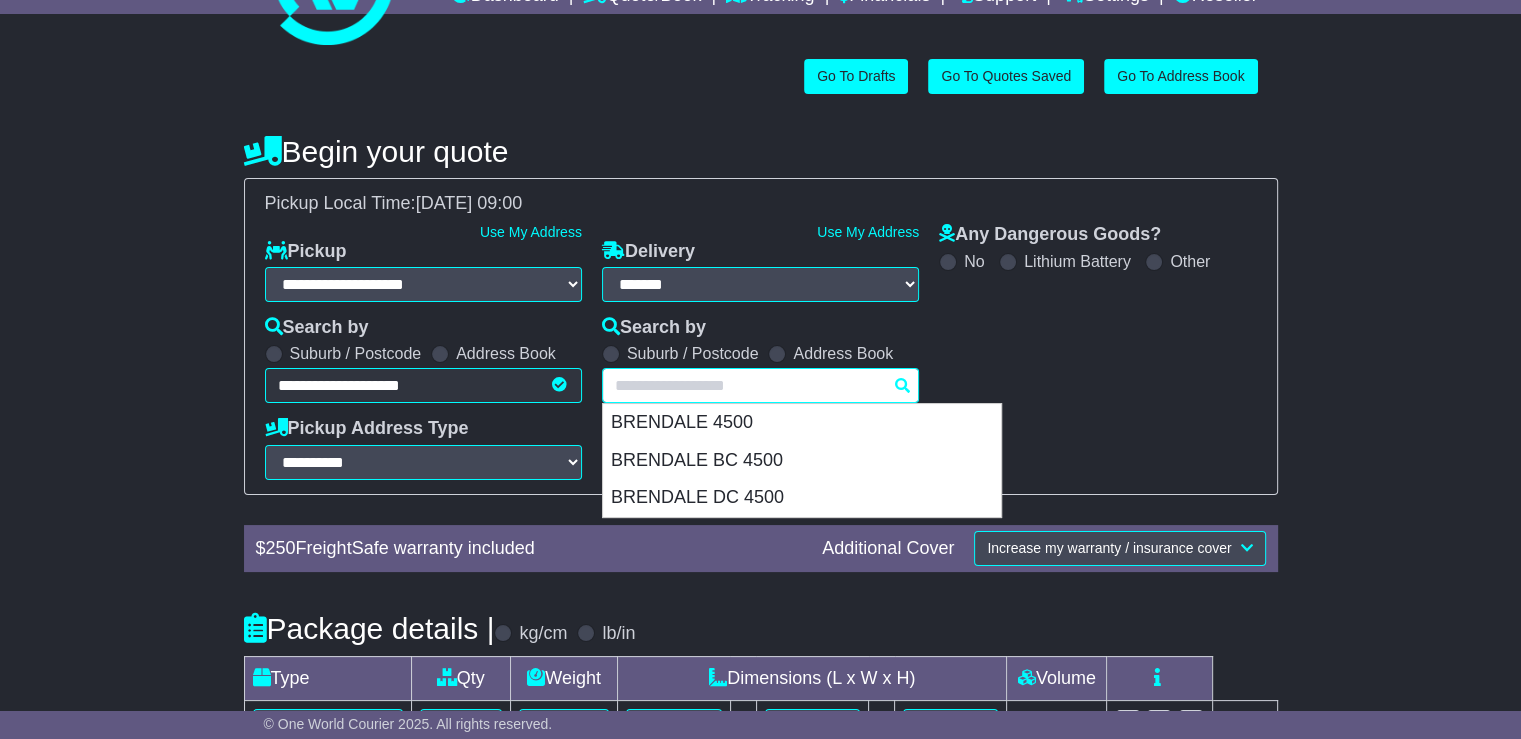 select 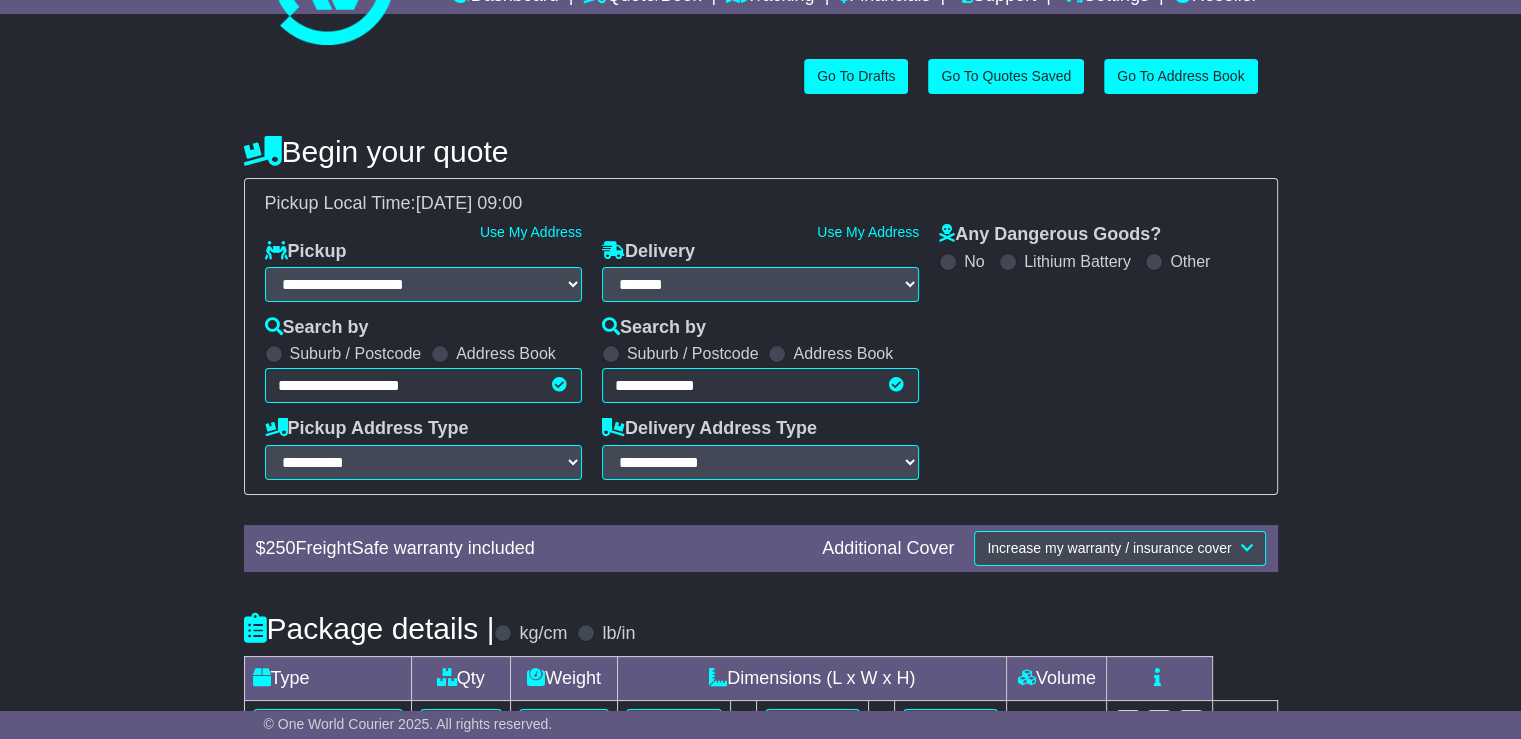 type on "**********" 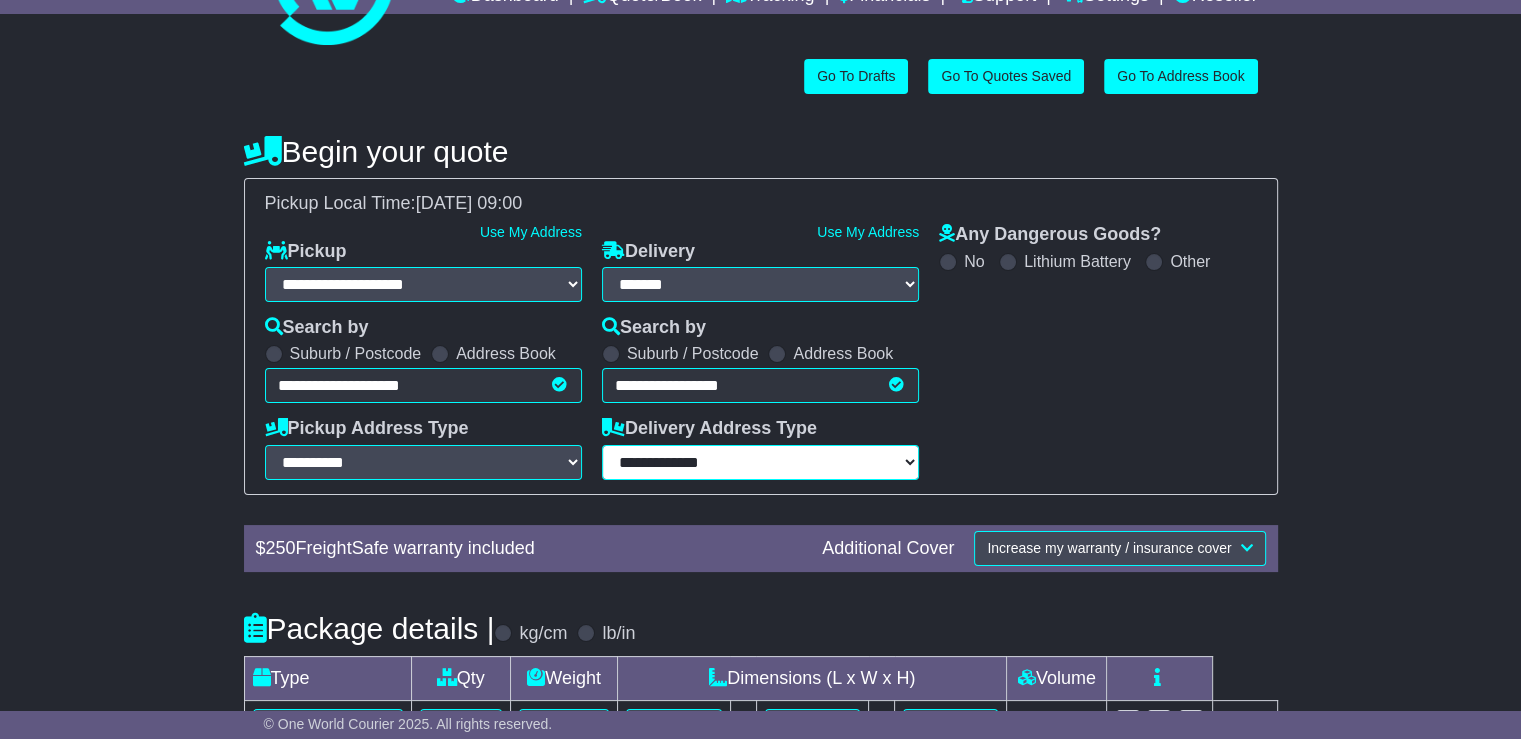 click on "**********" at bounding box center (760, 462) 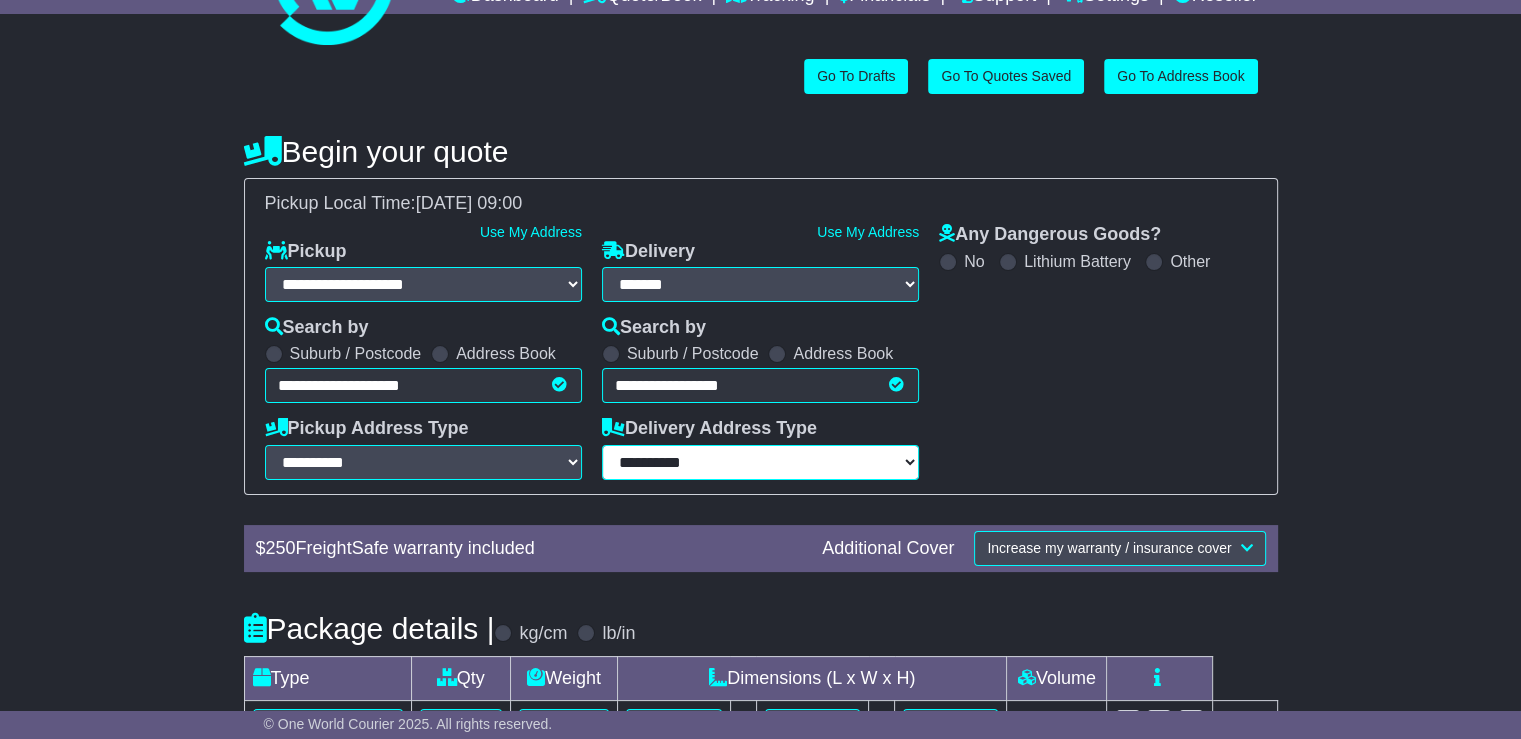 scroll, scrollTop: 271, scrollLeft: 0, axis: vertical 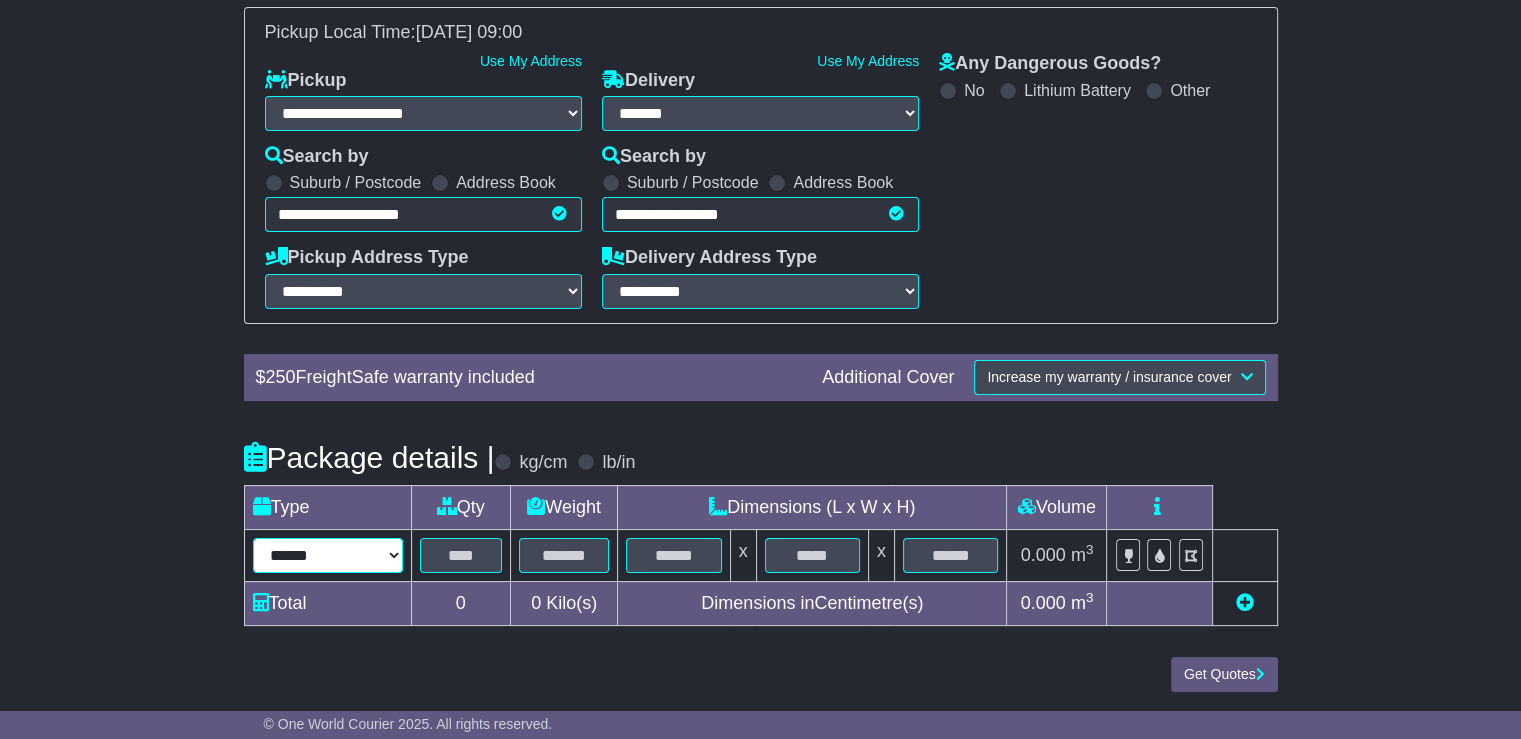 click on "****** ****** *** ******** ***** **** **** ****** *** *******" at bounding box center [328, 555] 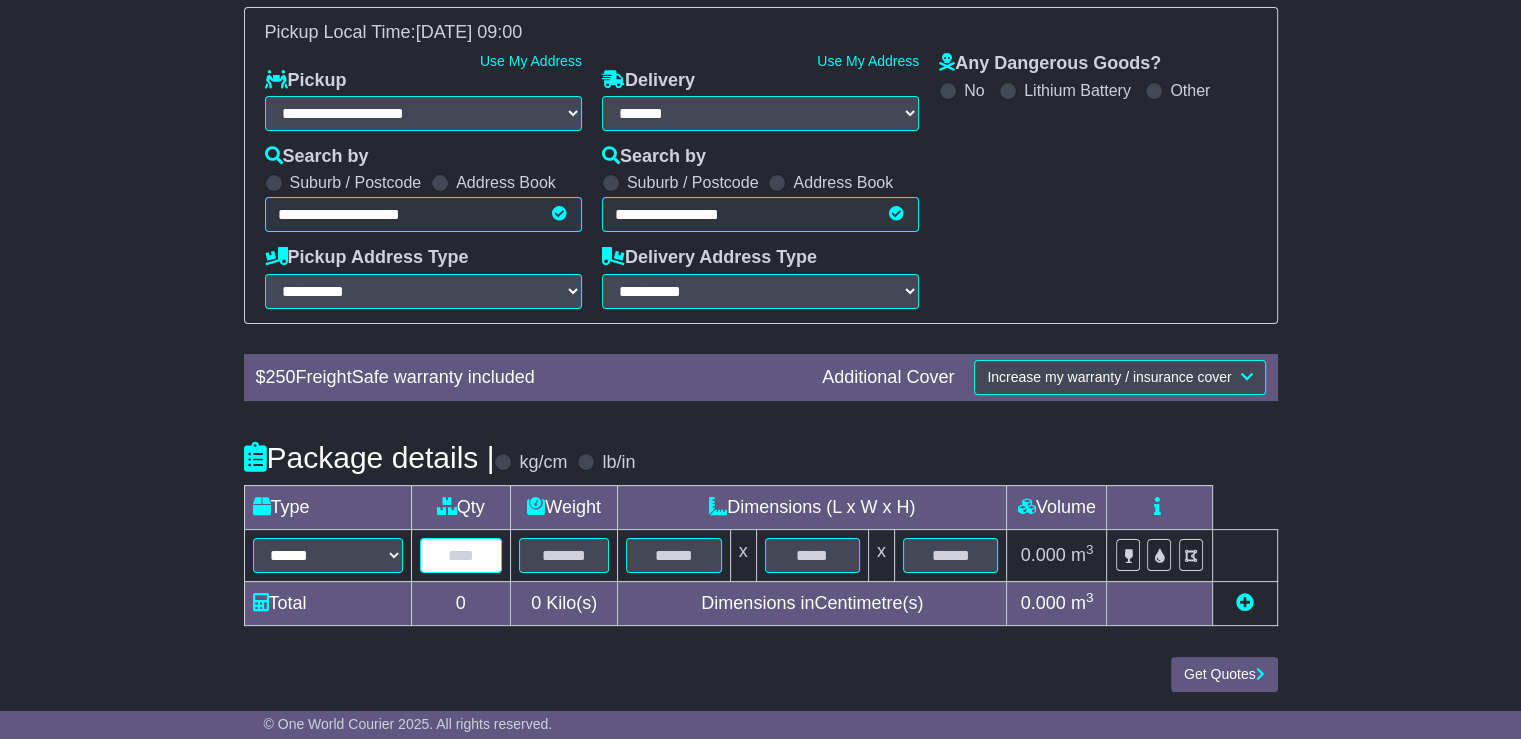click at bounding box center (461, 555) 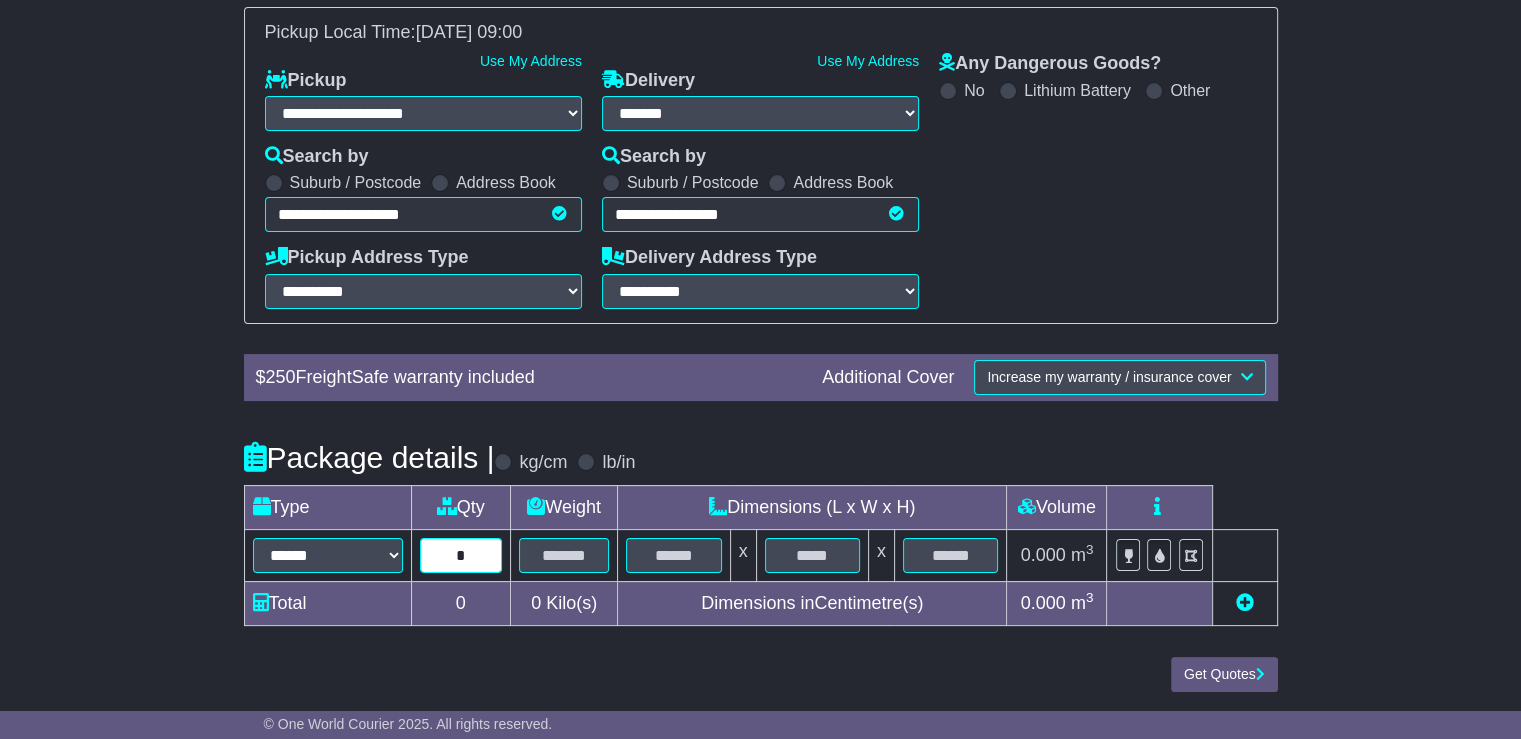 type on "*" 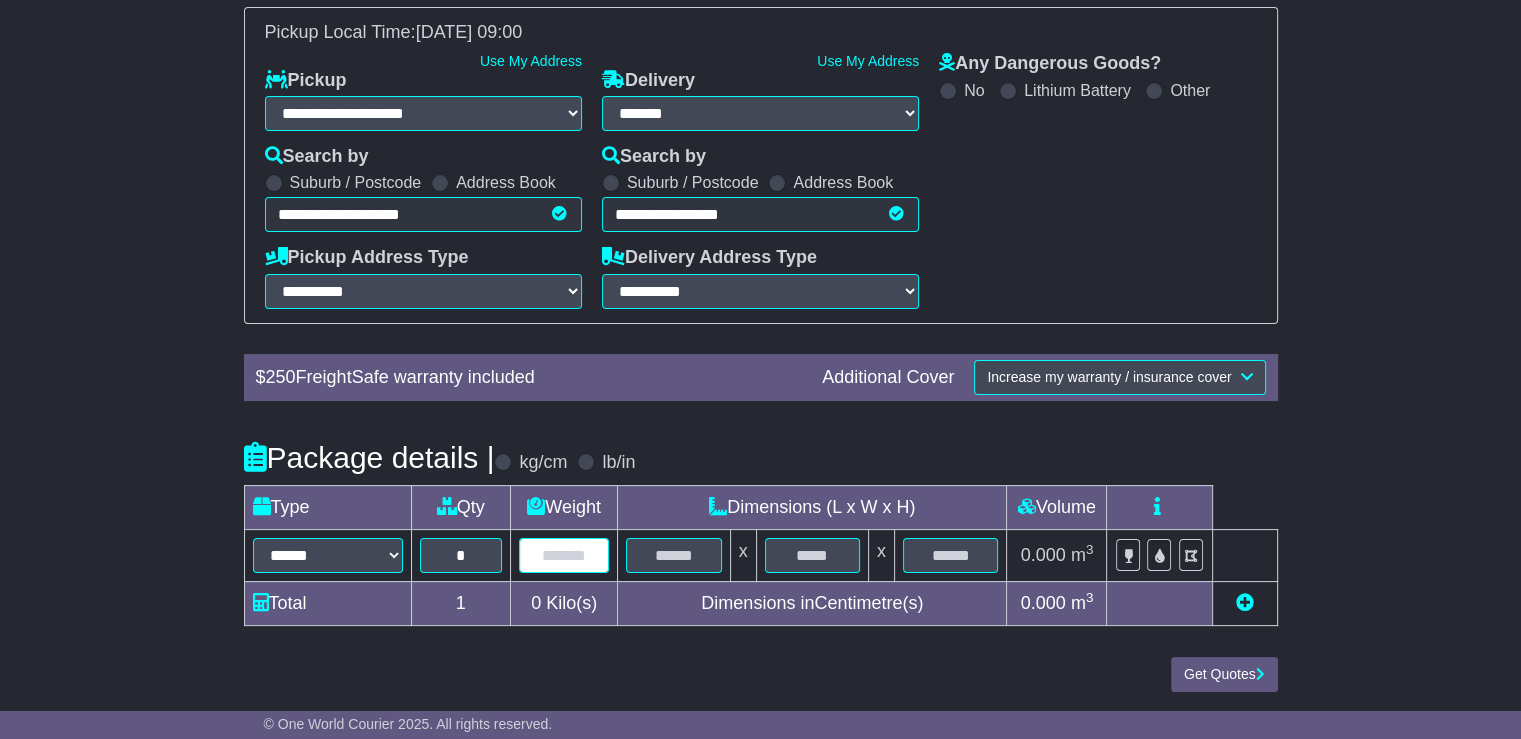 click at bounding box center [564, 555] 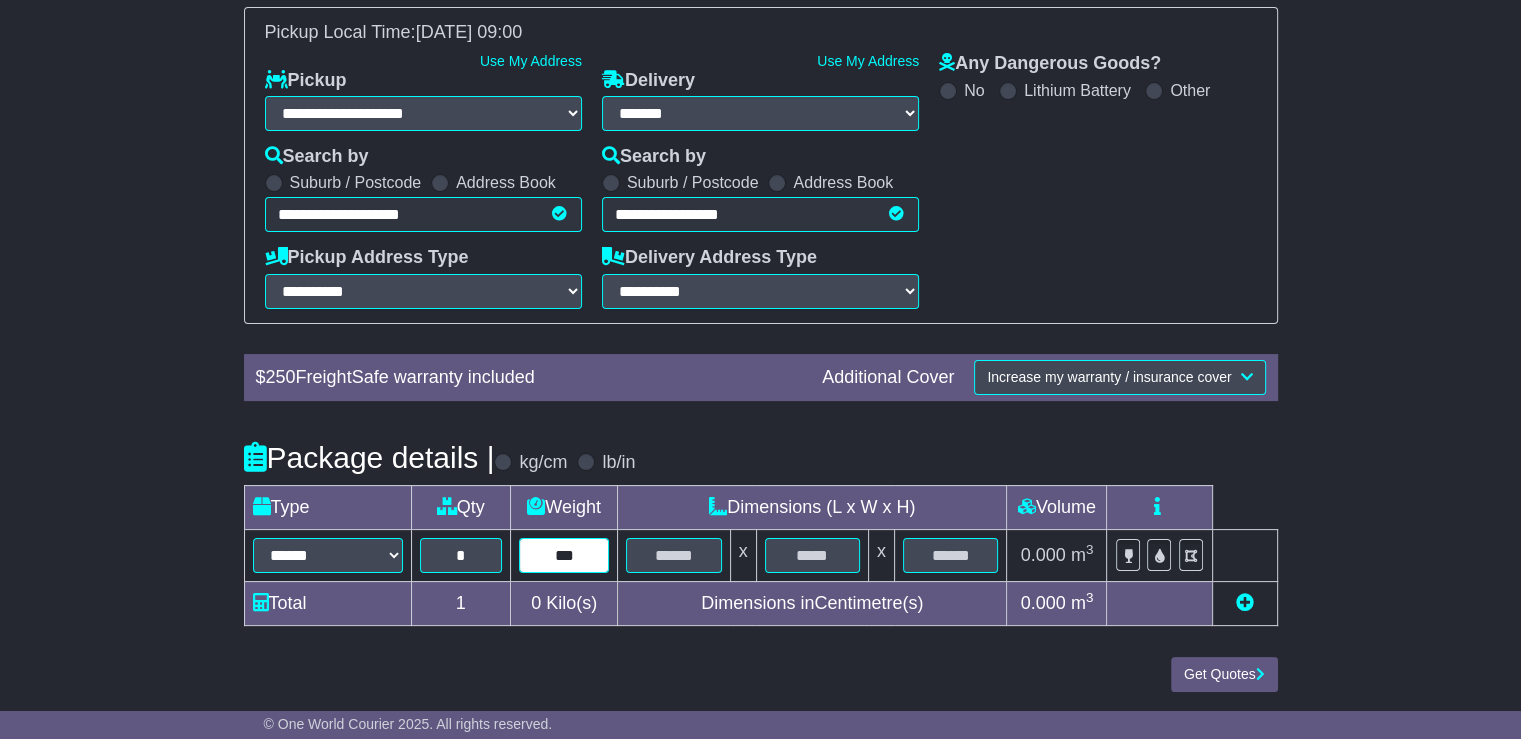 type on "***" 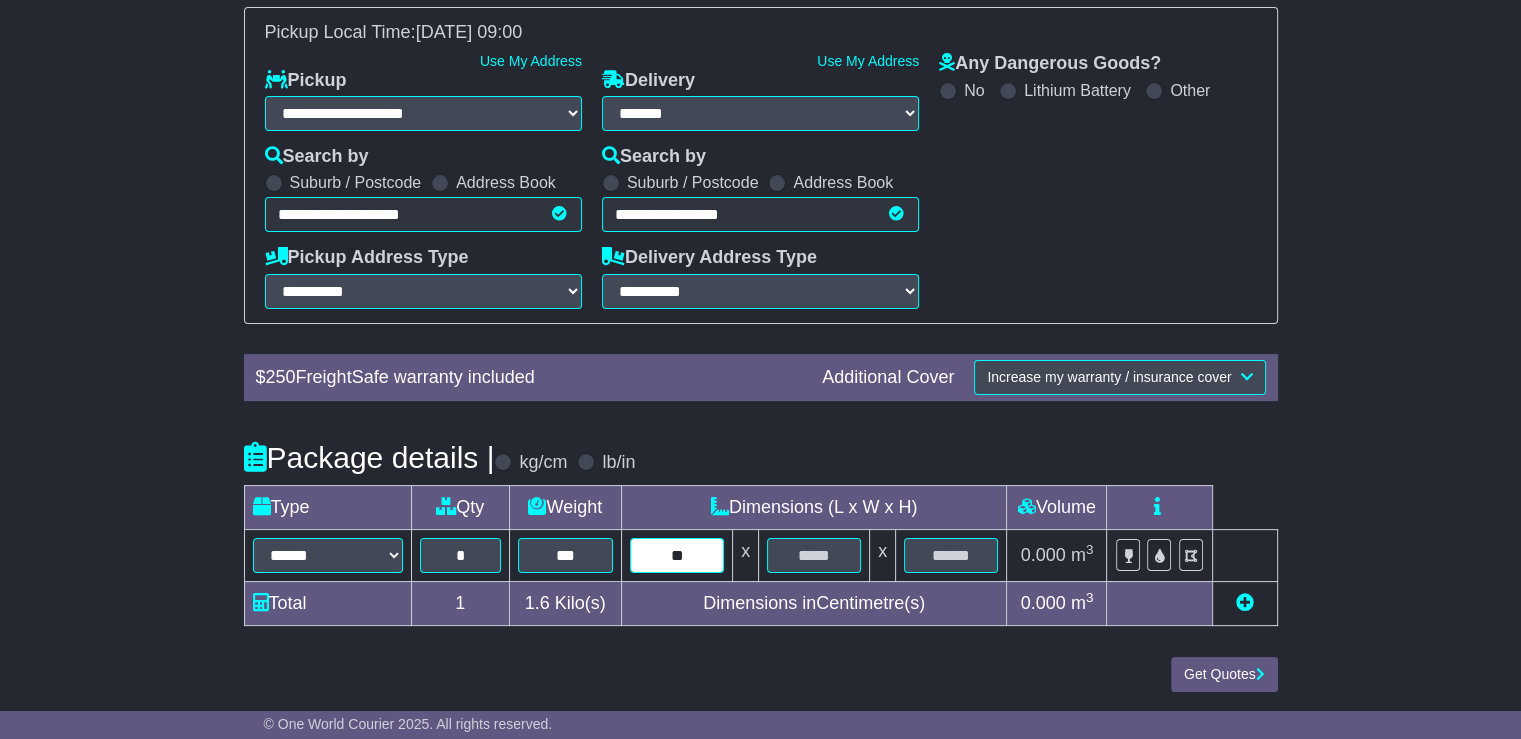 type on "**" 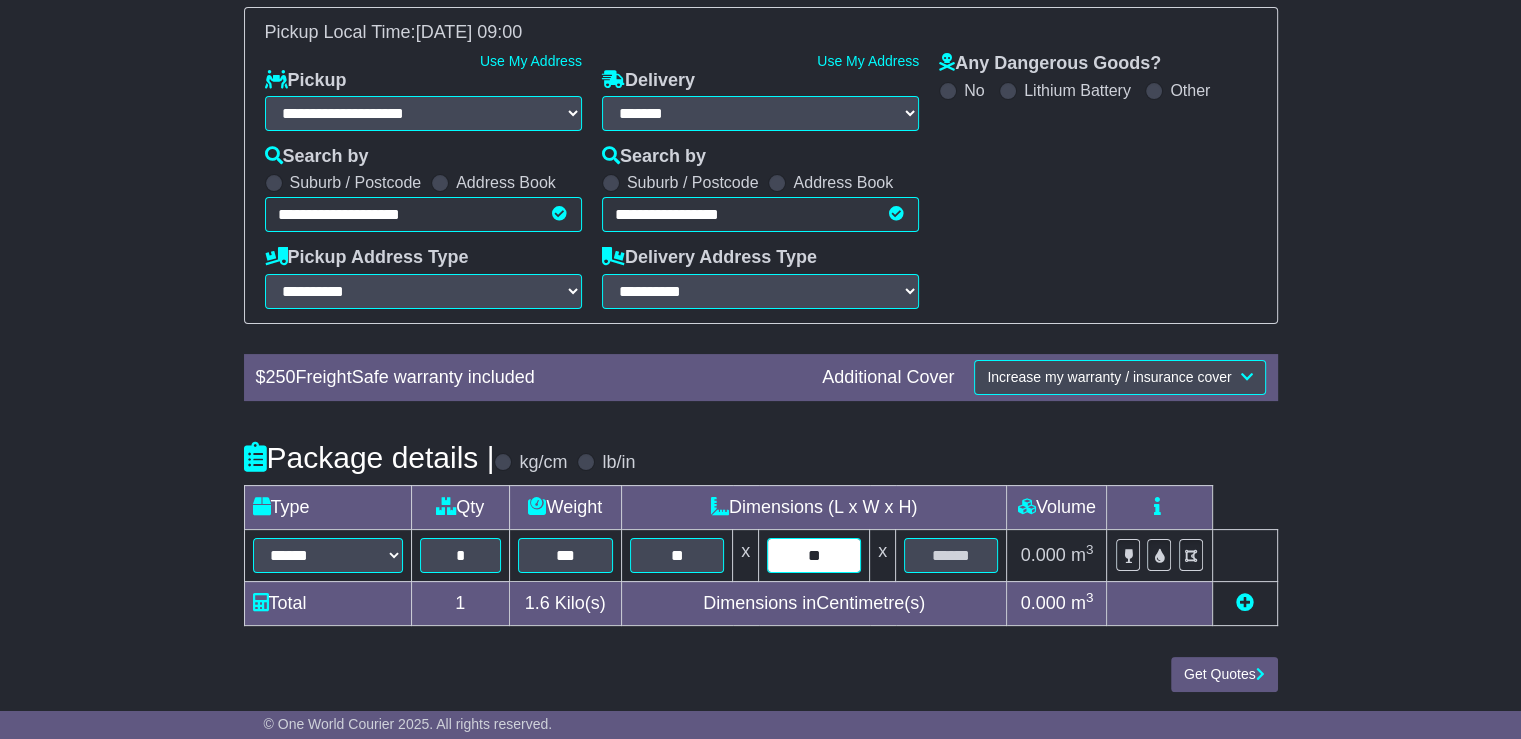type on "**" 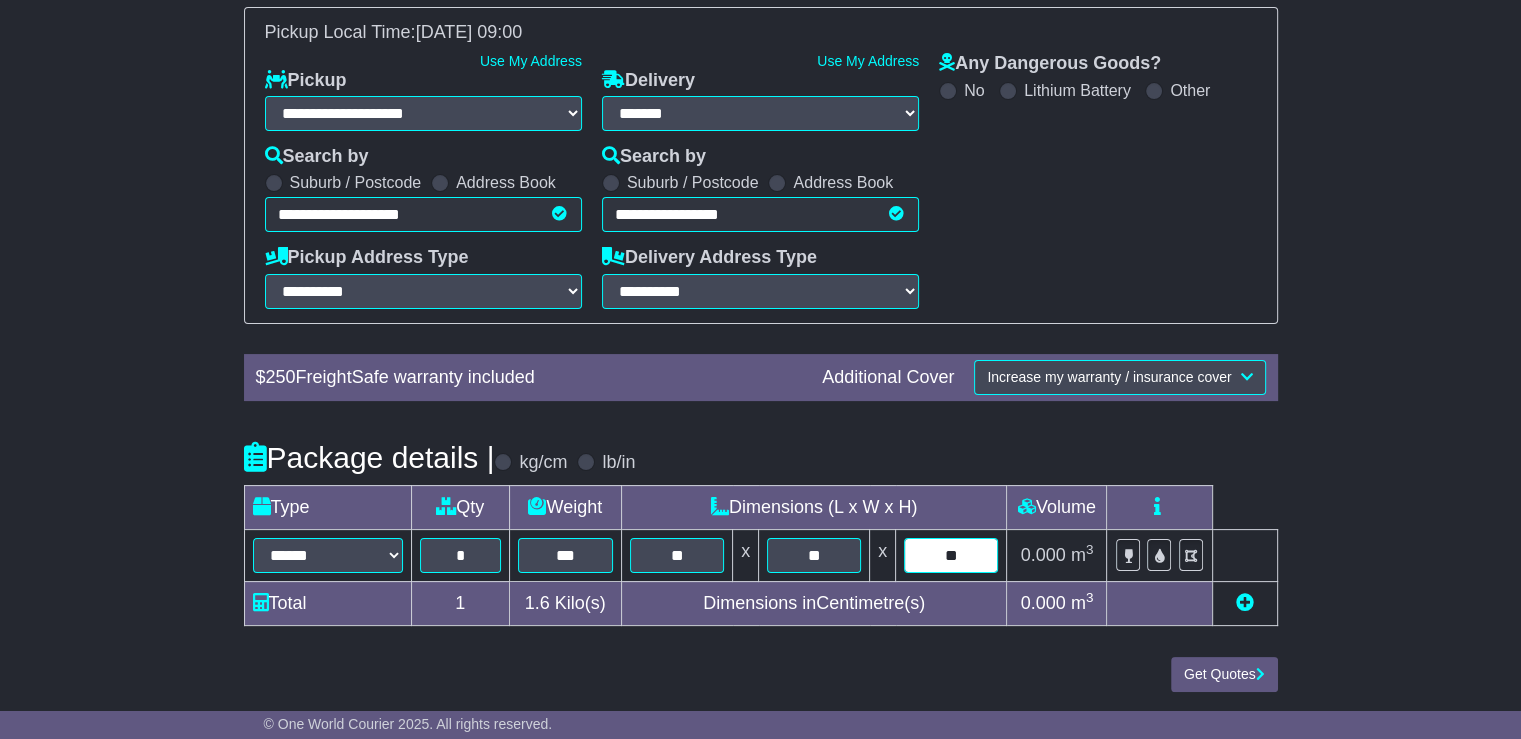 type on "**" 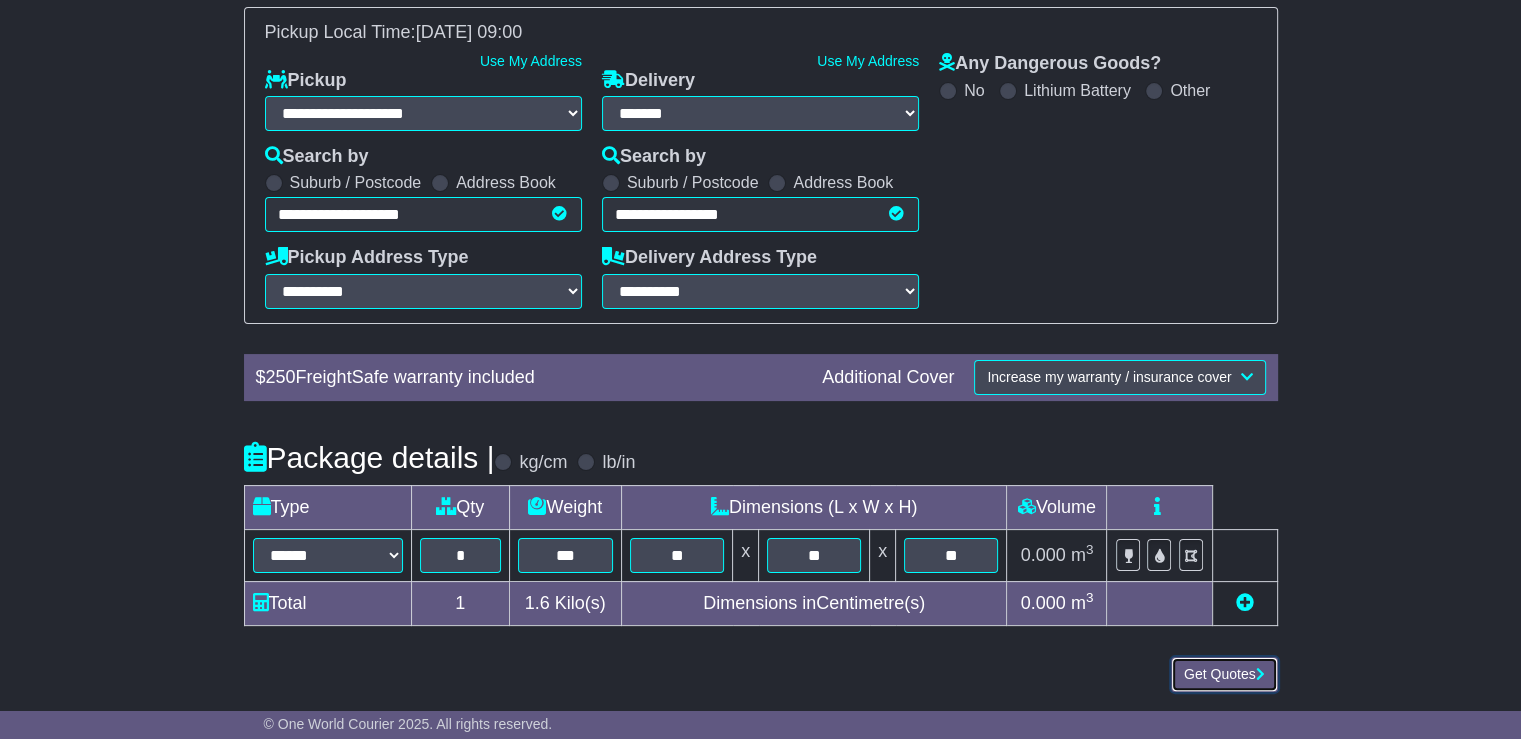 click on "Get Quotes" at bounding box center [1224, 674] 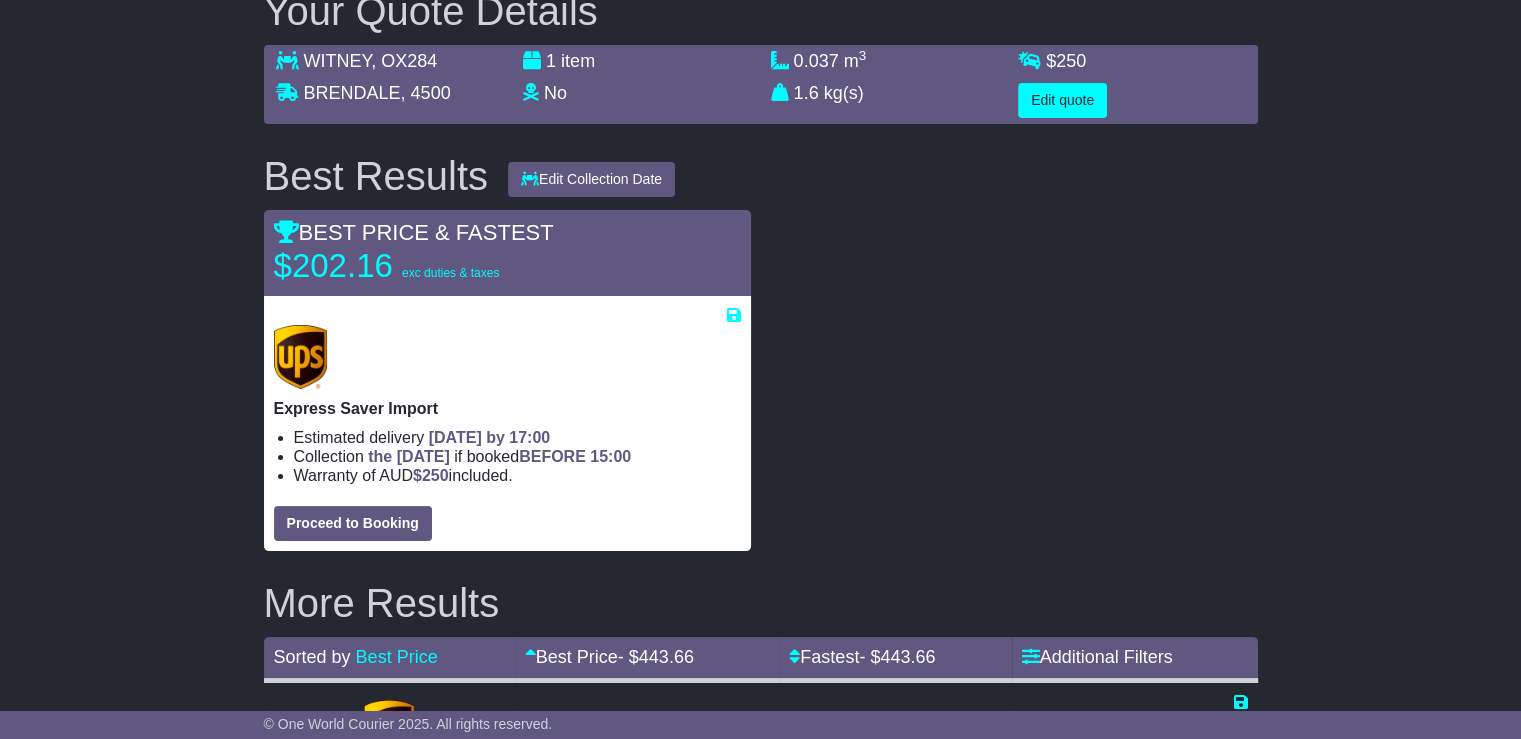 scroll, scrollTop: 318, scrollLeft: 0, axis: vertical 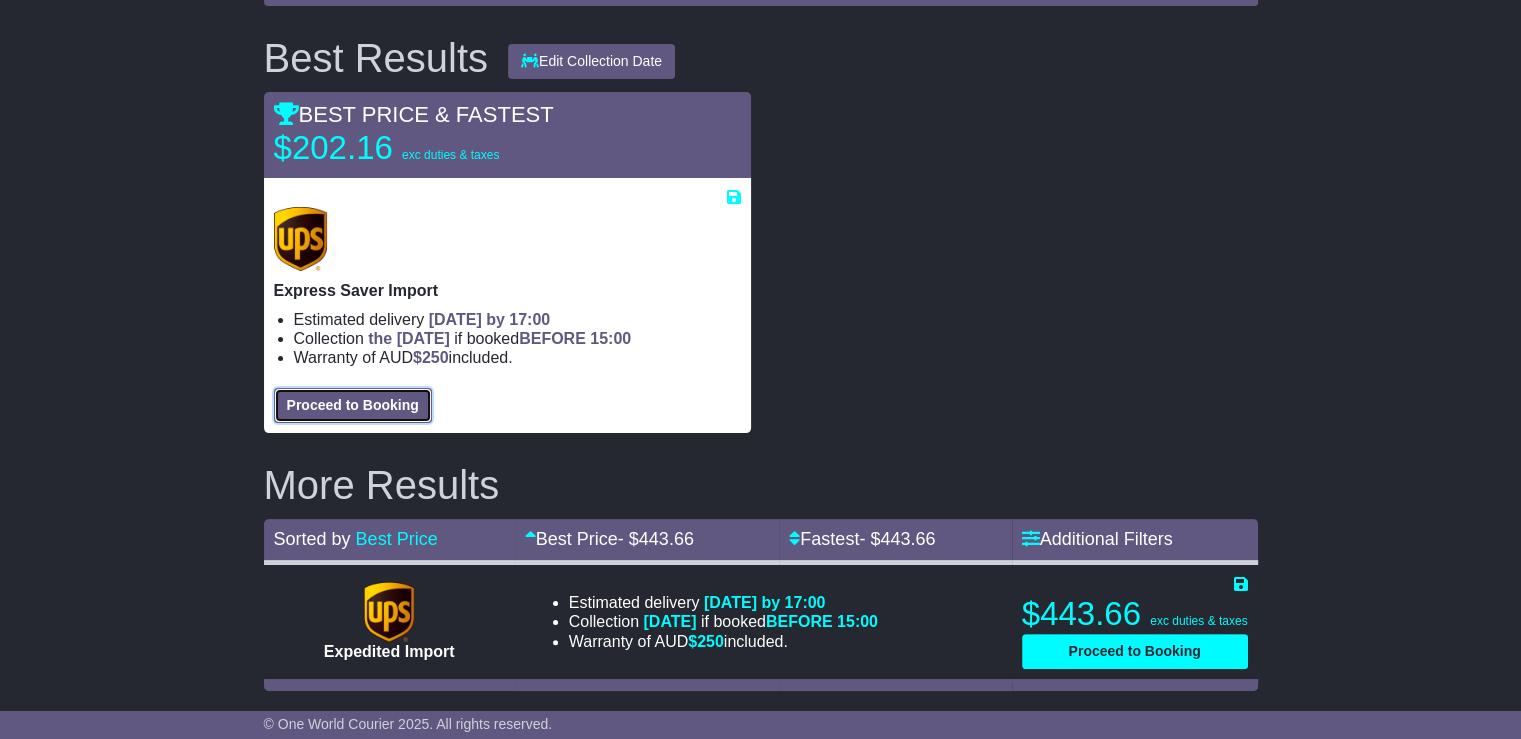 click on "Proceed to Booking" at bounding box center [353, 405] 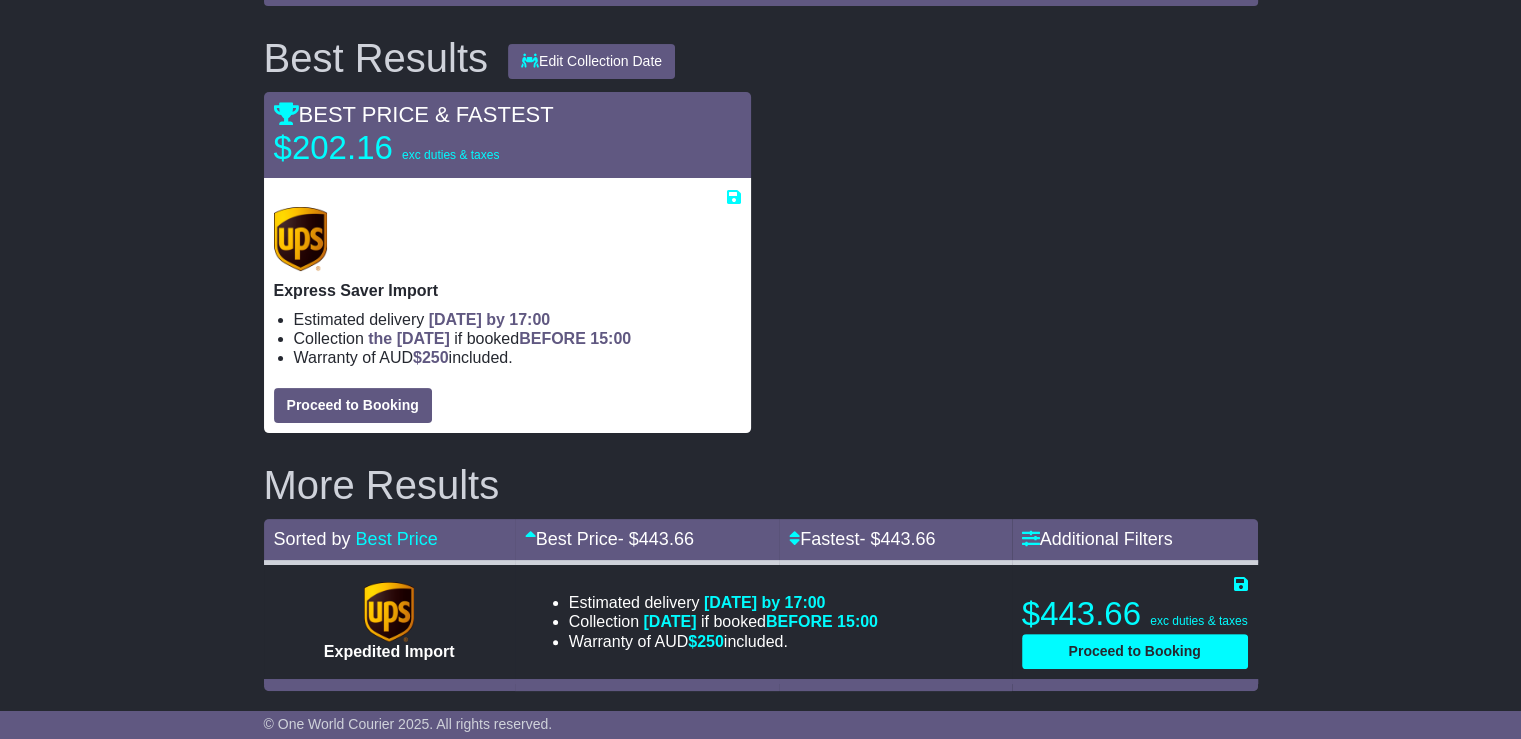 select on "***" 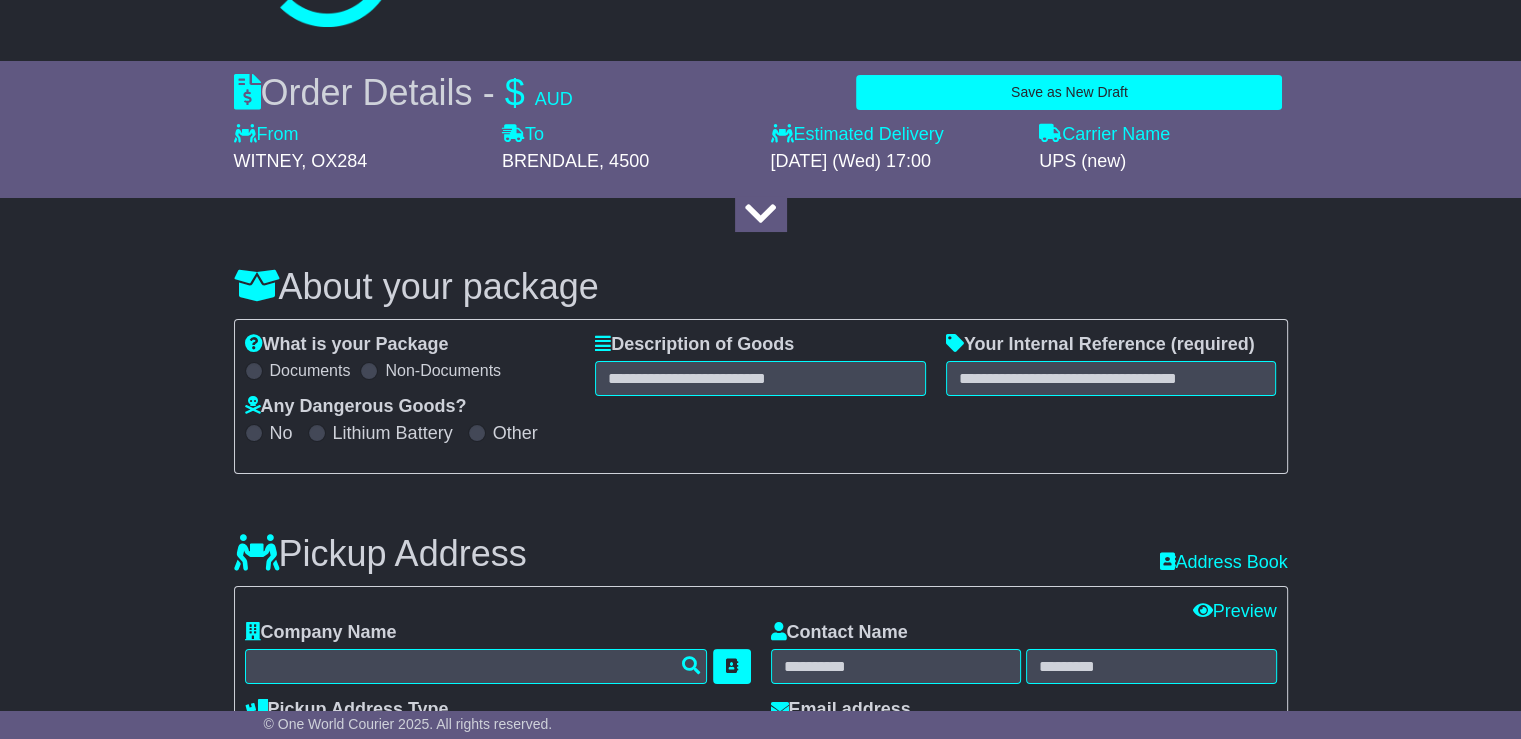 scroll, scrollTop: 18, scrollLeft: 0, axis: vertical 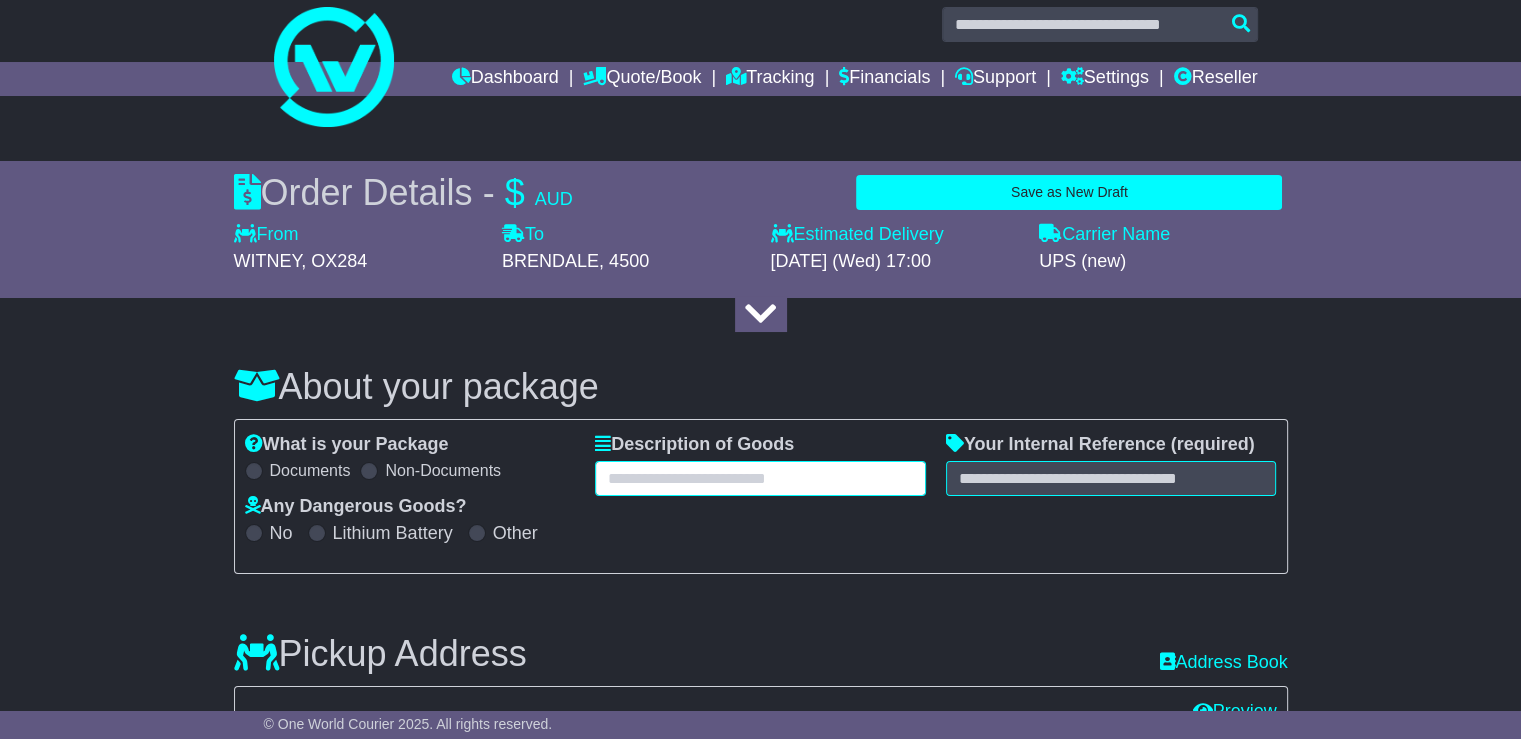 click at bounding box center [760, 478] 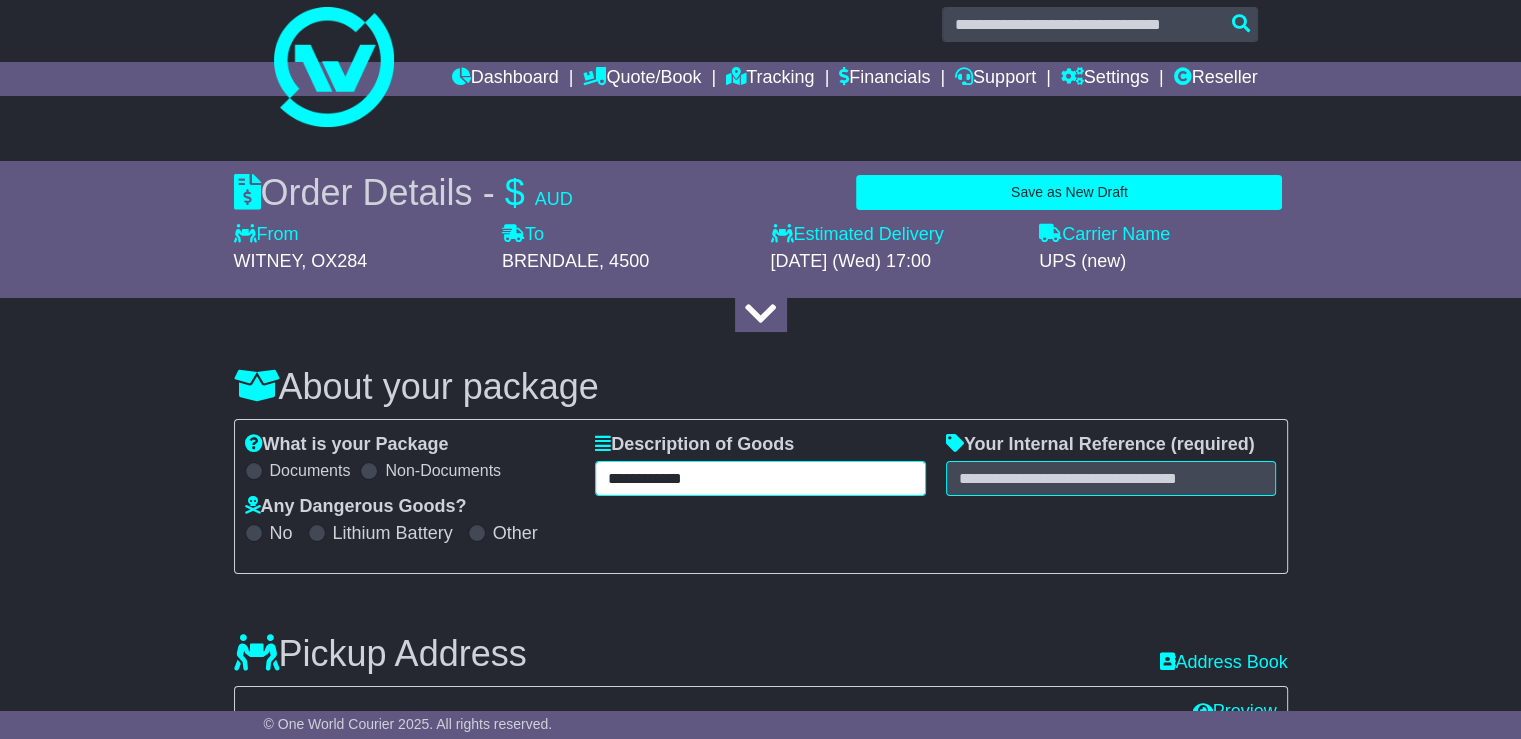 type on "**********" 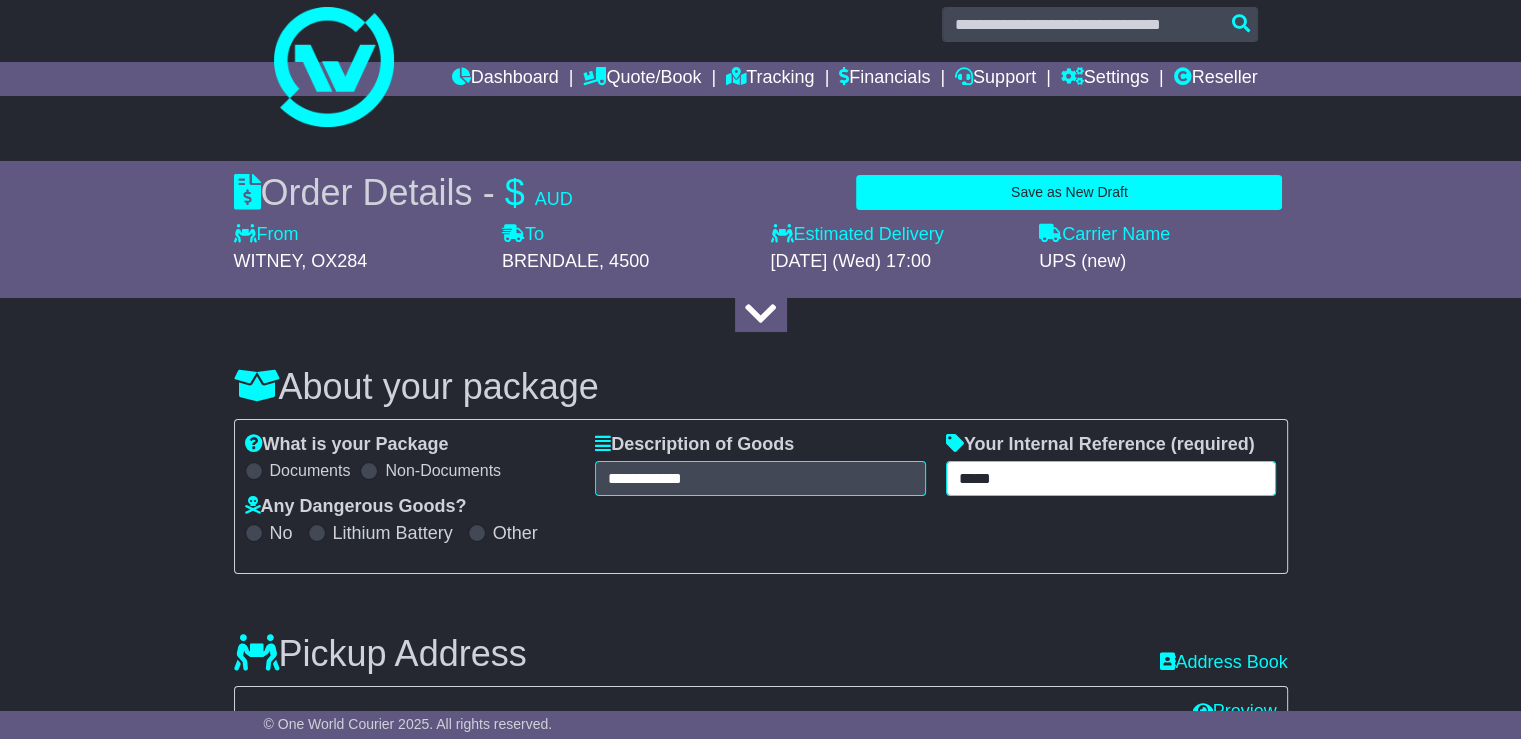 click on "****" at bounding box center [1111, 478] 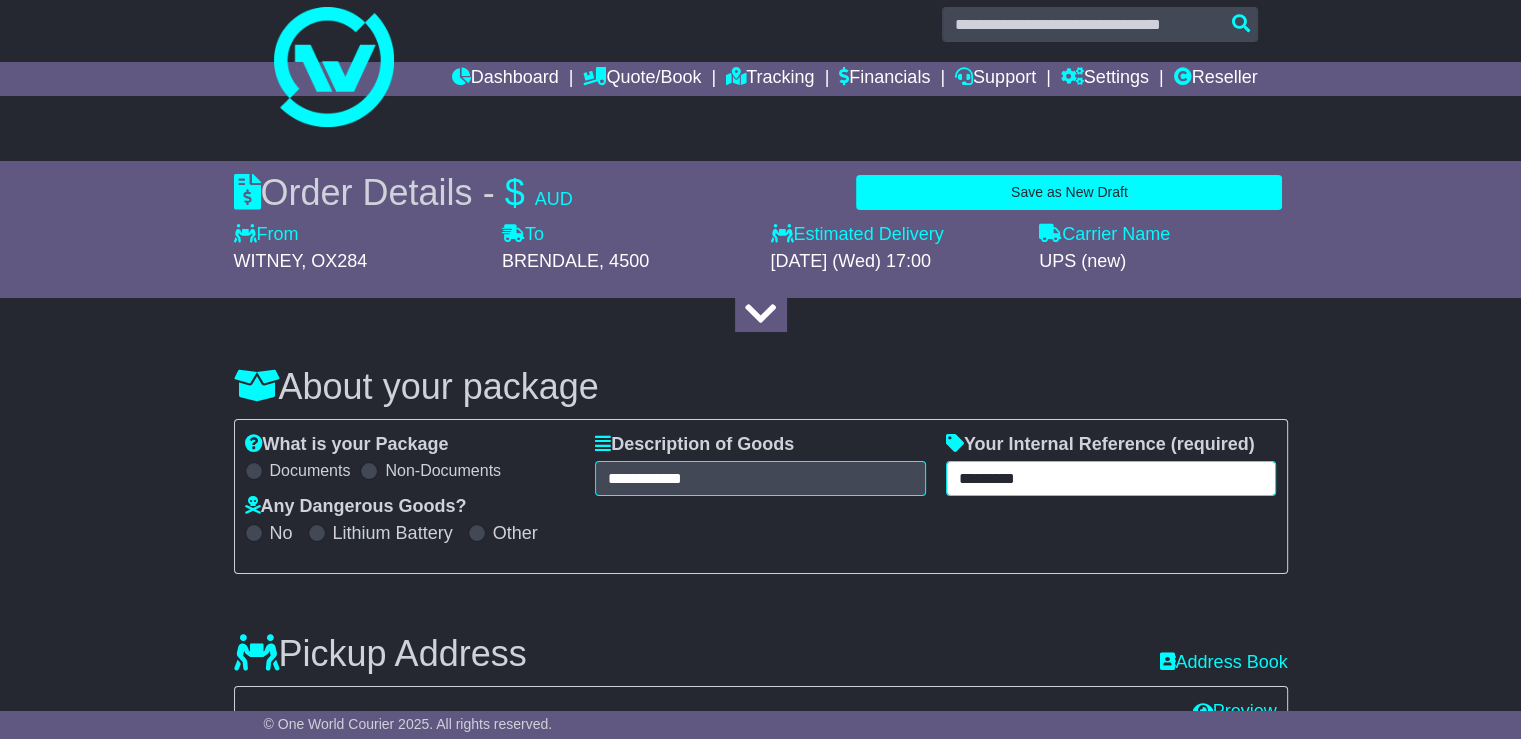 scroll, scrollTop: 218, scrollLeft: 0, axis: vertical 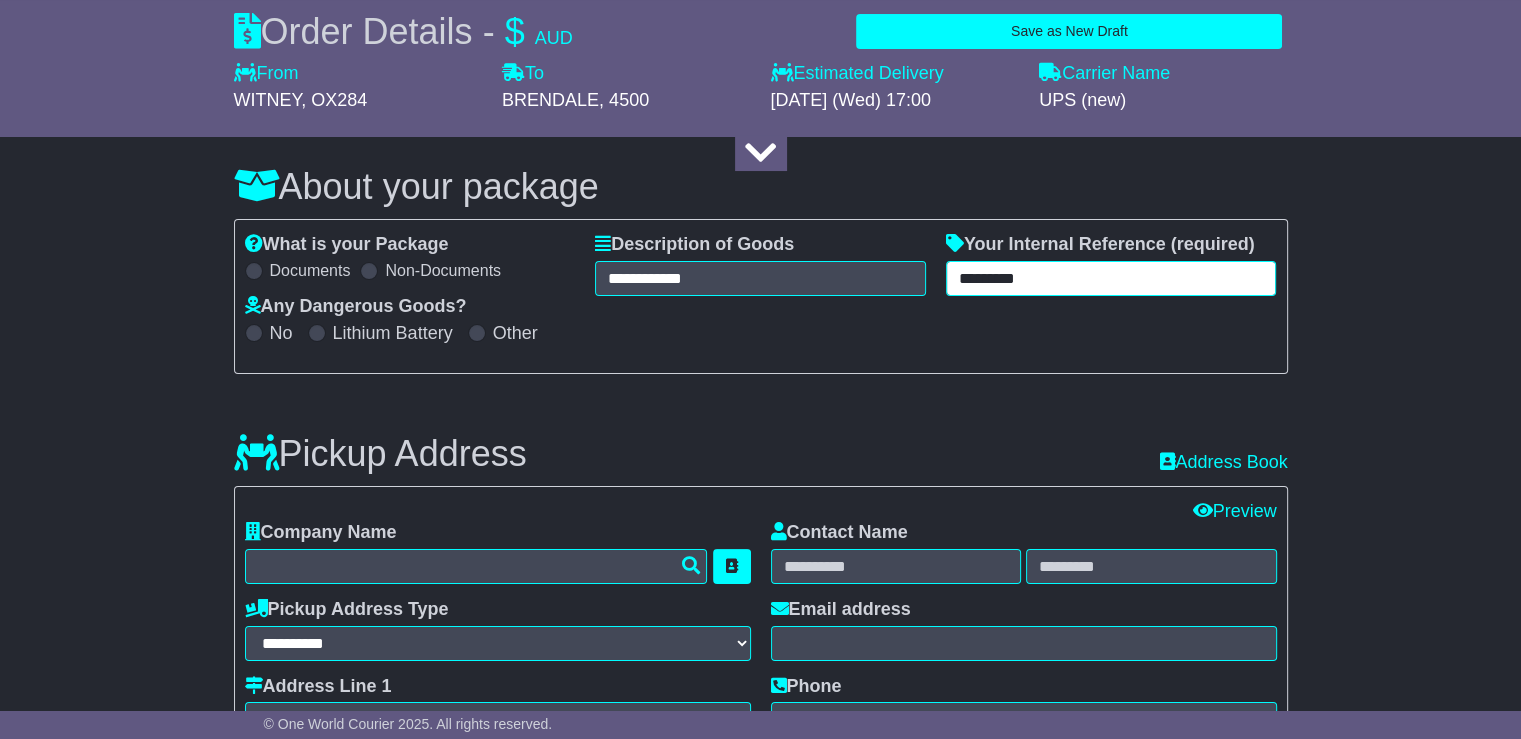 type on "*********" 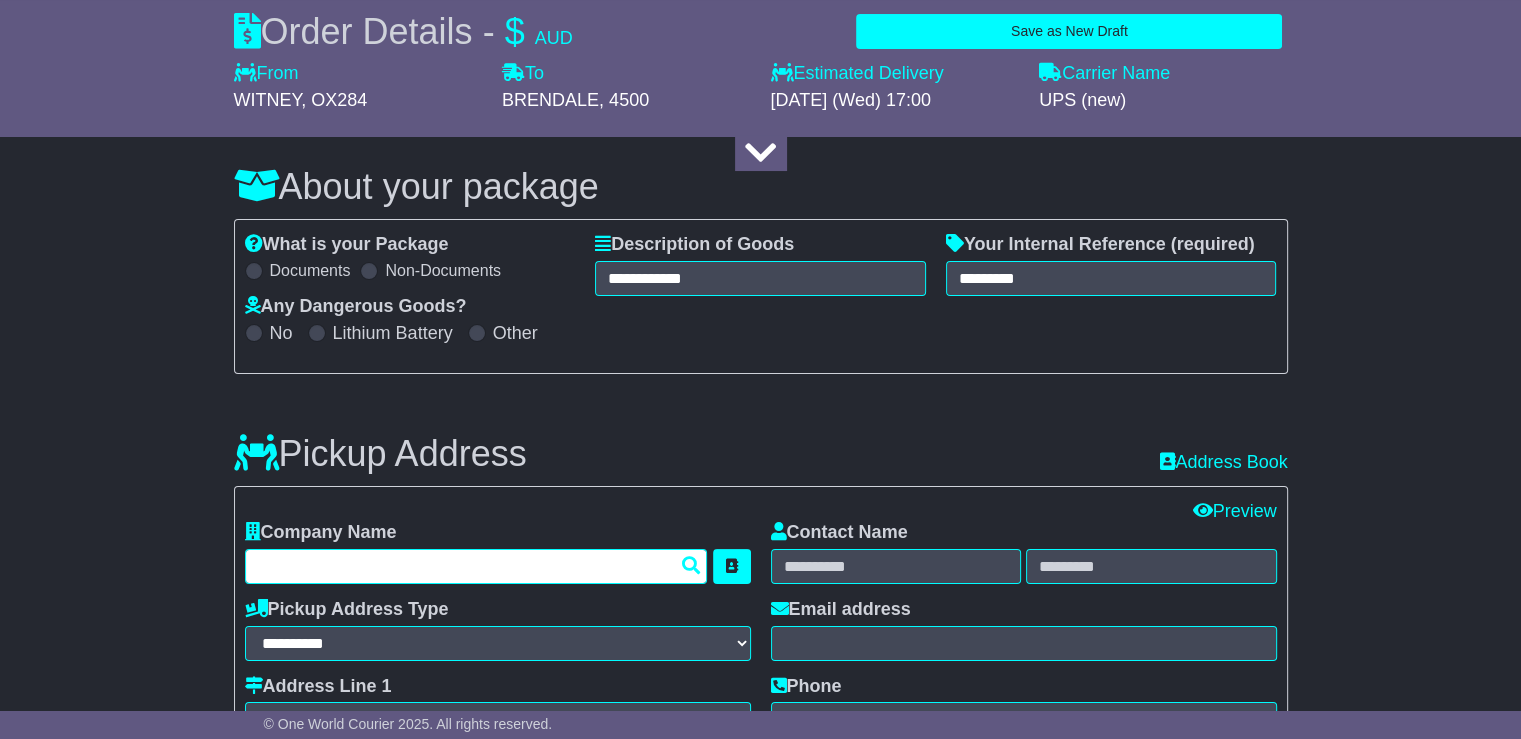 click at bounding box center [476, 566] 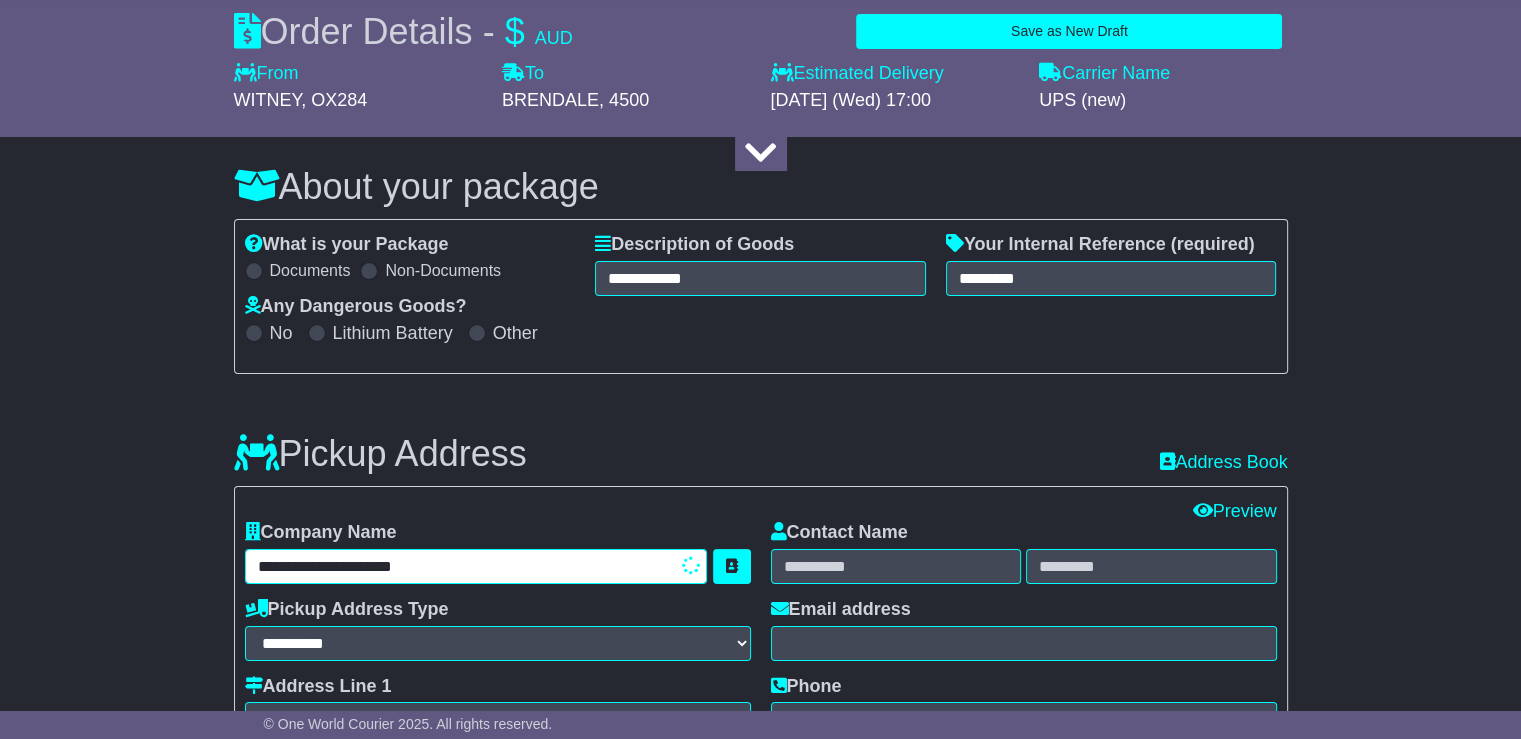 type on "**********" 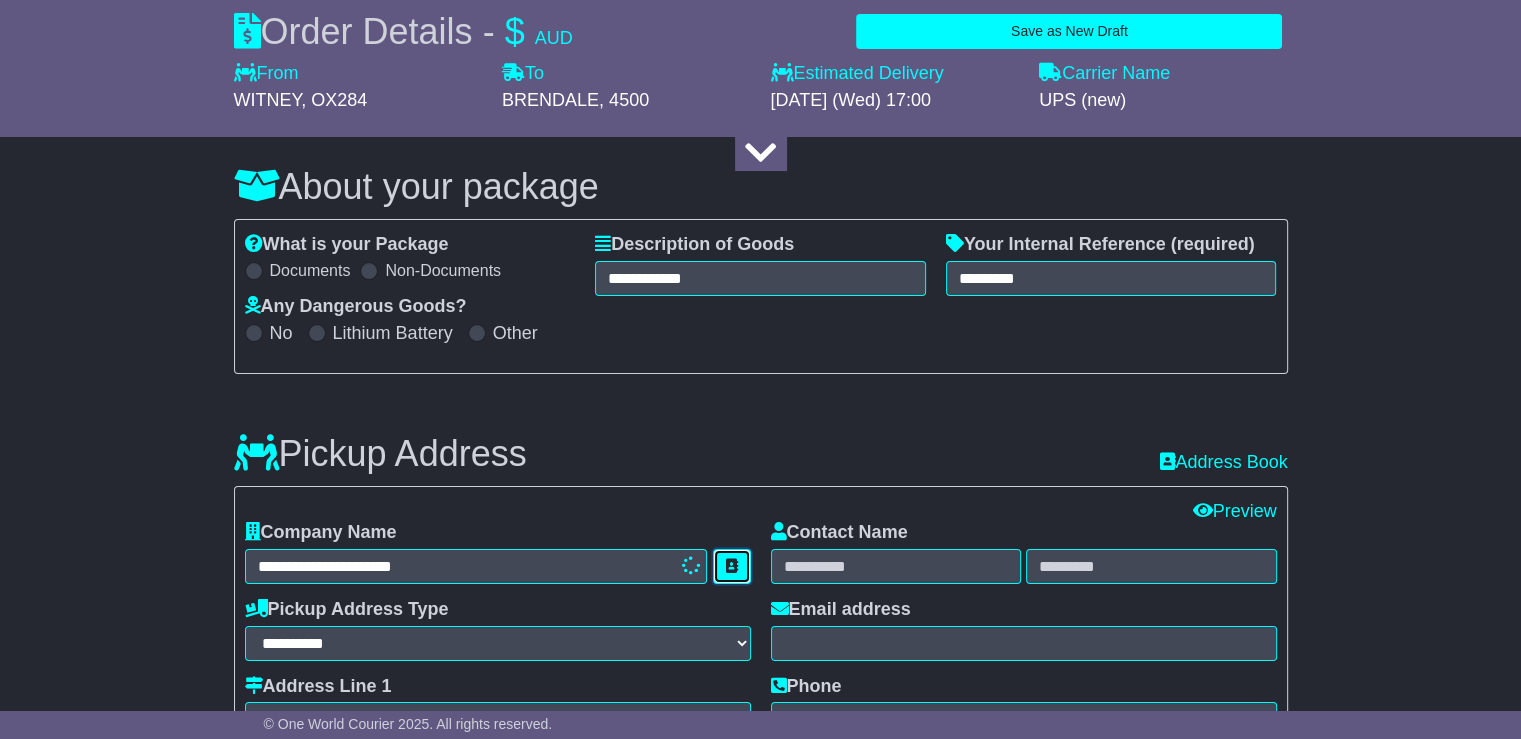 type 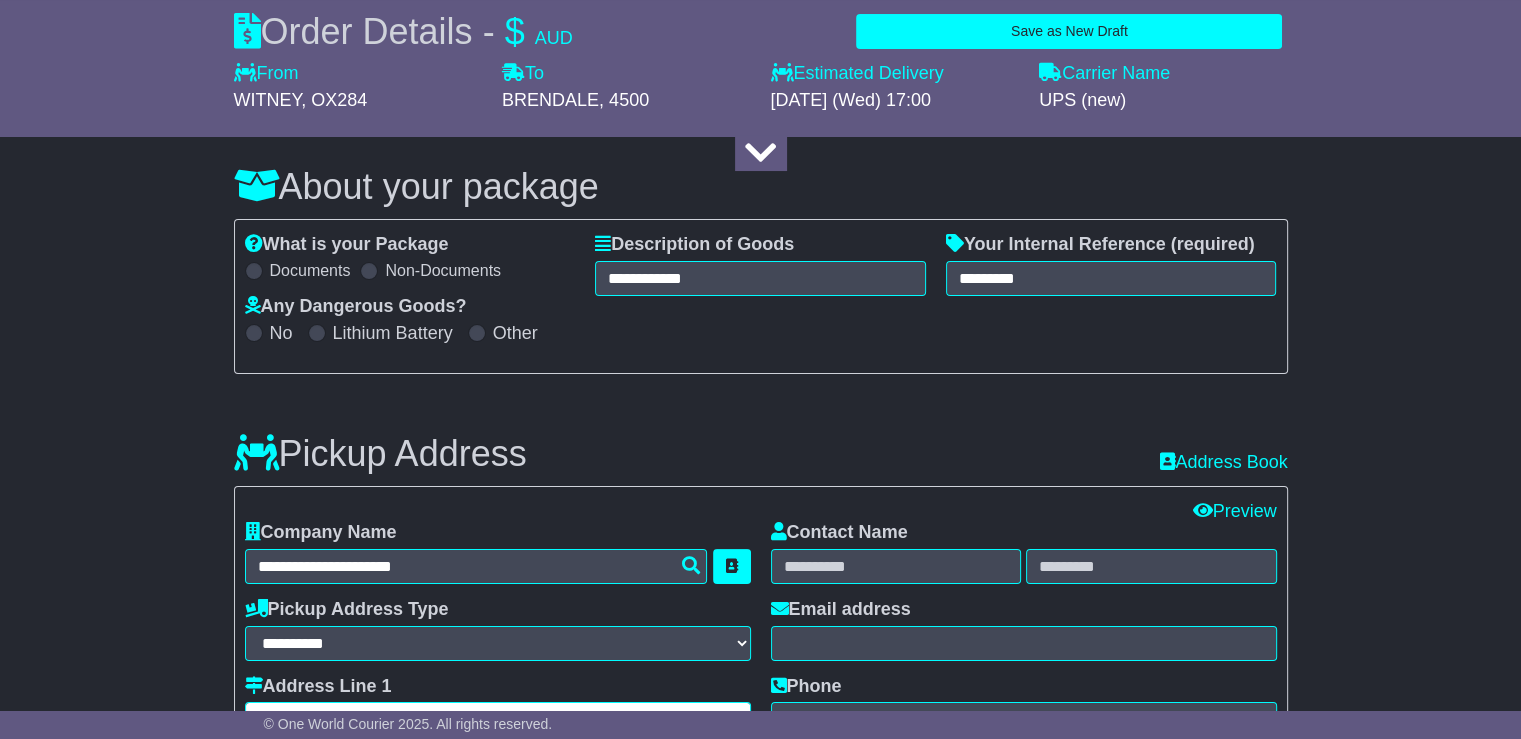 scroll, scrollTop: 318, scrollLeft: 0, axis: vertical 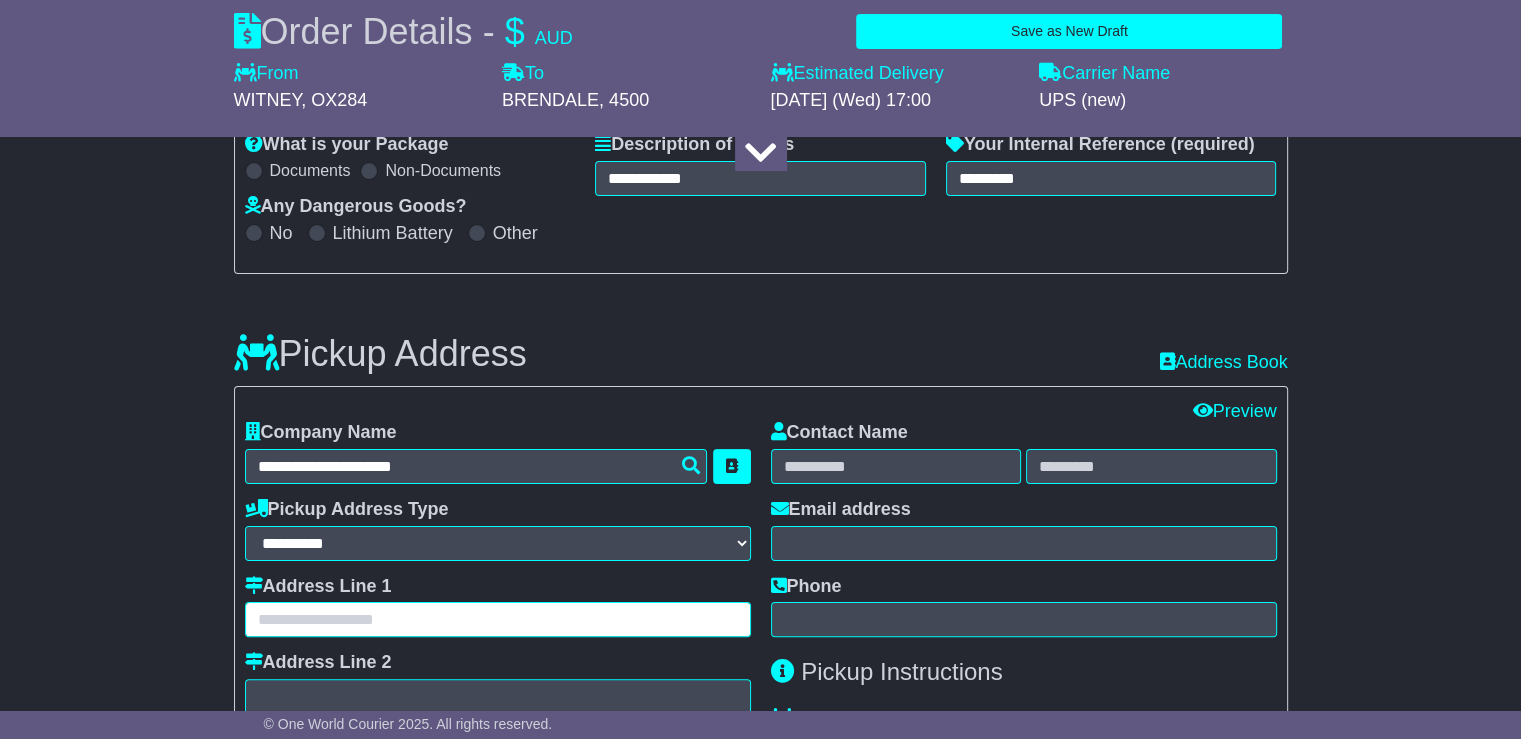 type on "*" 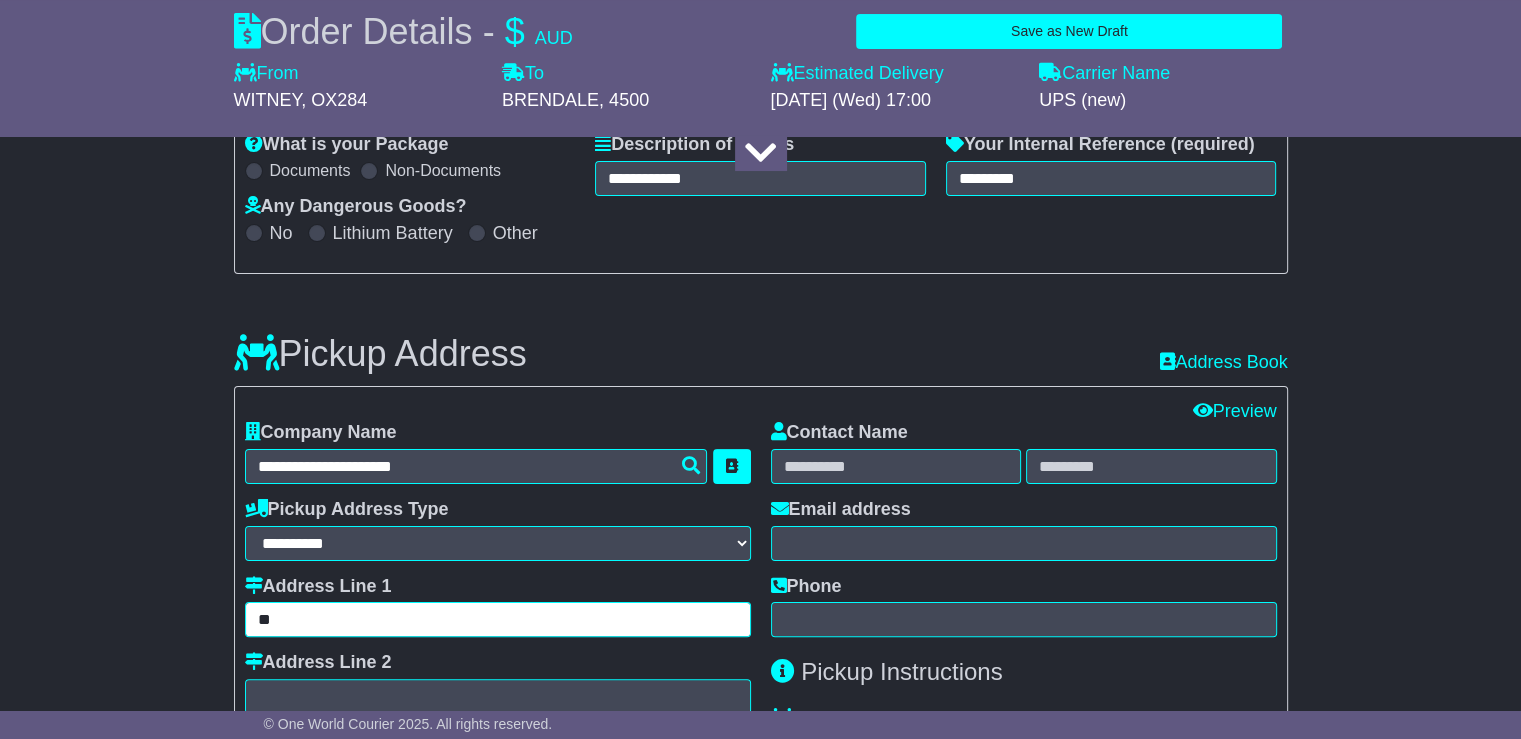 type on "*" 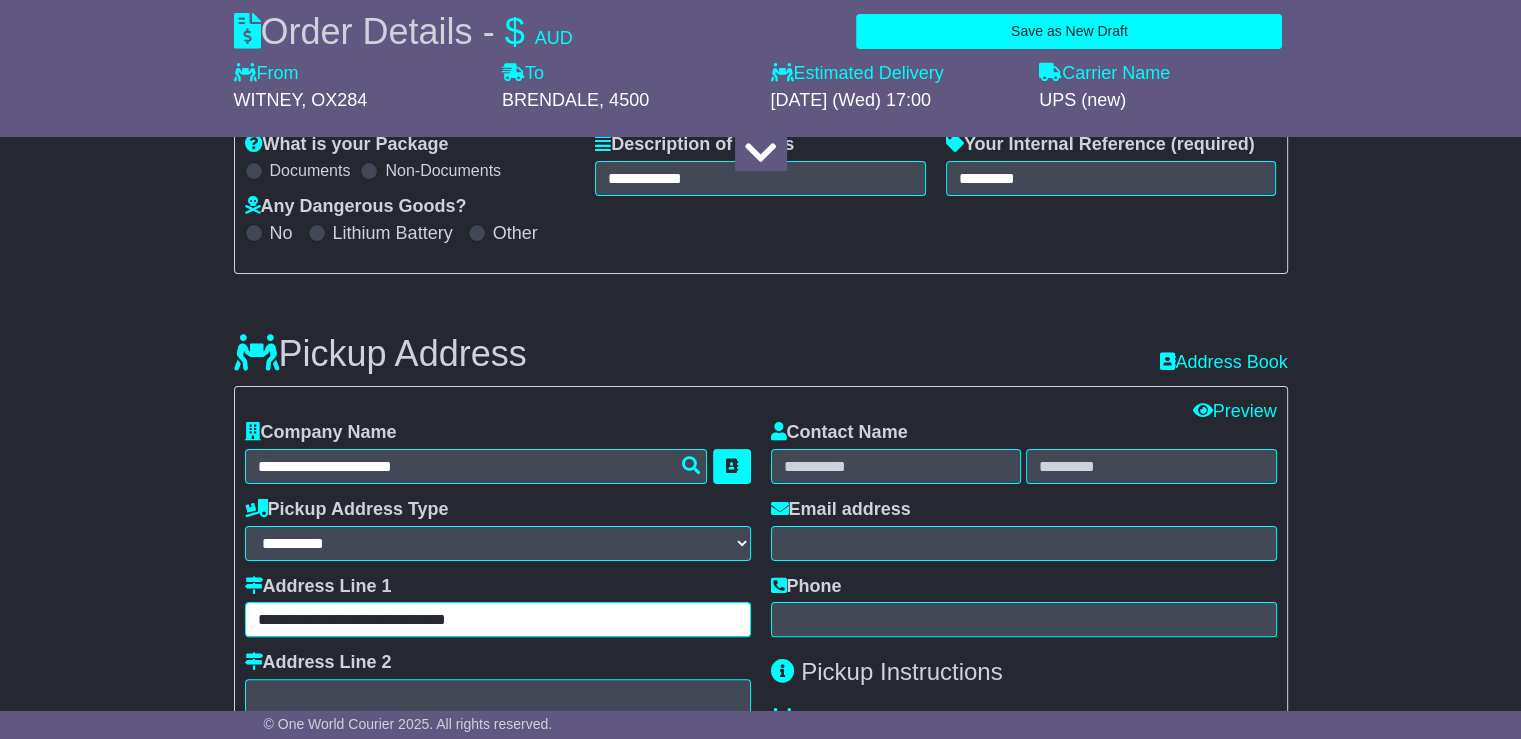 type on "**********" 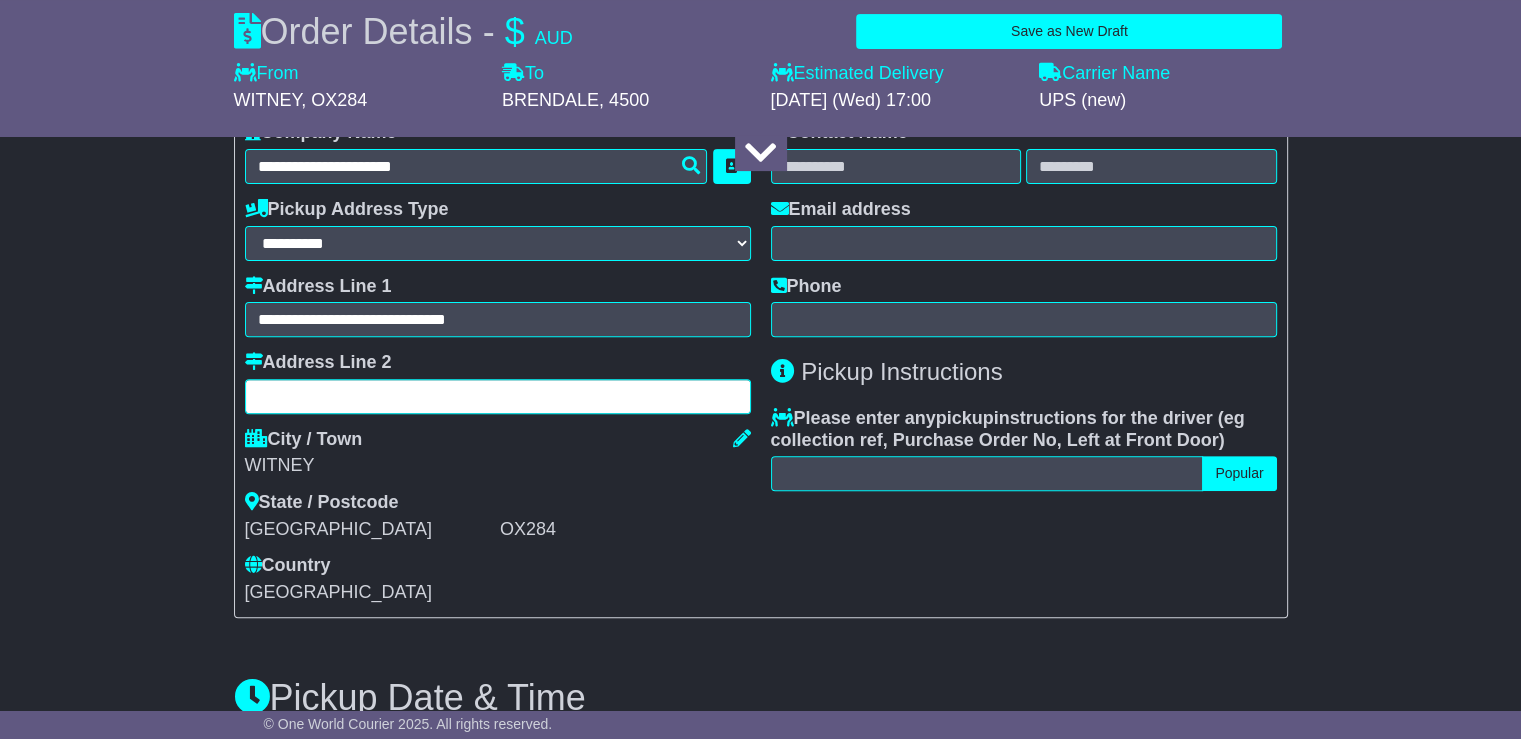 scroll, scrollTop: 418, scrollLeft: 0, axis: vertical 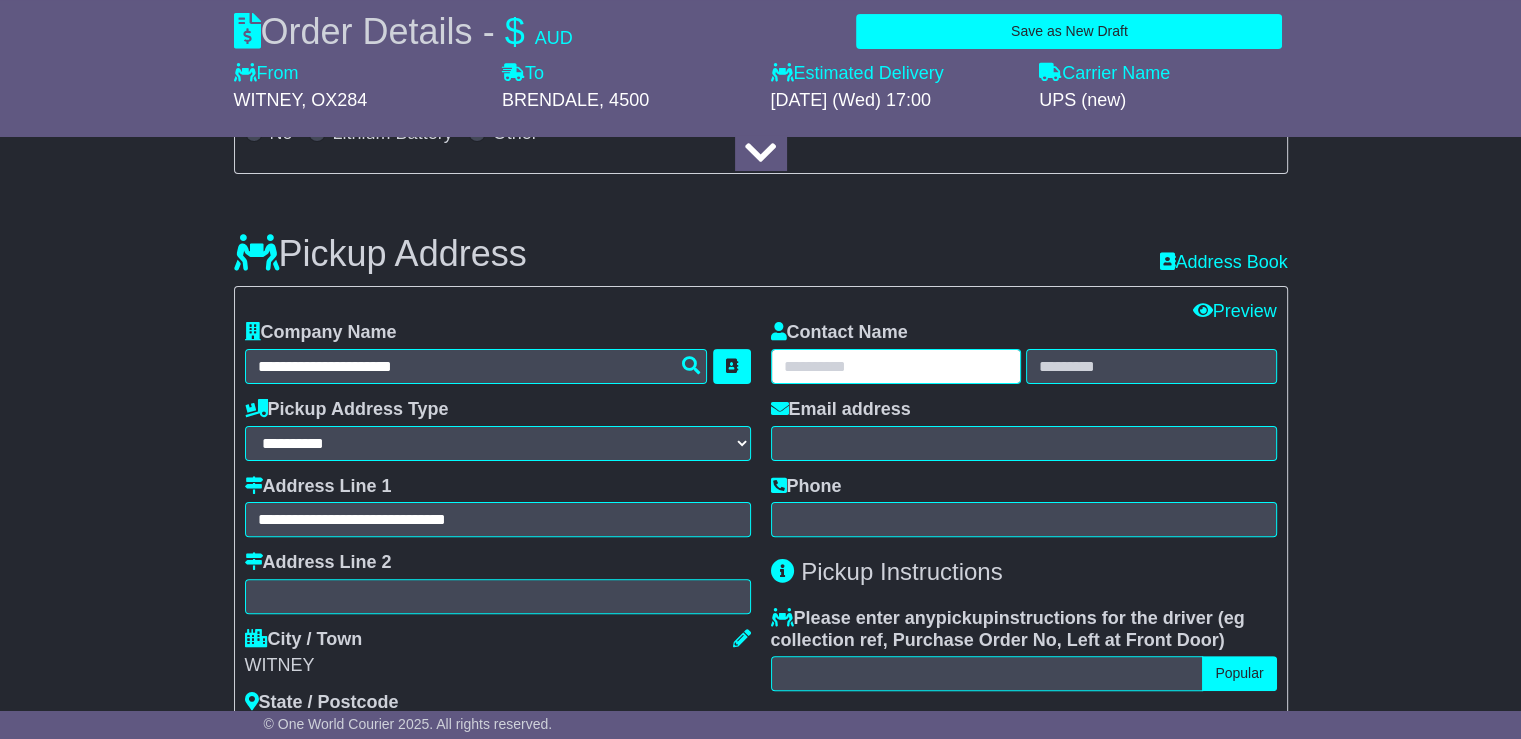 click at bounding box center [896, 366] 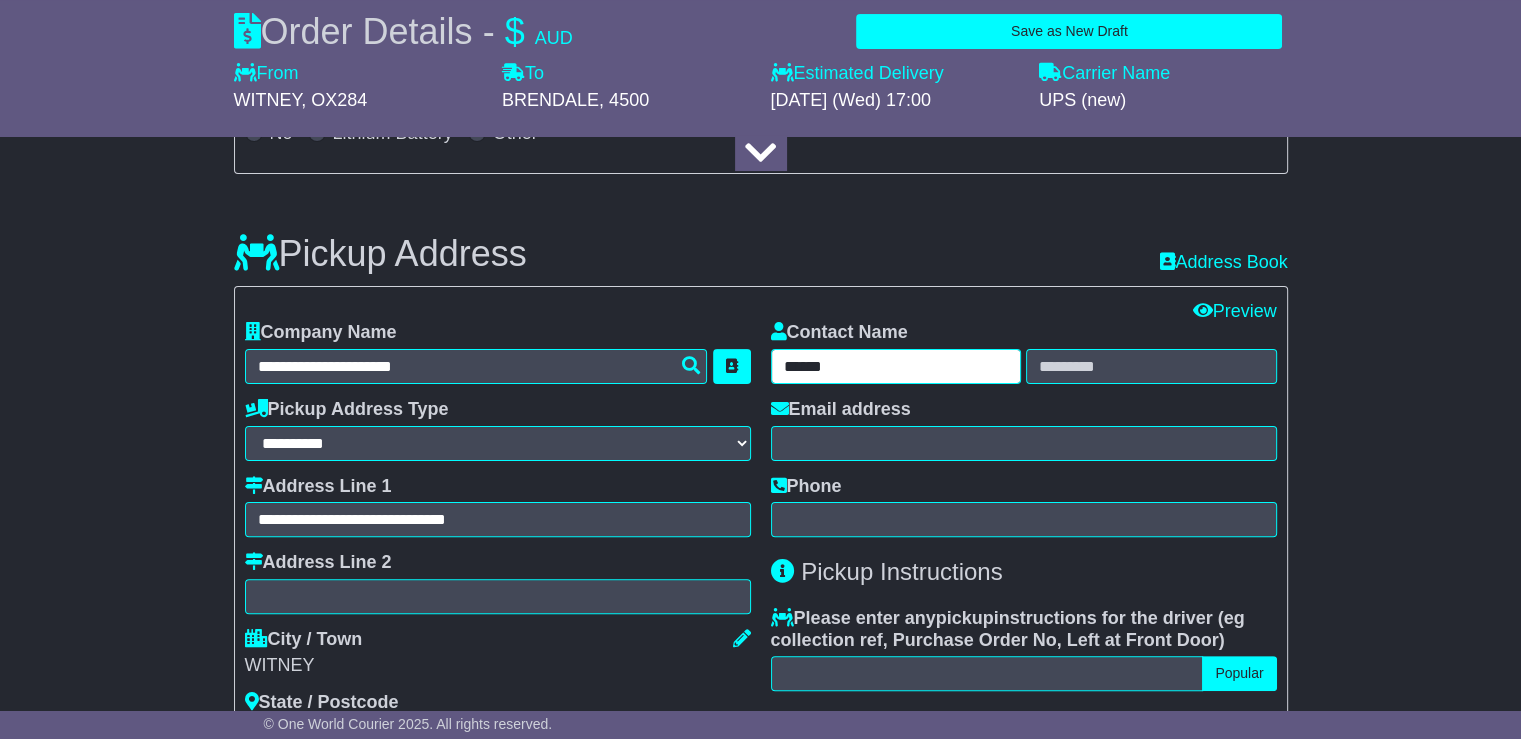 type on "******" 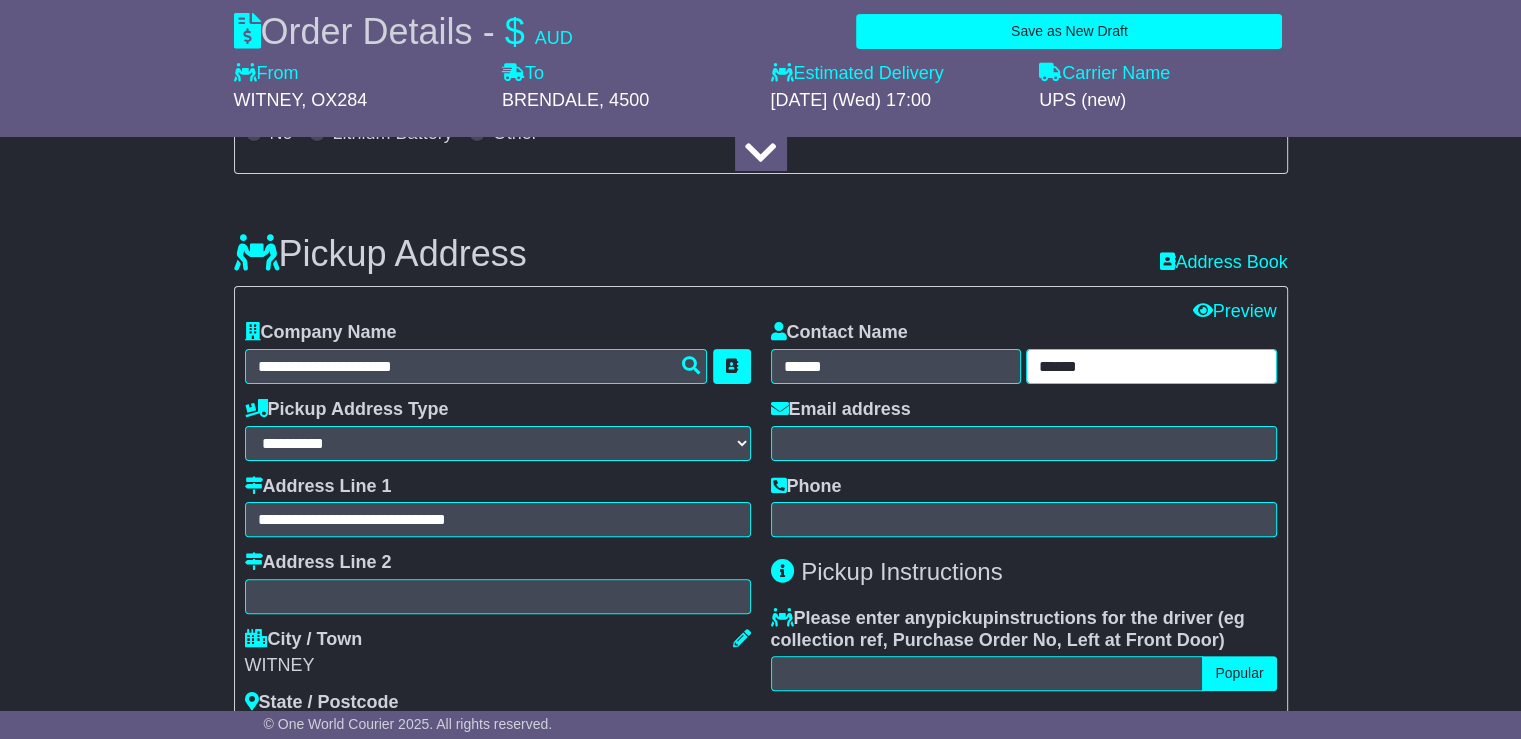 type on "******" 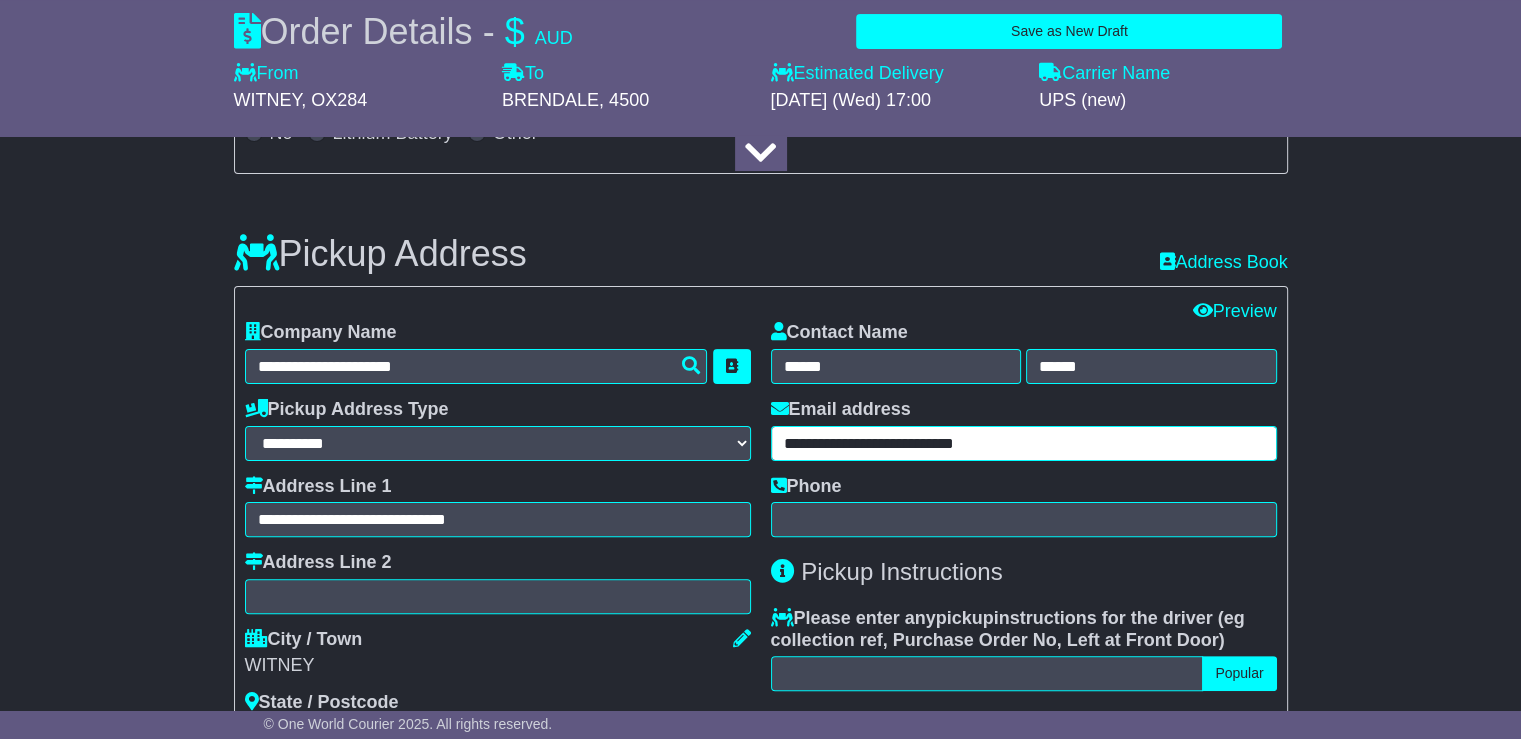 type on "**********" 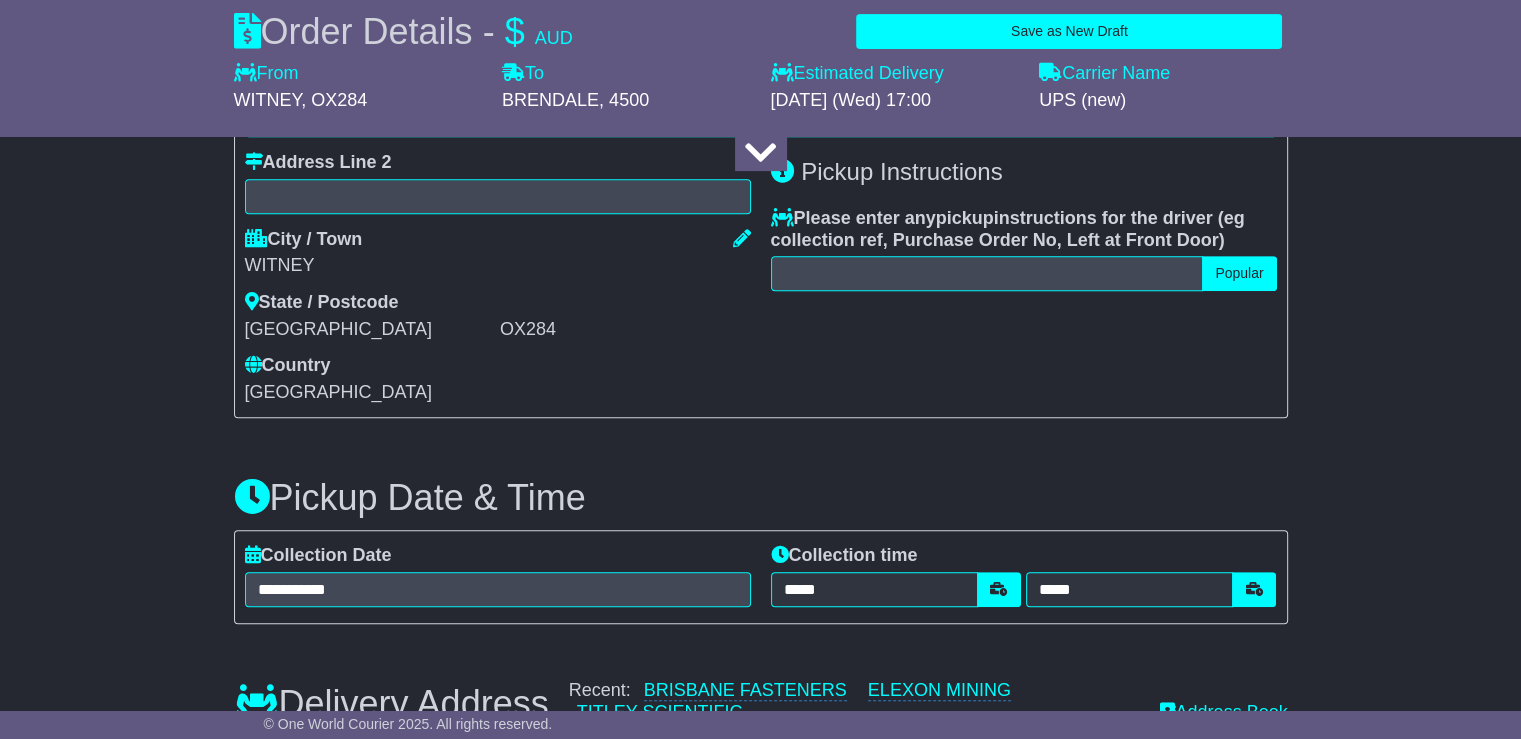 scroll, scrollTop: 1118, scrollLeft: 0, axis: vertical 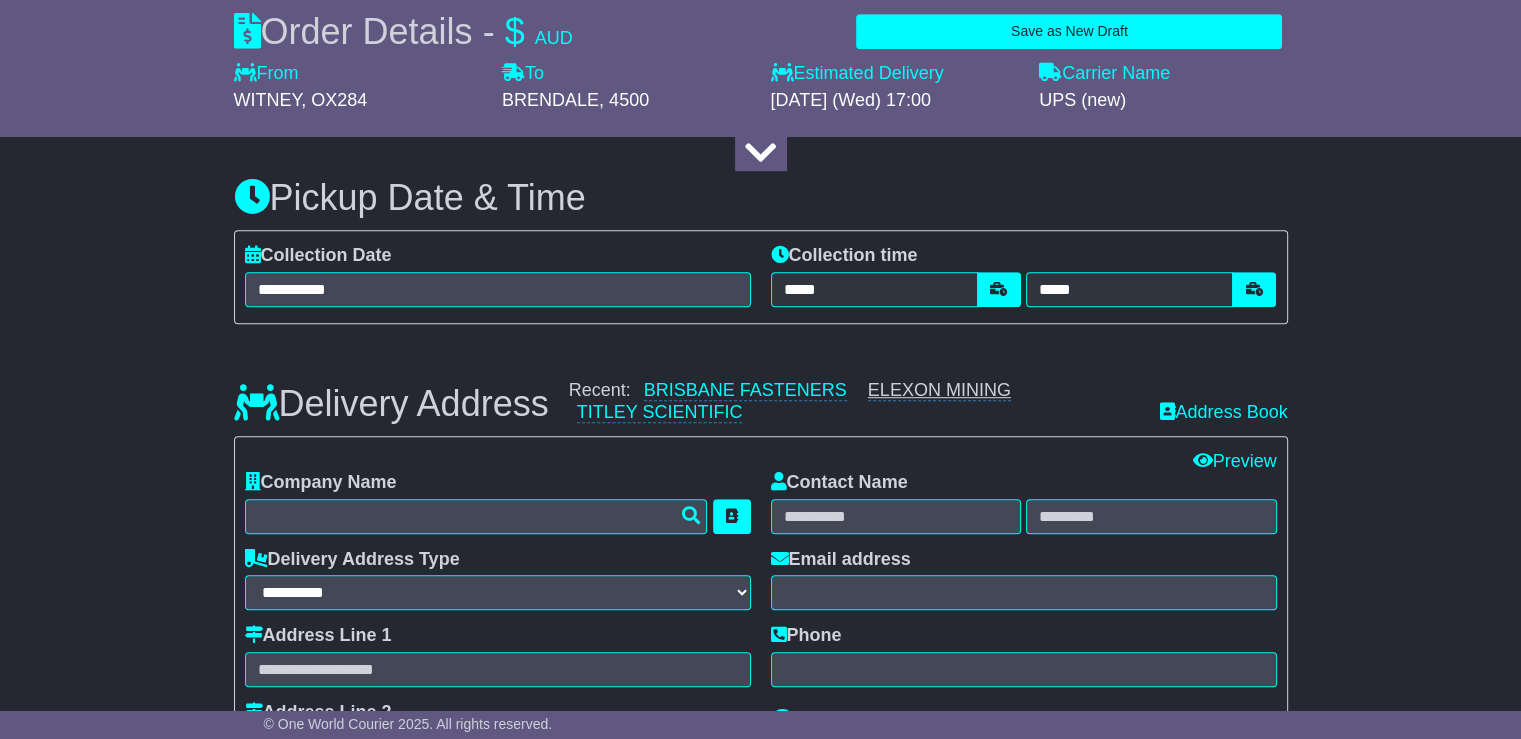 type on "**********" 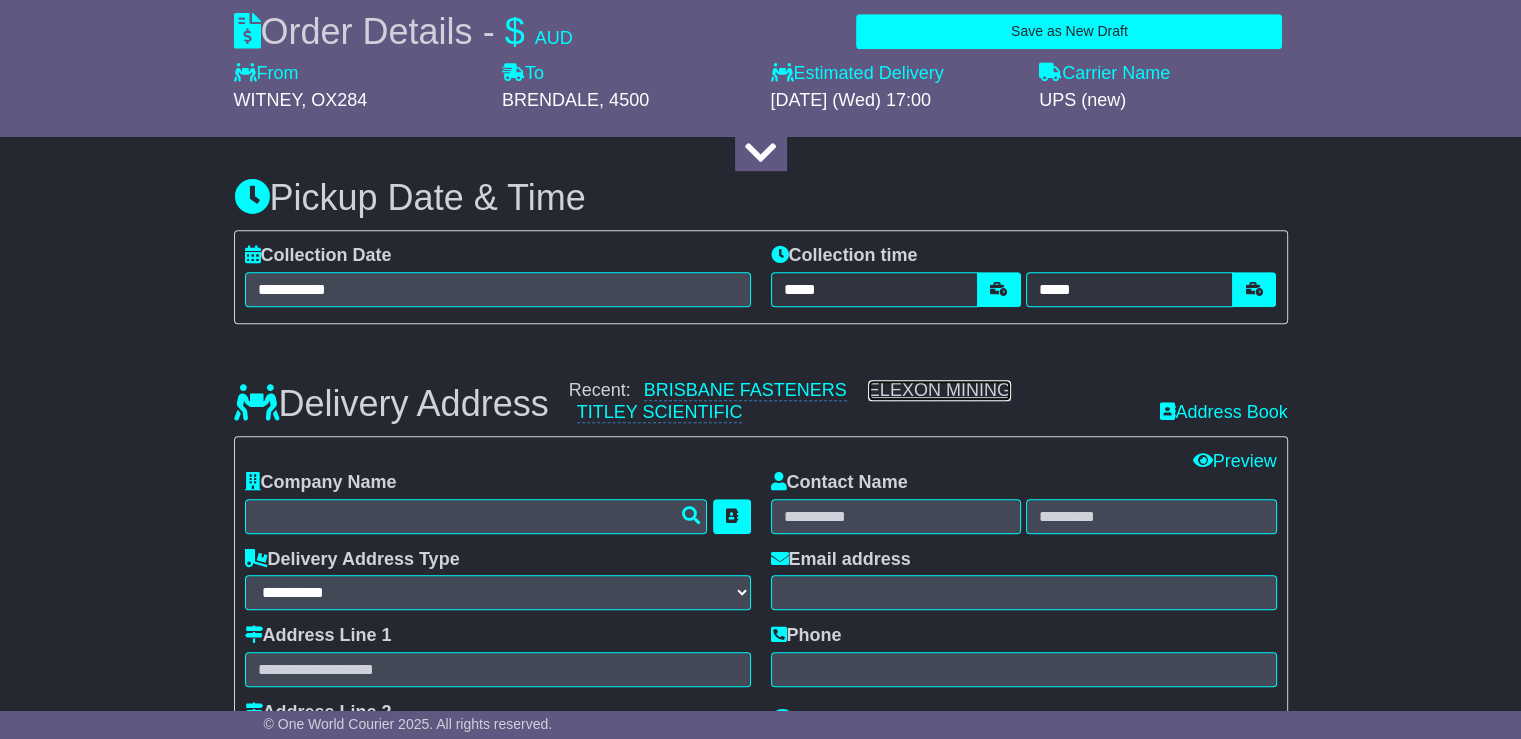 click on "ELEXON MINING" at bounding box center [939, 390] 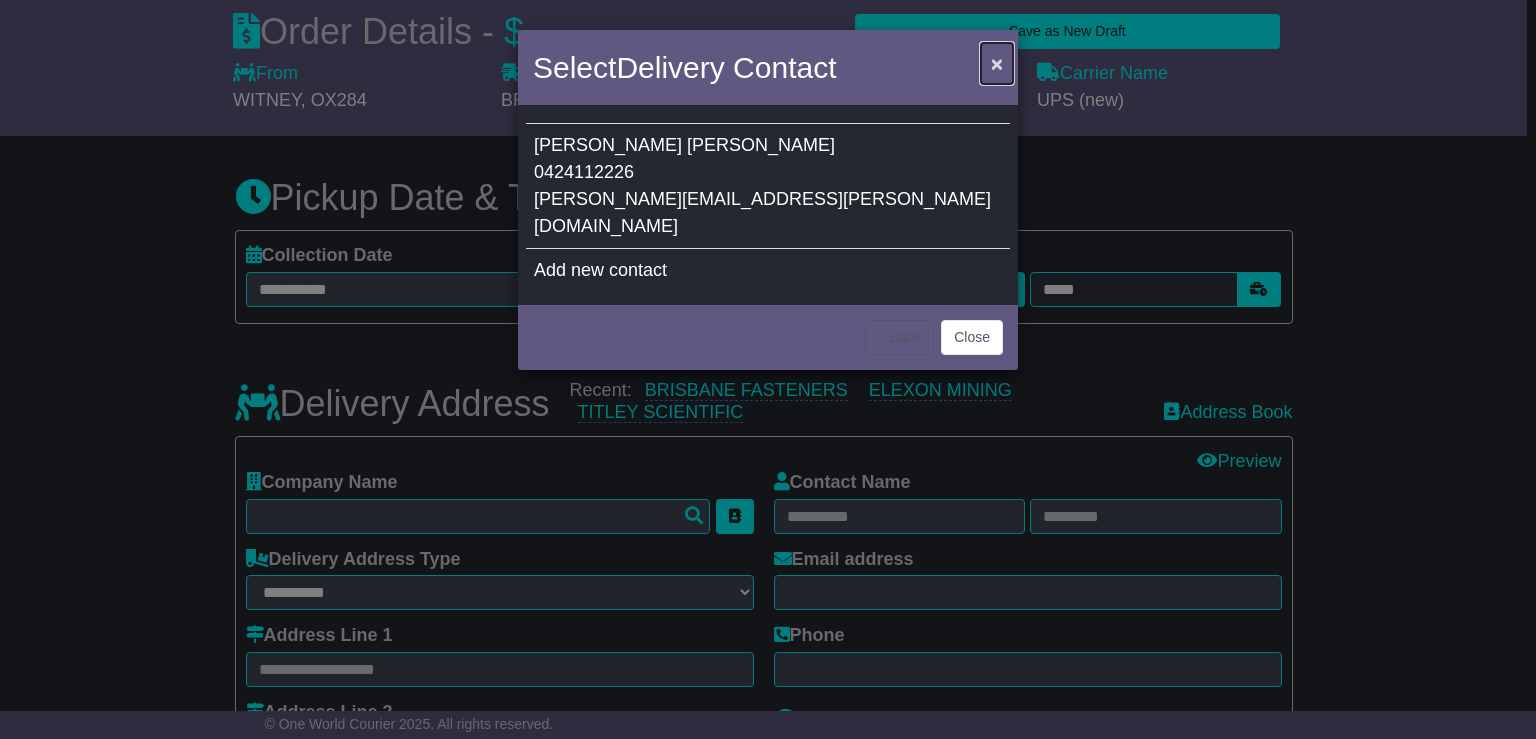click on "×" at bounding box center [997, 63] 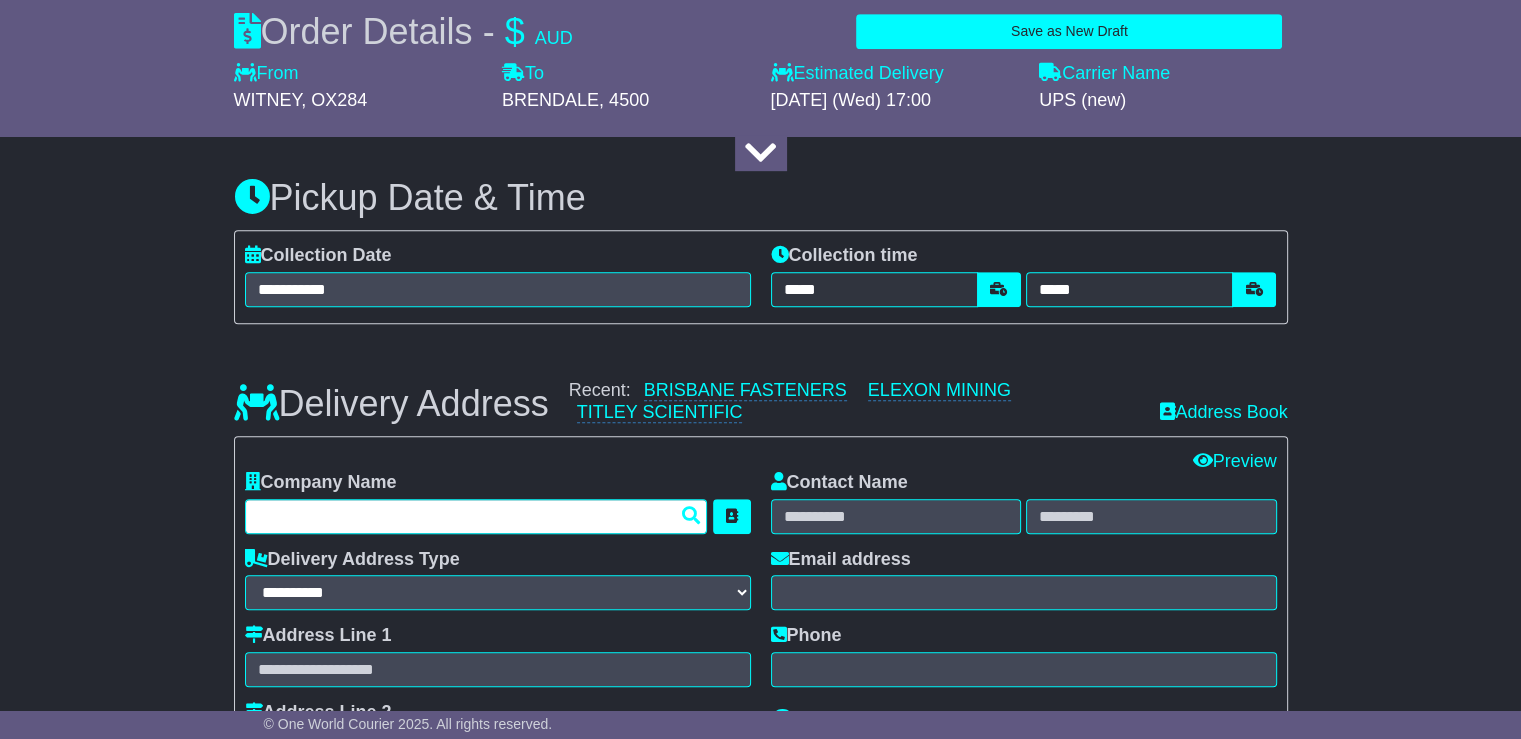 click at bounding box center (476, 516) 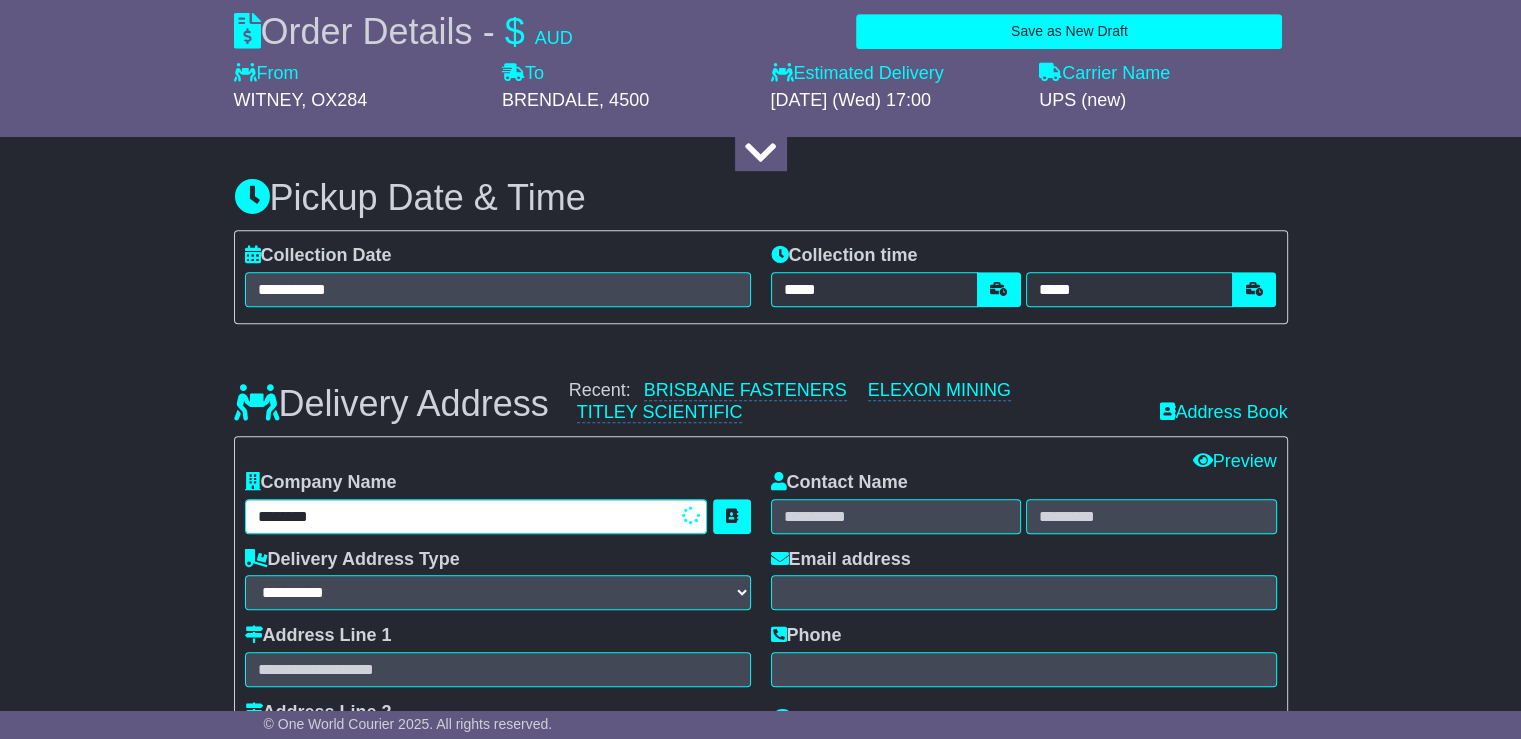 type on "*********" 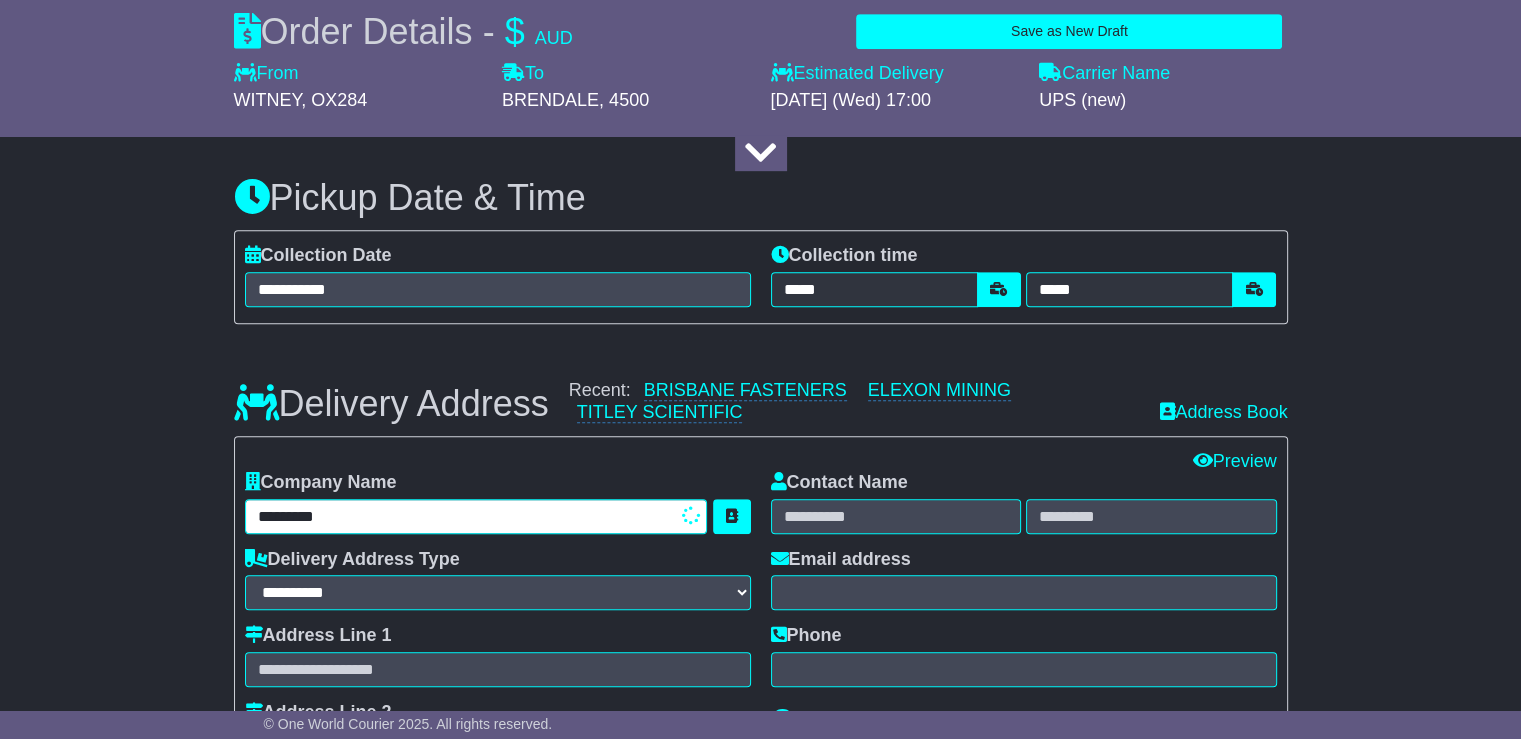 type on "**********" 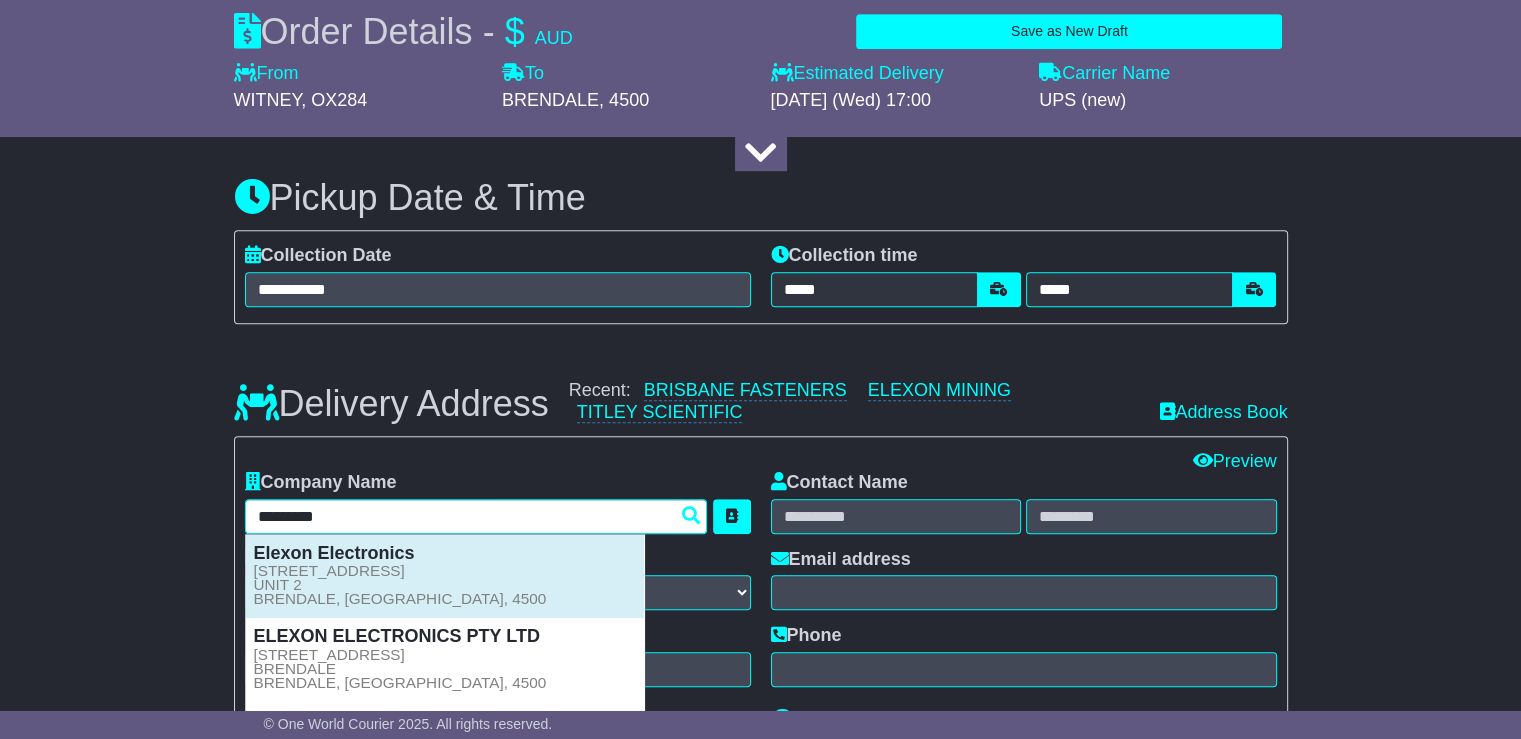 click on "209 LEITCHS ROAD UNIT 2   BRENDALE, QLD, 4500" at bounding box center (400, 585) 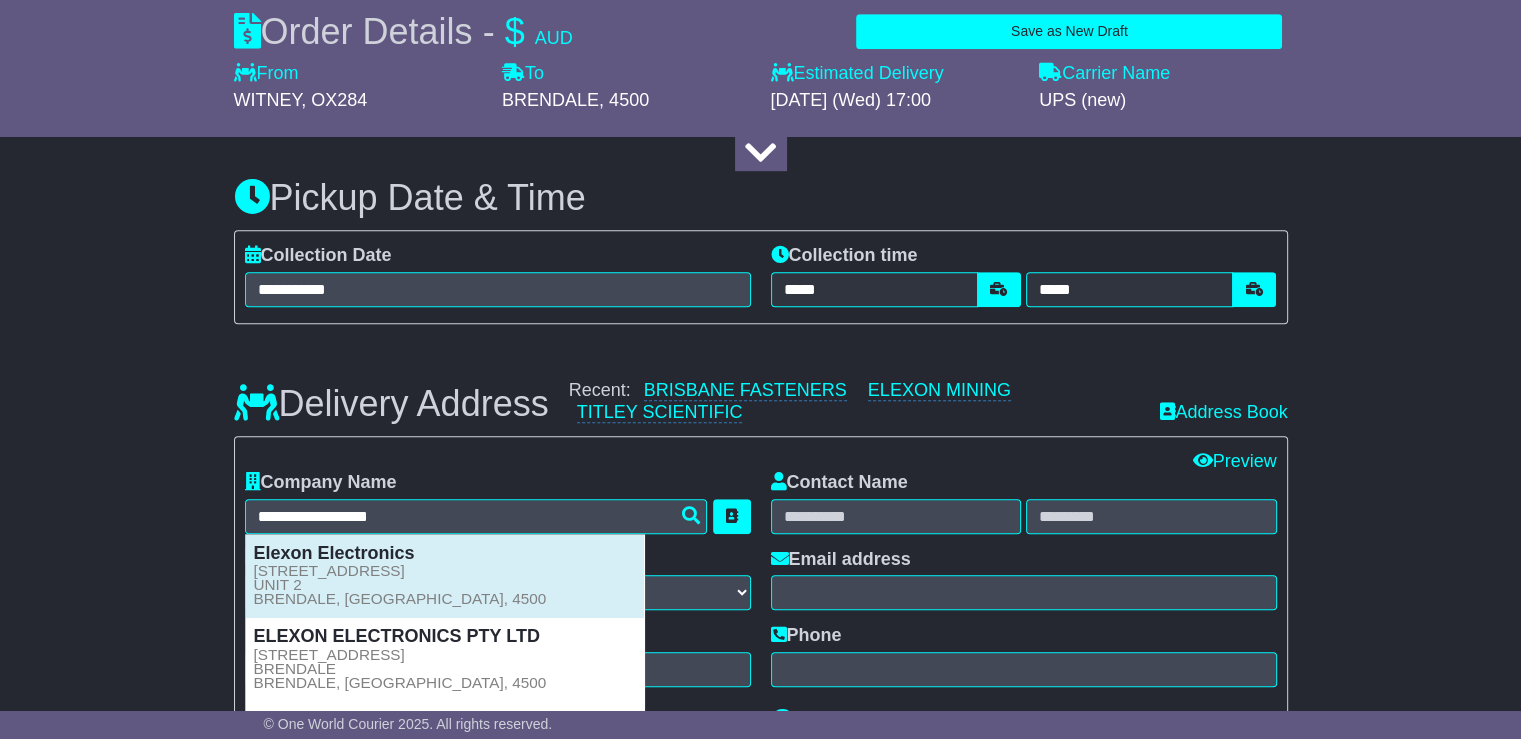 type 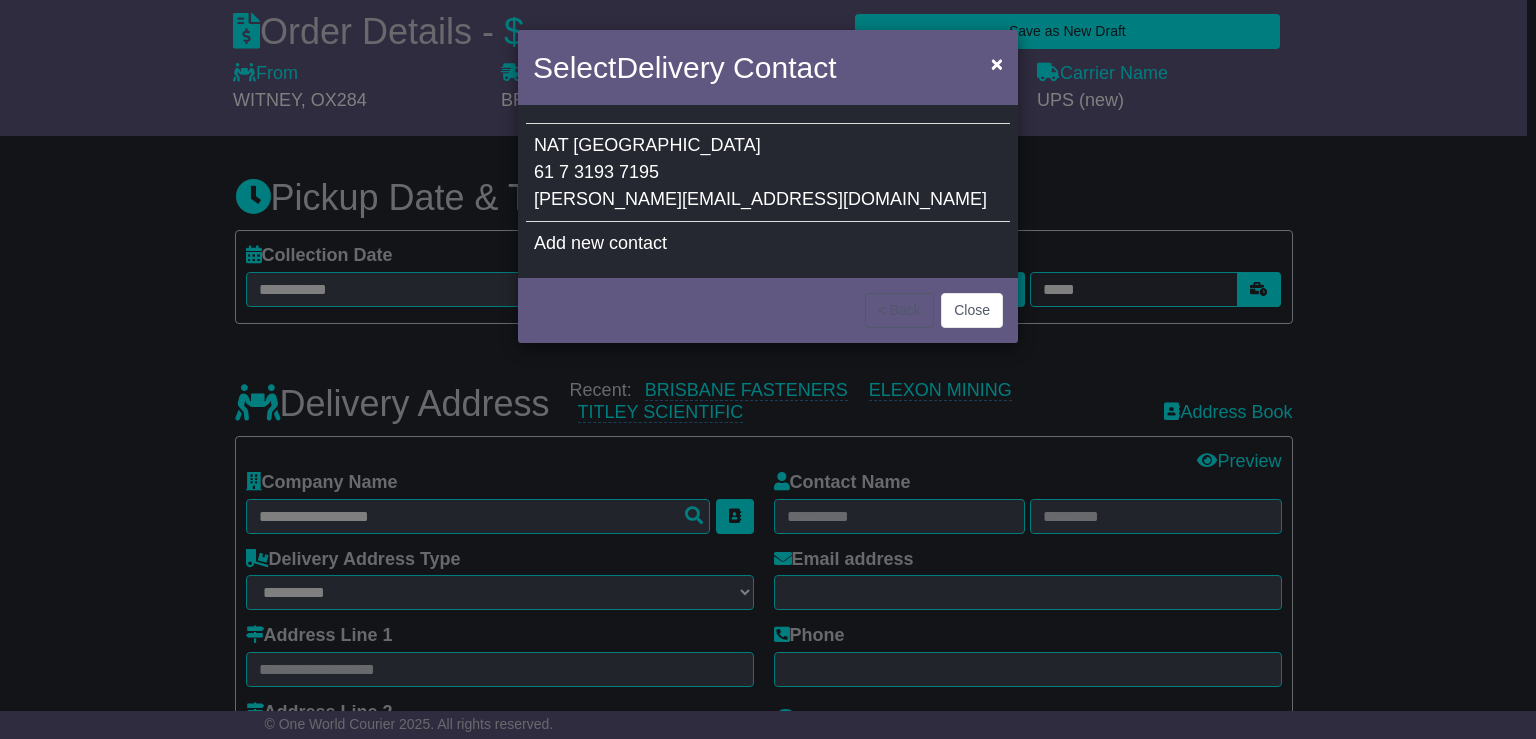 click on "NAT   COVENTRY
61 7 3193 7195
ROBERT@LAUNCHCARGO.COM.AU" at bounding box center (768, 173) 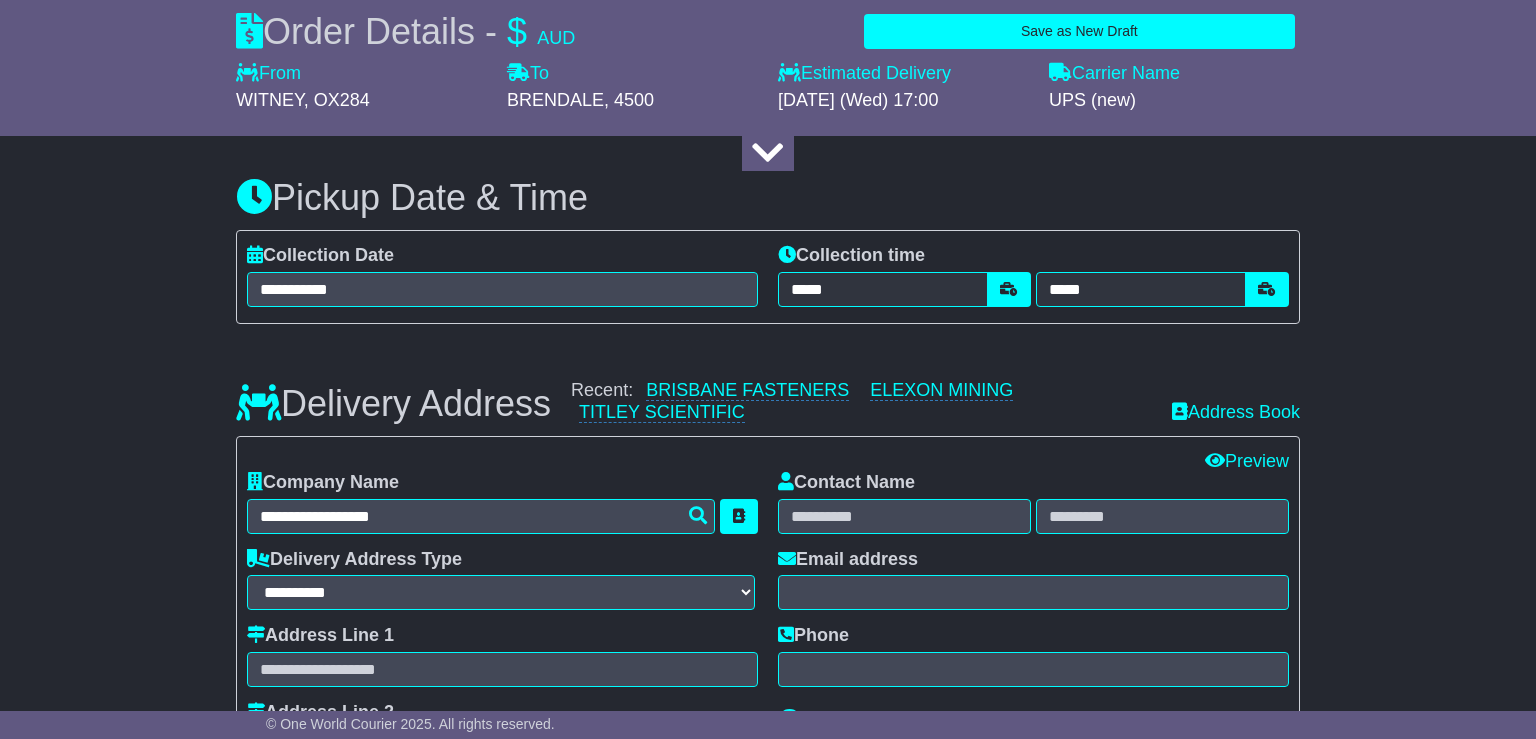 type on "**********" 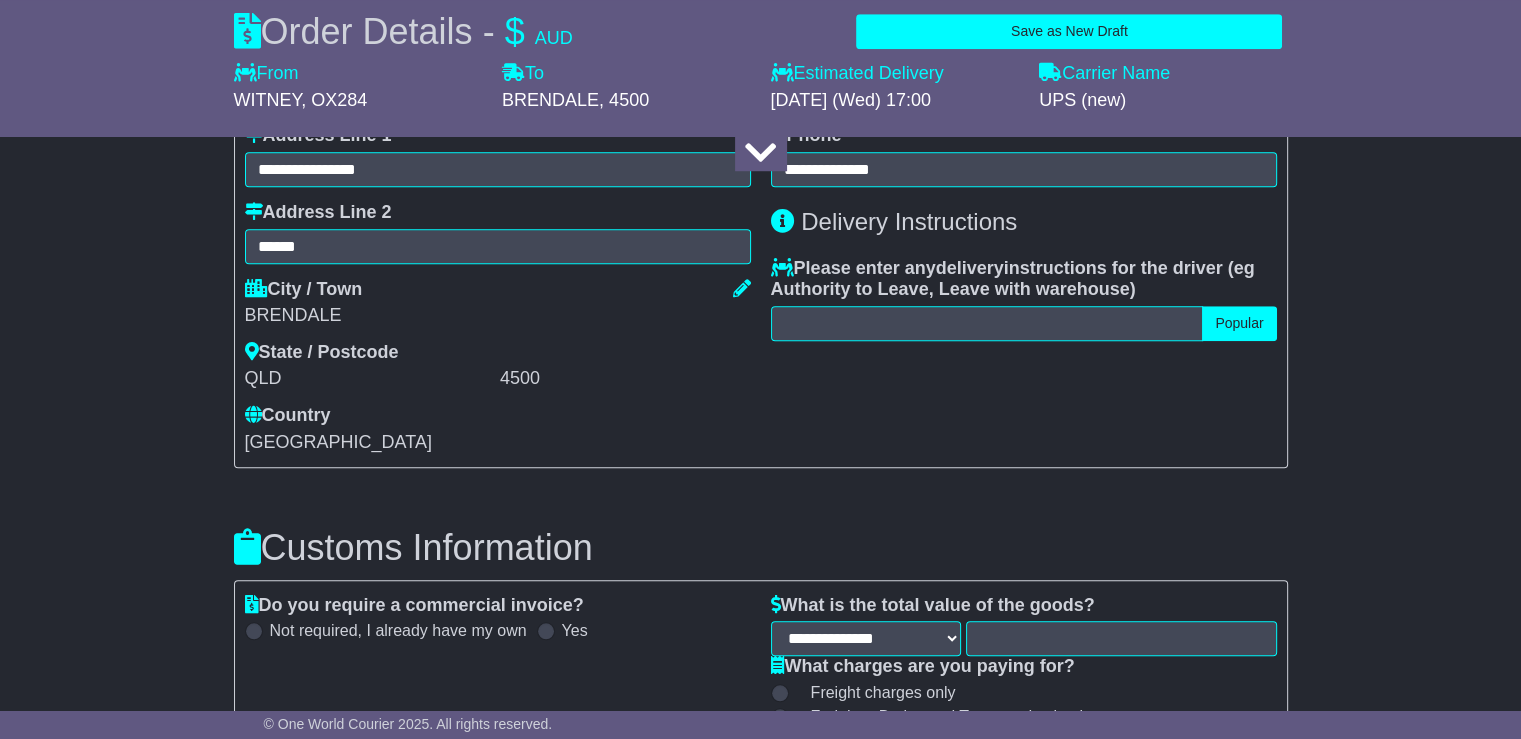 scroll, scrollTop: 1718, scrollLeft: 0, axis: vertical 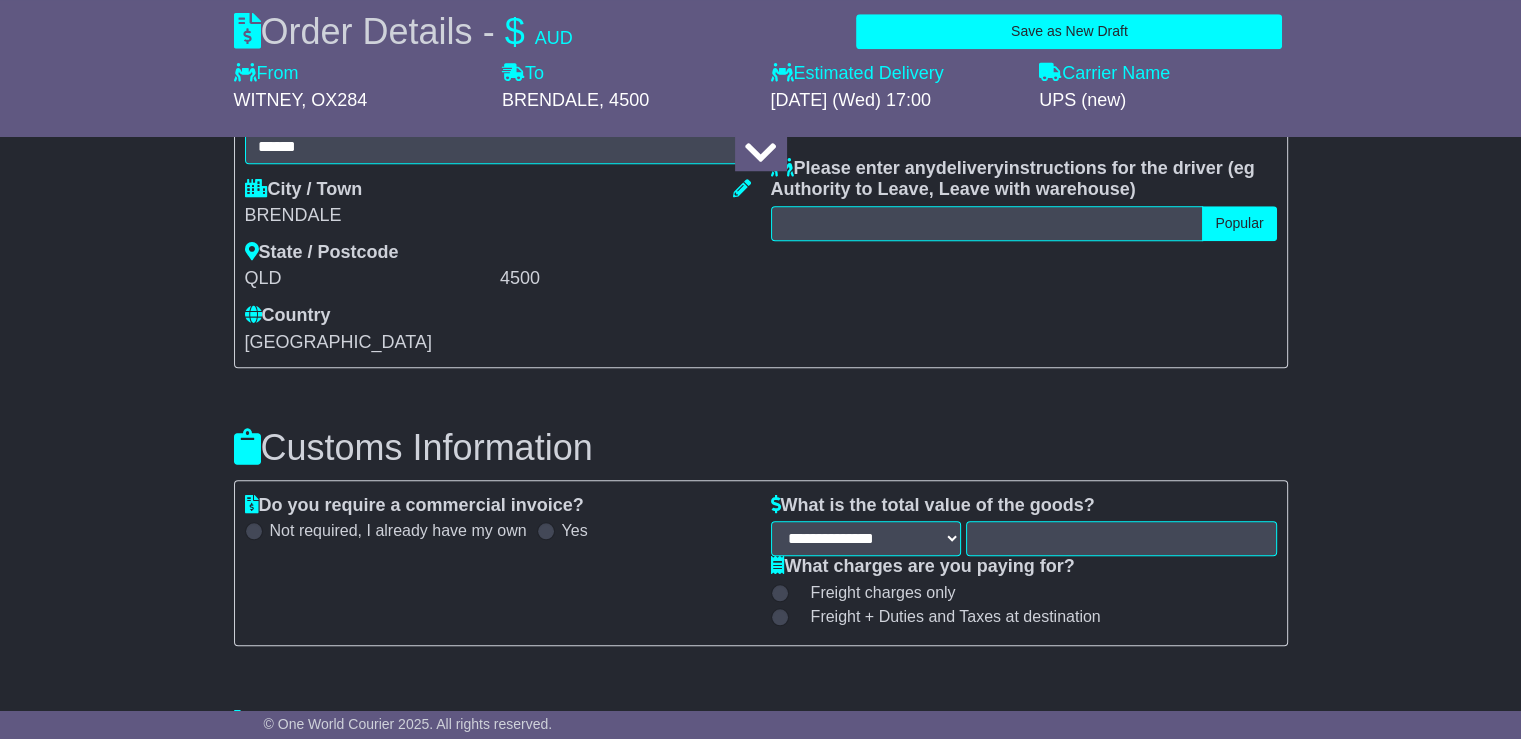 click at bounding box center [780, 617] 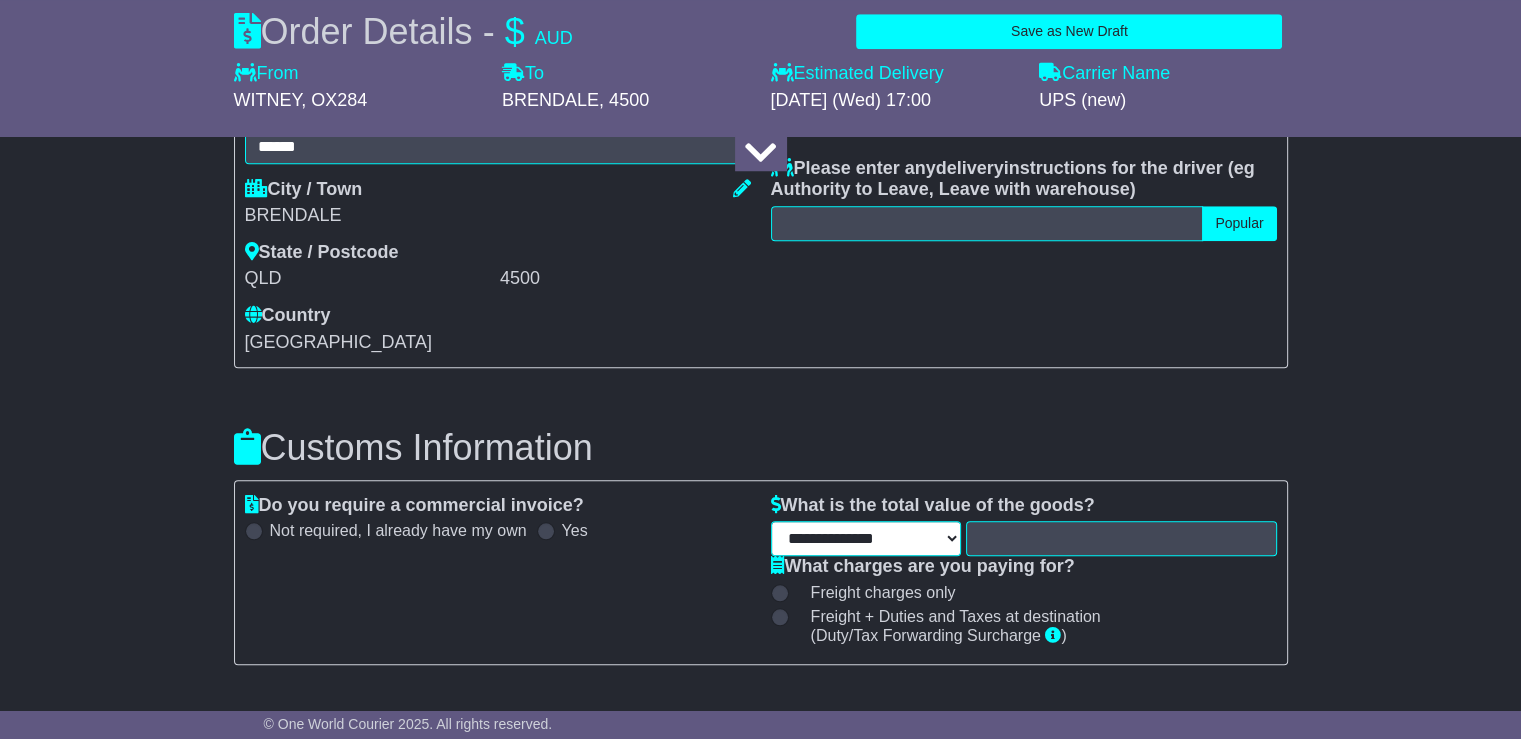 click on "**********" at bounding box center (866, 538) 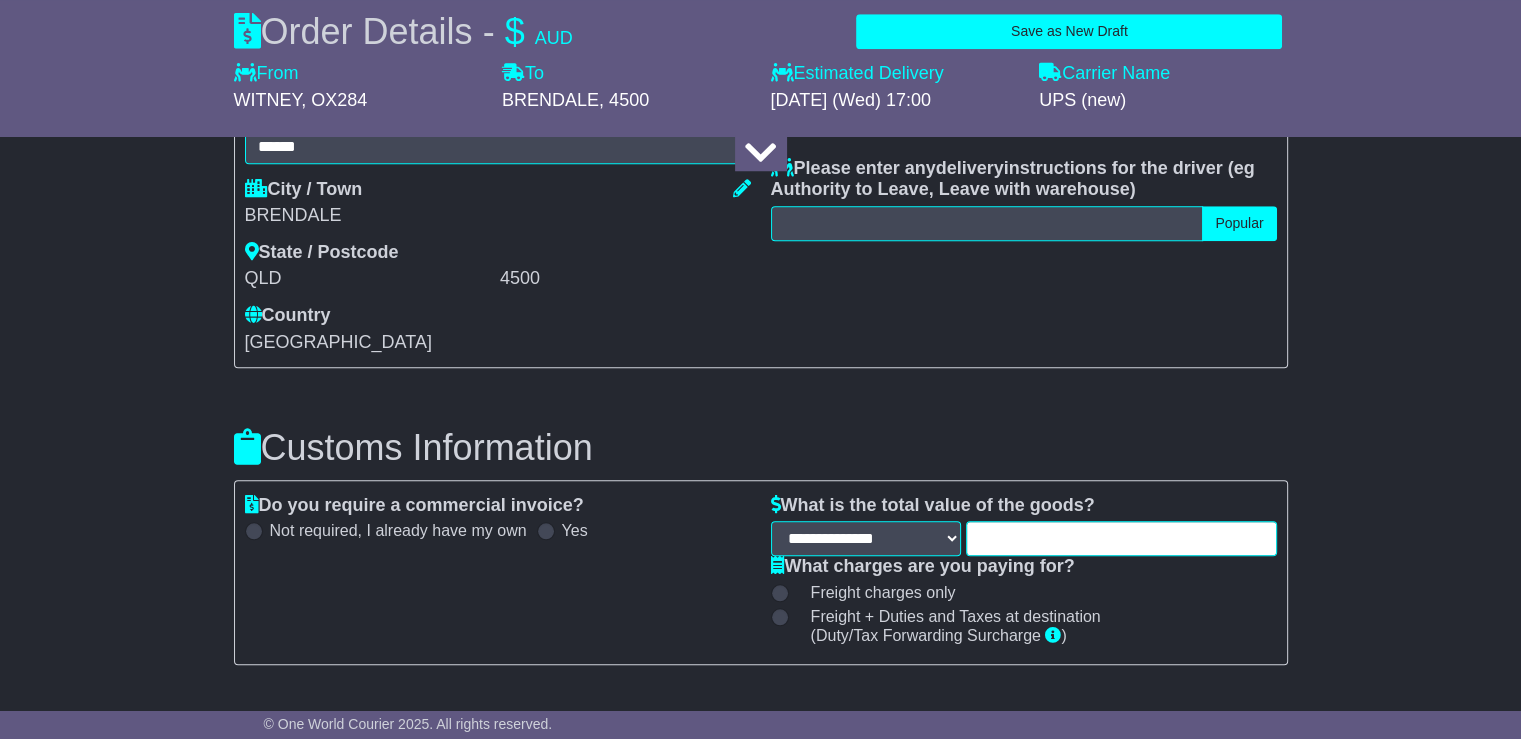 click at bounding box center (1121, 538) 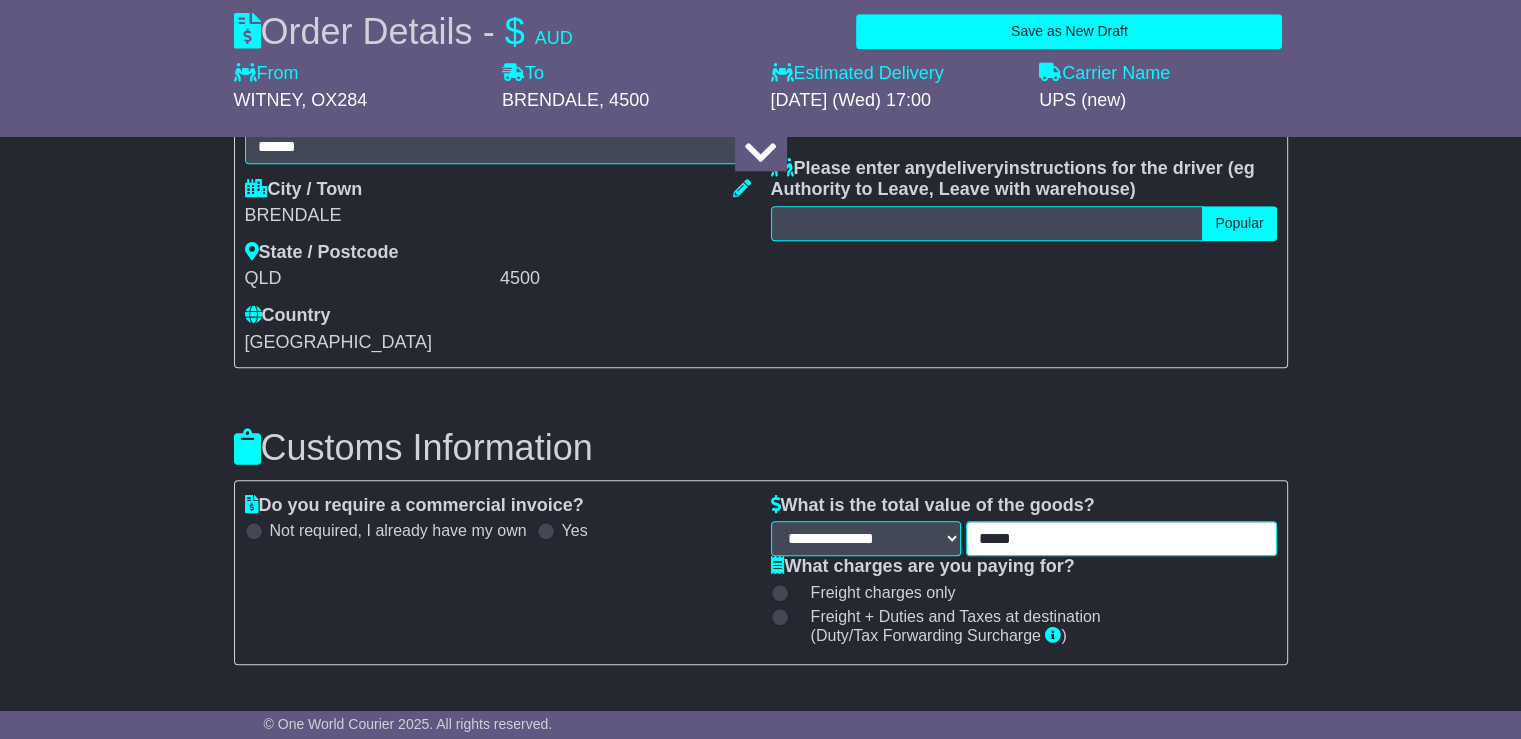 type on "*****" 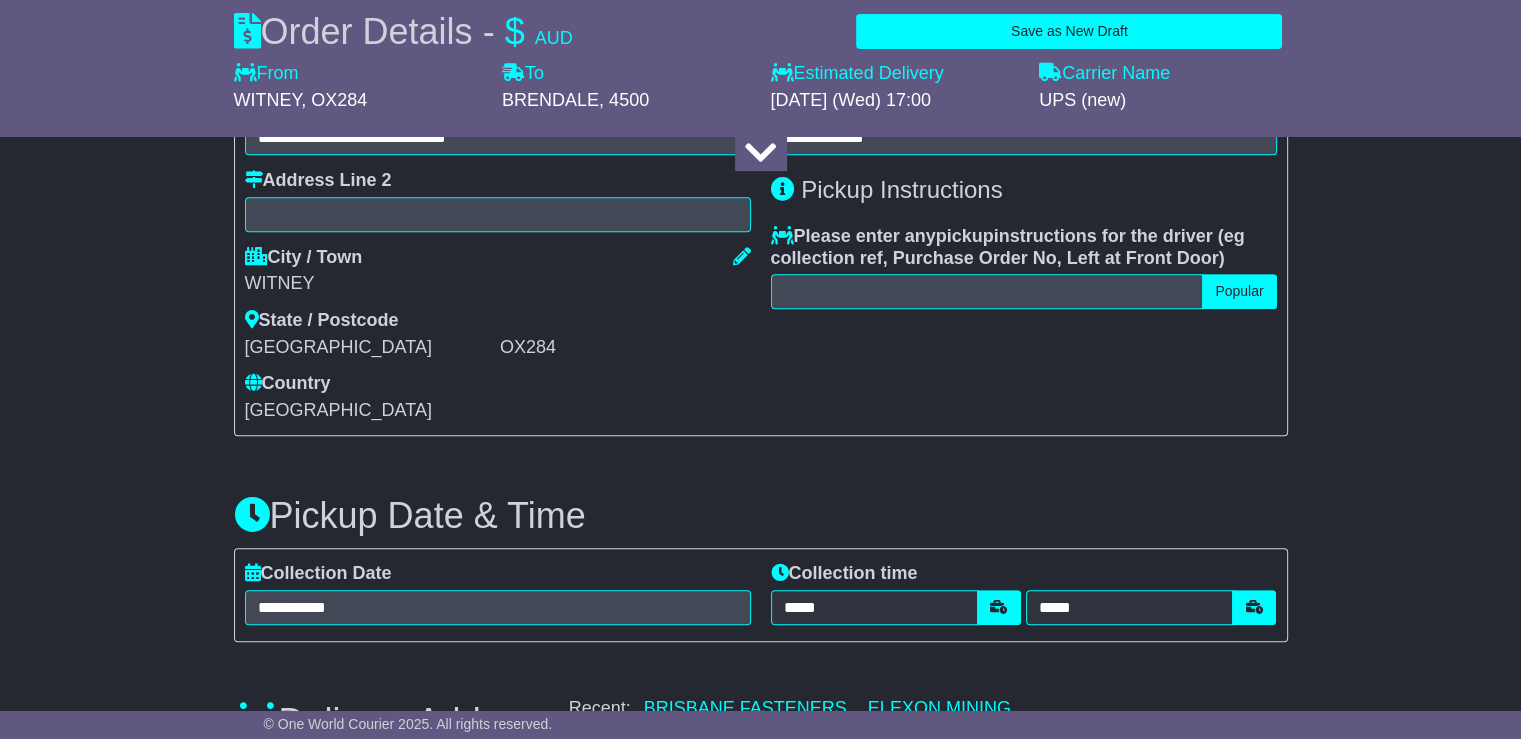 scroll, scrollTop: 1200, scrollLeft: 0, axis: vertical 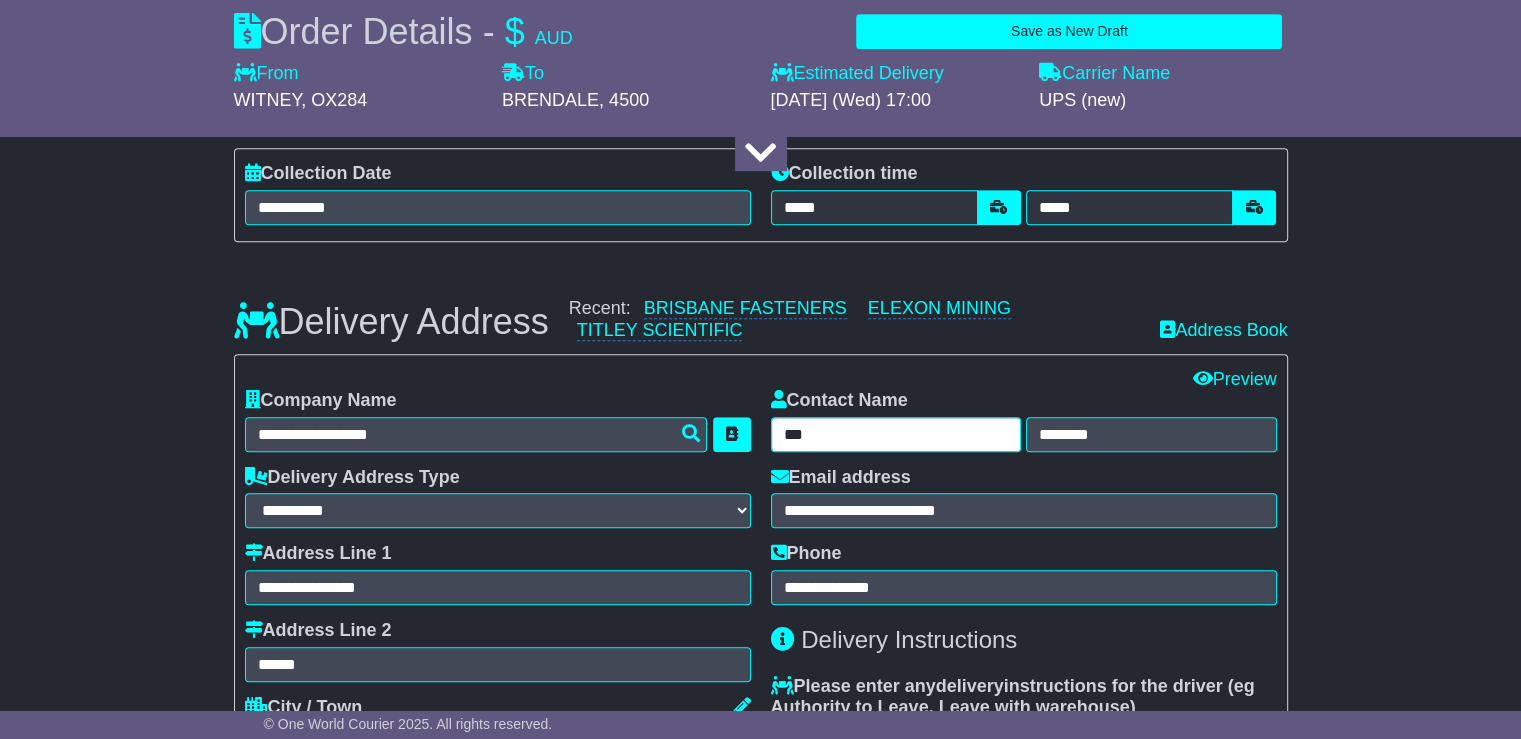 click on "***" at bounding box center [896, 434] 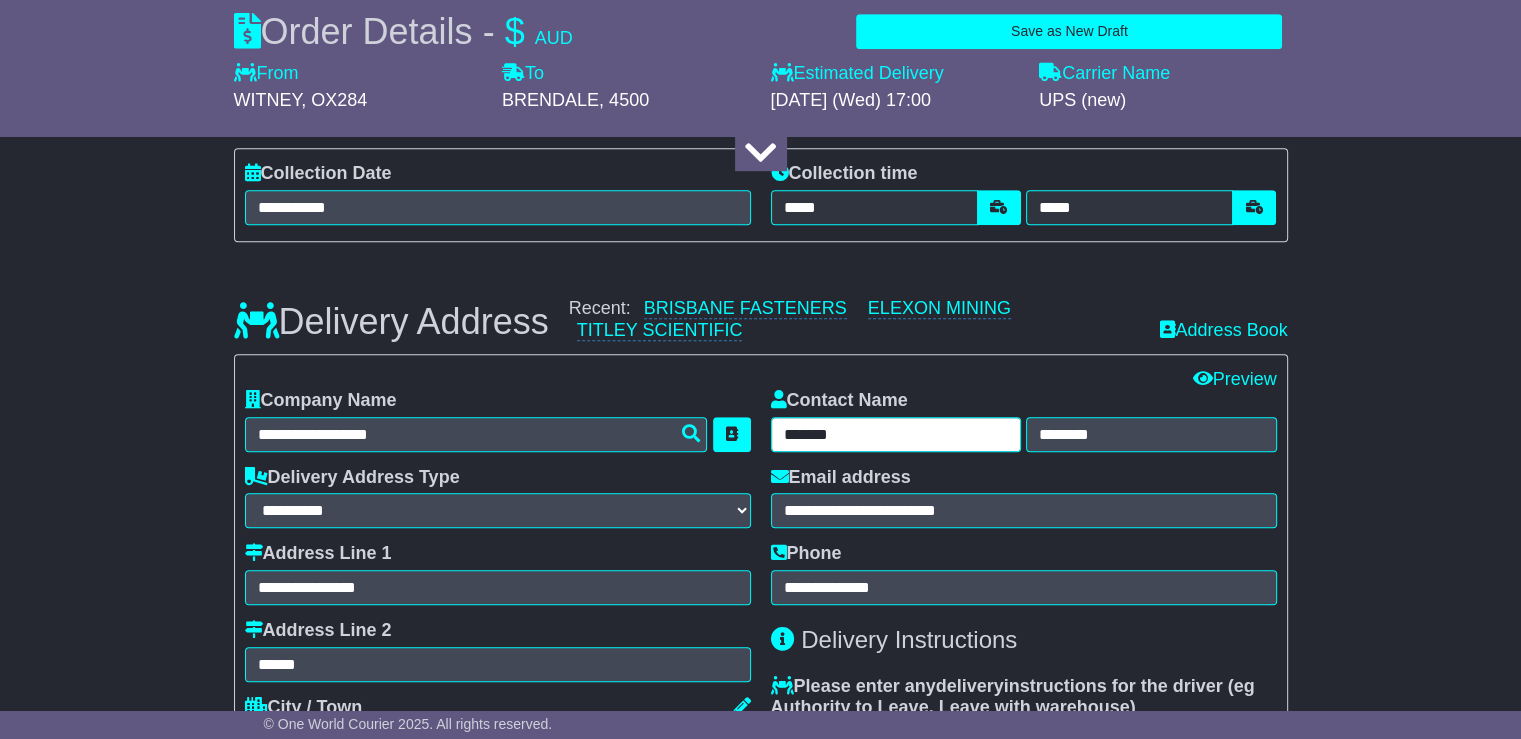 type on "******" 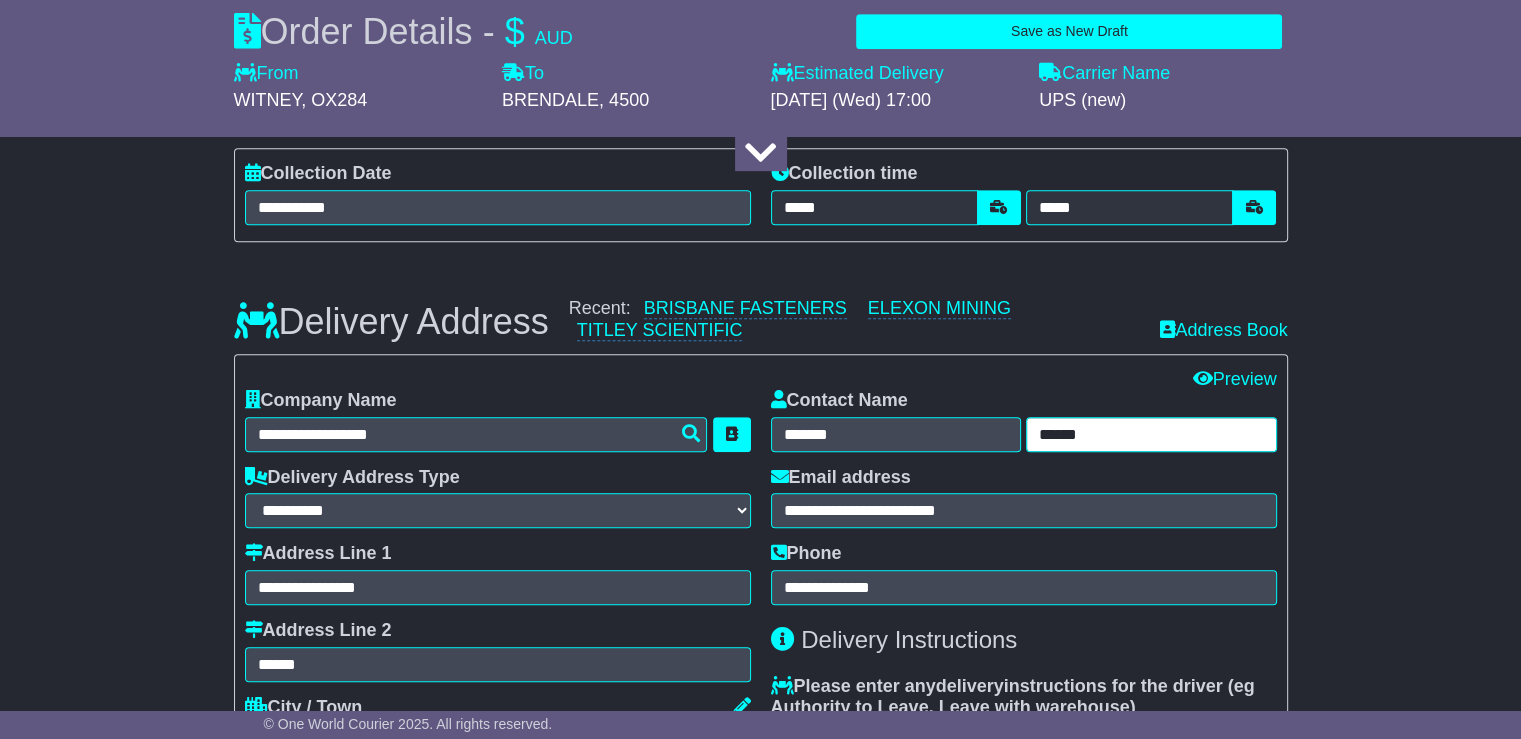 type on "******" 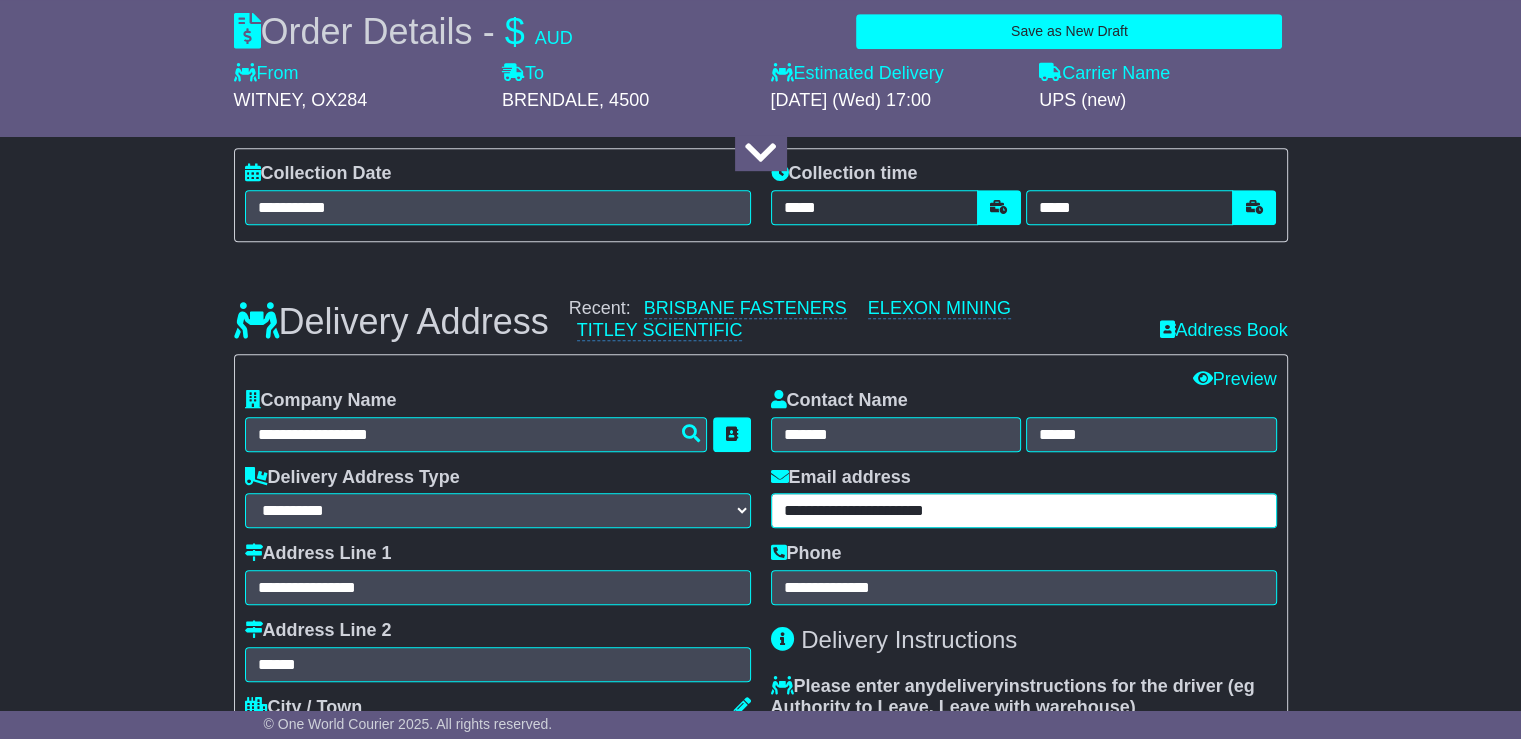 type on "**********" 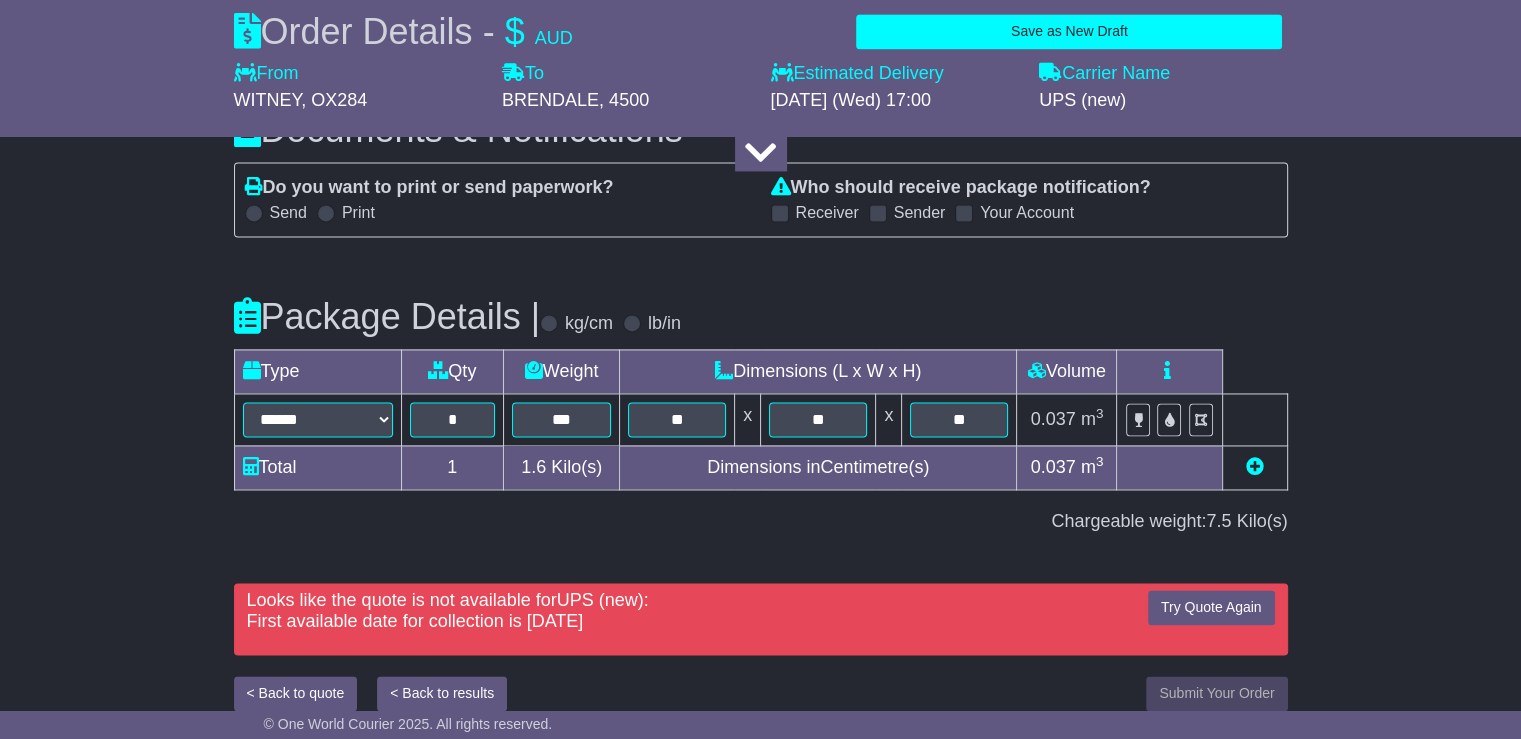 scroll, scrollTop: 3017, scrollLeft: 0, axis: vertical 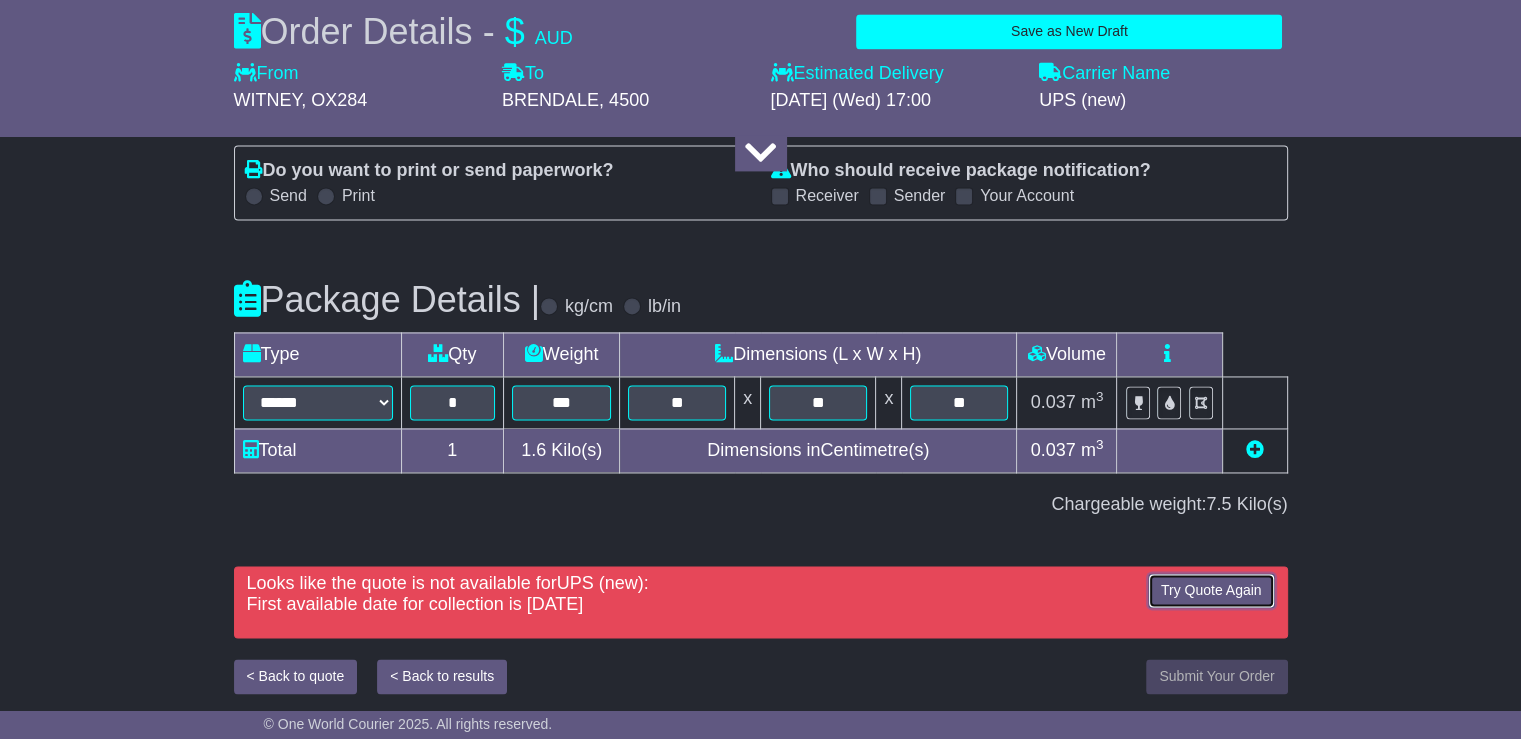 click on "Try Quote Again" at bounding box center [1211, 590] 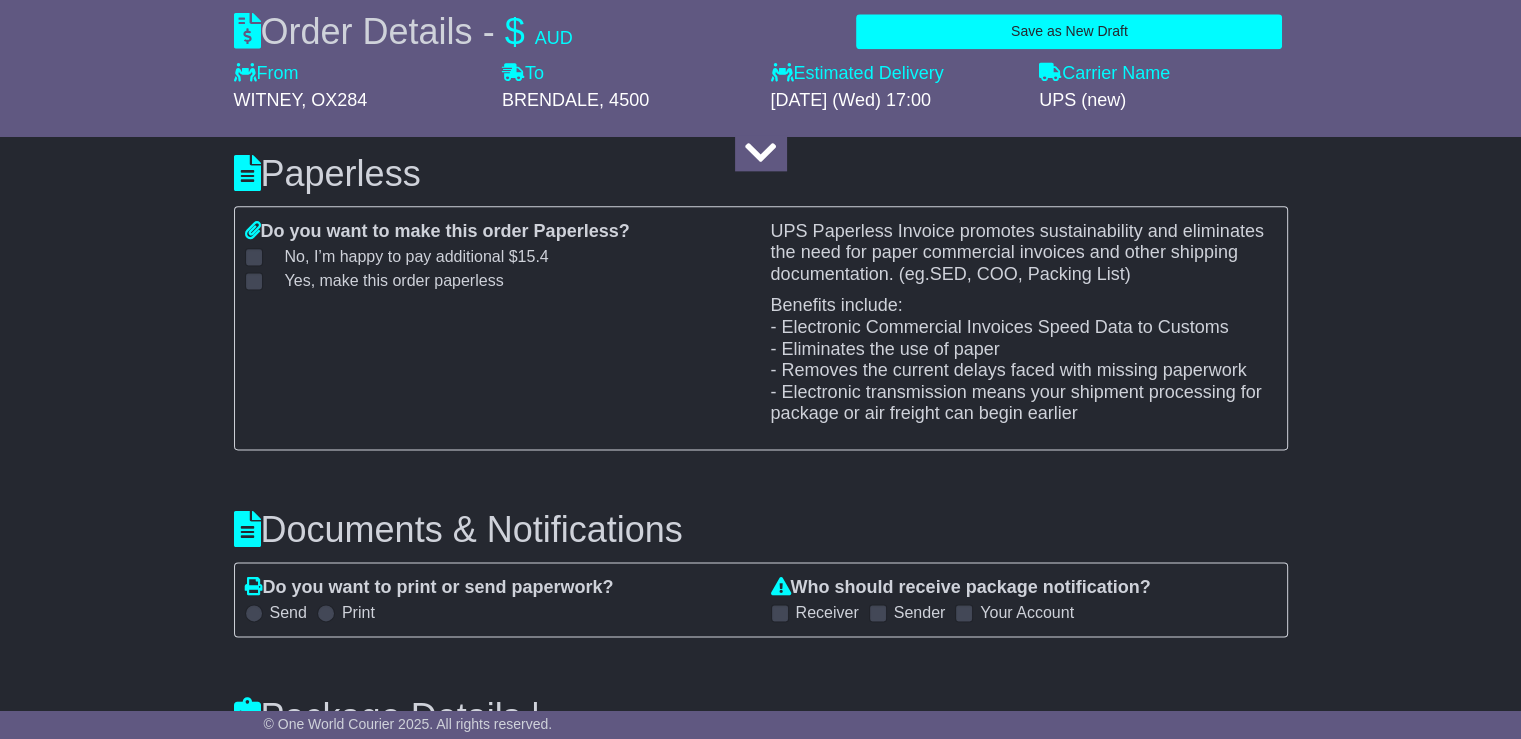 scroll, scrollTop: 3000, scrollLeft: 0, axis: vertical 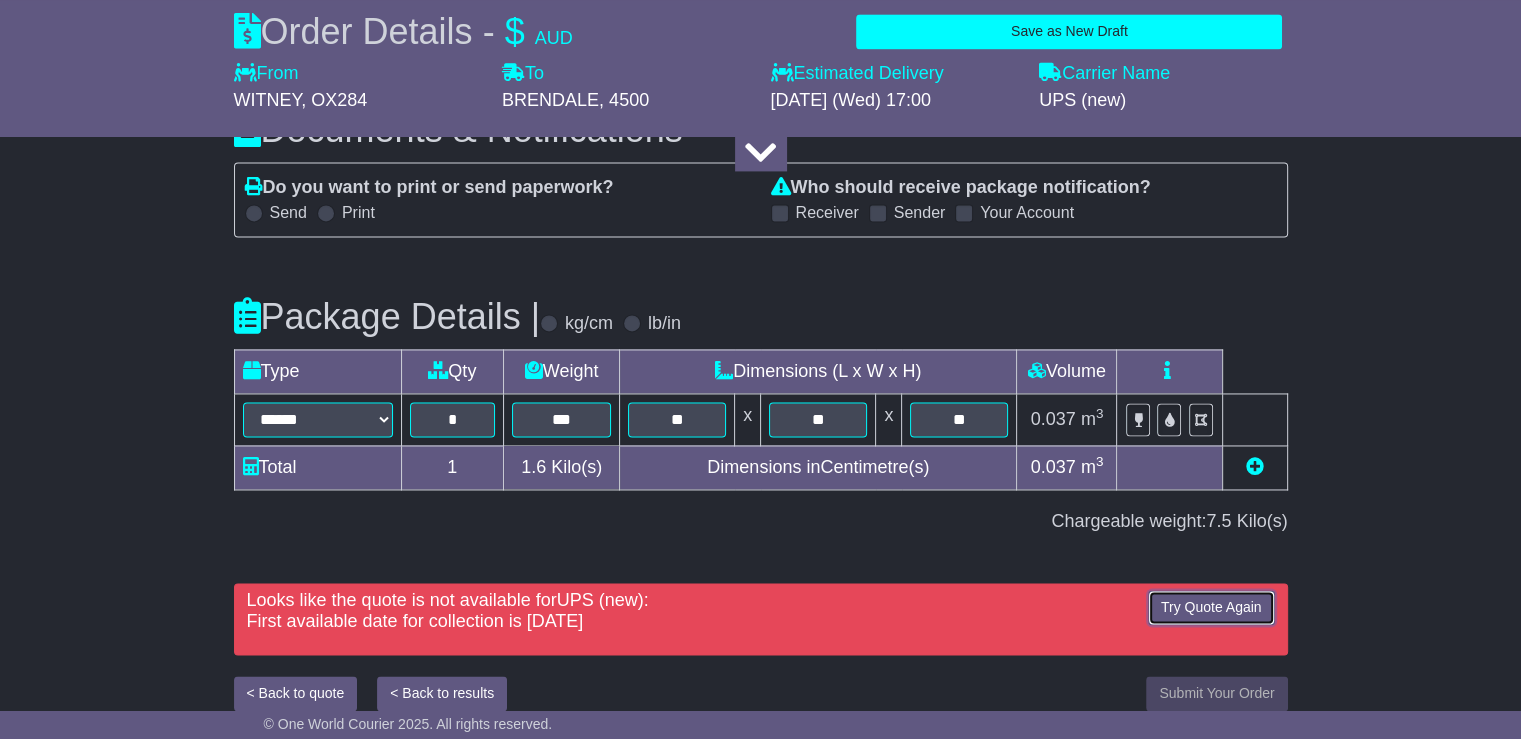 click on "Try Quote Again" at bounding box center [1211, 607] 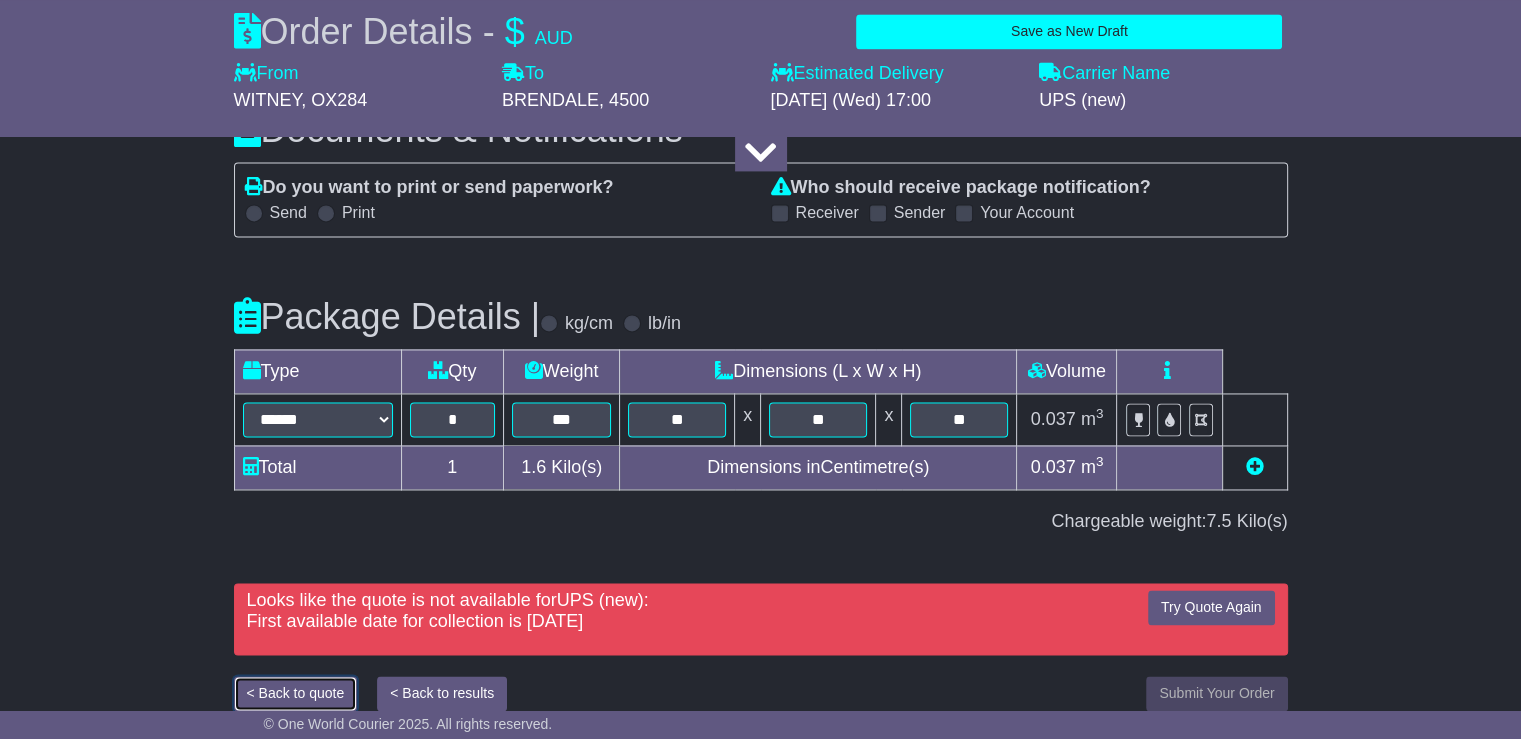 click on "< Back to quote" at bounding box center [296, 693] 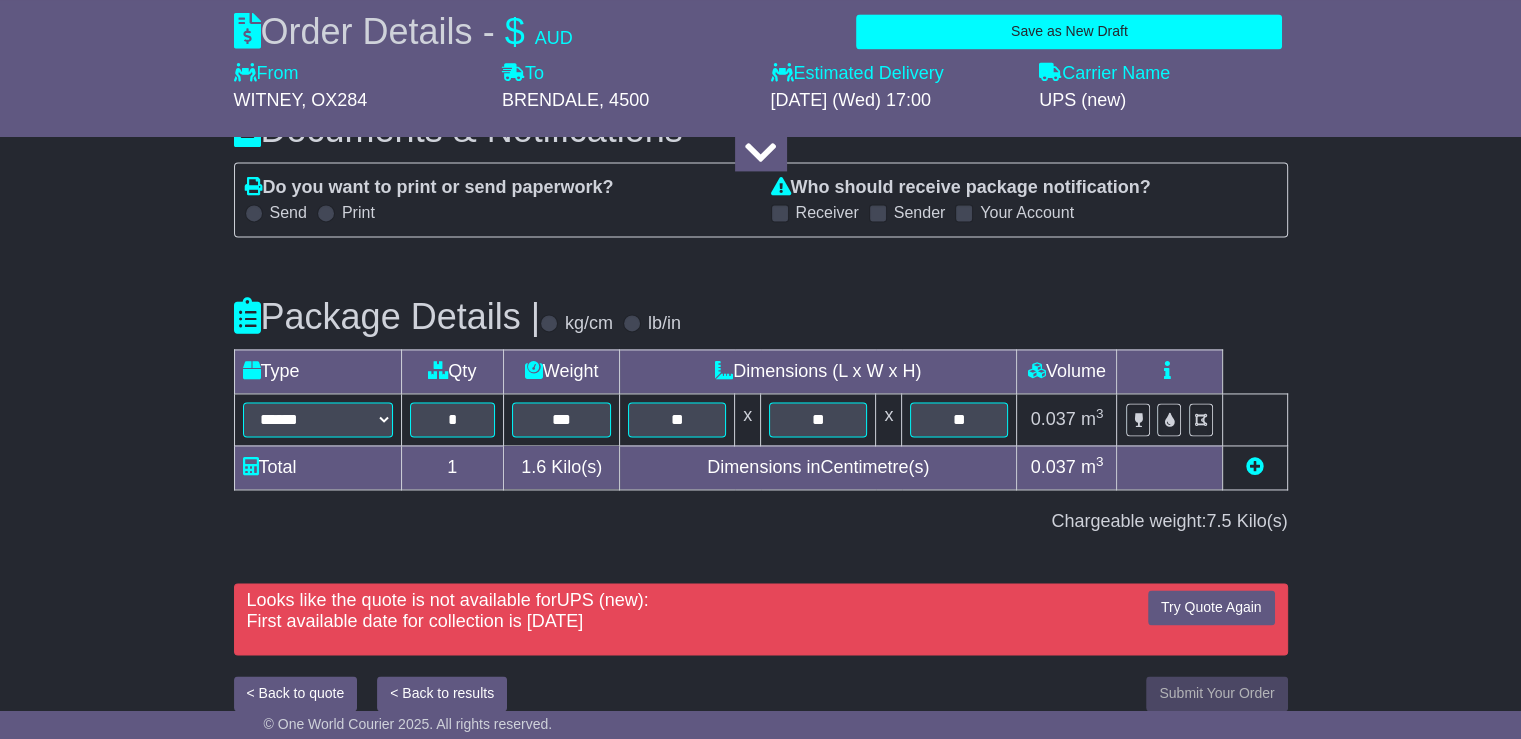 scroll, scrollTop: 271, scrollLeft: 0, axis: vertical 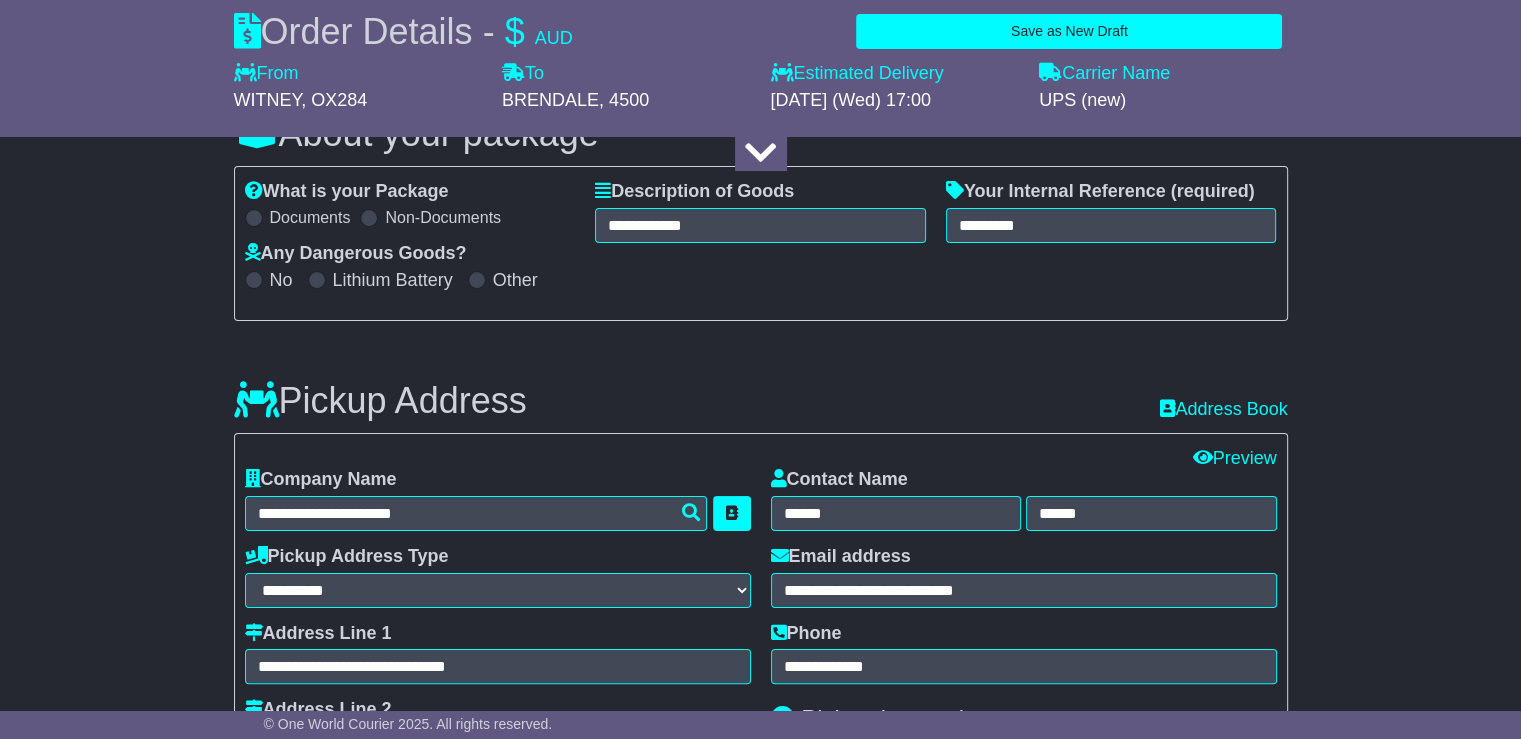 select on "***" 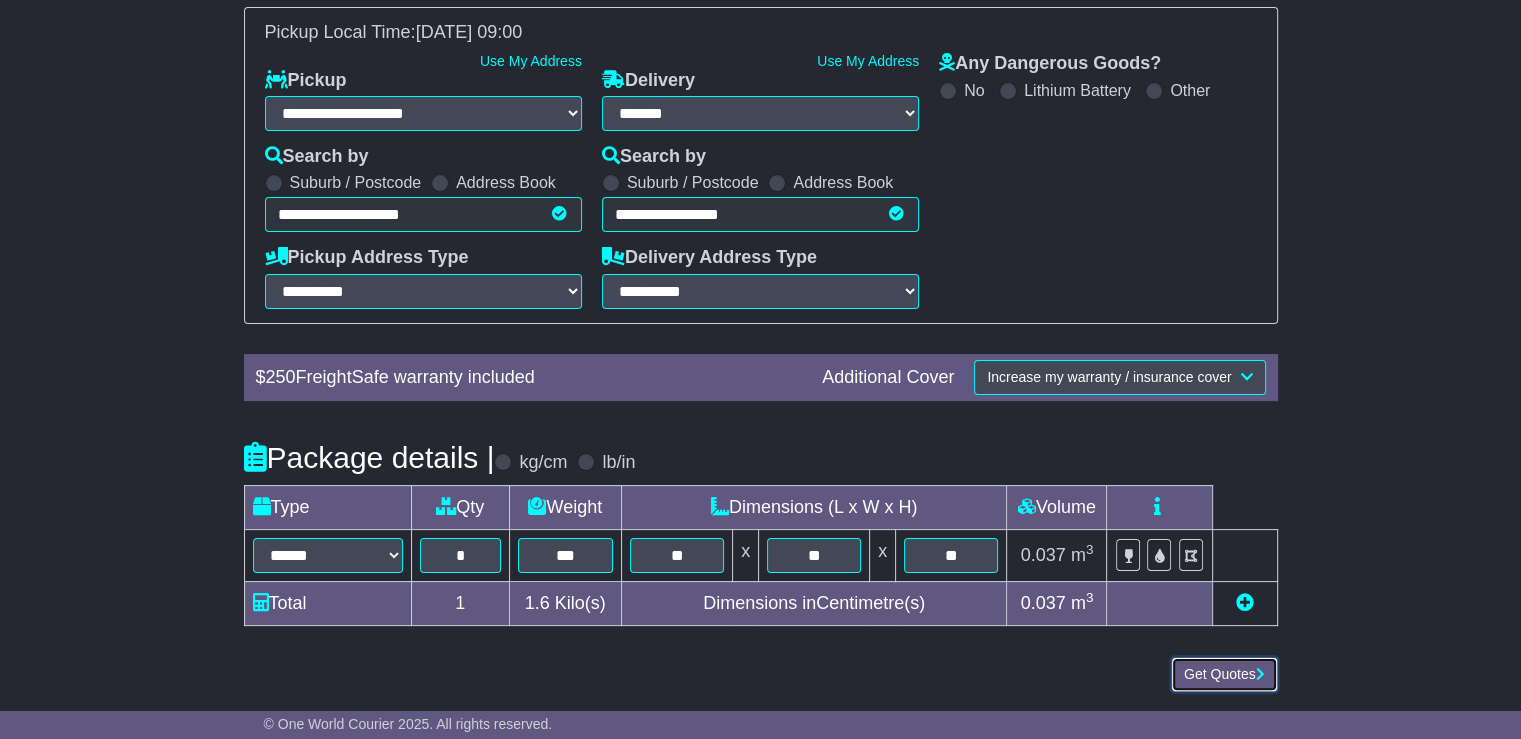 click on "Get Quotes" at bounding box center (1224, 674) 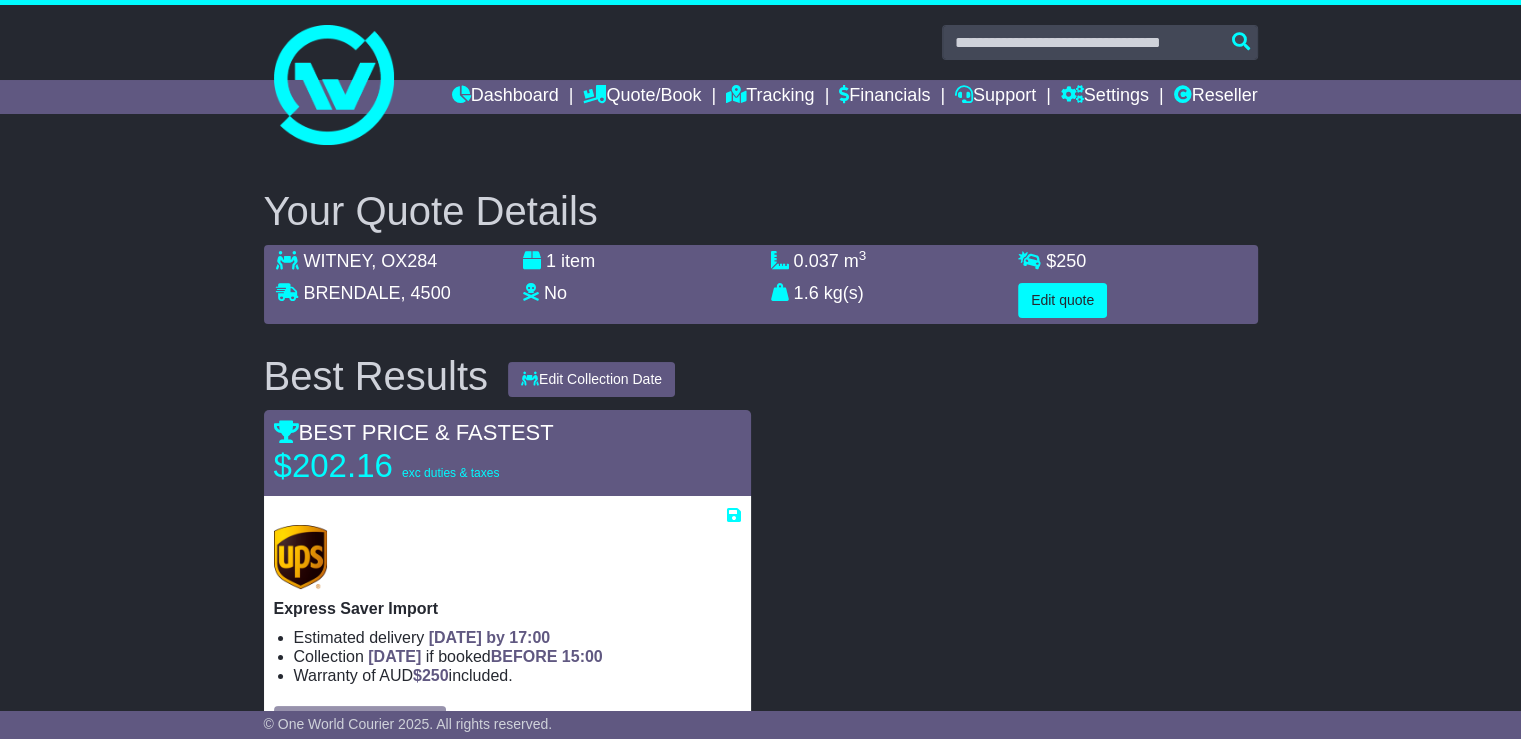scroll, scrollTop: 200, scrollLeft: 0, axis: vertical 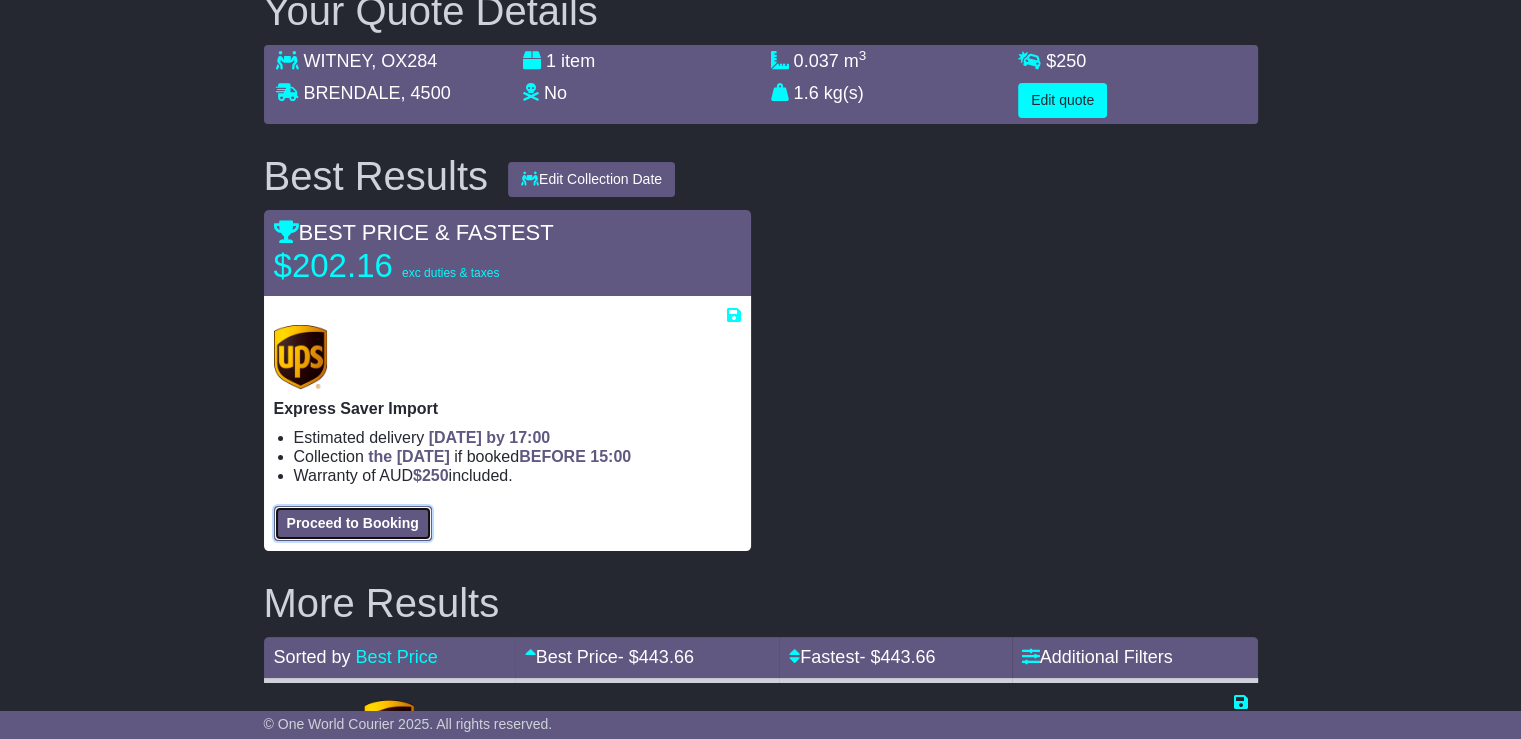 click on "Proceed to Booking" at bounding box center [353, 523] 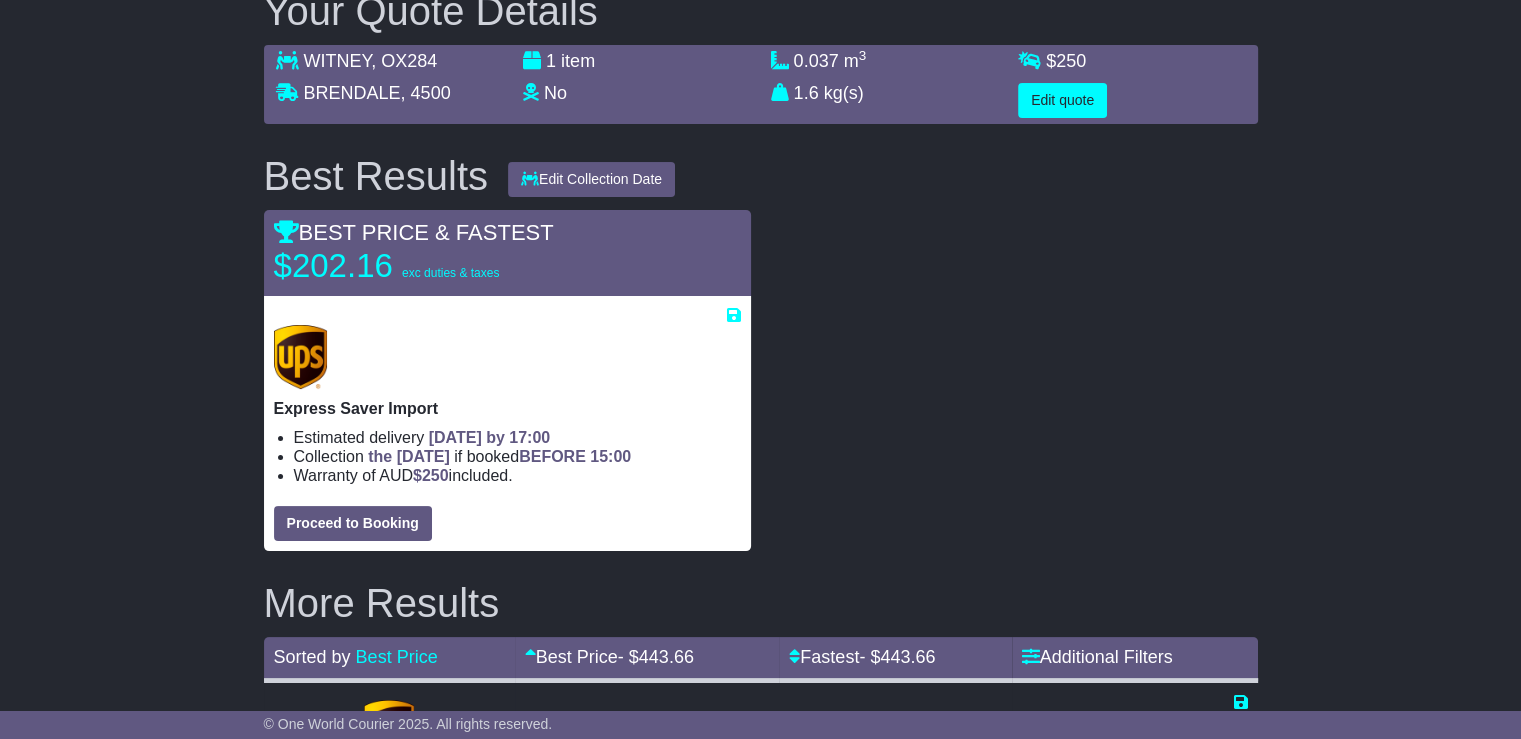 select on "***" 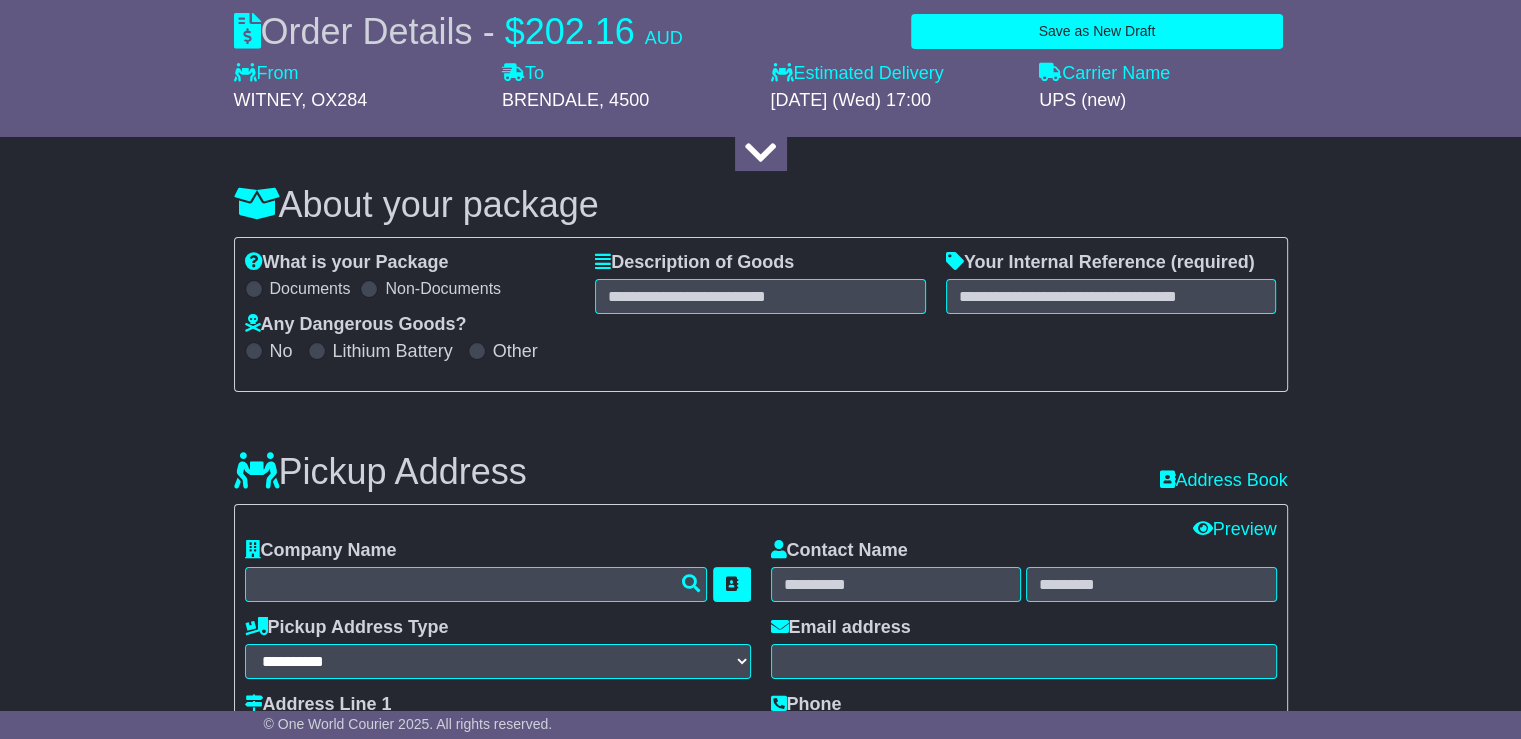 select 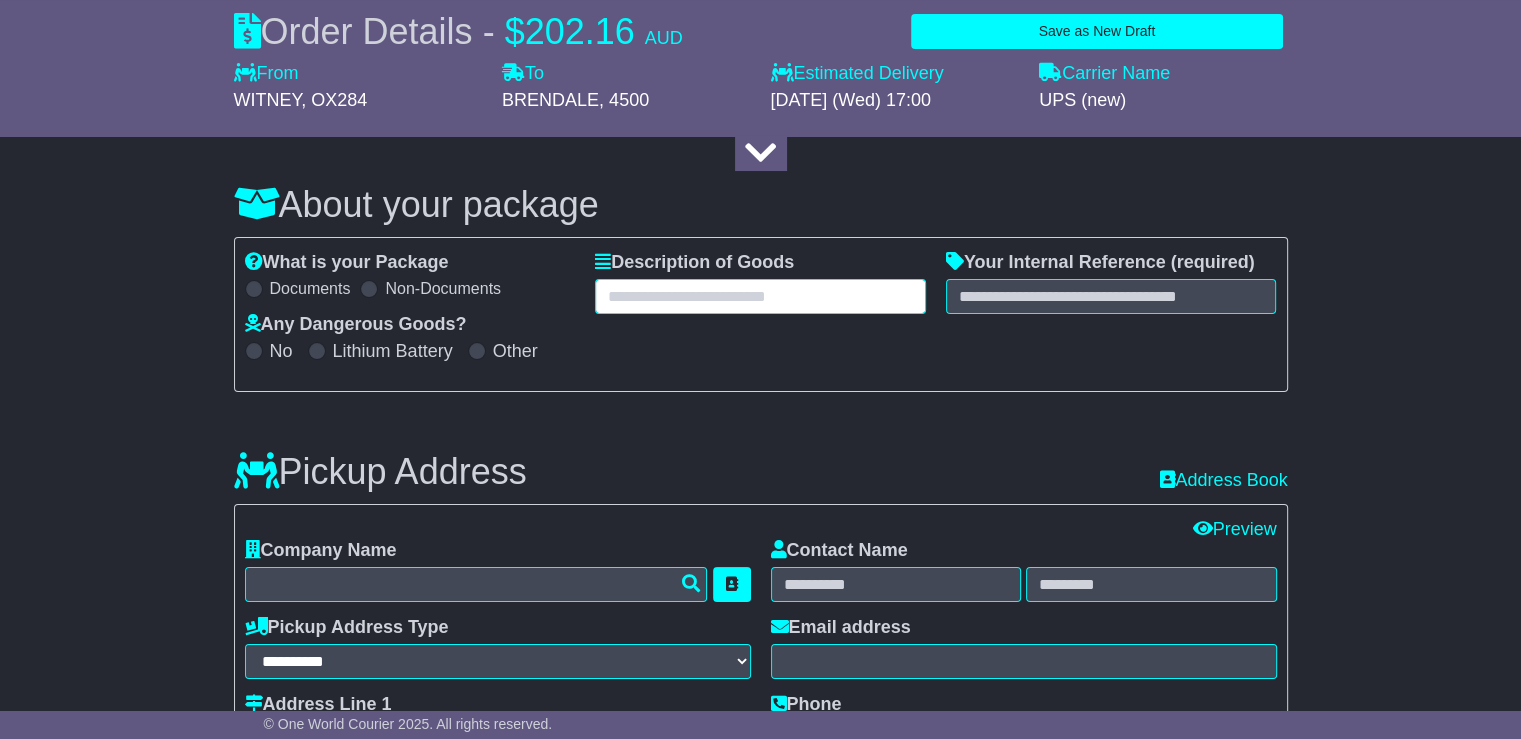 click at bounding box center (760, 296) 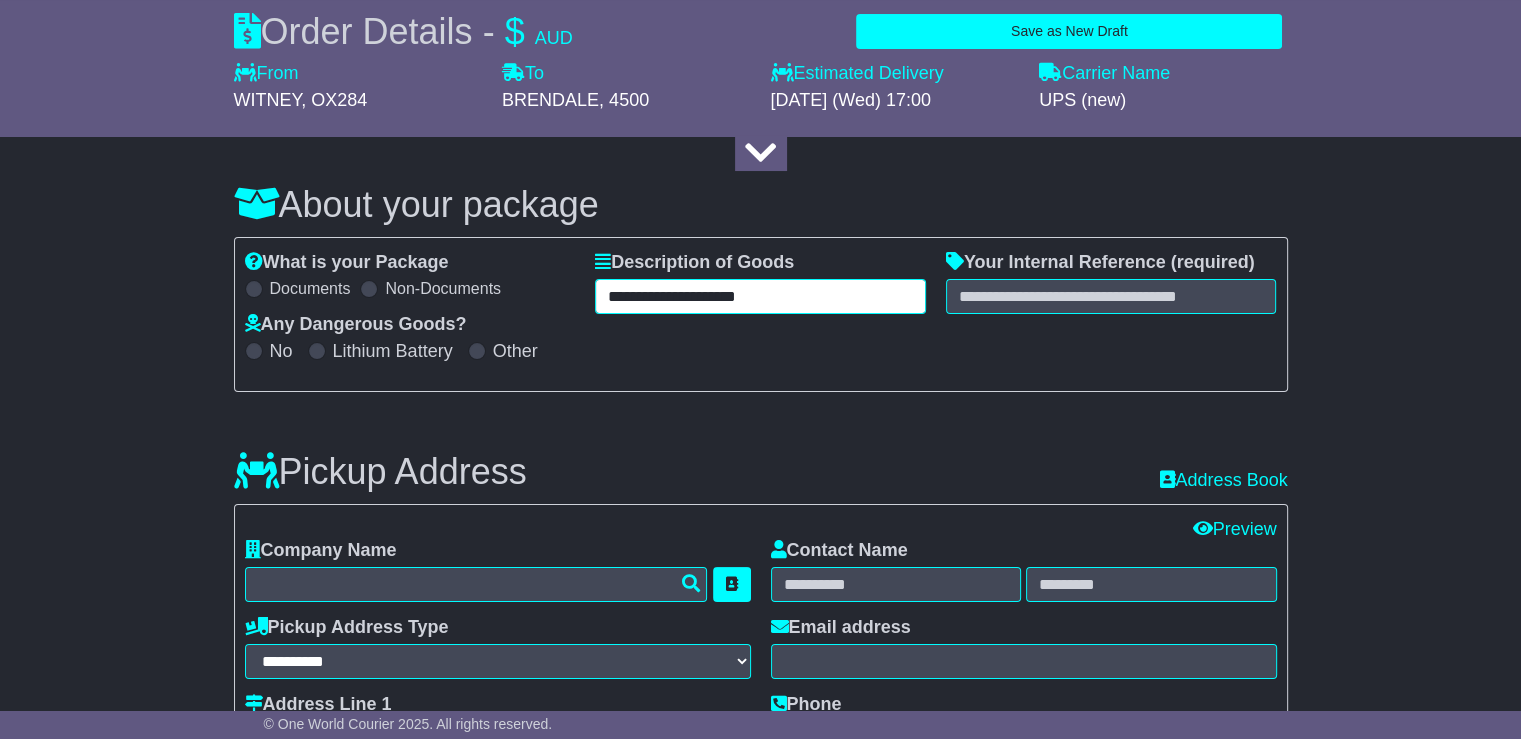 type on "**********" 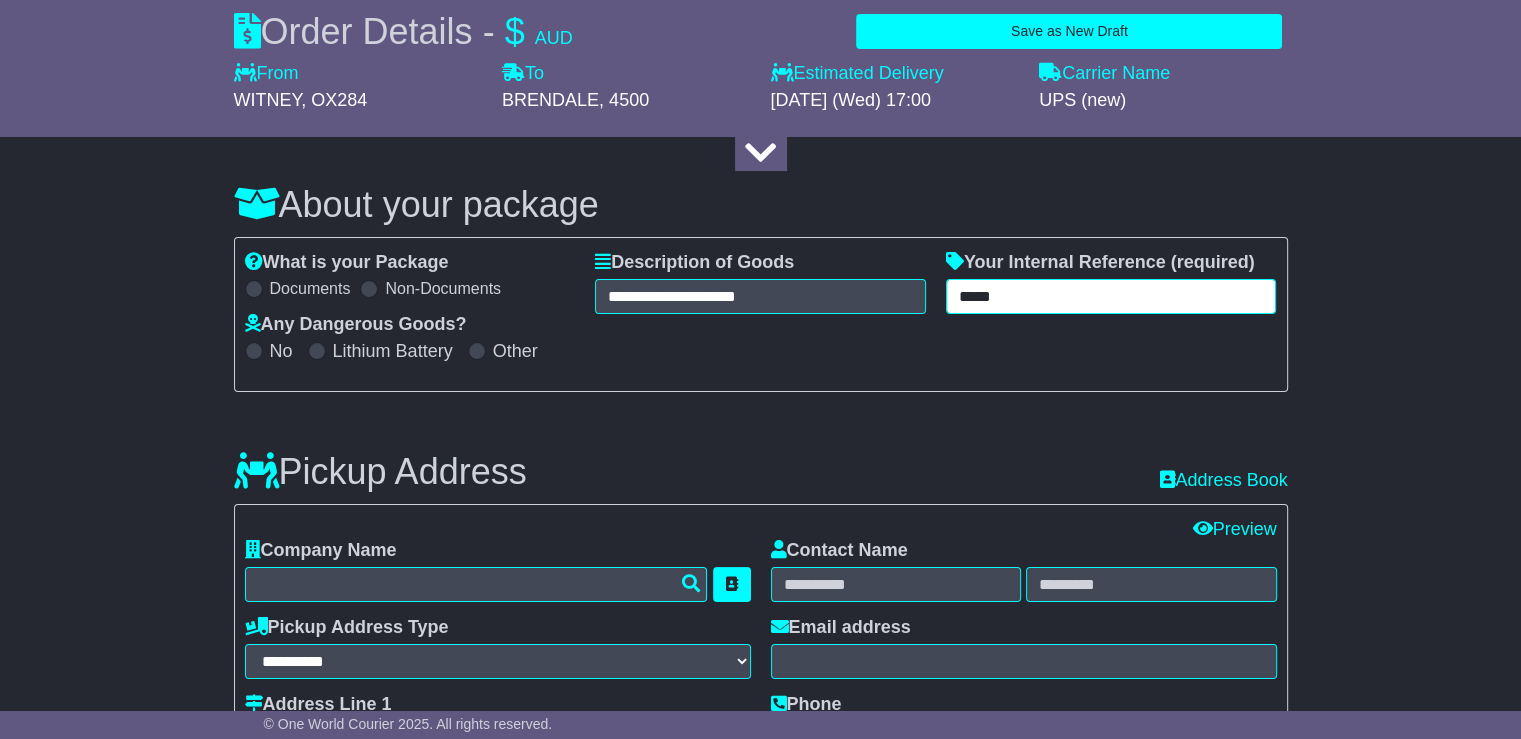 click on "****" at bounding box center (1111, 296) 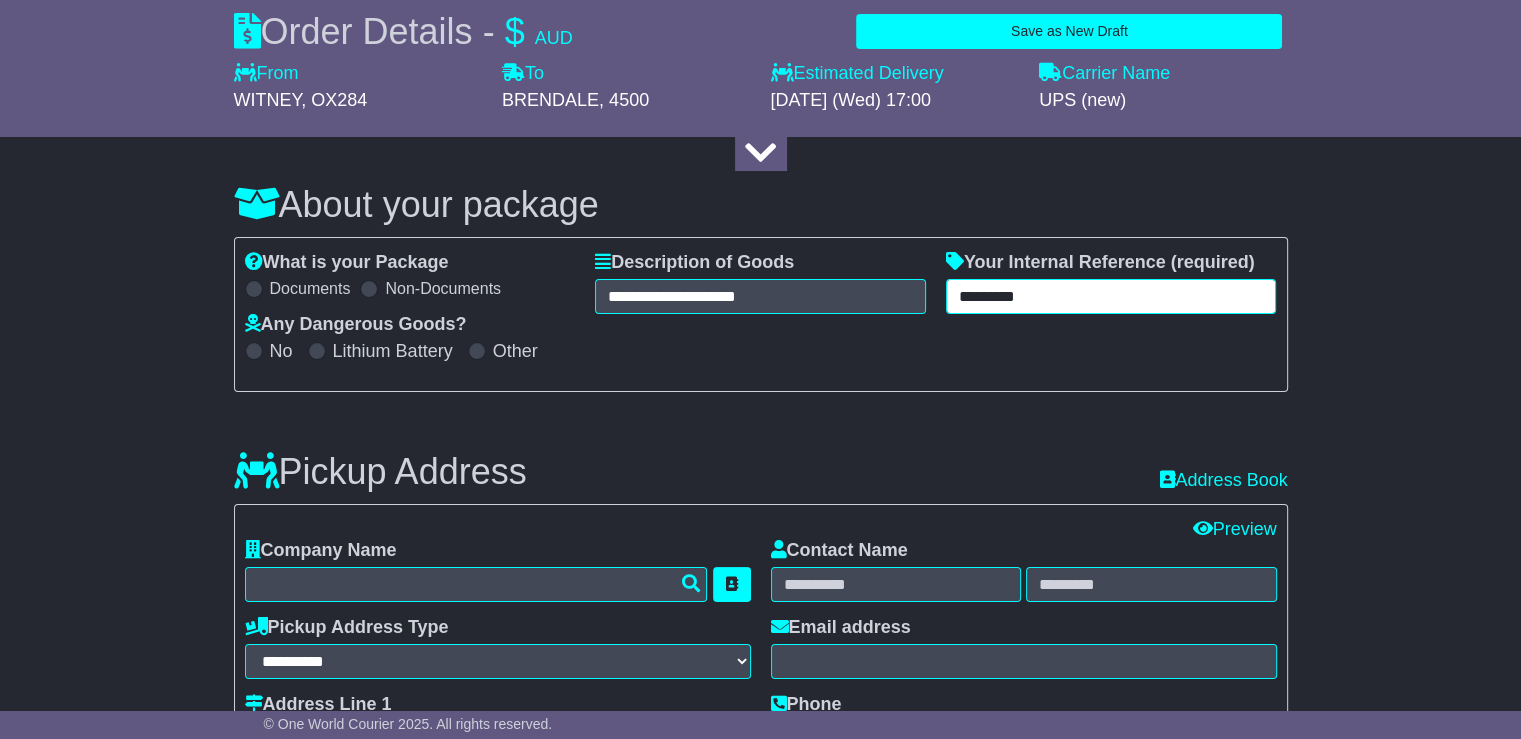 scroll, scrollTop: 400, scrollLeft: 0, axis: vertical 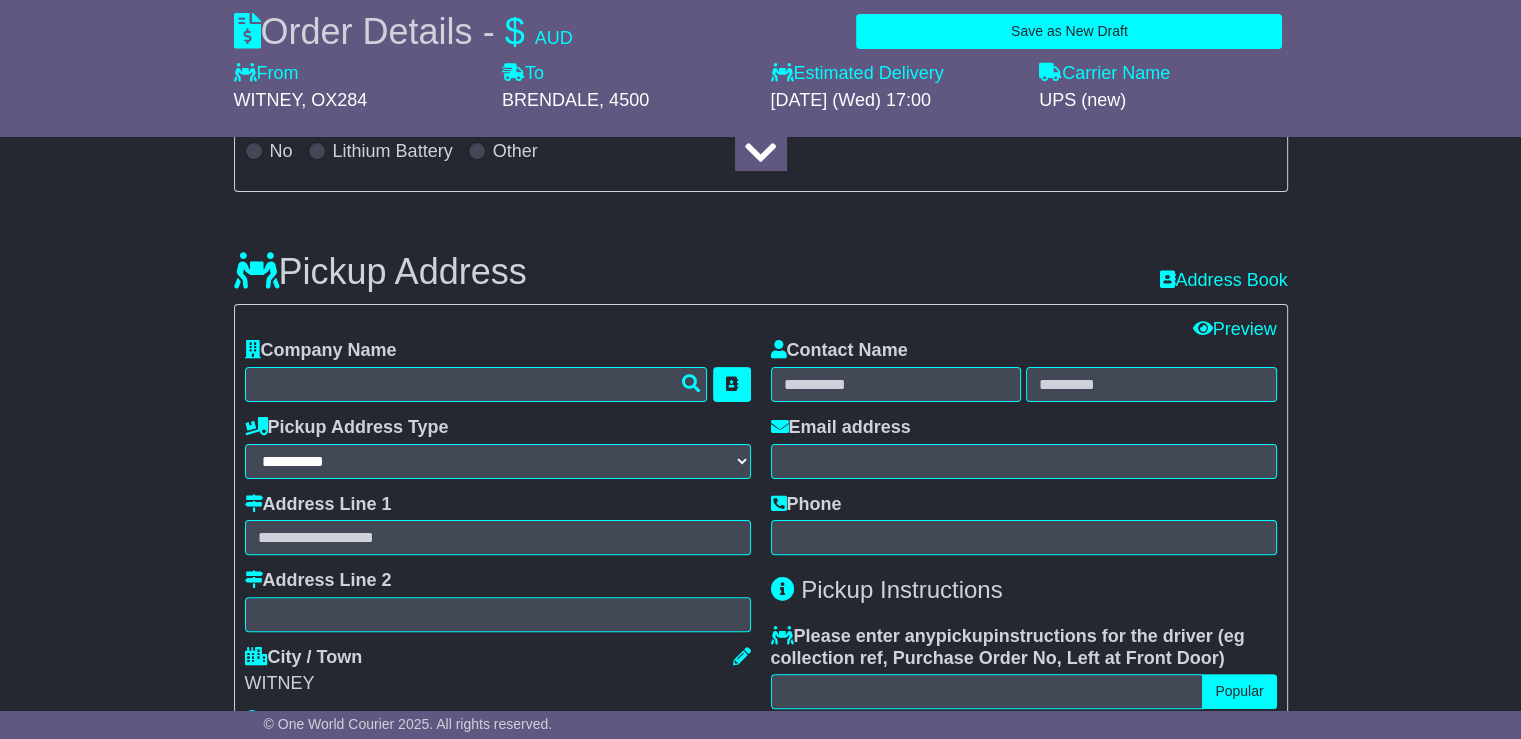 type on "*********" 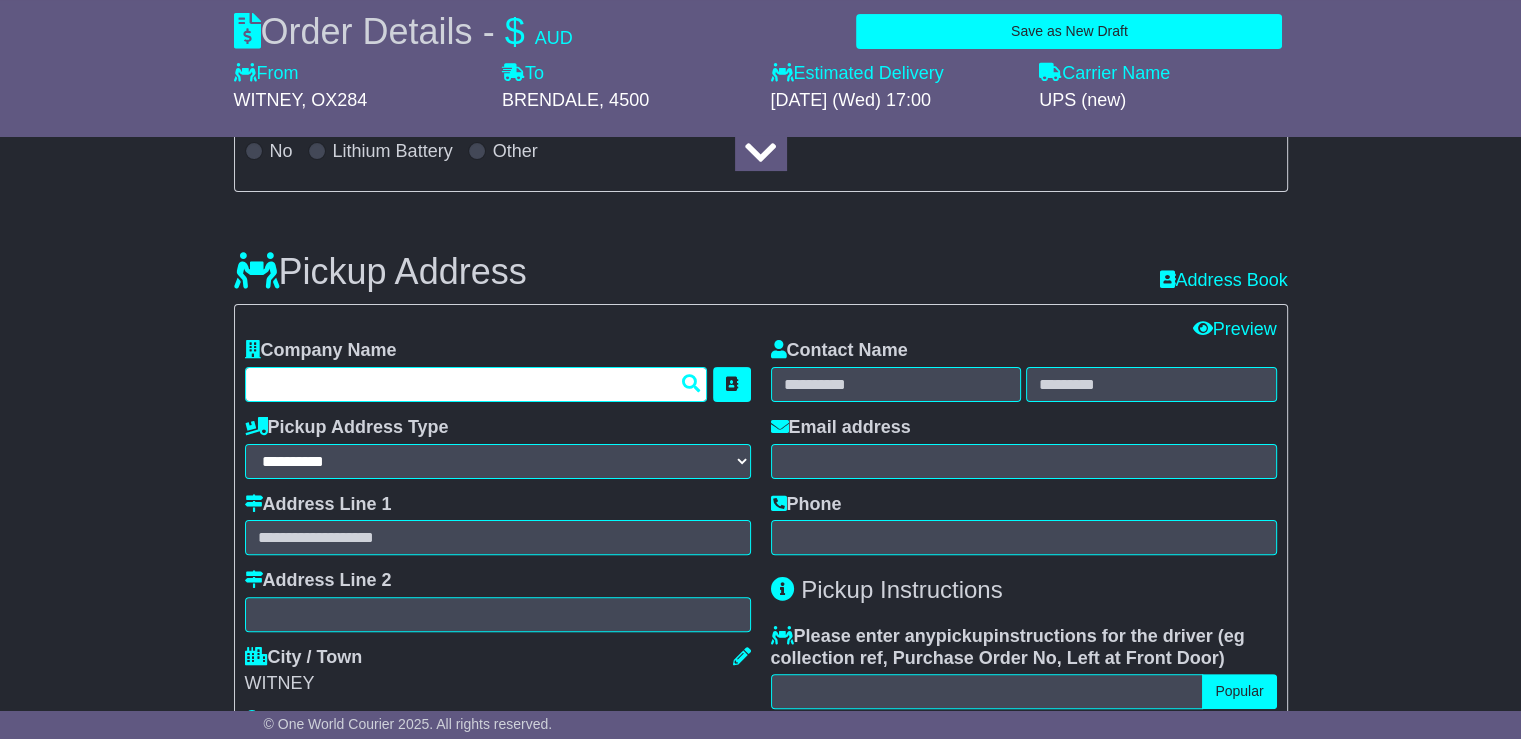 click at bounding box center [476, 384] 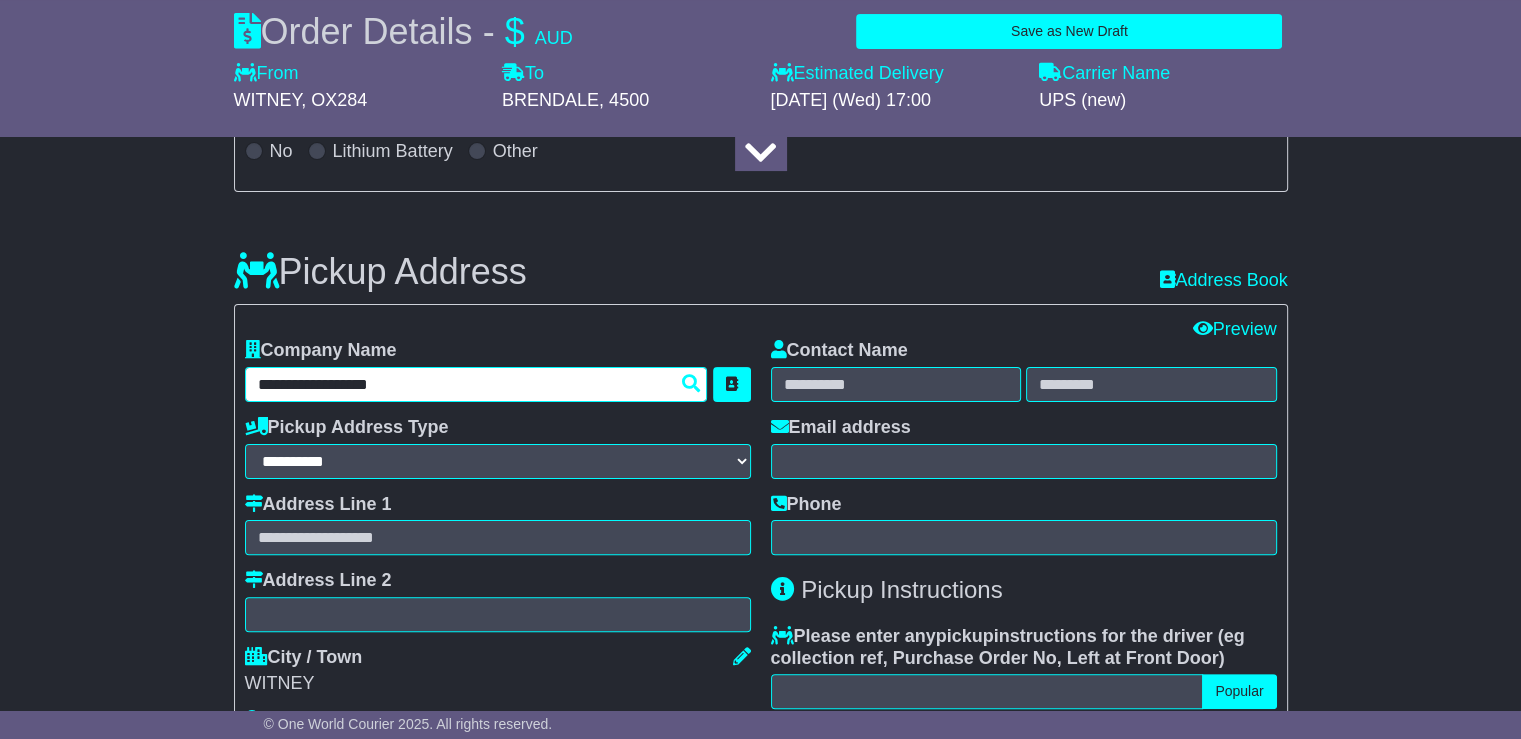 drag, startPoint x: 496, startPoint y: 385, endPoint x: 160, endPoint y: 380, distance: 336.0372 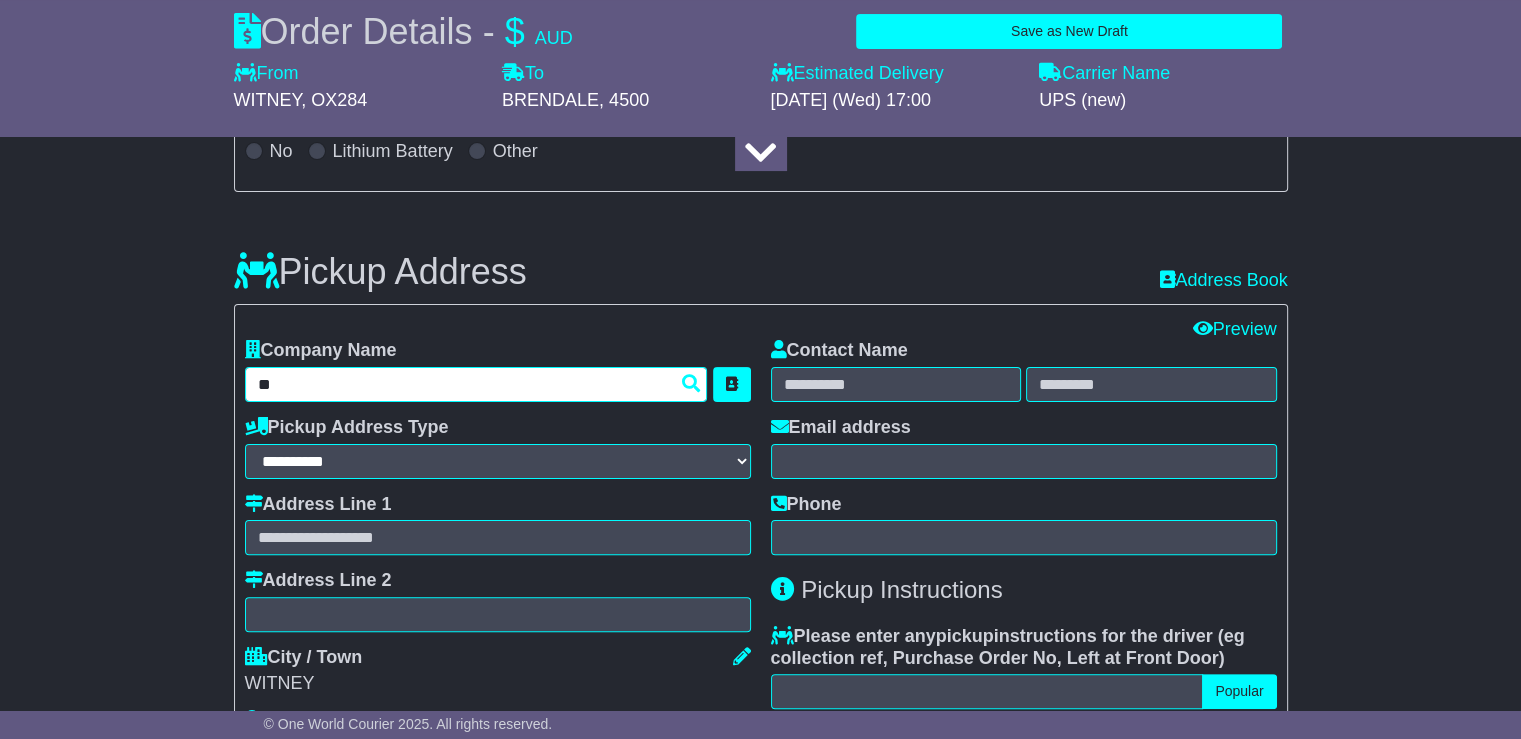 type on "*" 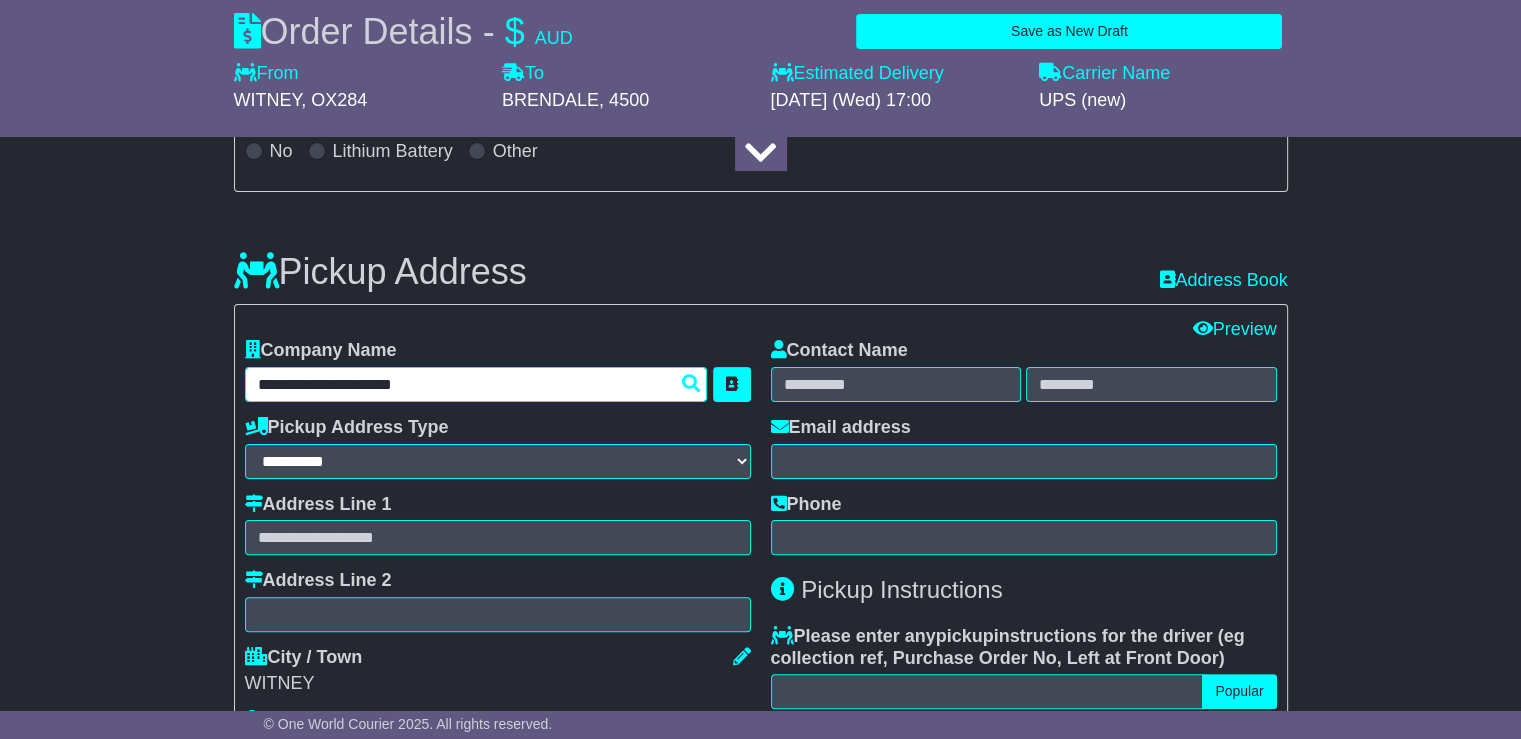 type on "**********" 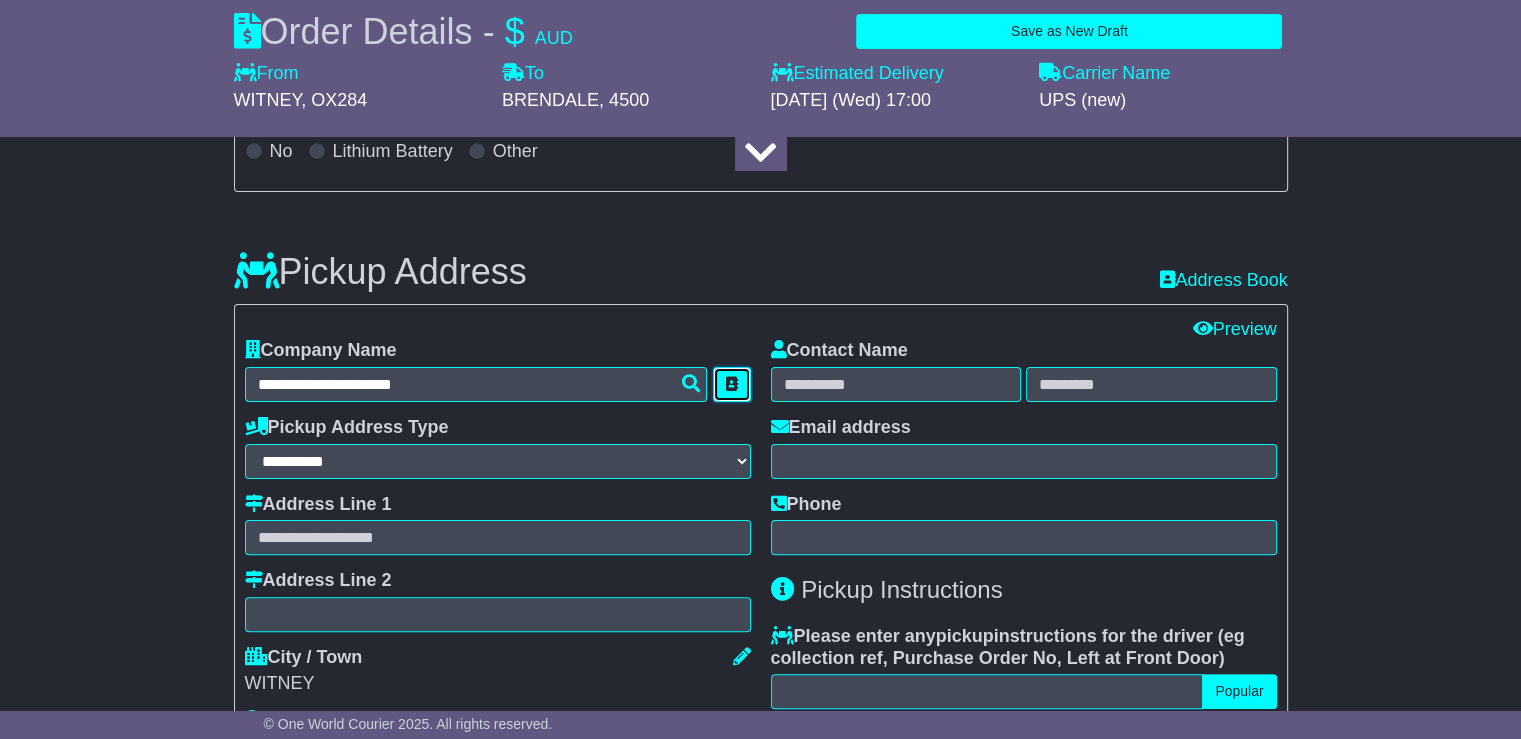 type 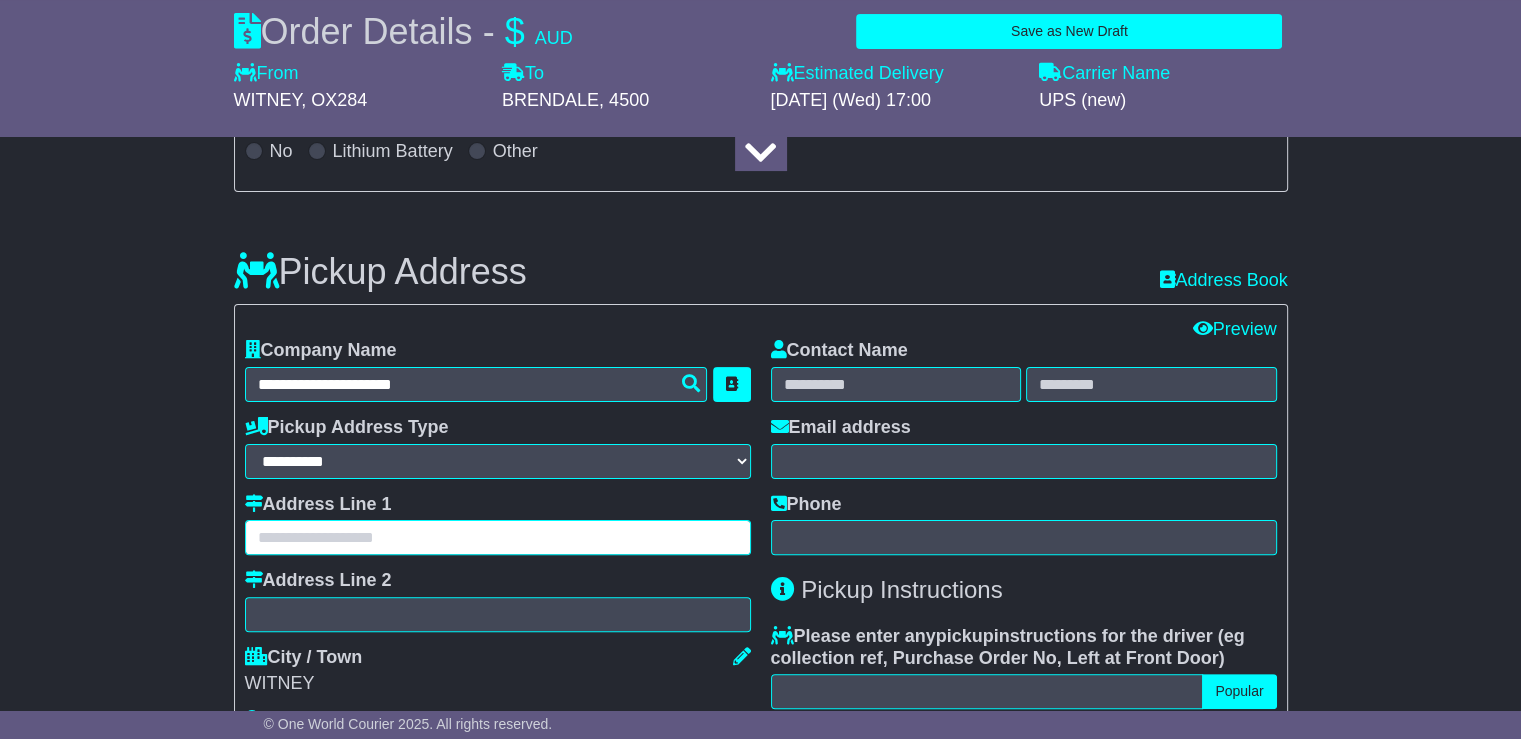 click at bounding box center (498, 537) 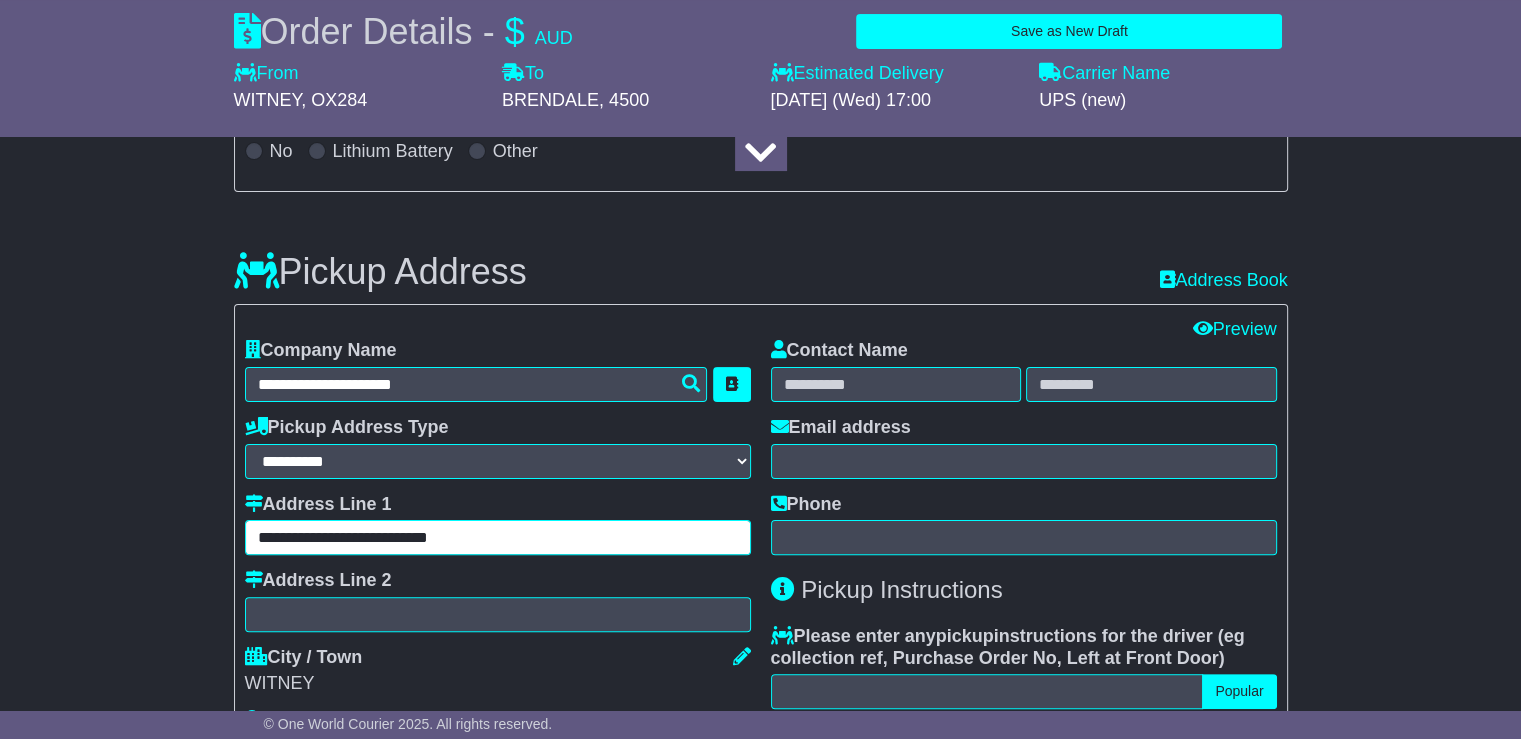 type on "**********" 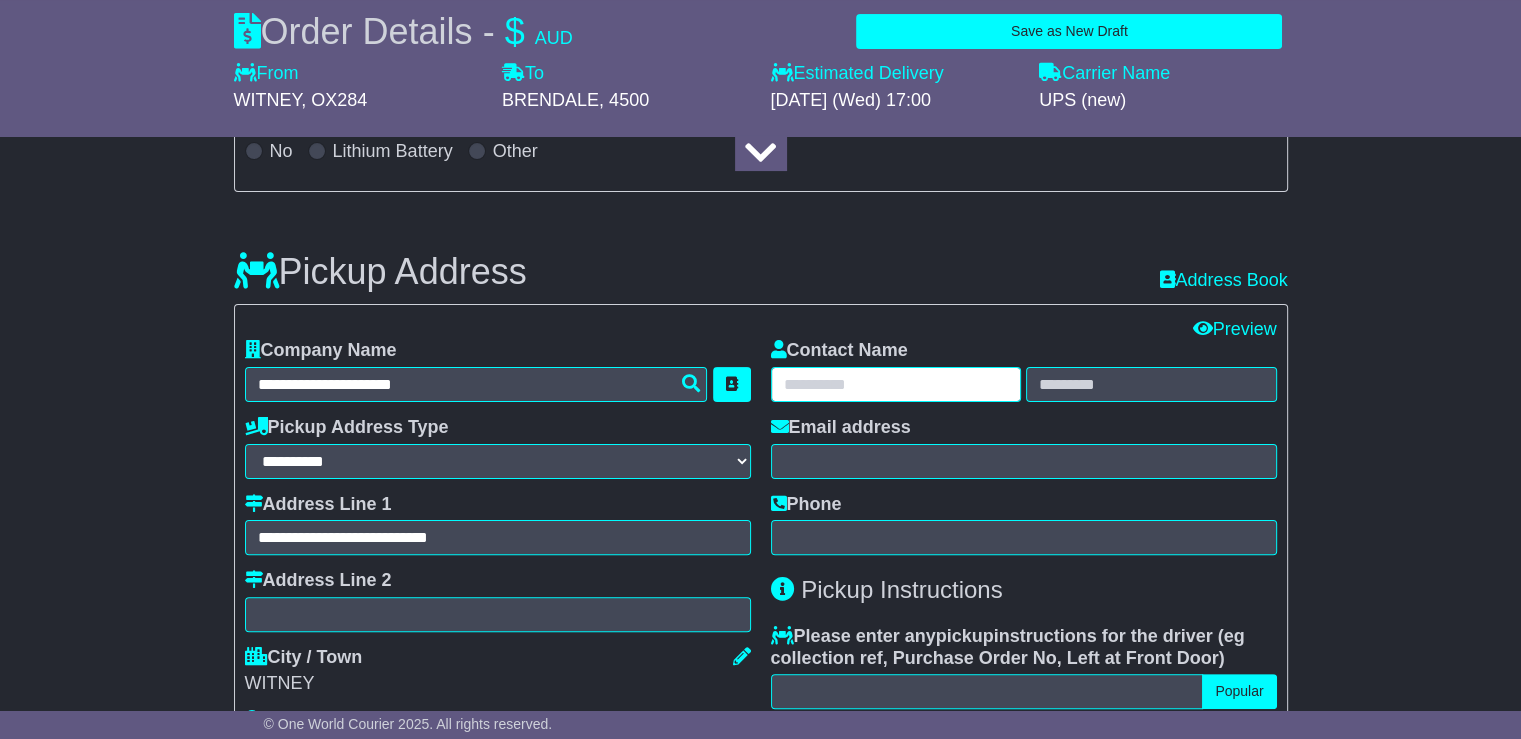 click at bounding box center [896, 384] 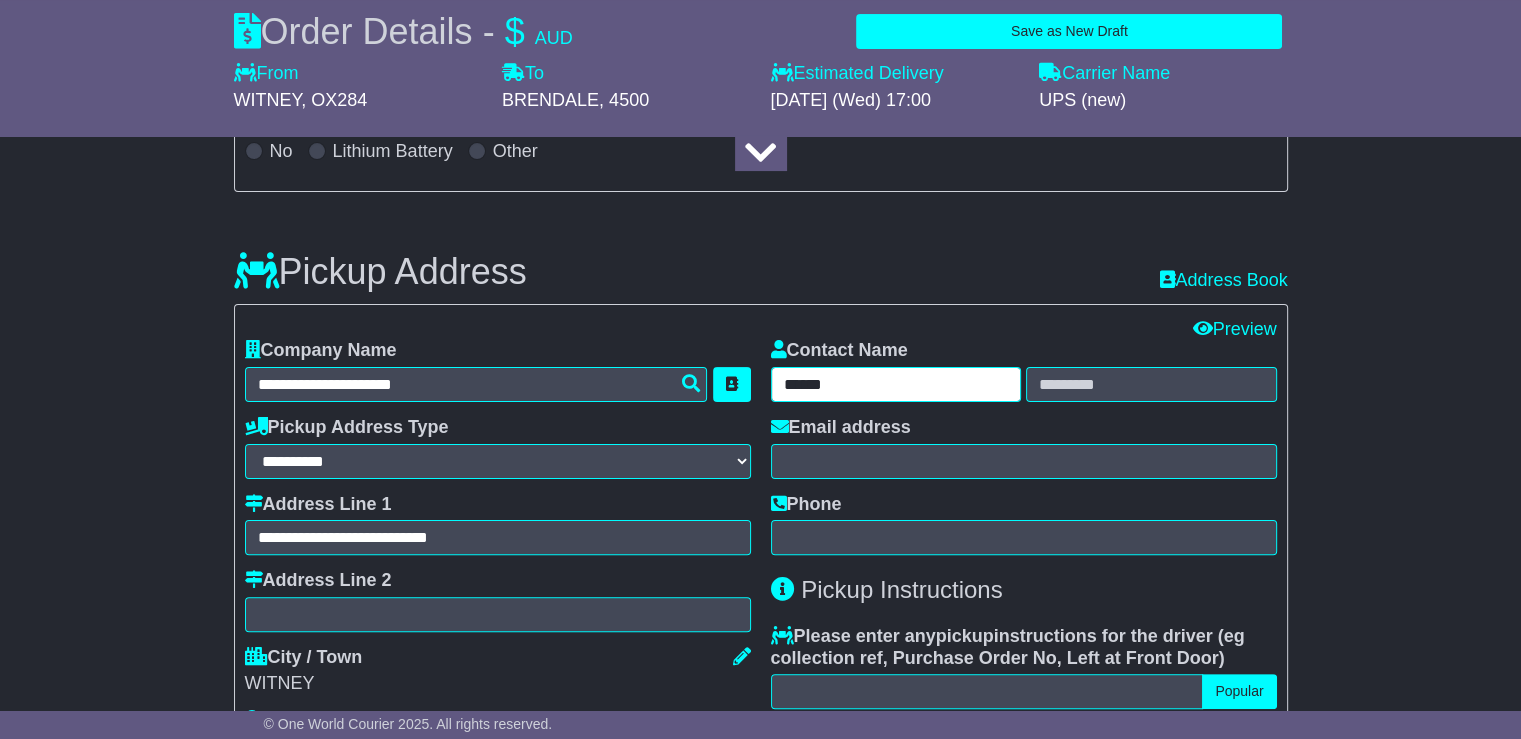 type on "******" 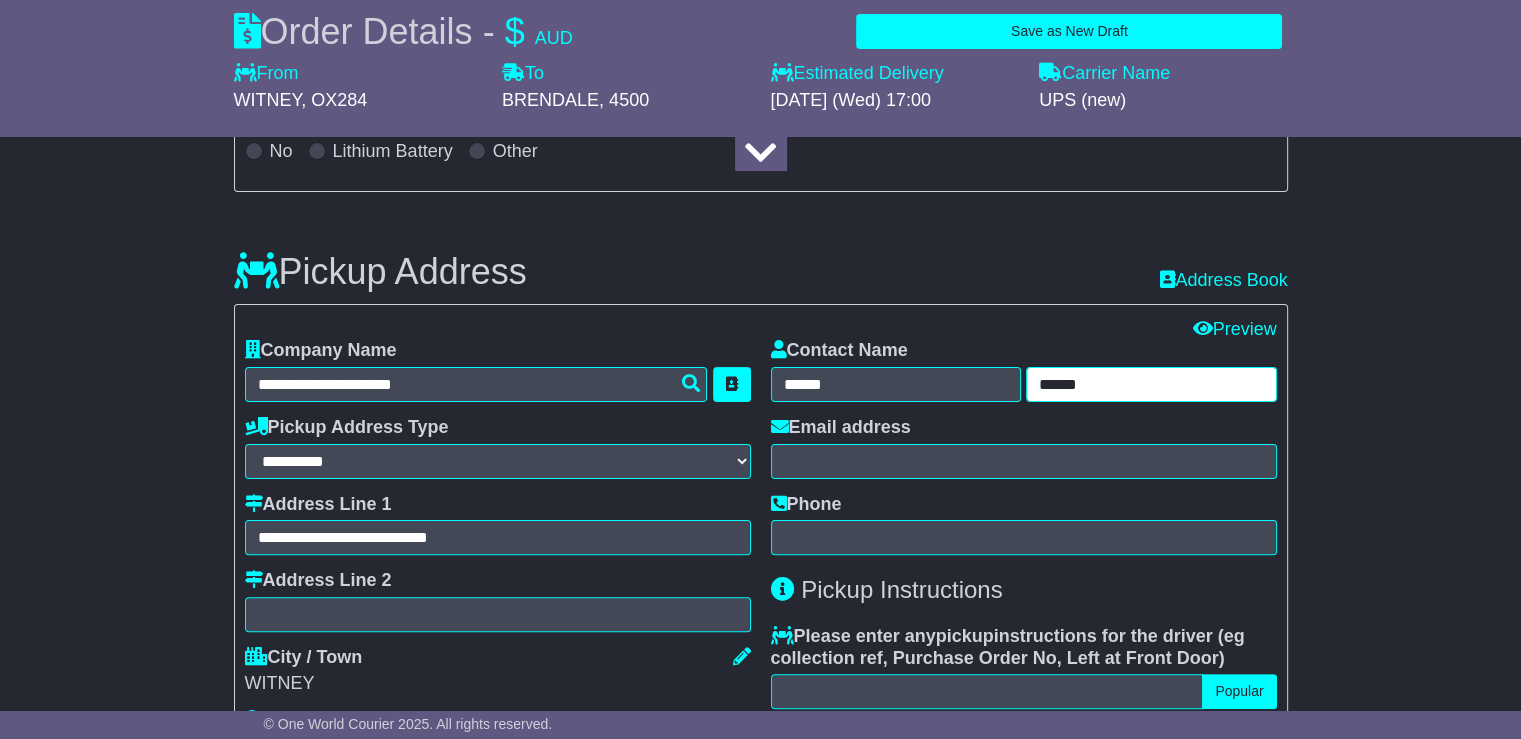 type on "******" 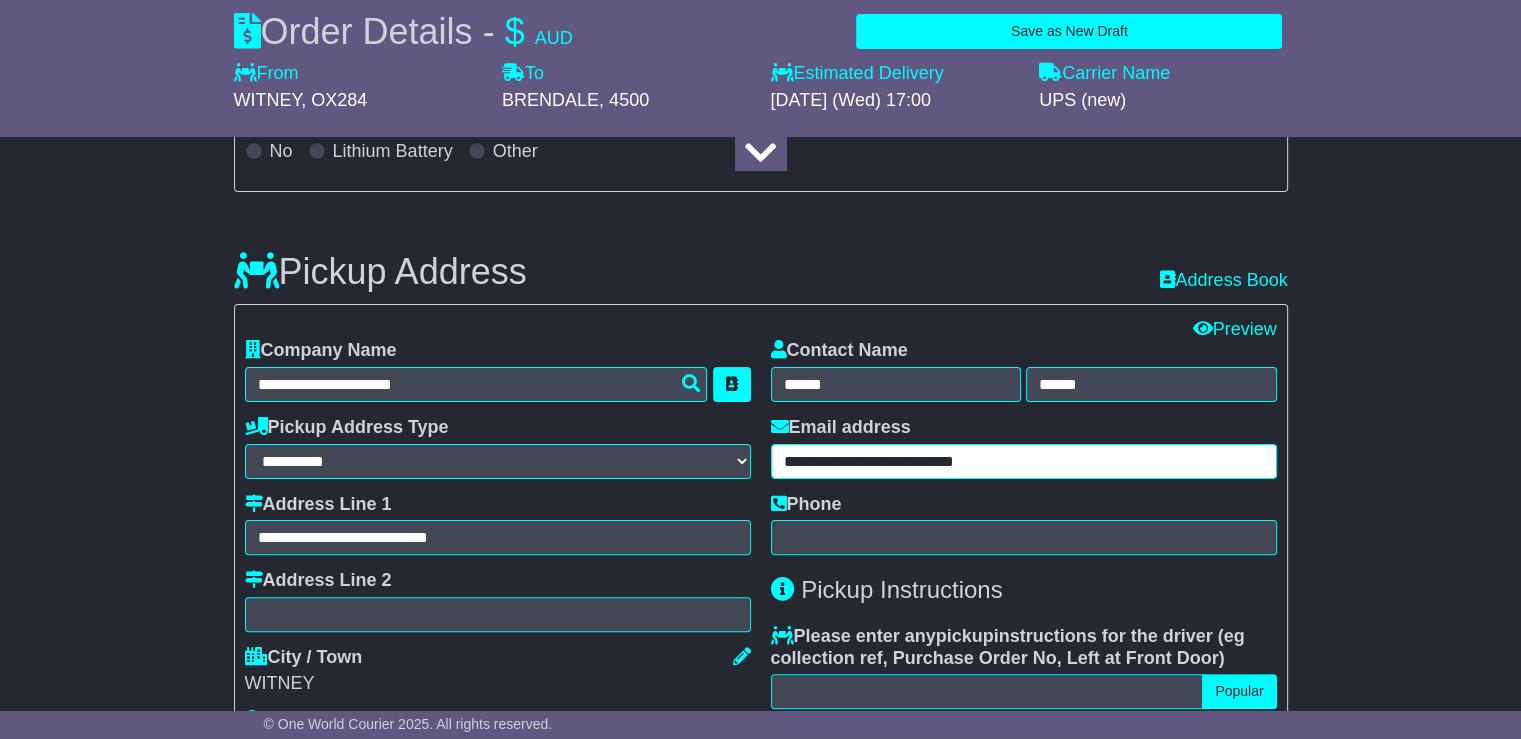 type on "**********" 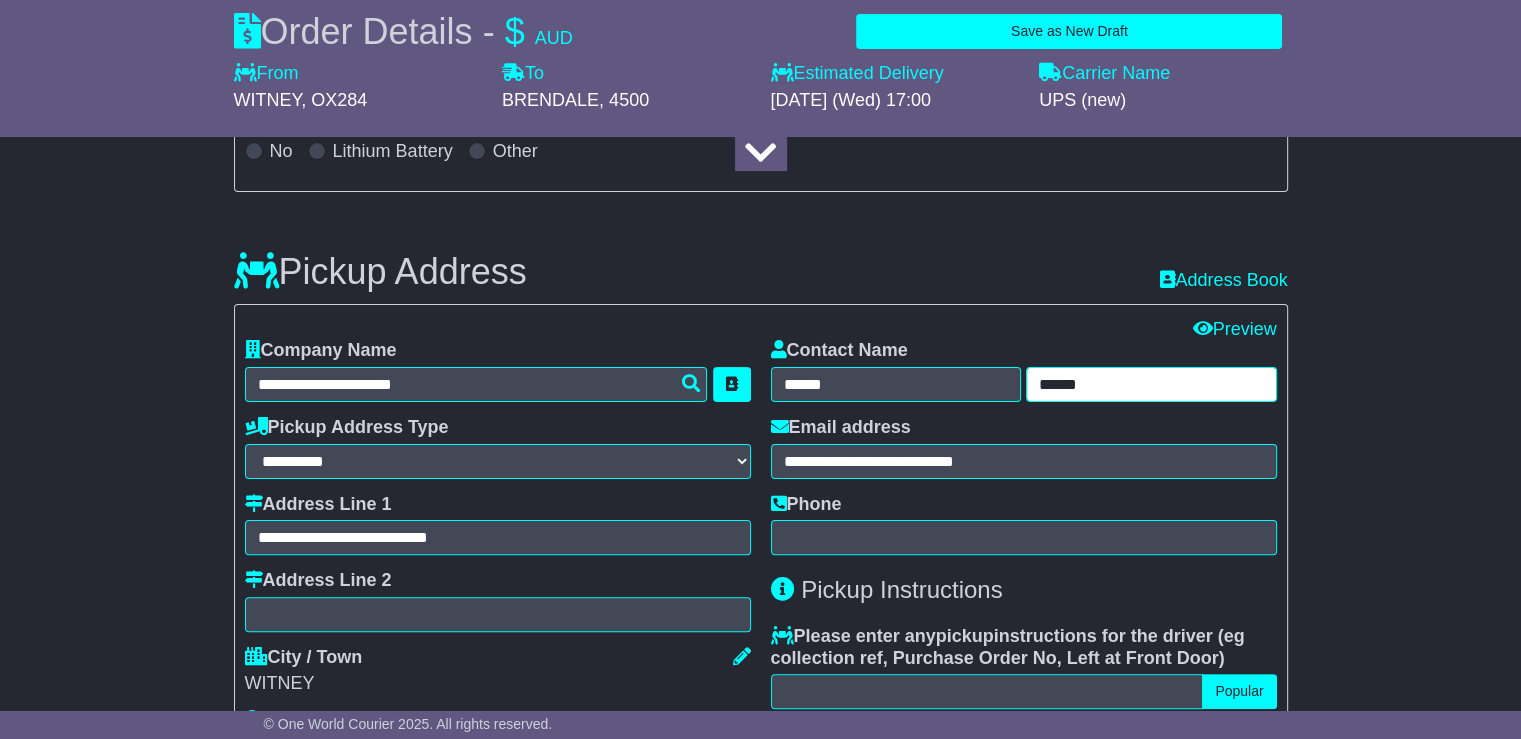 click on "******" at bounding box center (1151, 384) 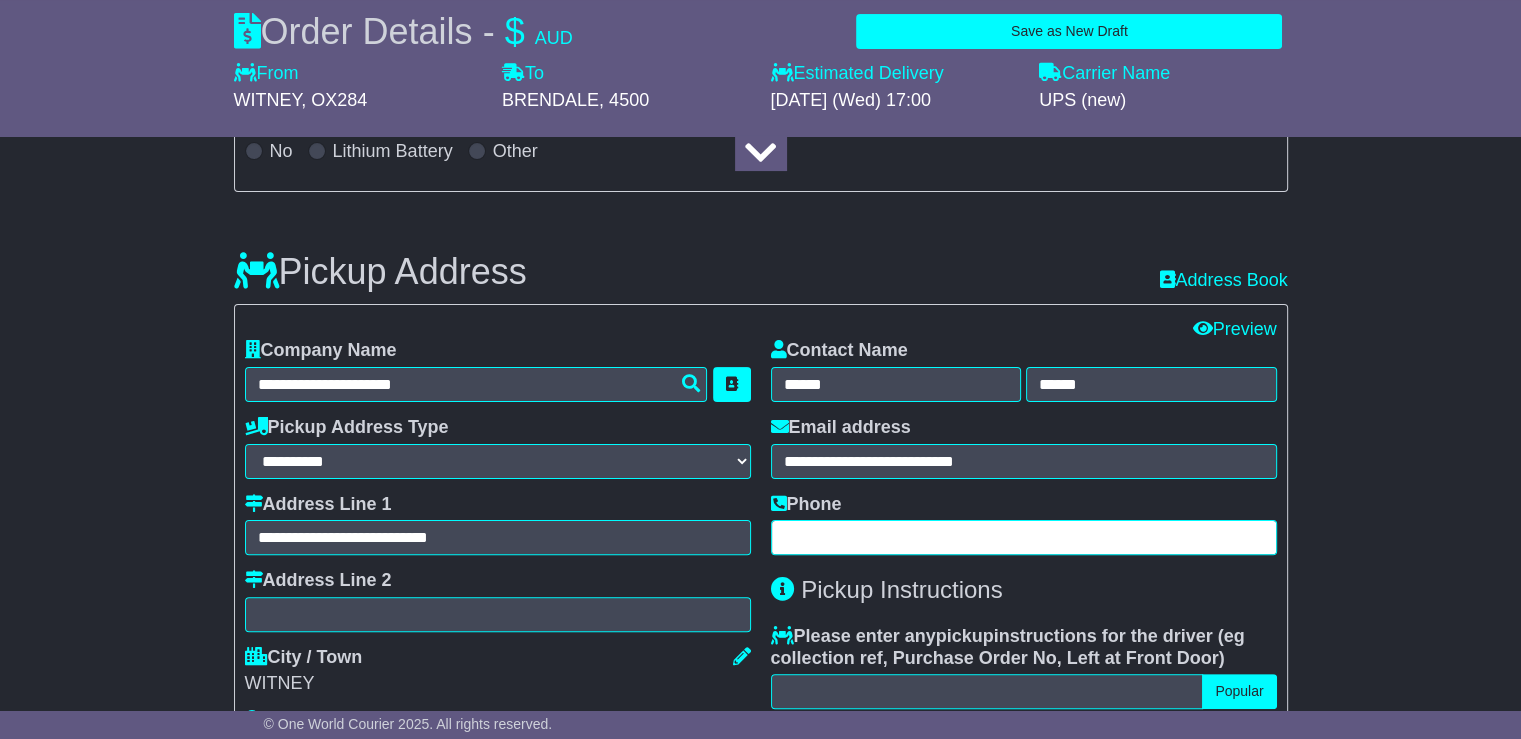 click at bounding box center [1024, 537] 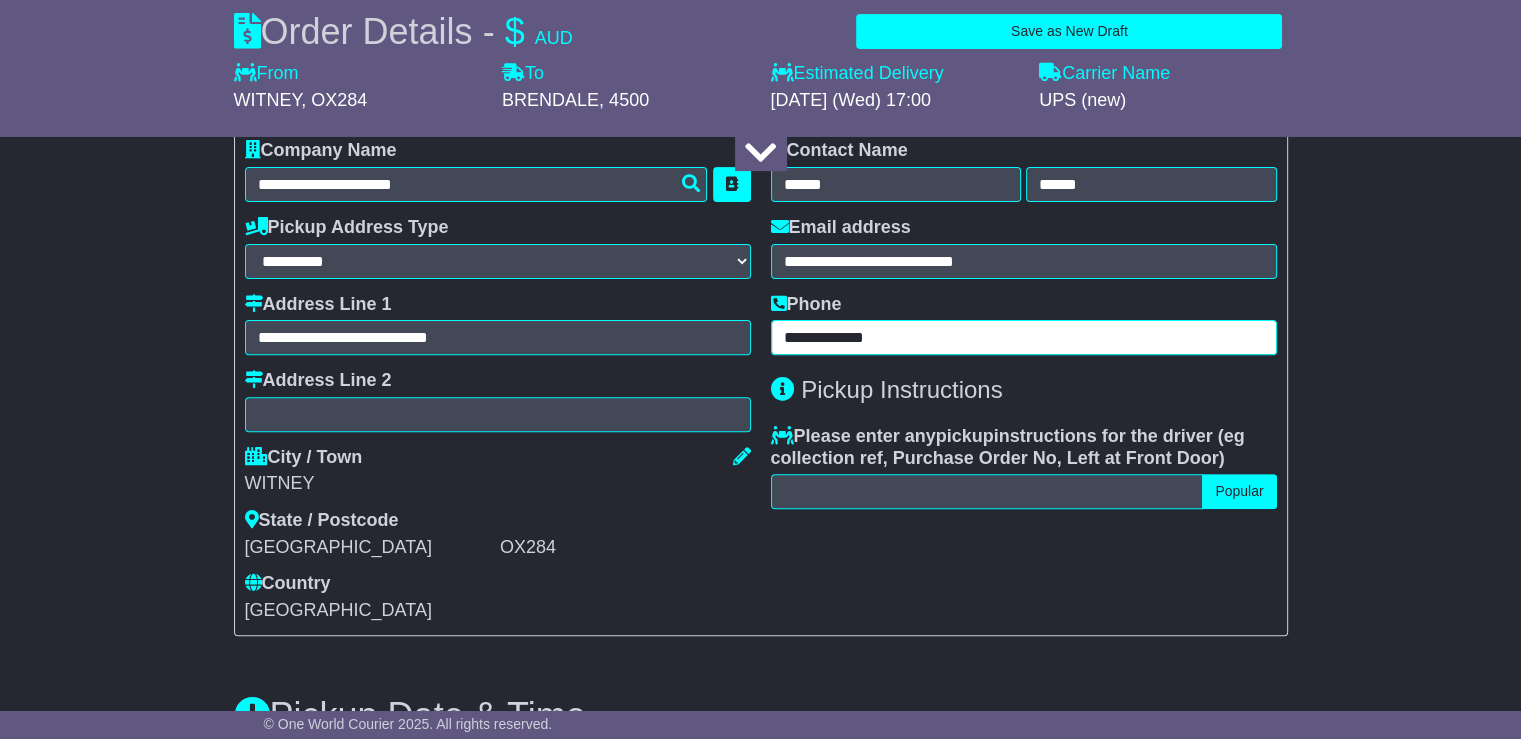 scroll, scrollTop: 1000, scrollLeft: 0, axis: vertical 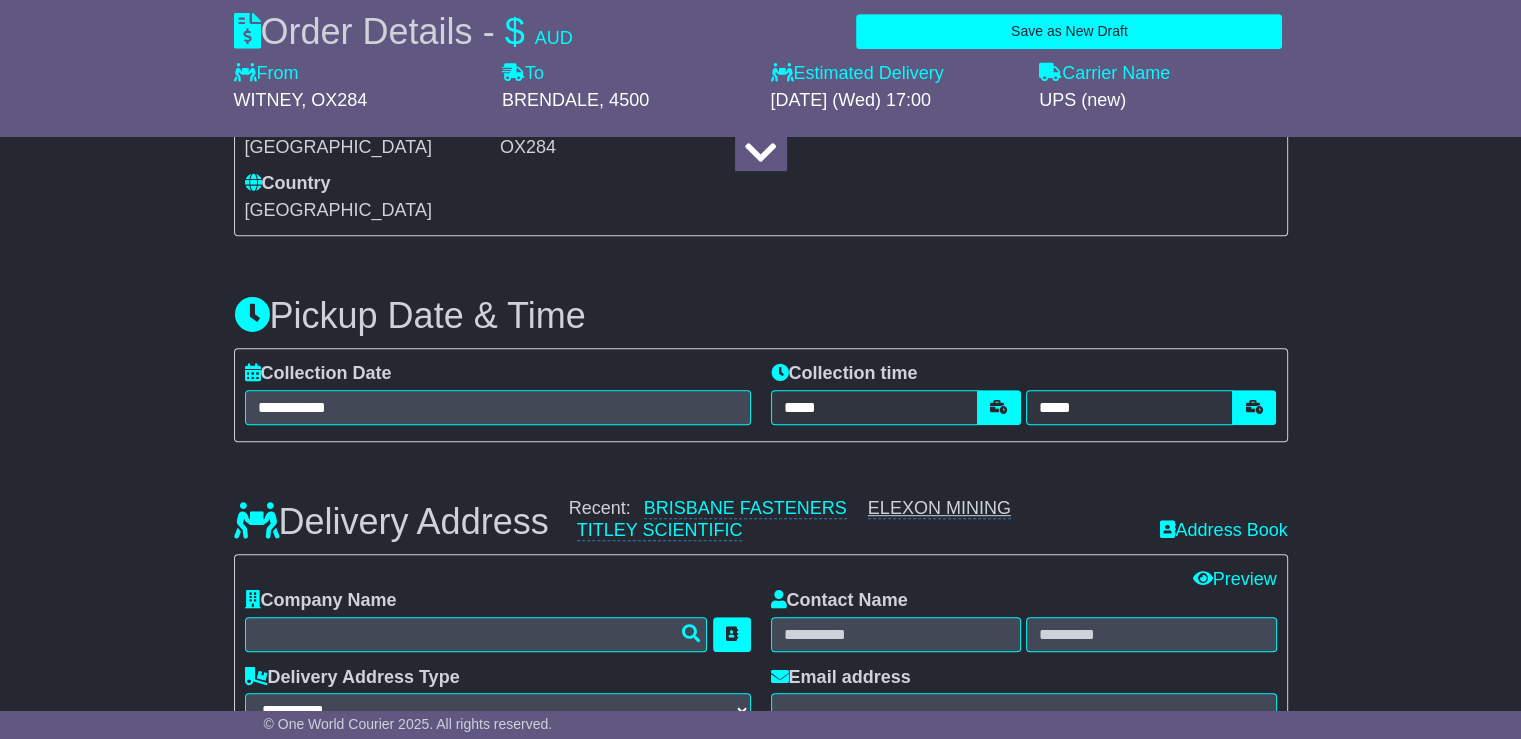 type on "**********" 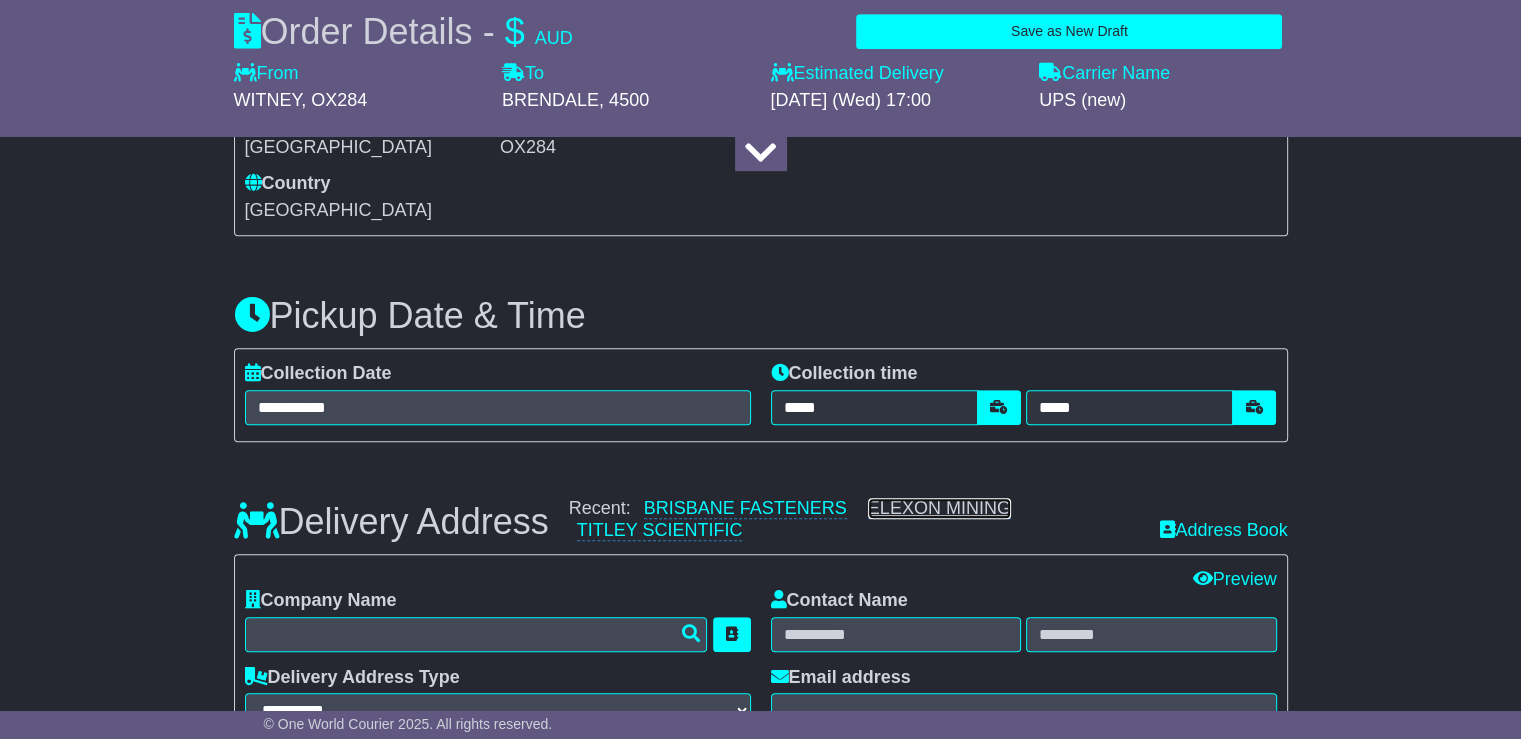 click on "ELEXON MINING" at bounding box center (939, 508) 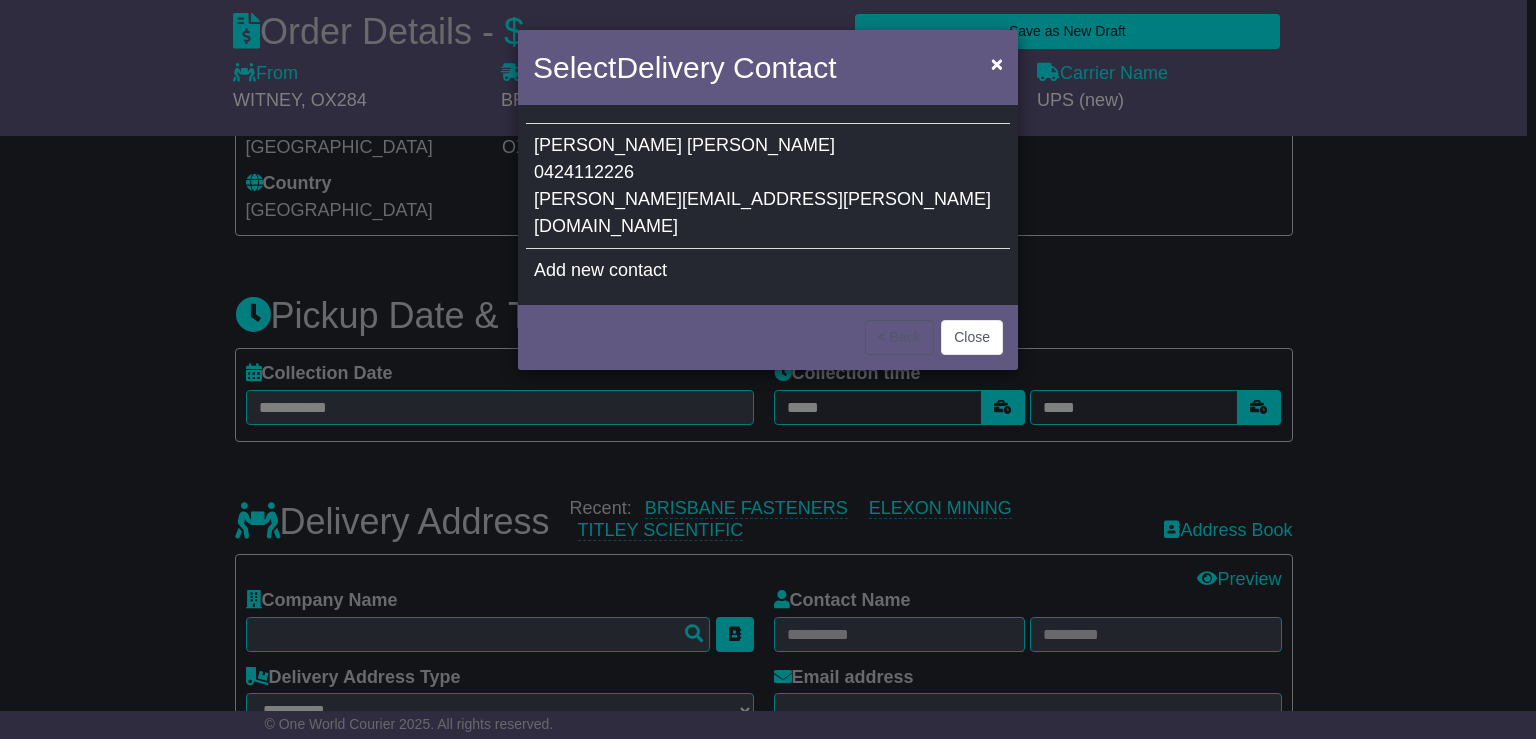 click on "STUART   WALLACE
0424112226
stuart.wallace@elexonmining.com" at bounding box center [768, 186] 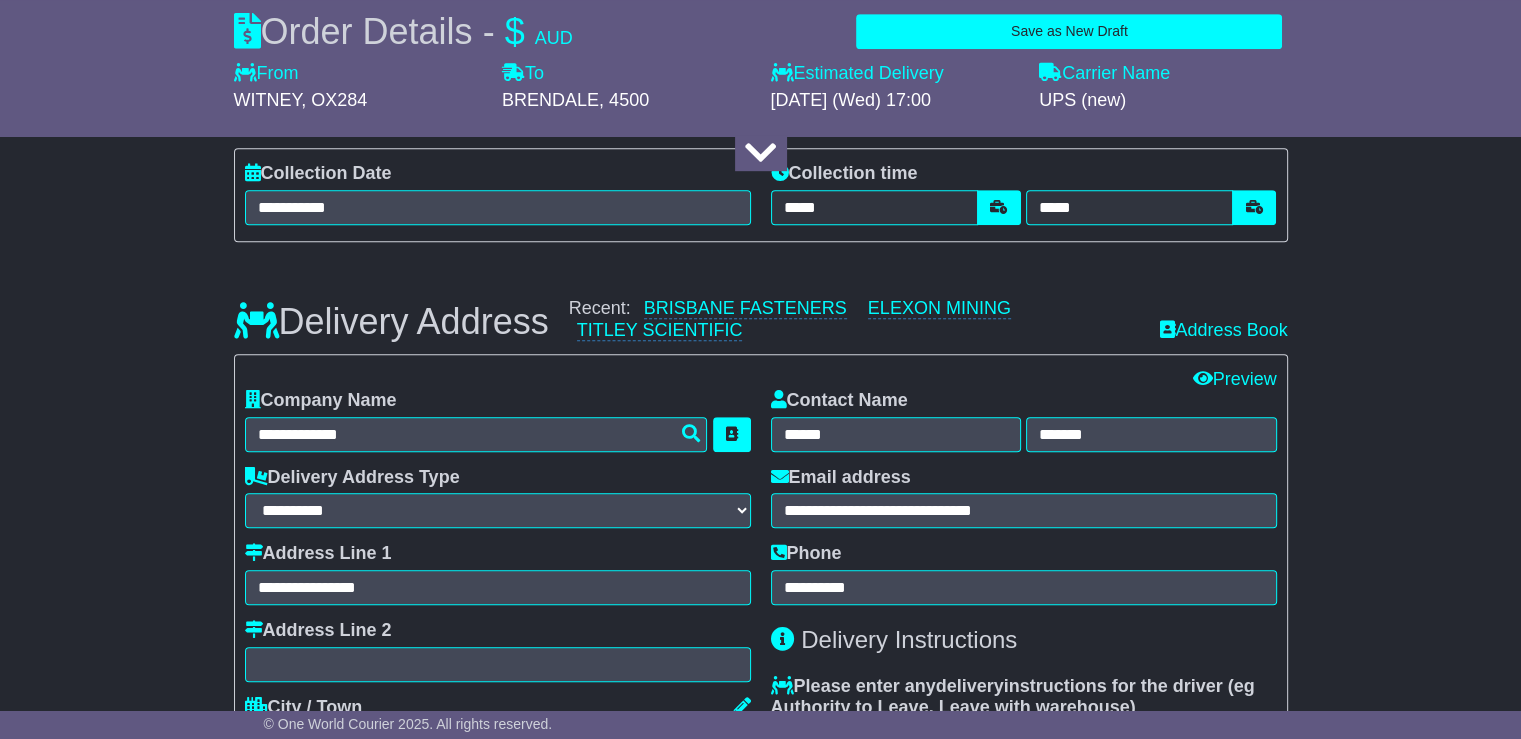 scroll, scrollTop: 1300, scrollLeft: 0, axis: vertical 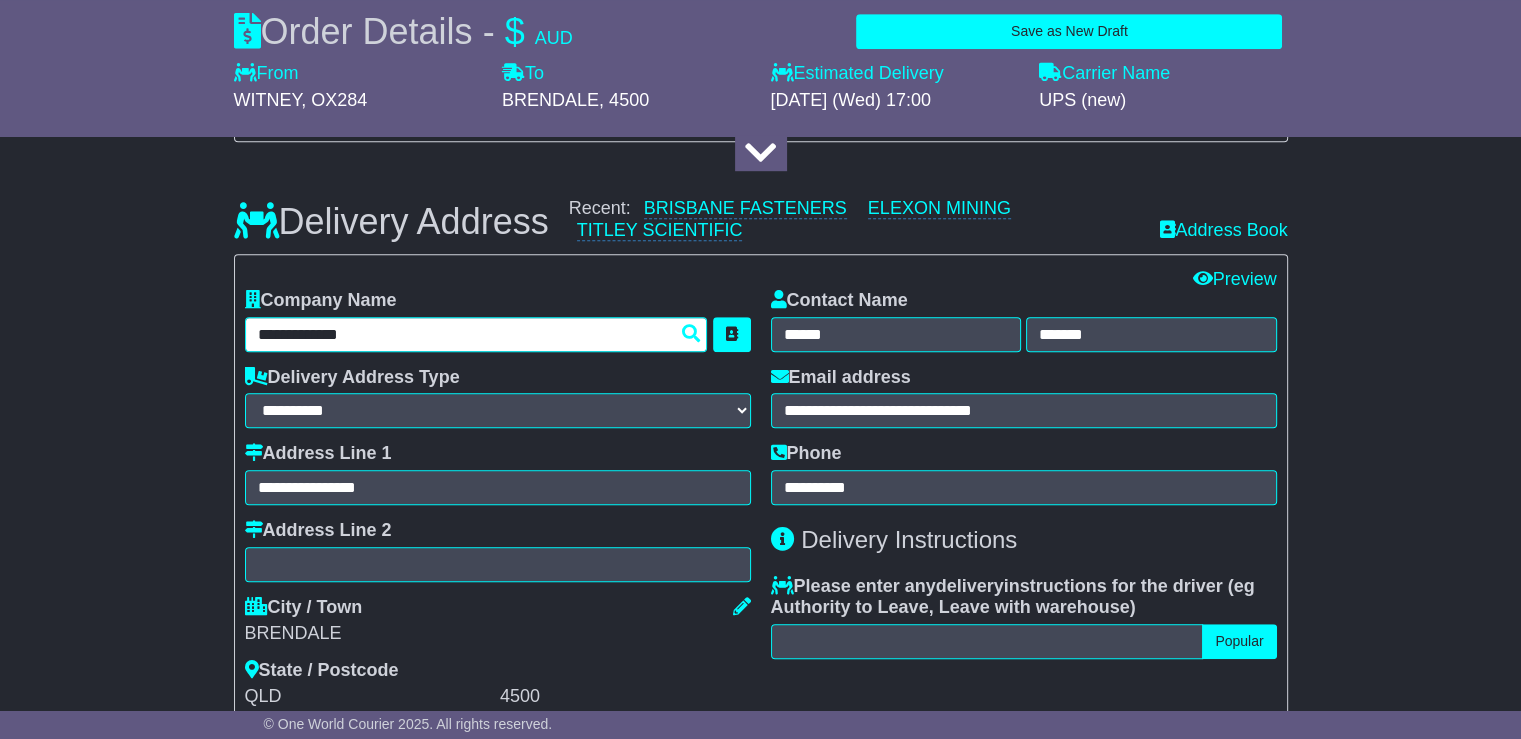 click on "**********" at bounding box center (476, 334) 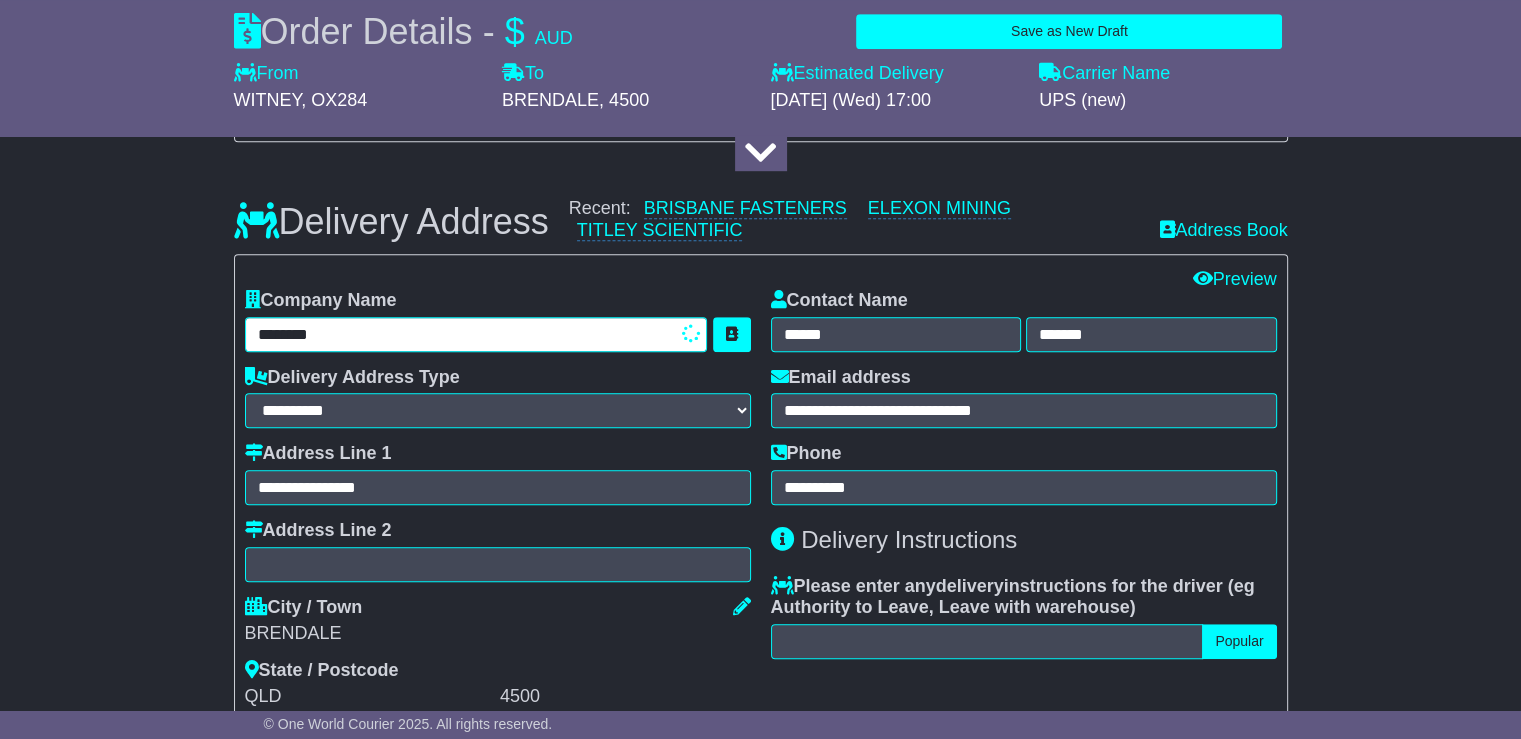 type on "******" 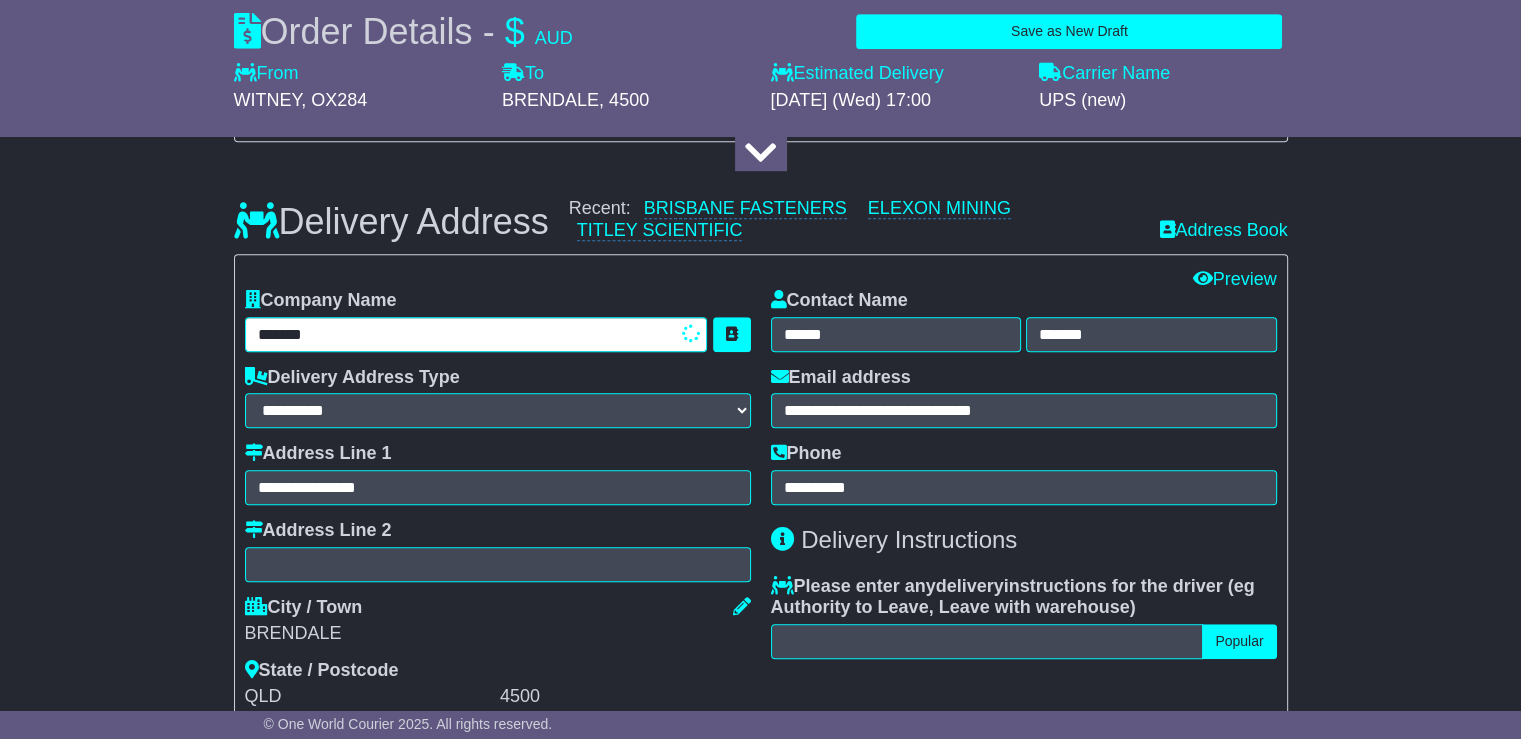 type on "**********" 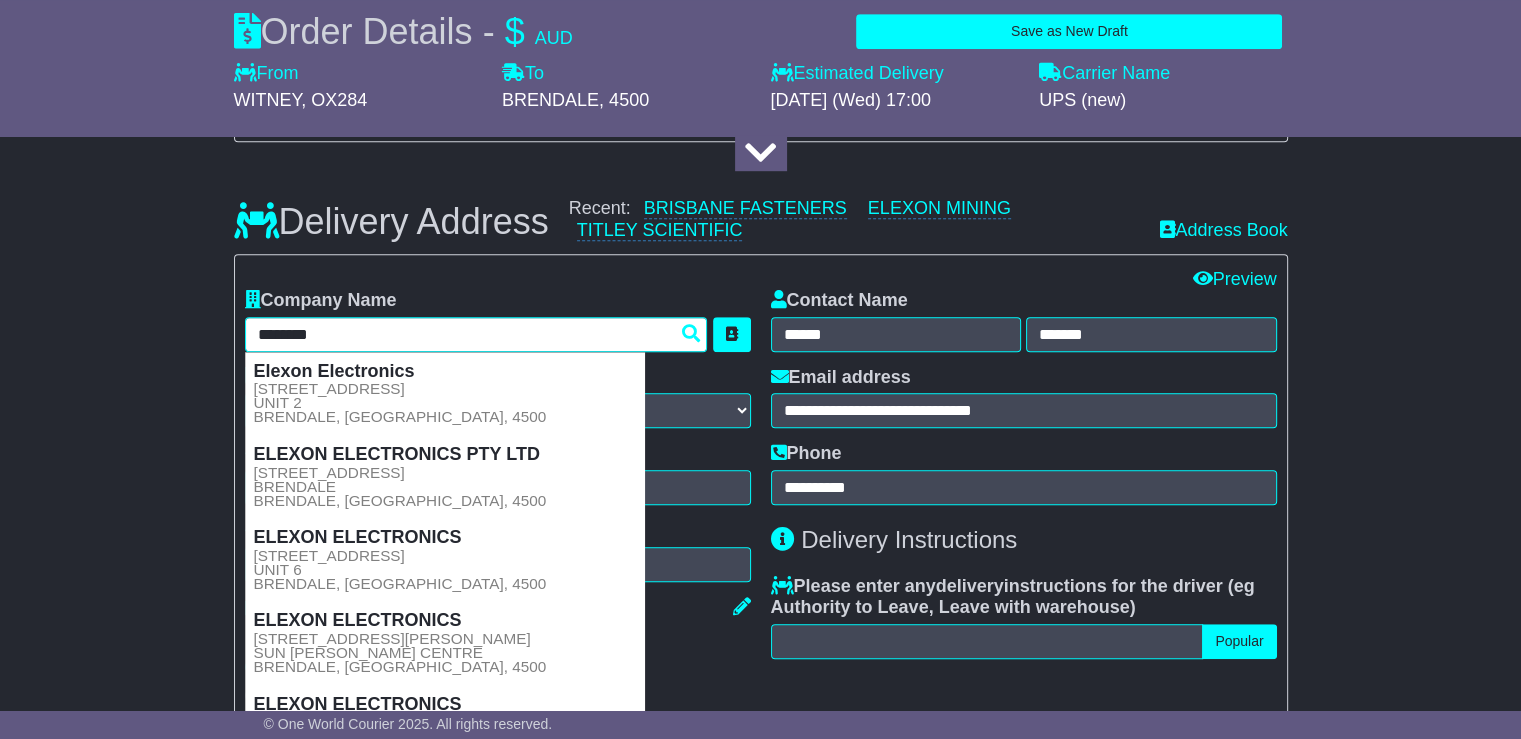 type on "**********" 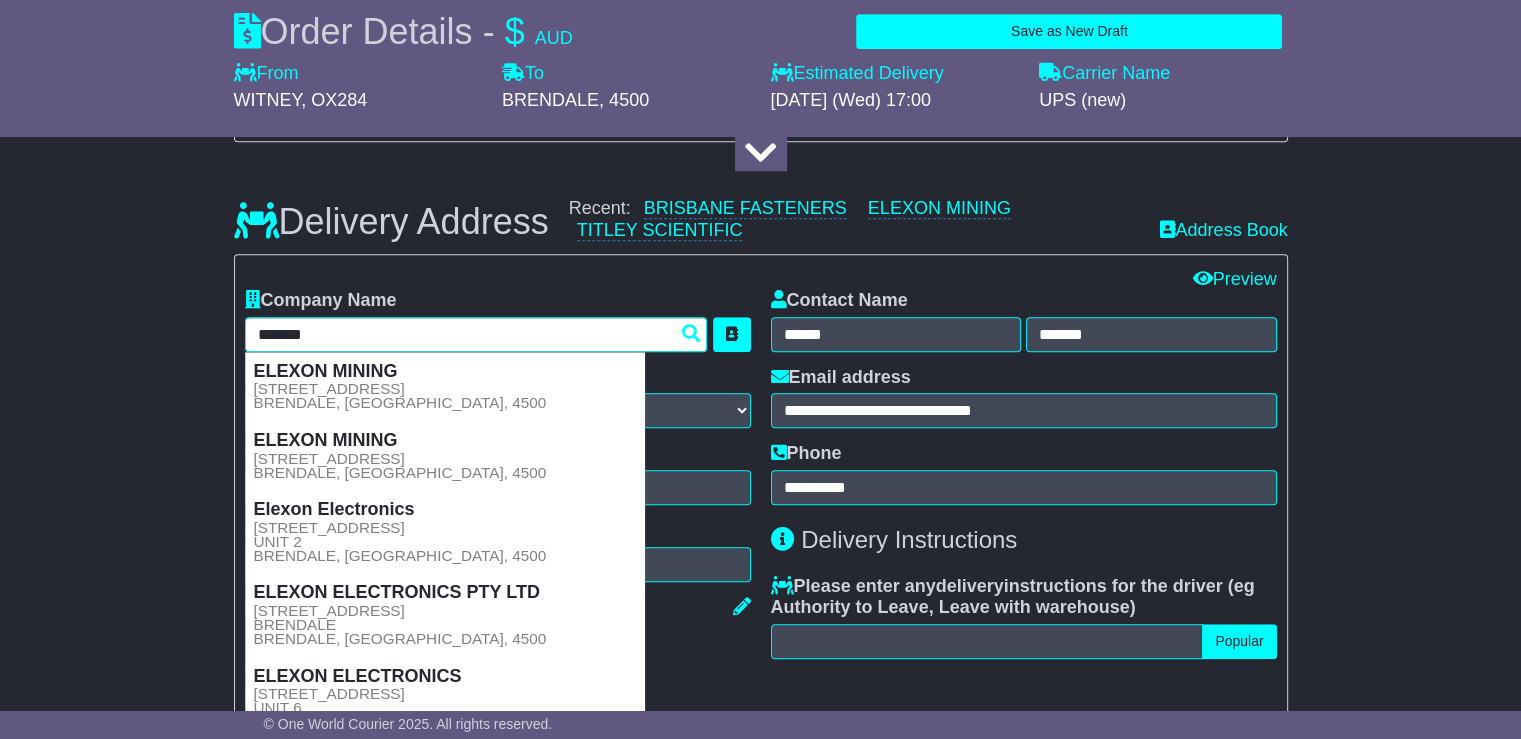 type 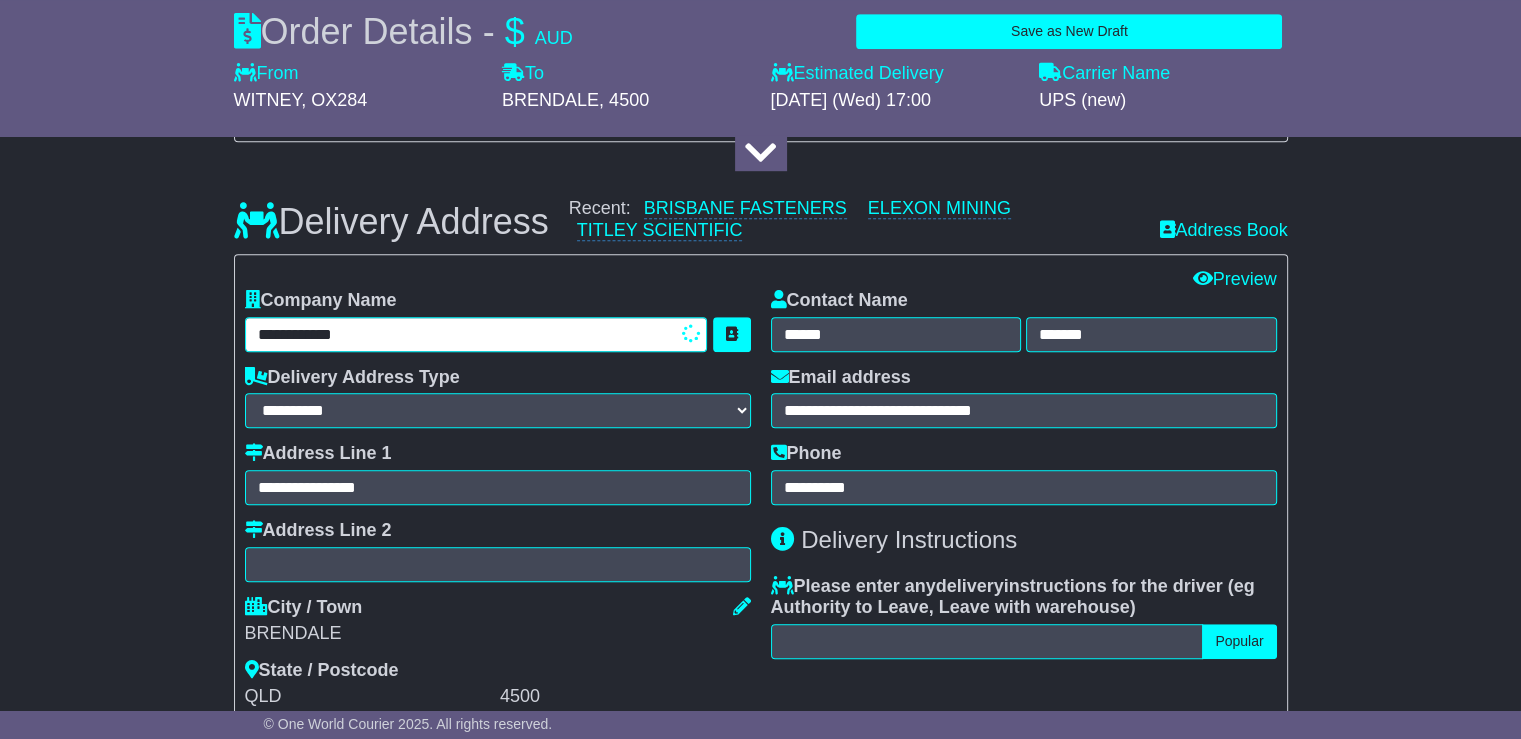type on "**********" 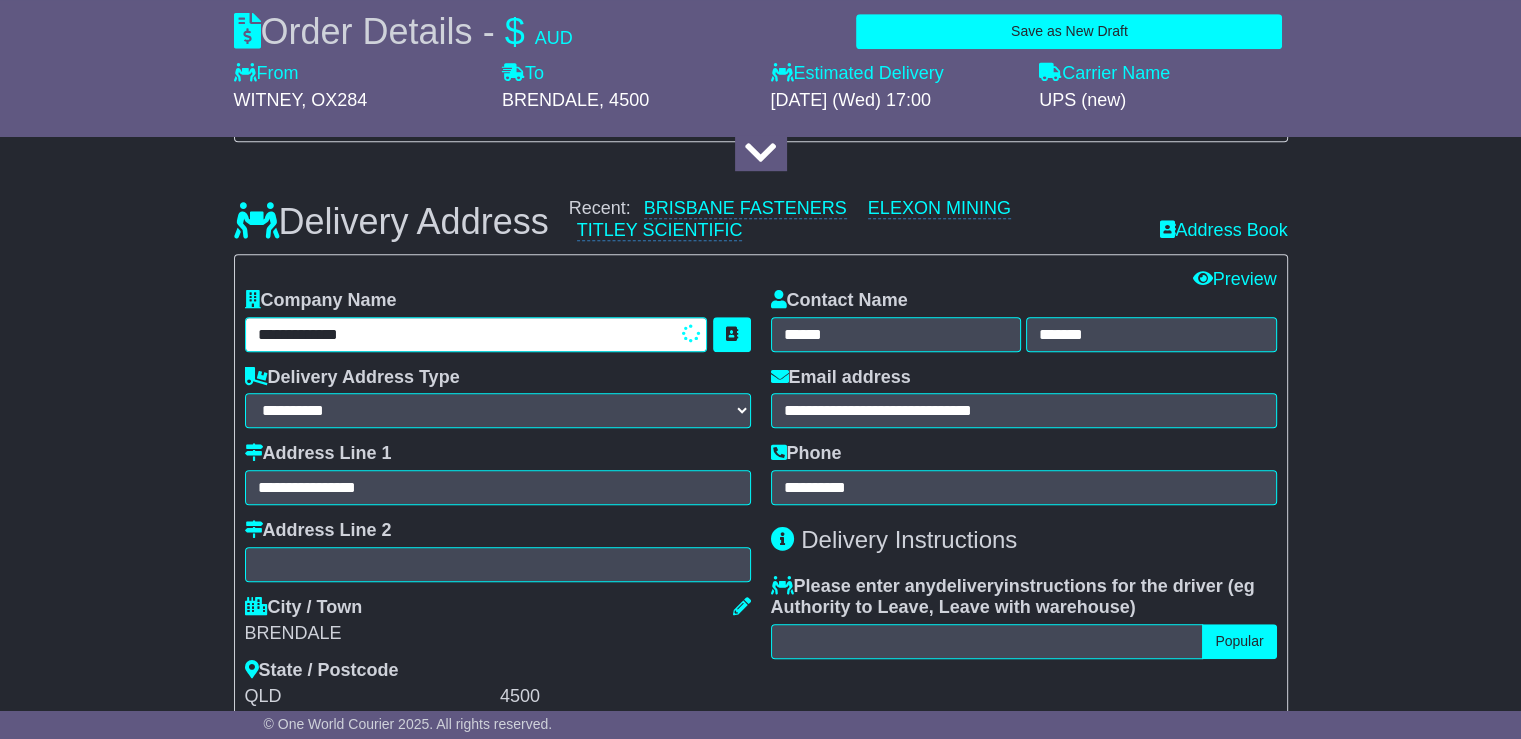 type on "**********" 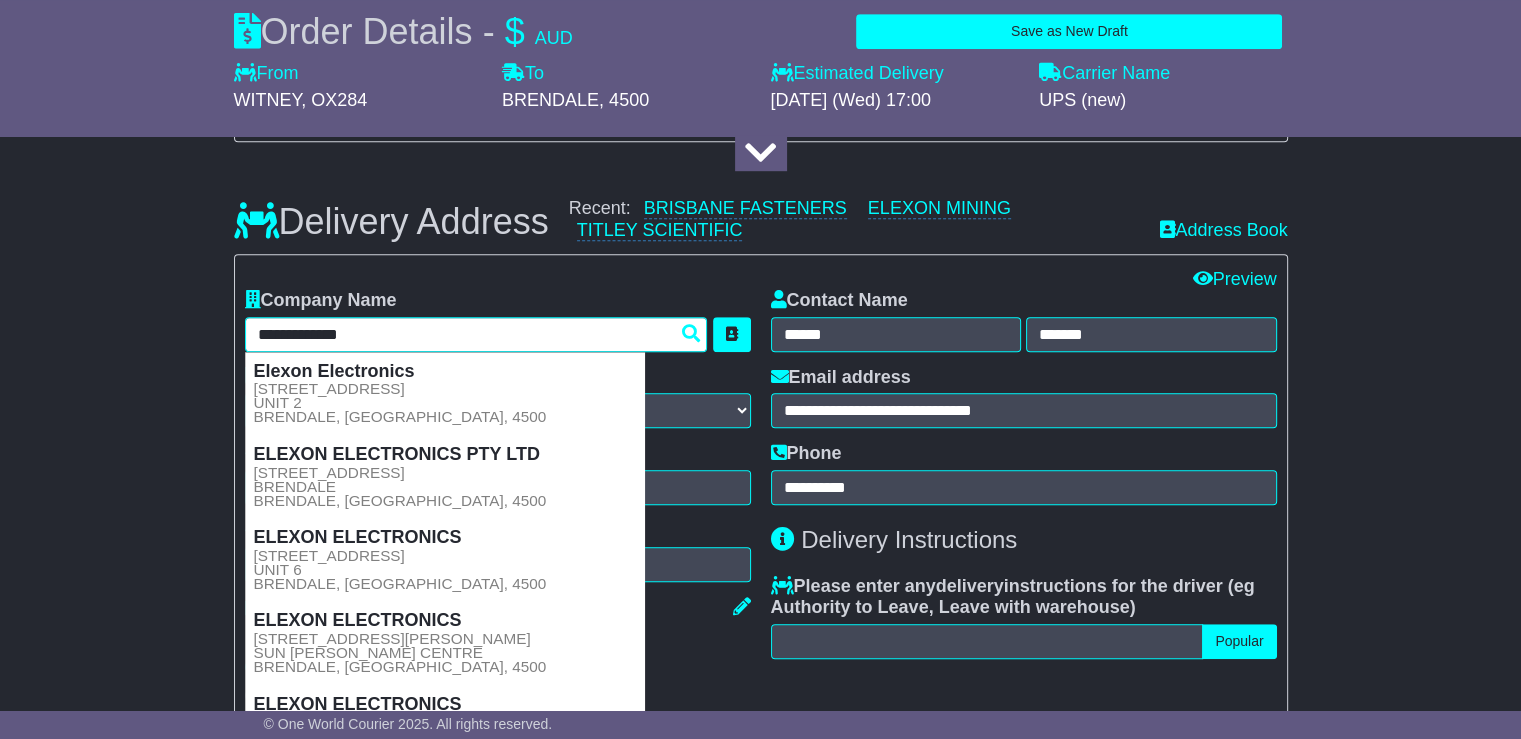 type 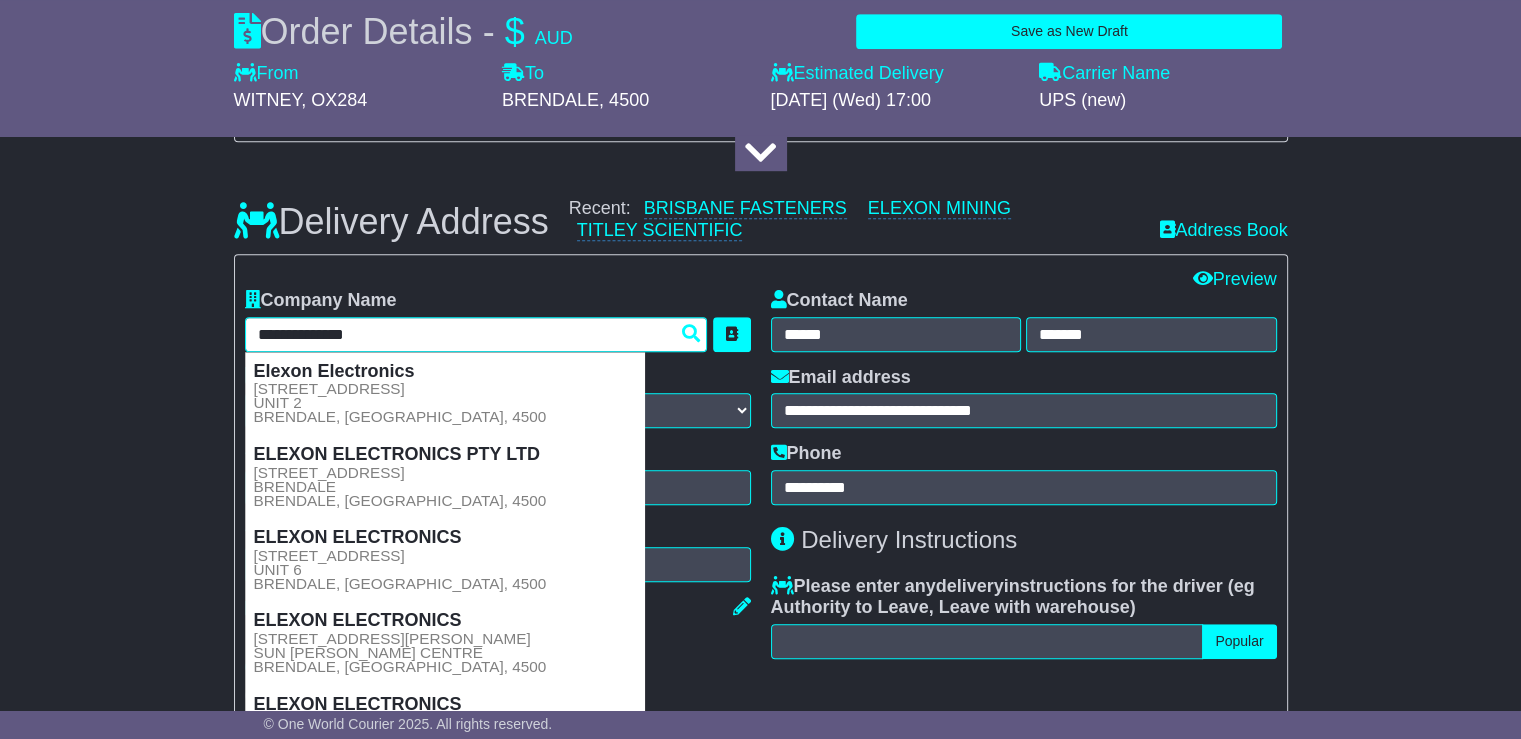 type on "**********" 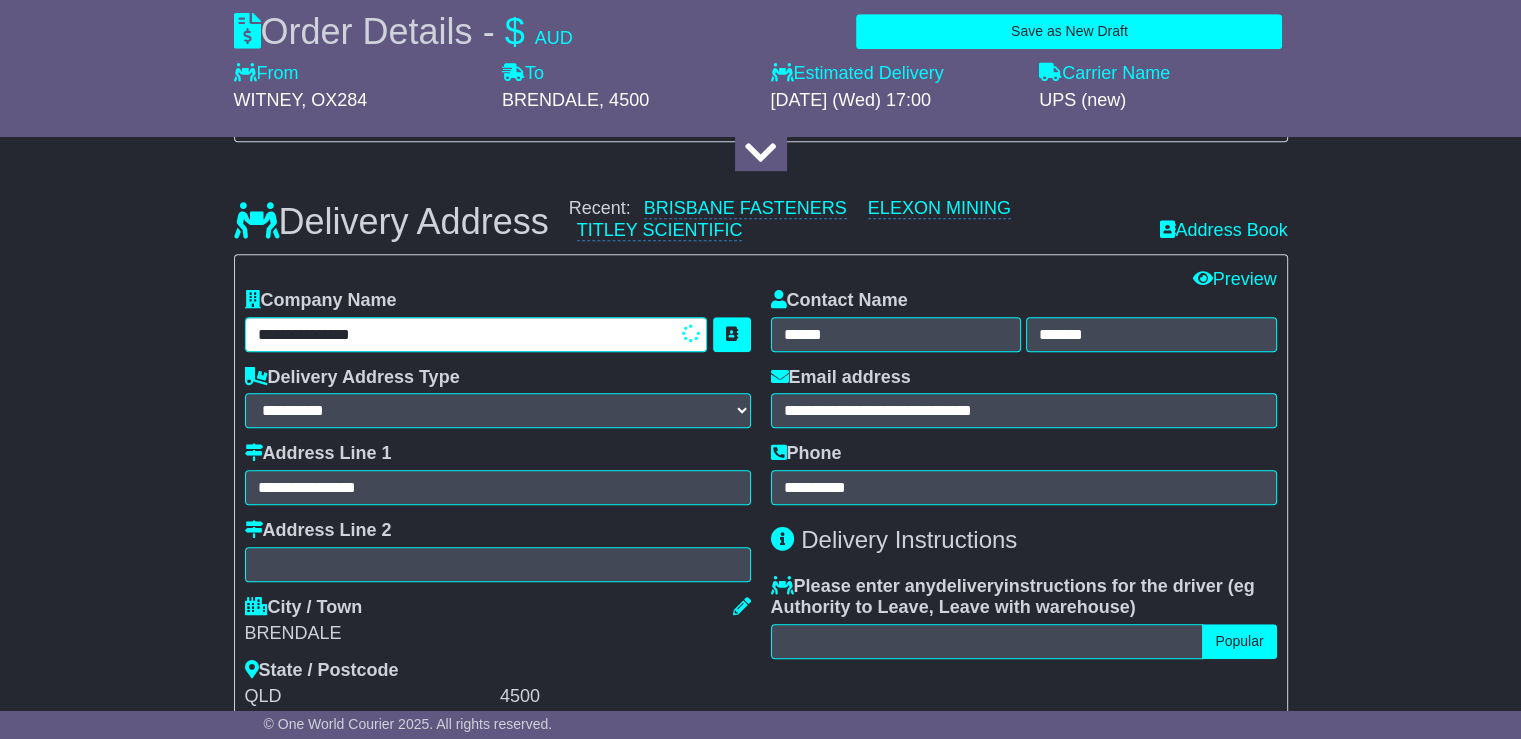 type on "**********" 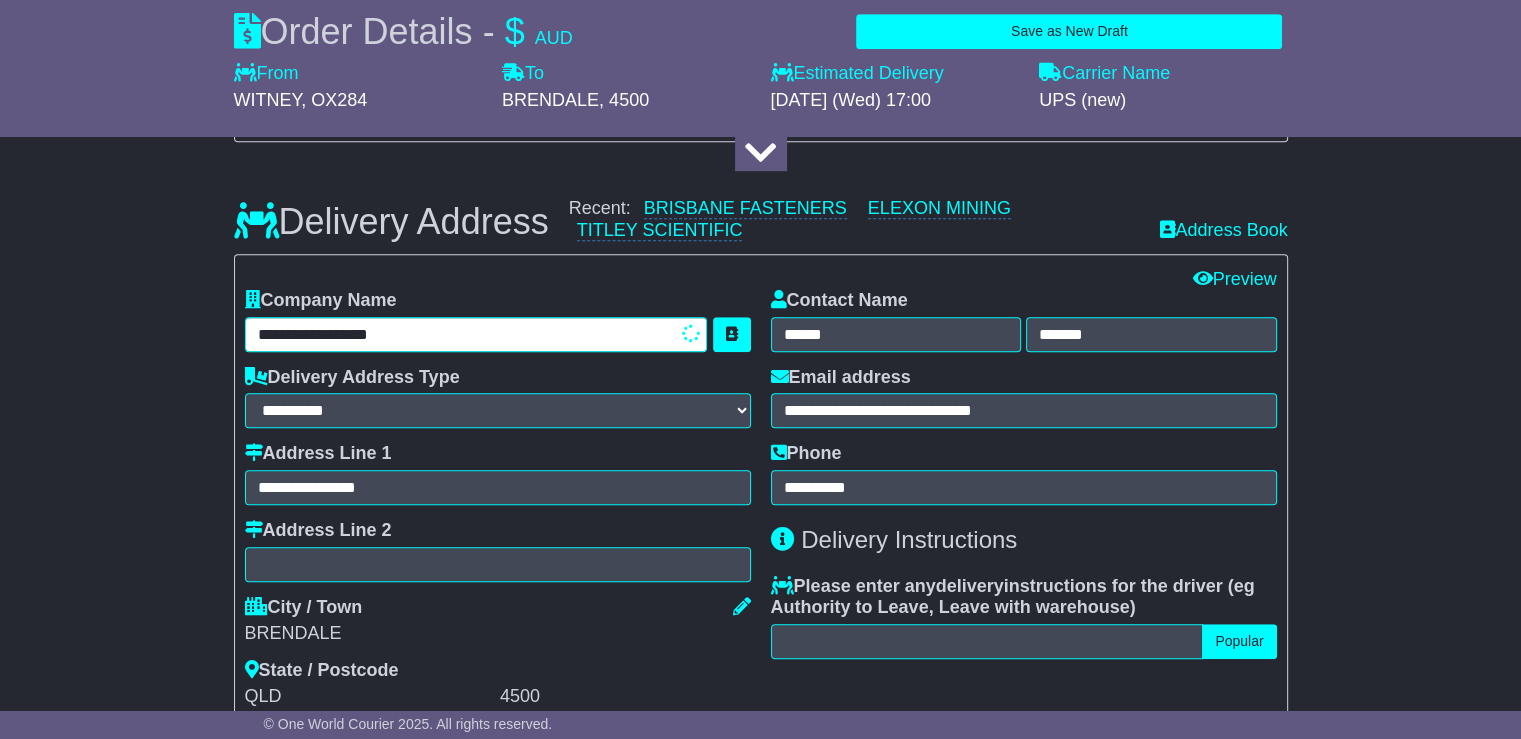 type on "**********" 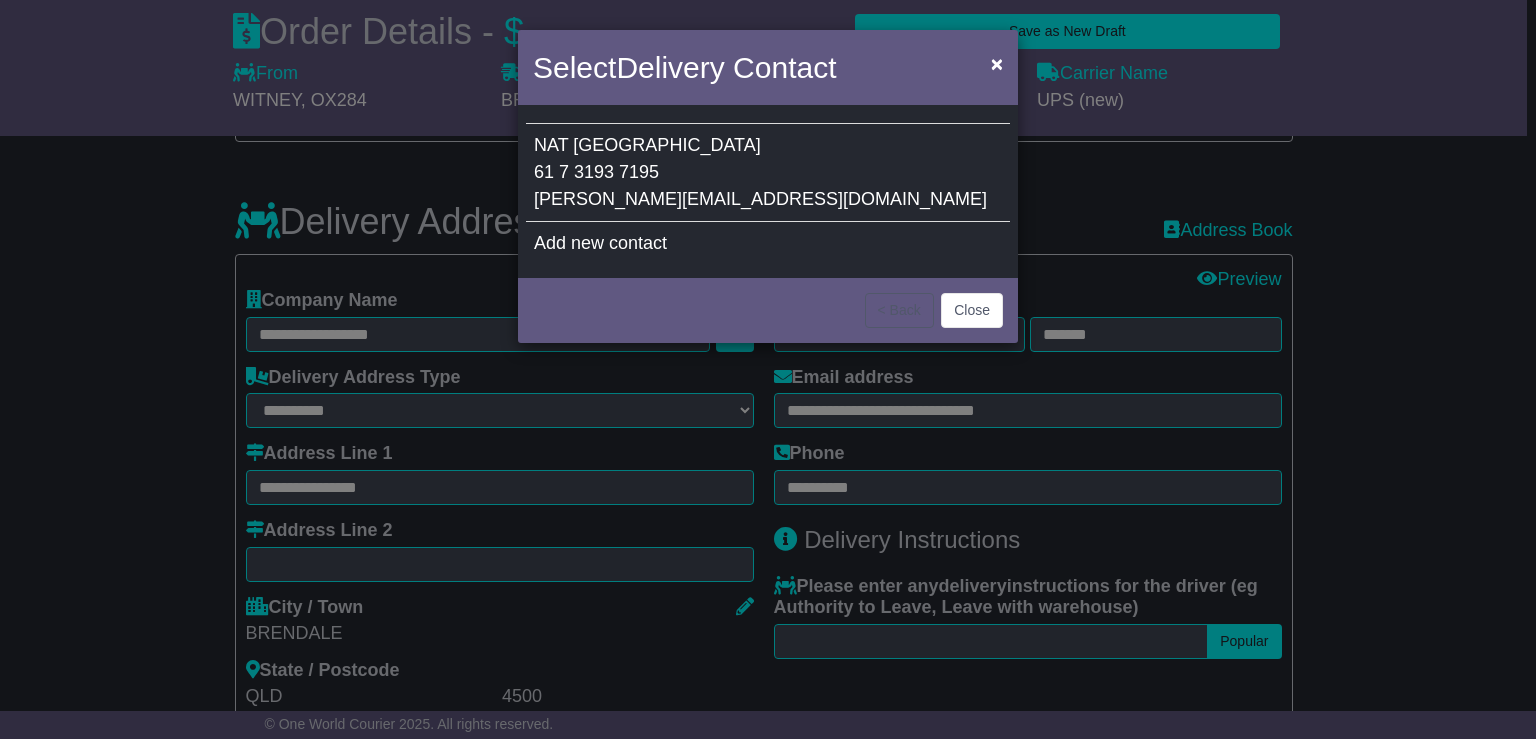 click on "ROBERT@LAUNCHCARGO.COM.AU" at bounding box center [760, 199] 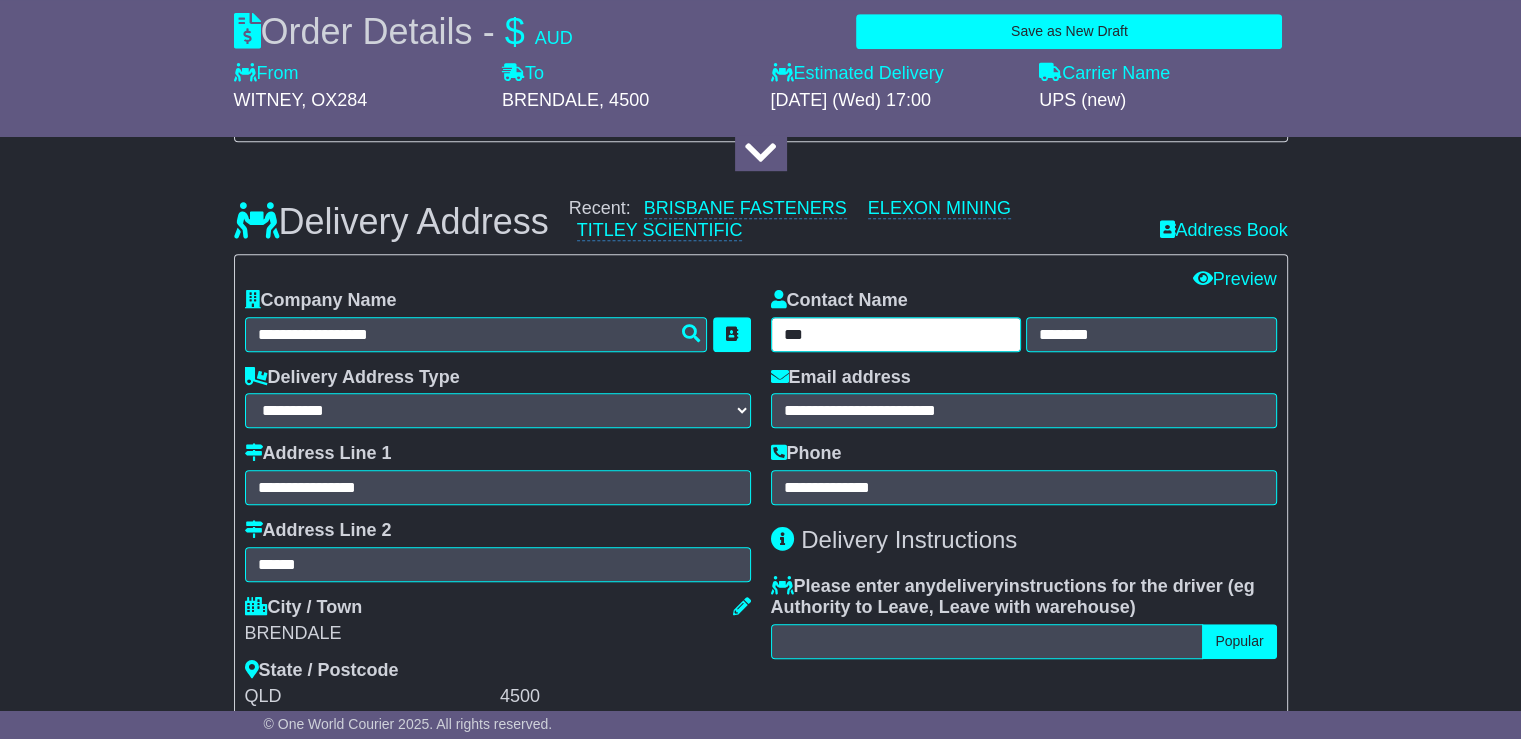 drag, startPoint x: 820, startPoint y: 331, endPoint x: 724, endPoint y: 331, distance: 96 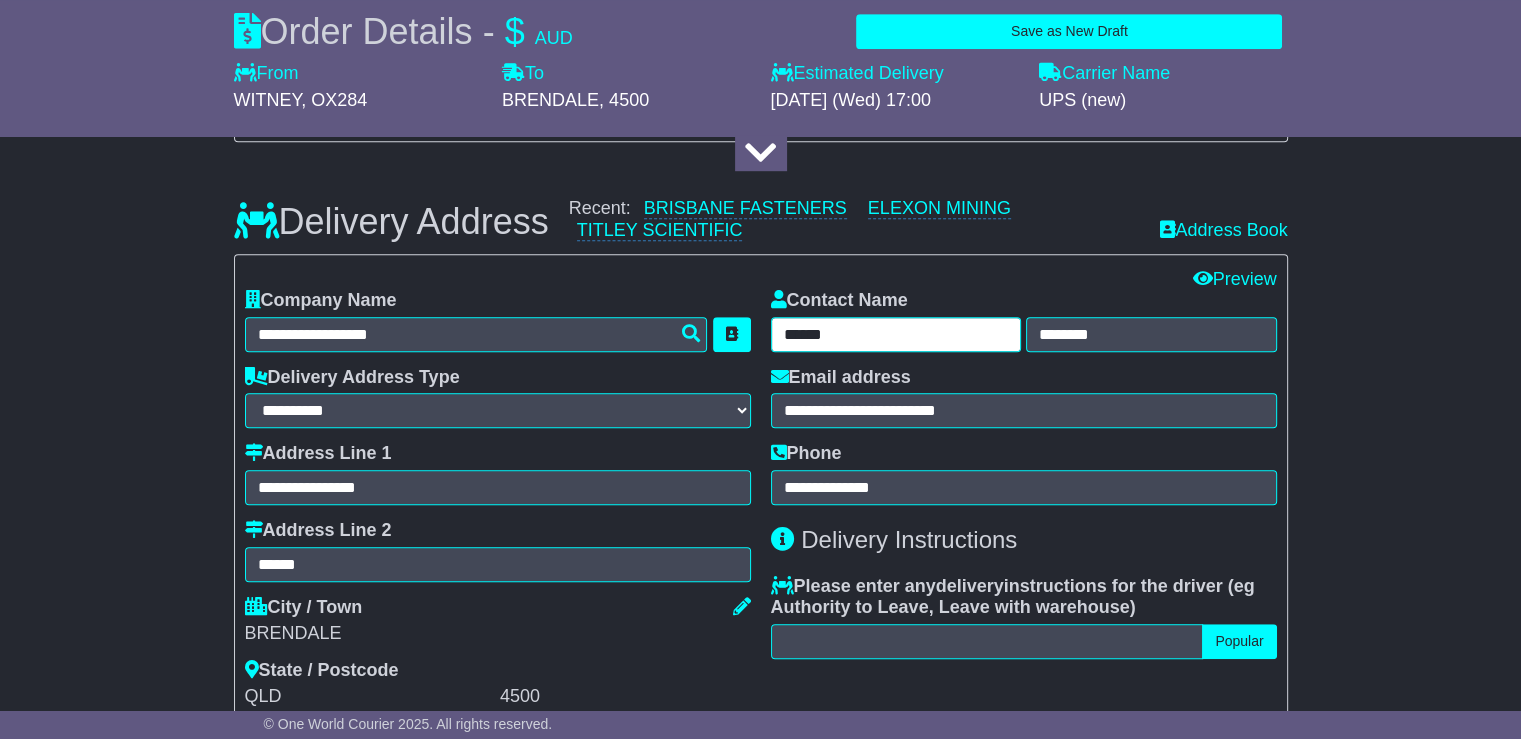 type on "******" 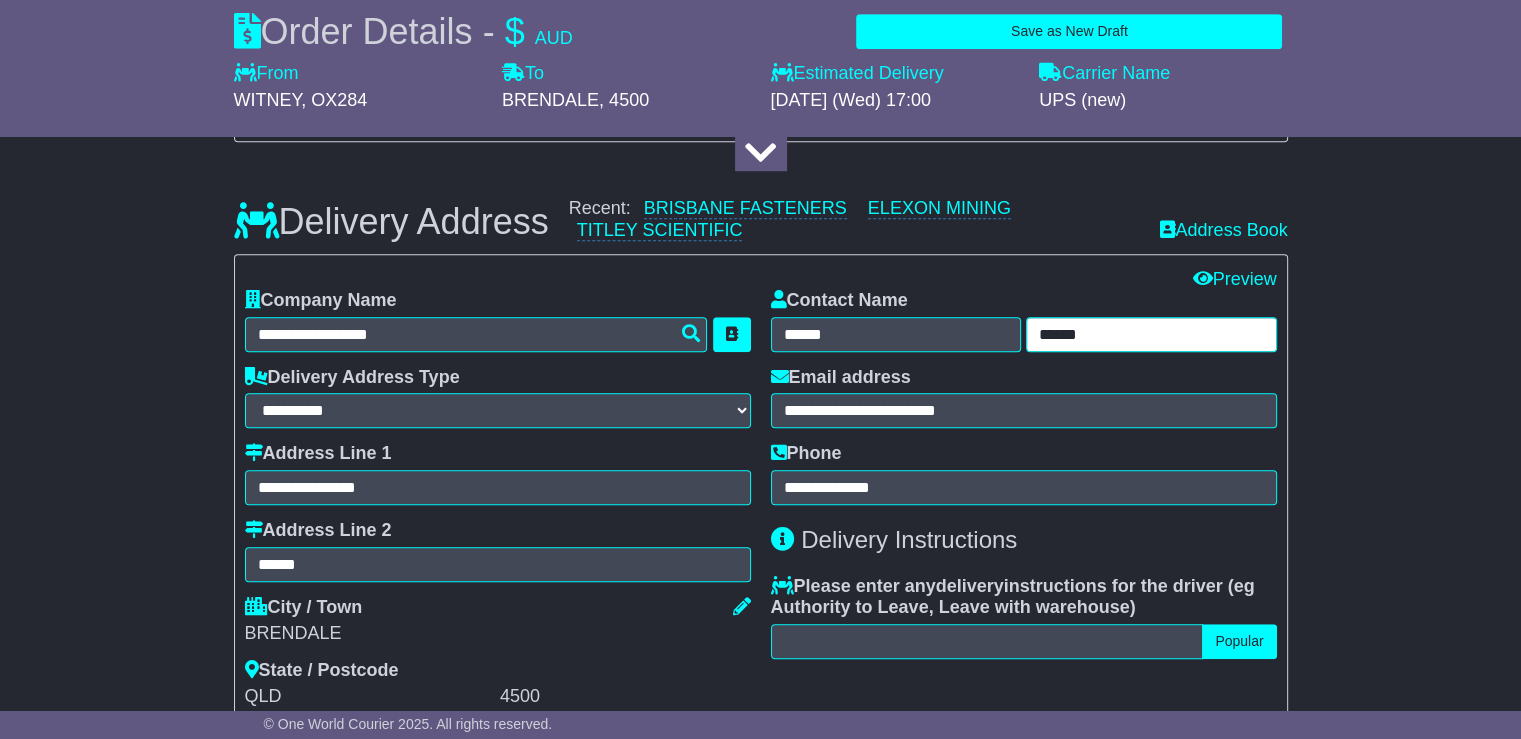 type on "******" 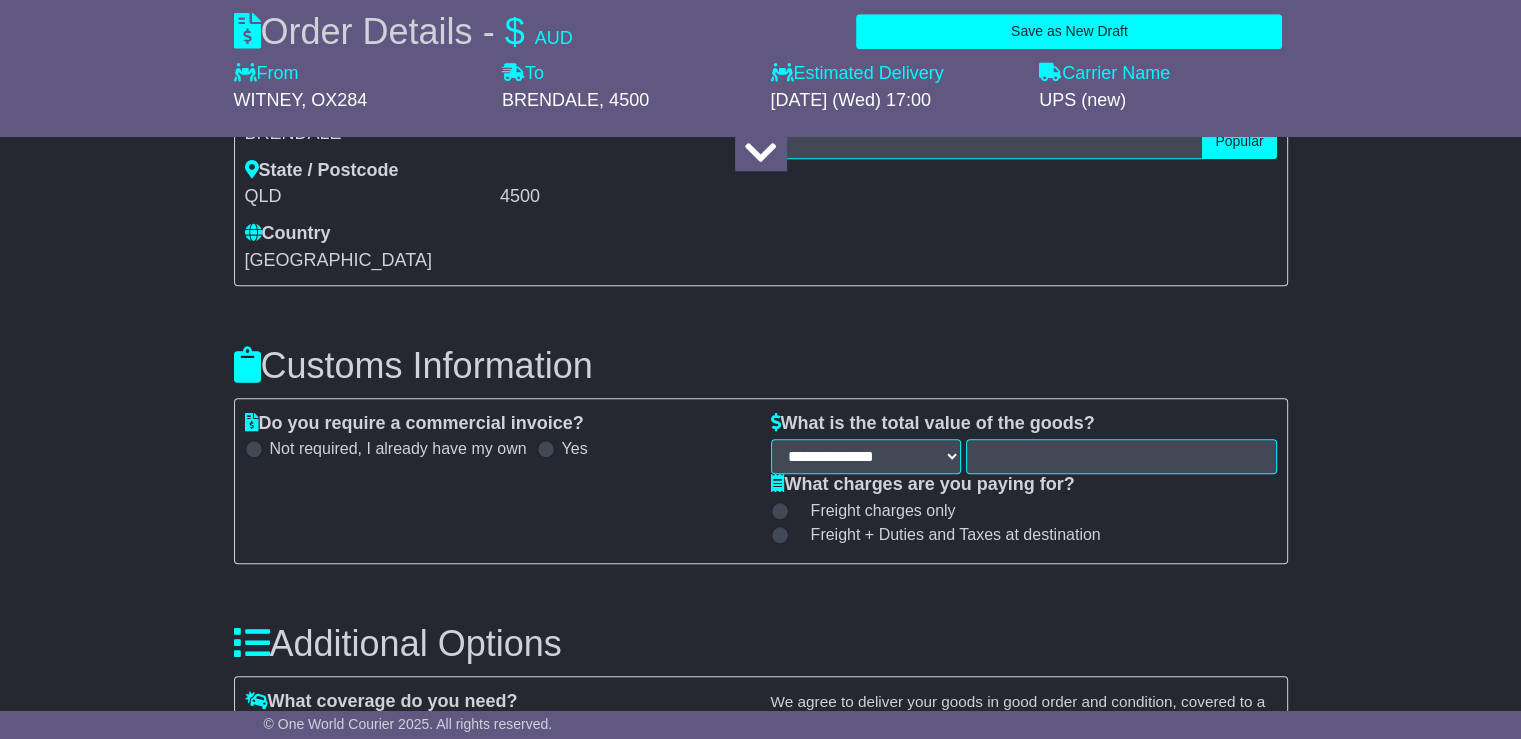 scroll, scrollTop: 1900, scrollLeft: 0, axis: vertical 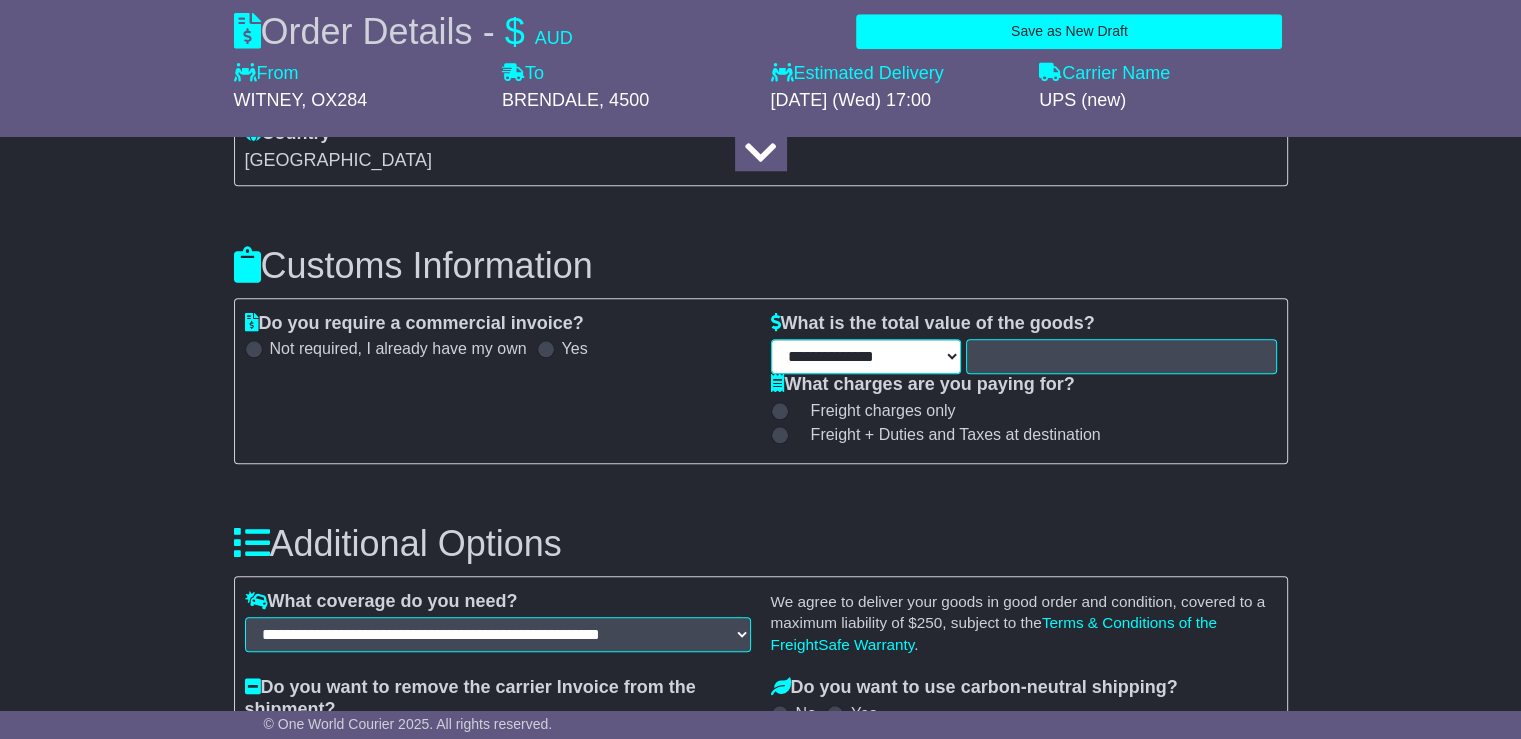 click on "**********" at bounding box center [866, 356] 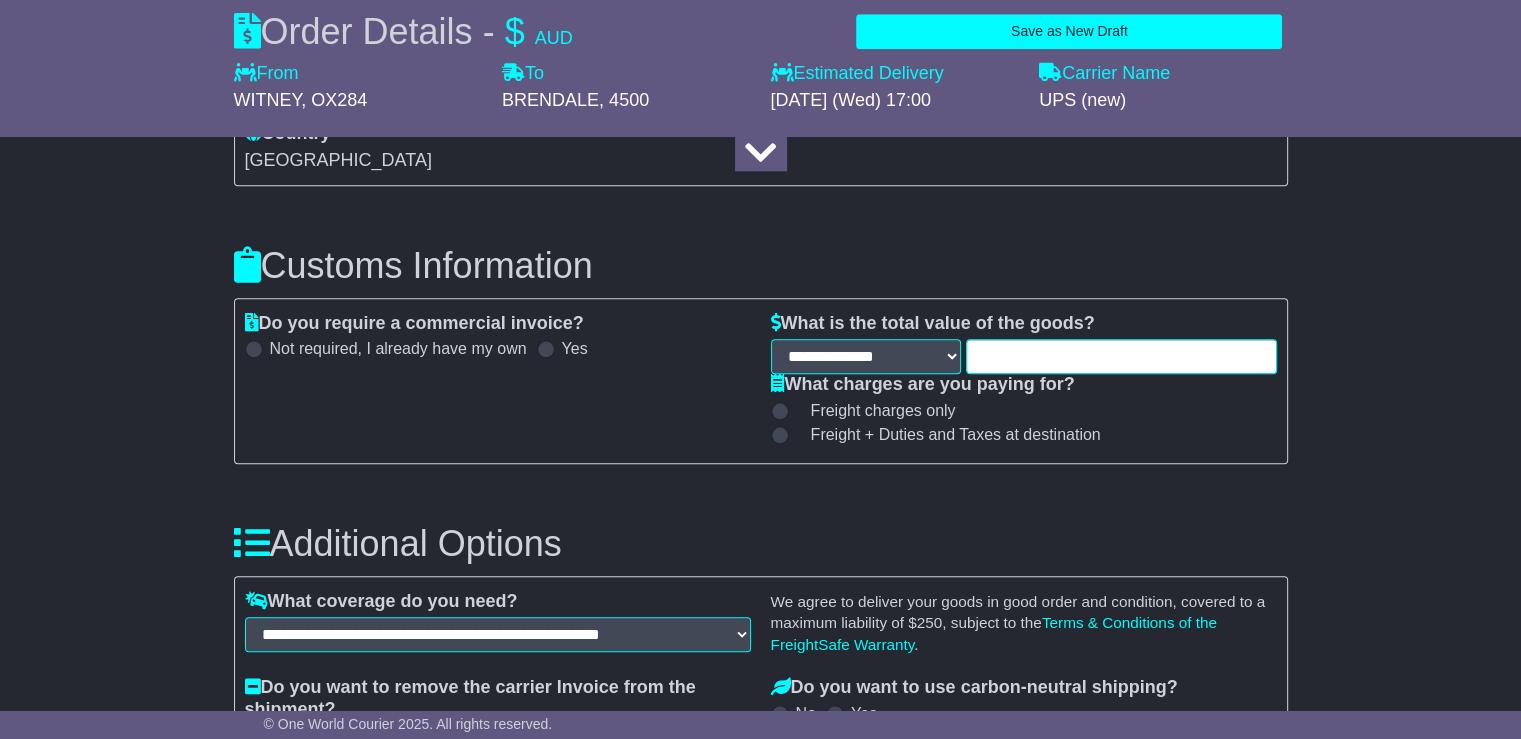 click at bounding box center (1121, 356) 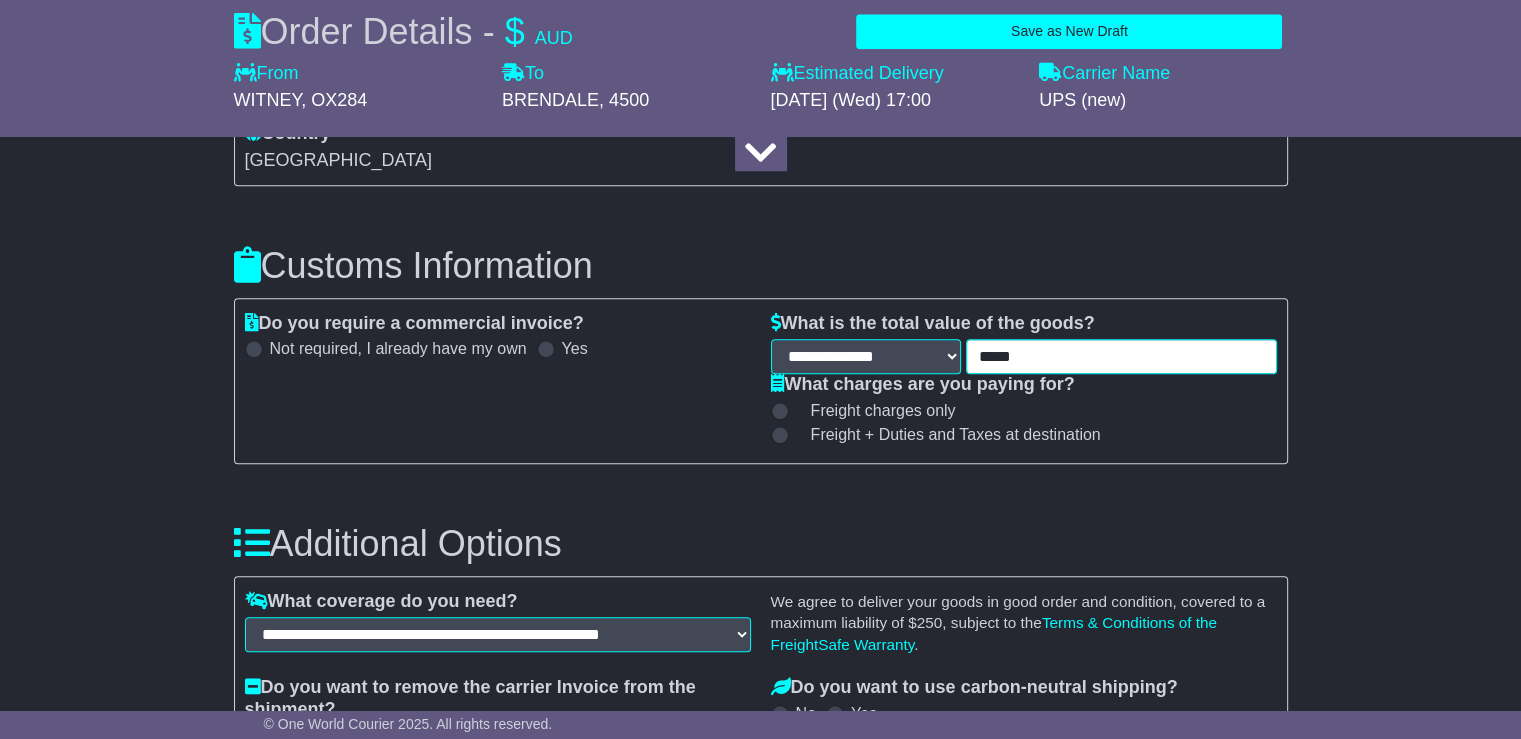 type on "*****" 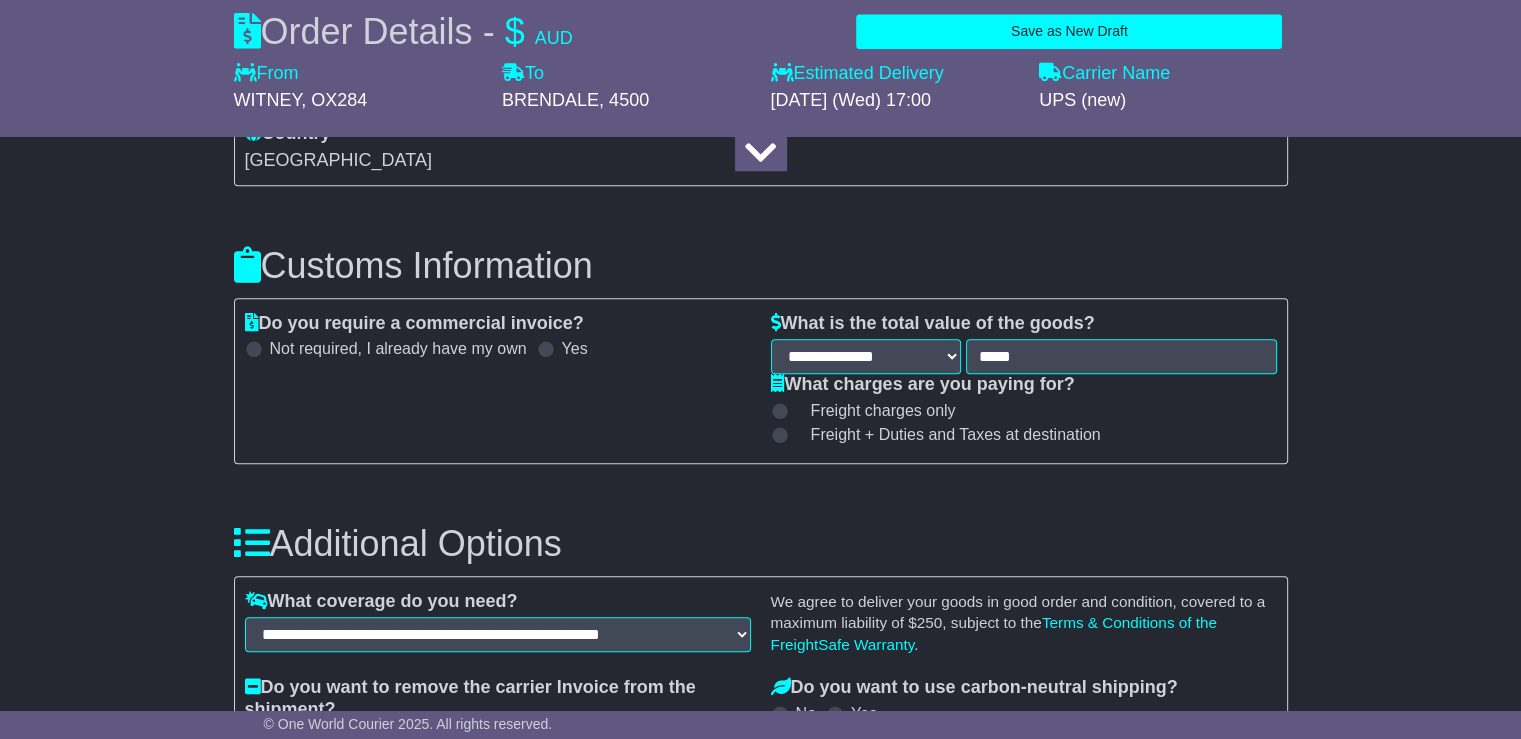 click on "Freight + Duties and Taxes at destination" at bounding box center (943, 434) 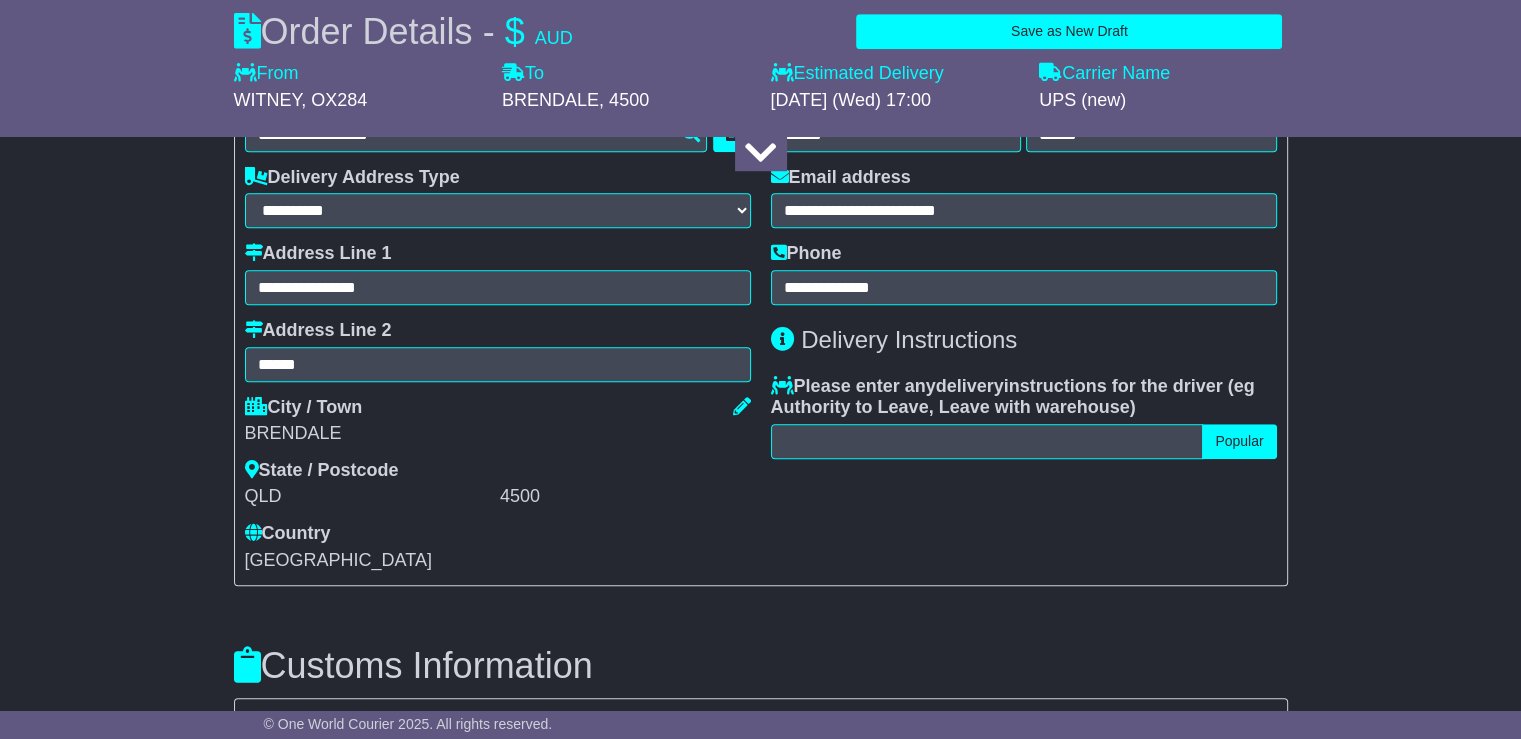 scroll, scrollTop: 1200, scrollLeft: 0, axis: vertical 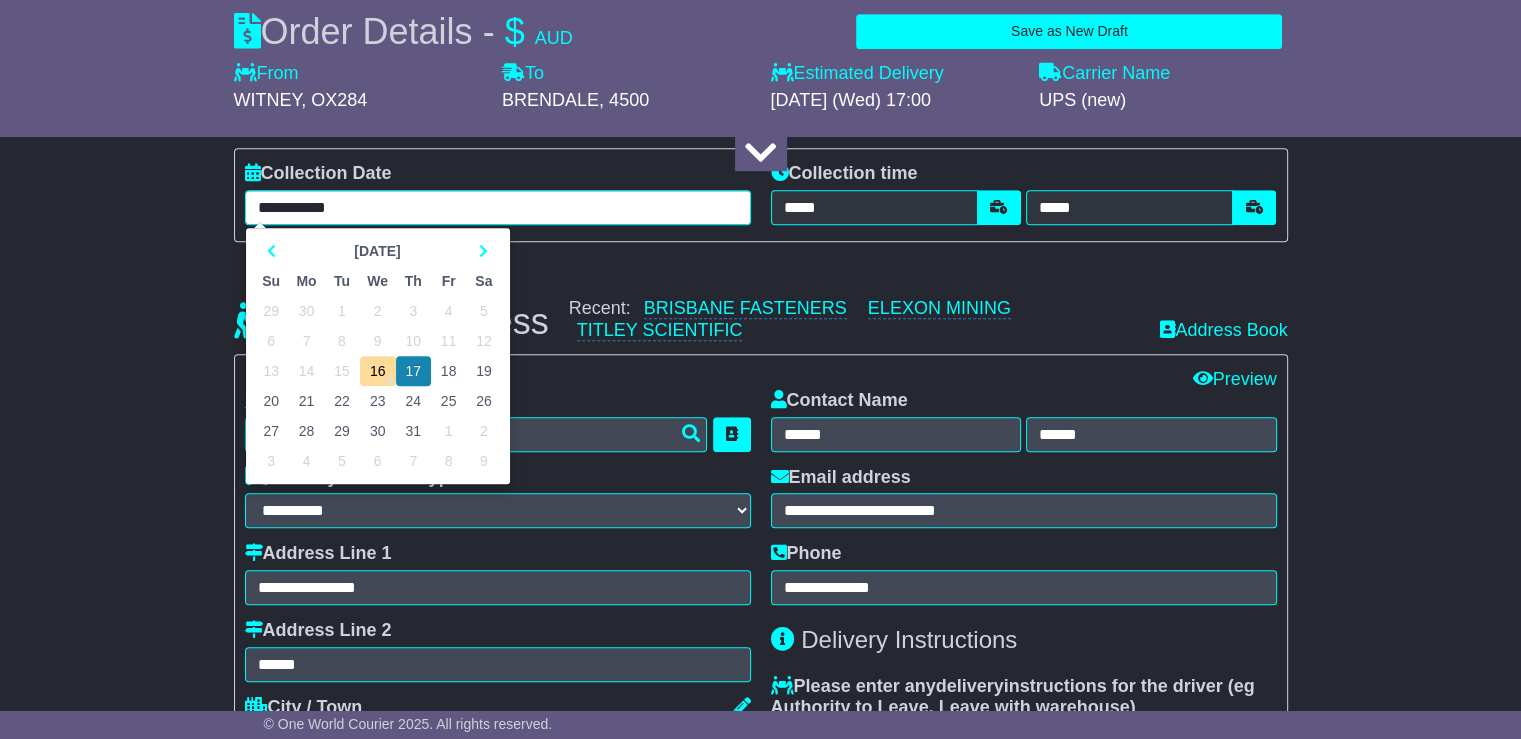 click on "**********" at bounding box center [498, 207] 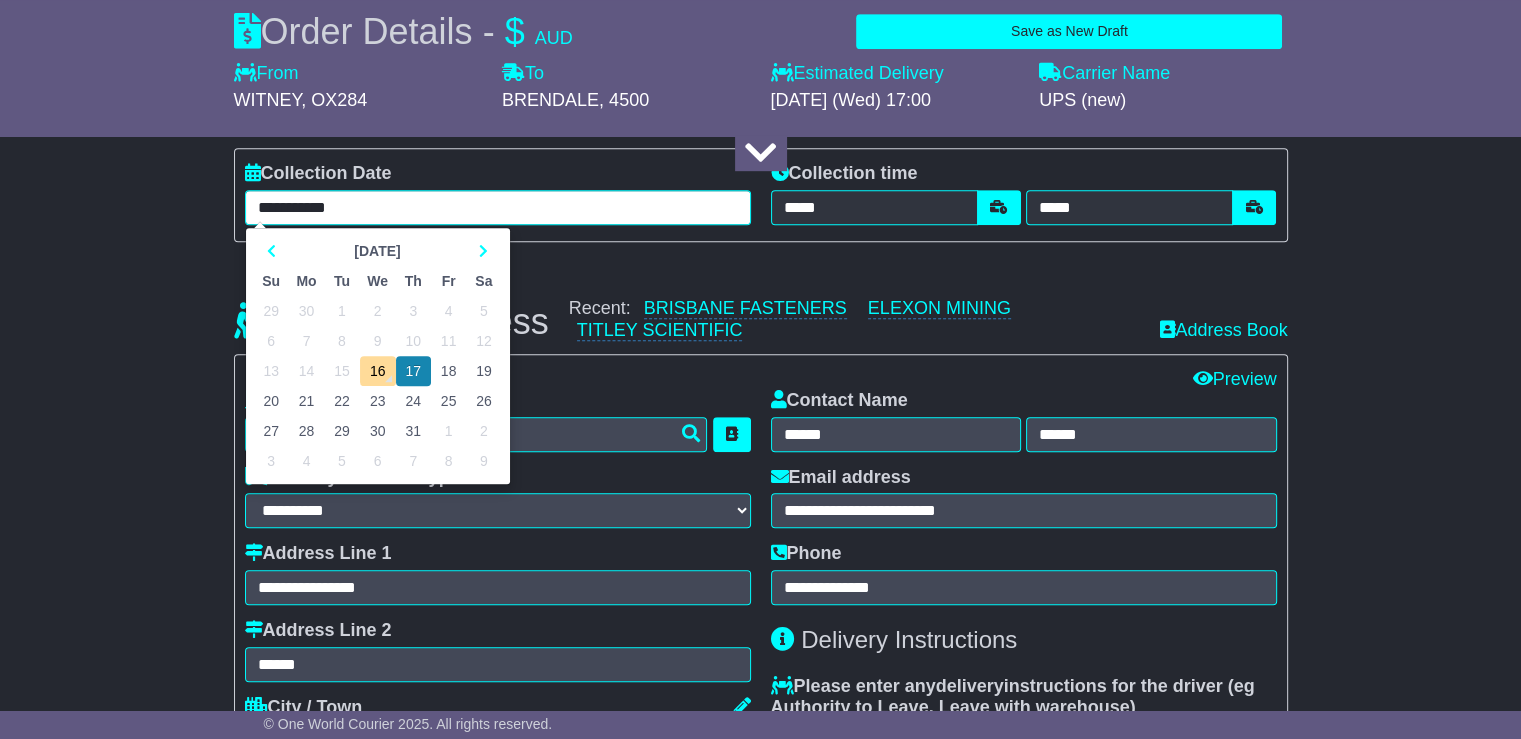click on "18" at bounding box center (448, 371) 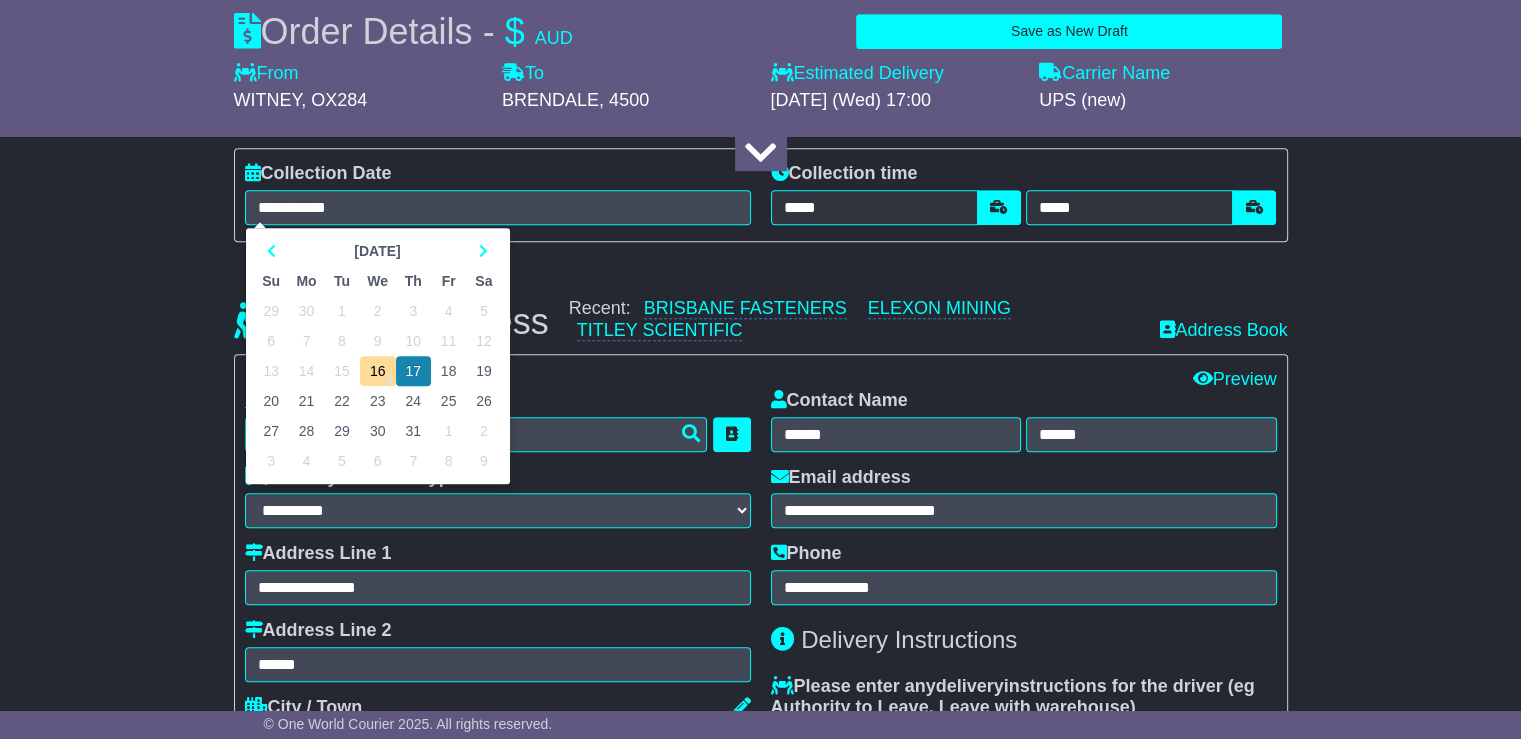 type on "**********" 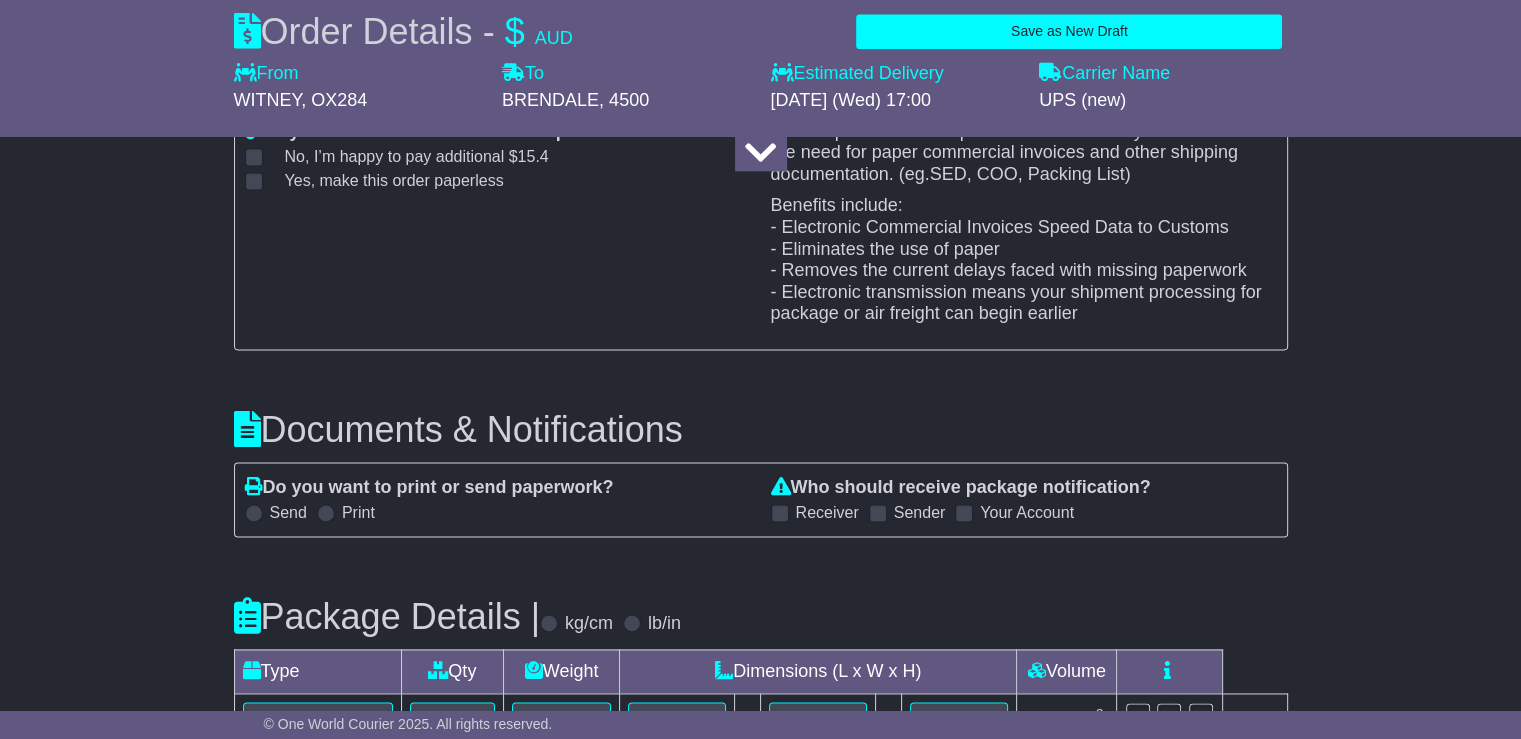 scroll, scrollTop: 3000, scrollLeft: 0, axis: vertical 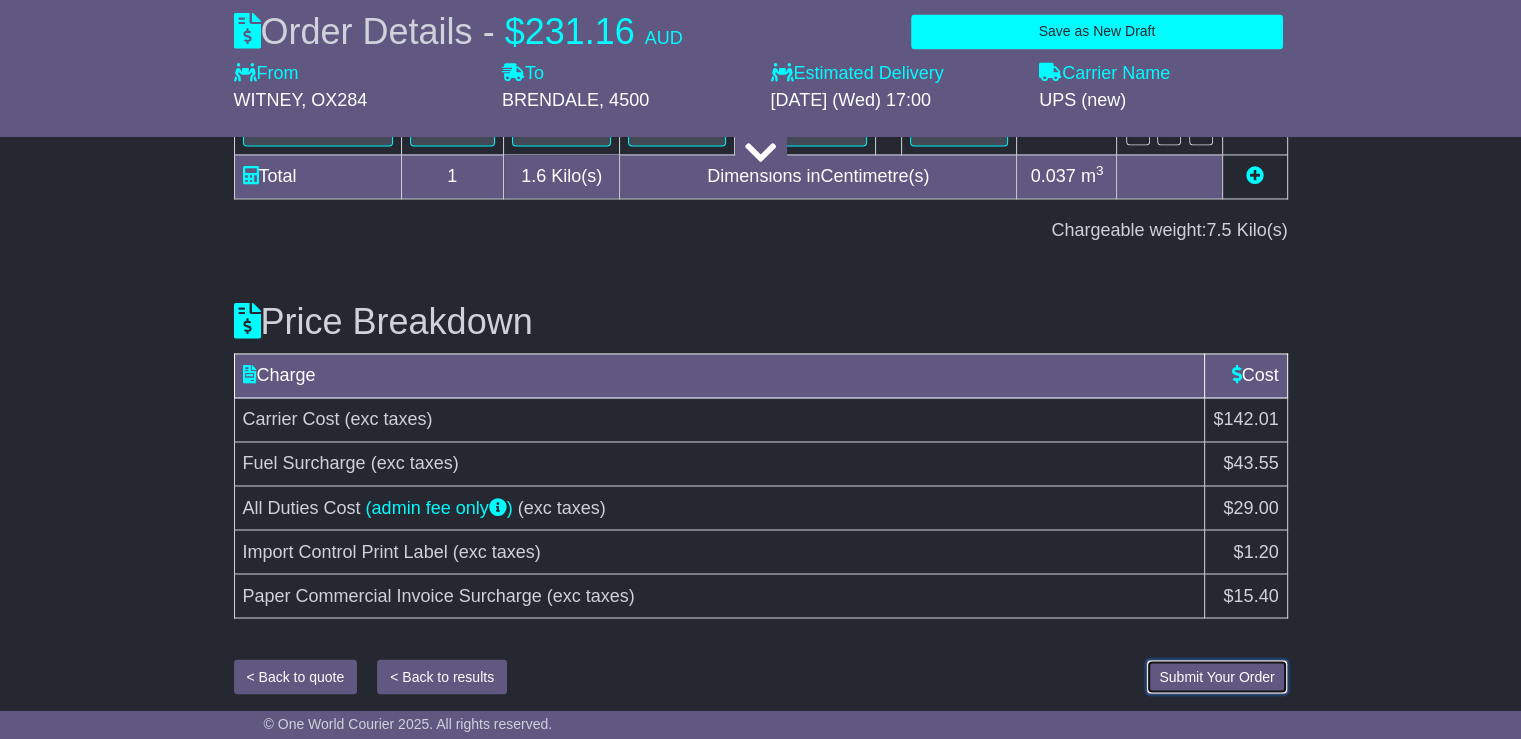 click on "Submit Your Order" at bounding box center [1216, 676] 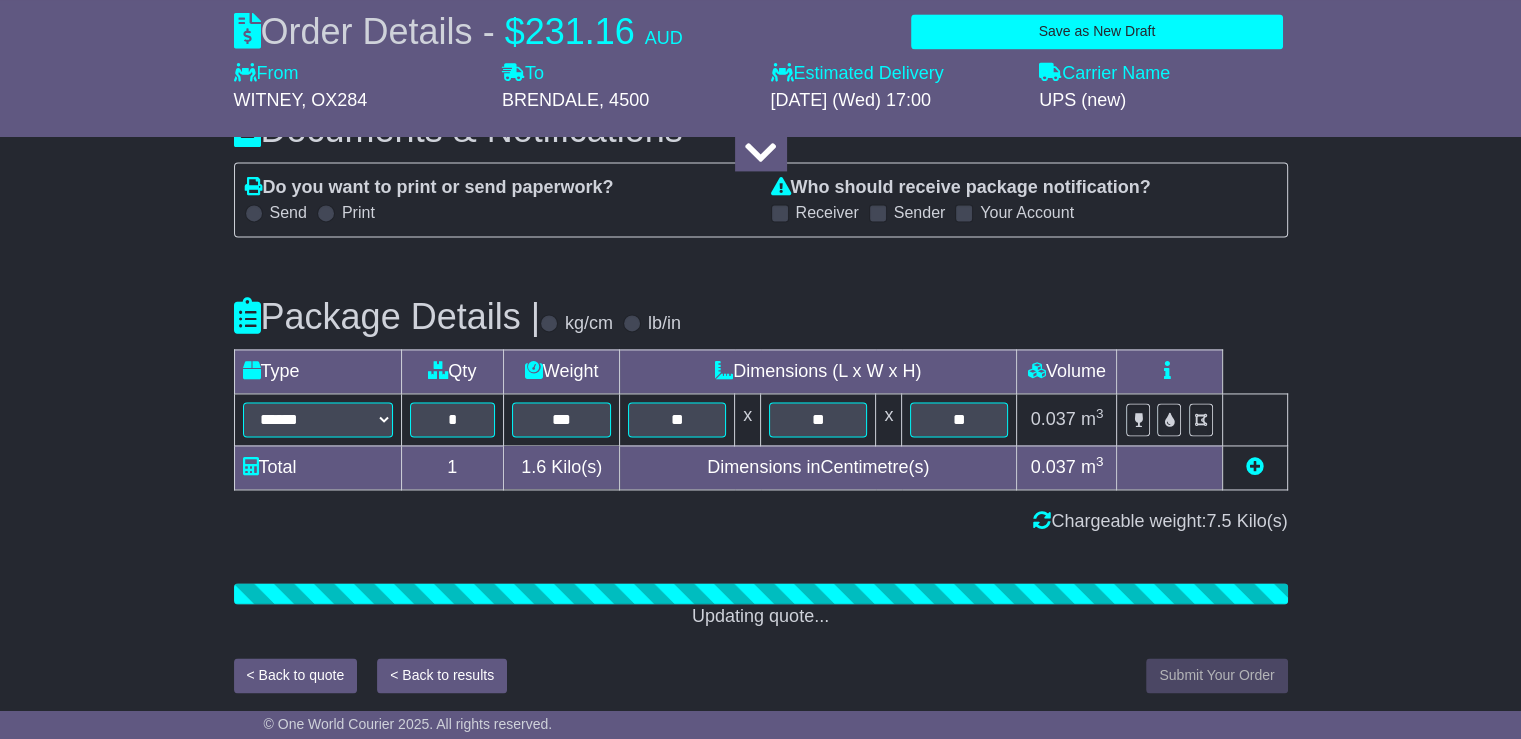 scroll, scrollTop: 3291, scrollLeft: 0, axis: vertical 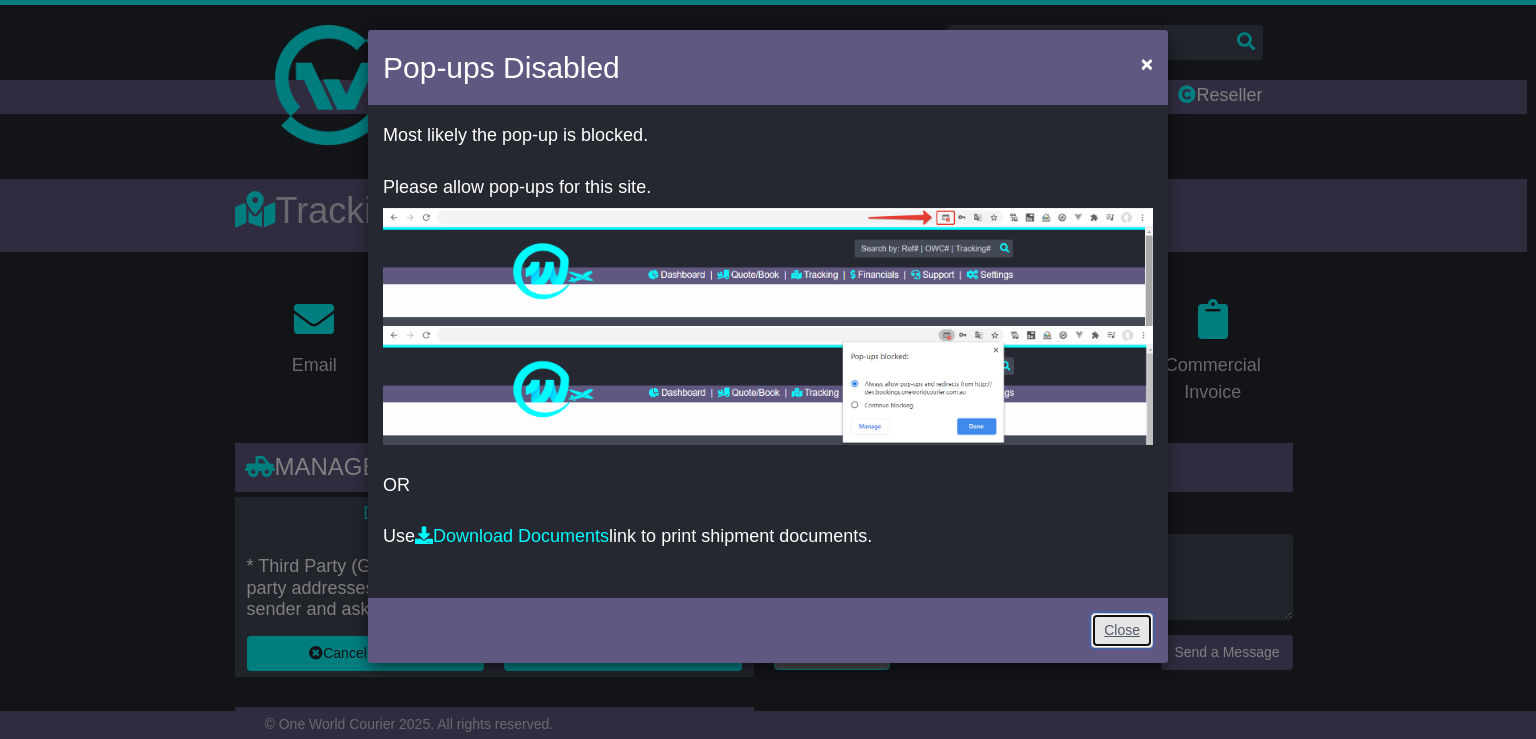 click on "Close" at bounding box center (1122, 630) 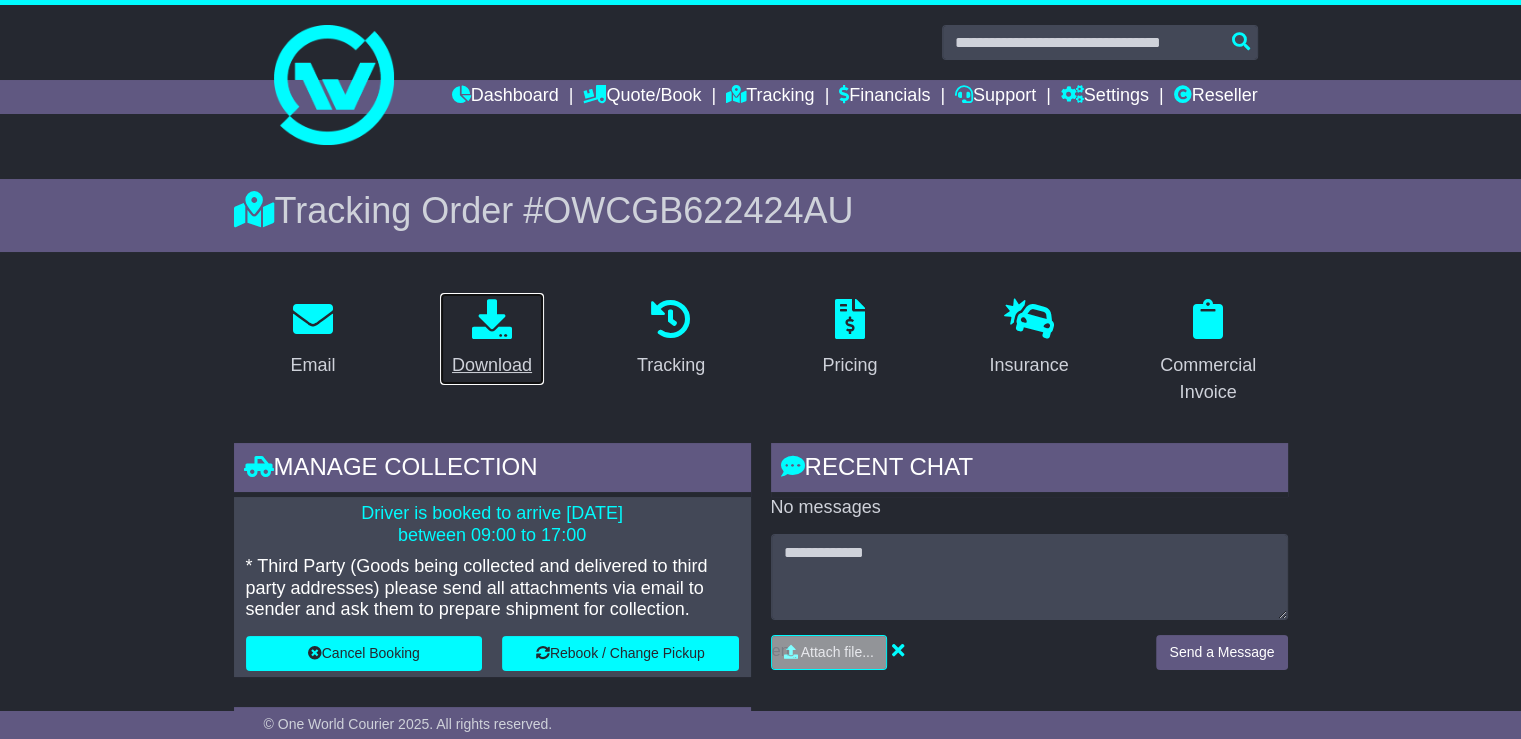 click on "Download" at bounding box center (492, 365) 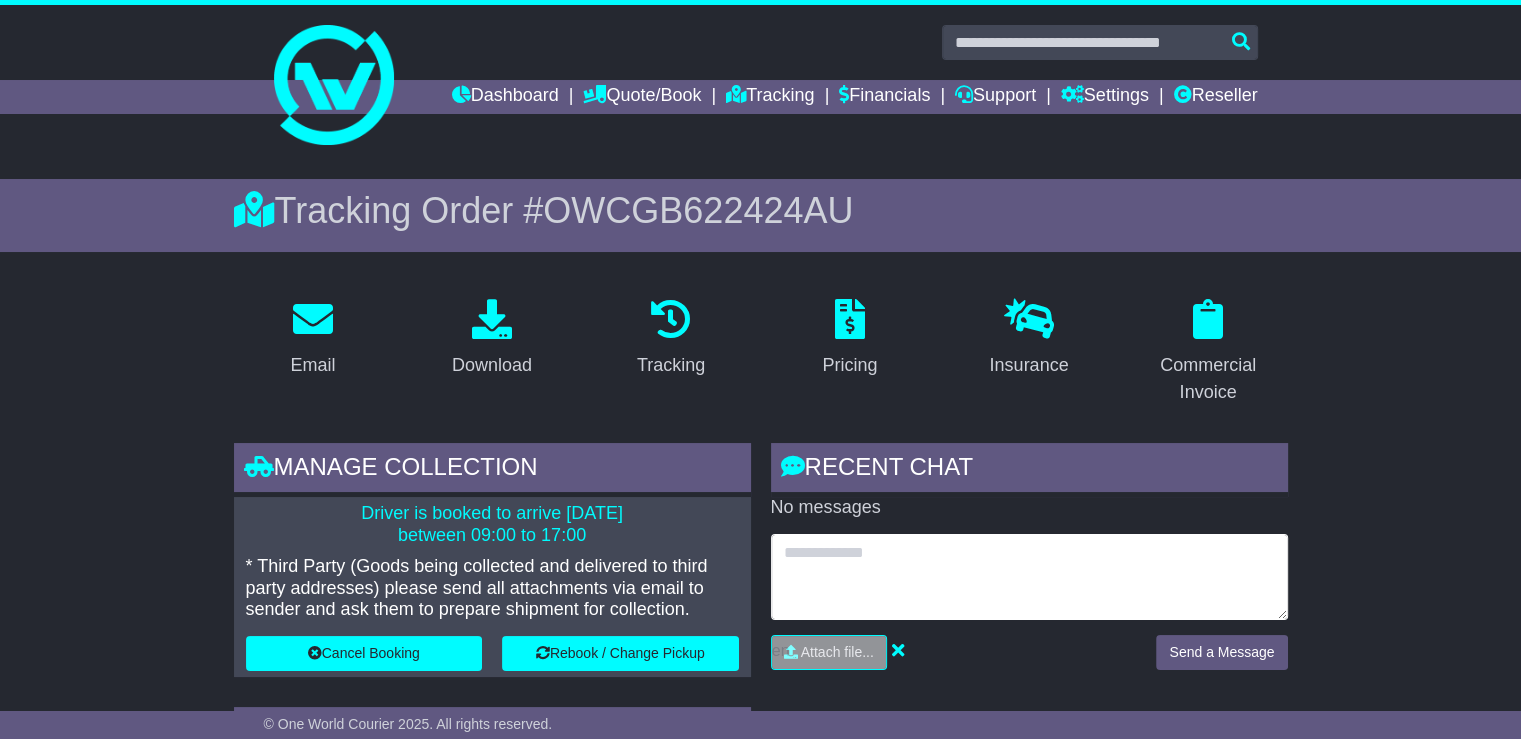 click at bounding box center [1029, 577] 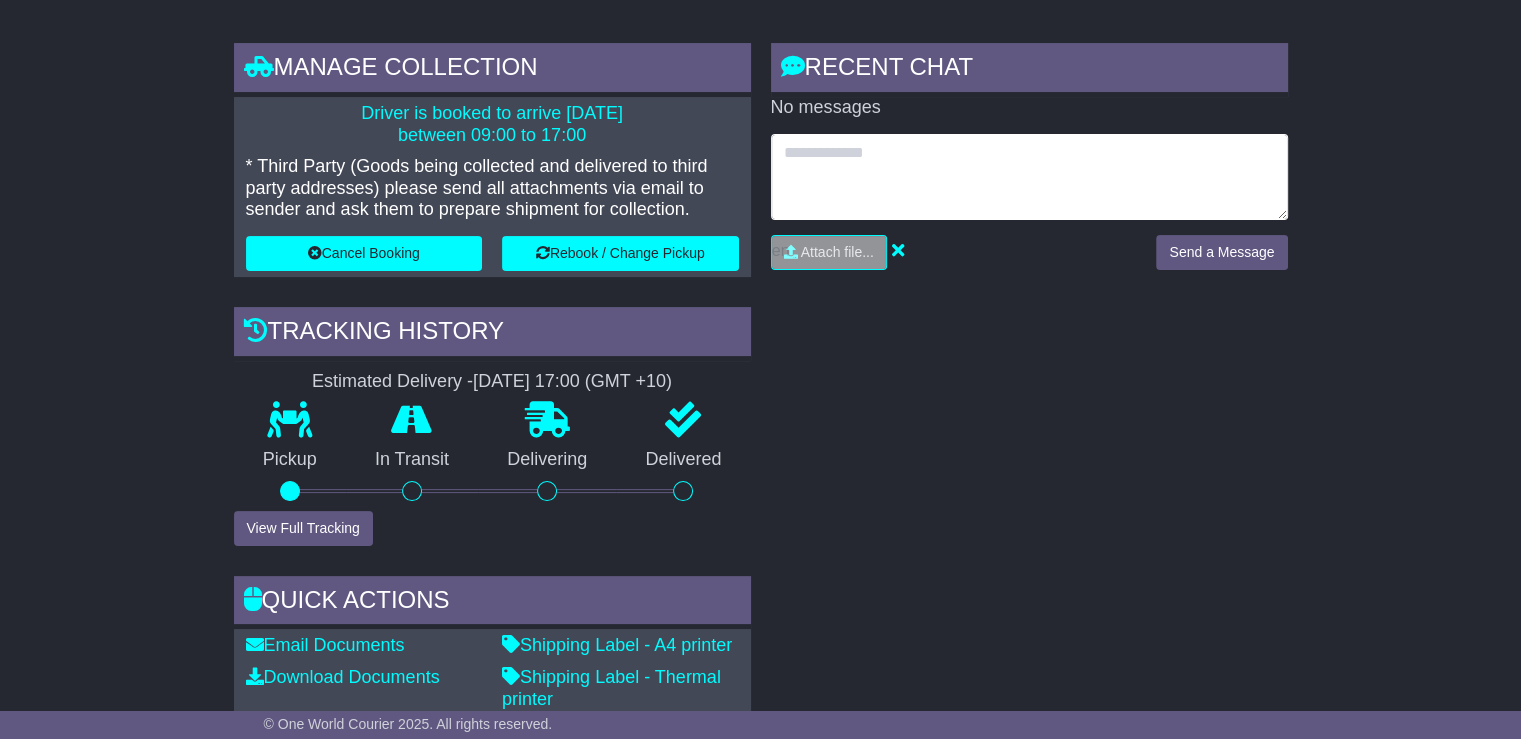 scroll, scrollTop: 0, scrollLeft: 0, axis: both 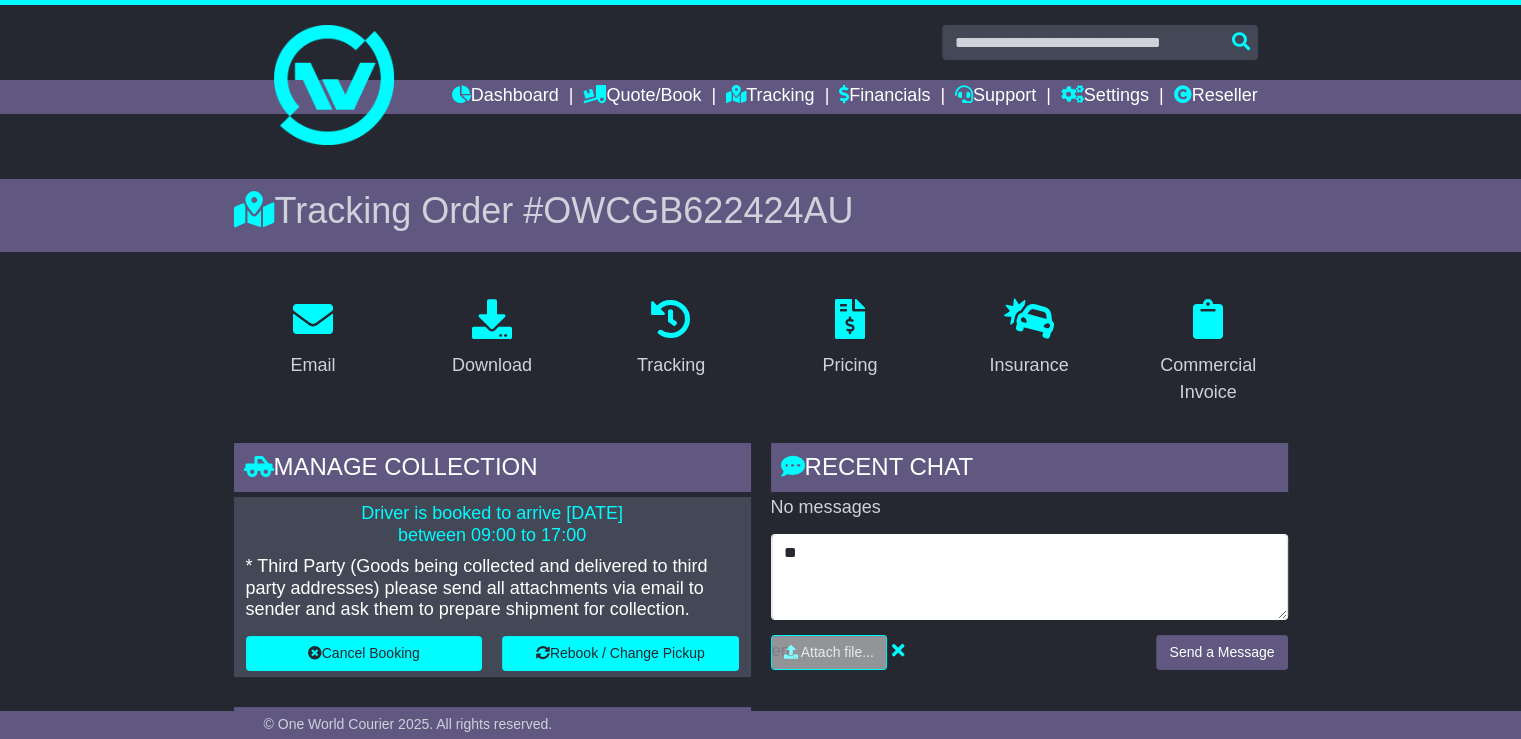 type on "*" 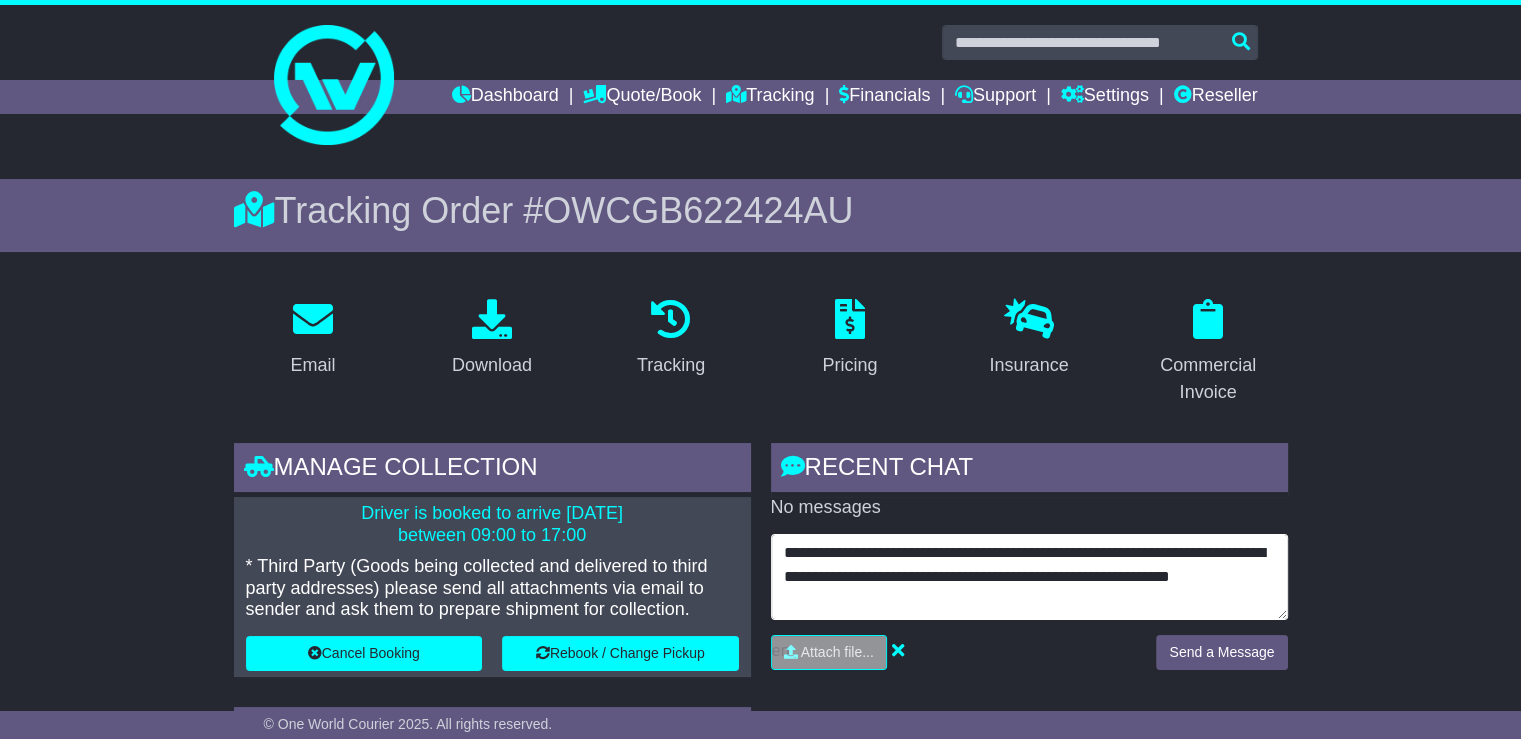 type on "**********" 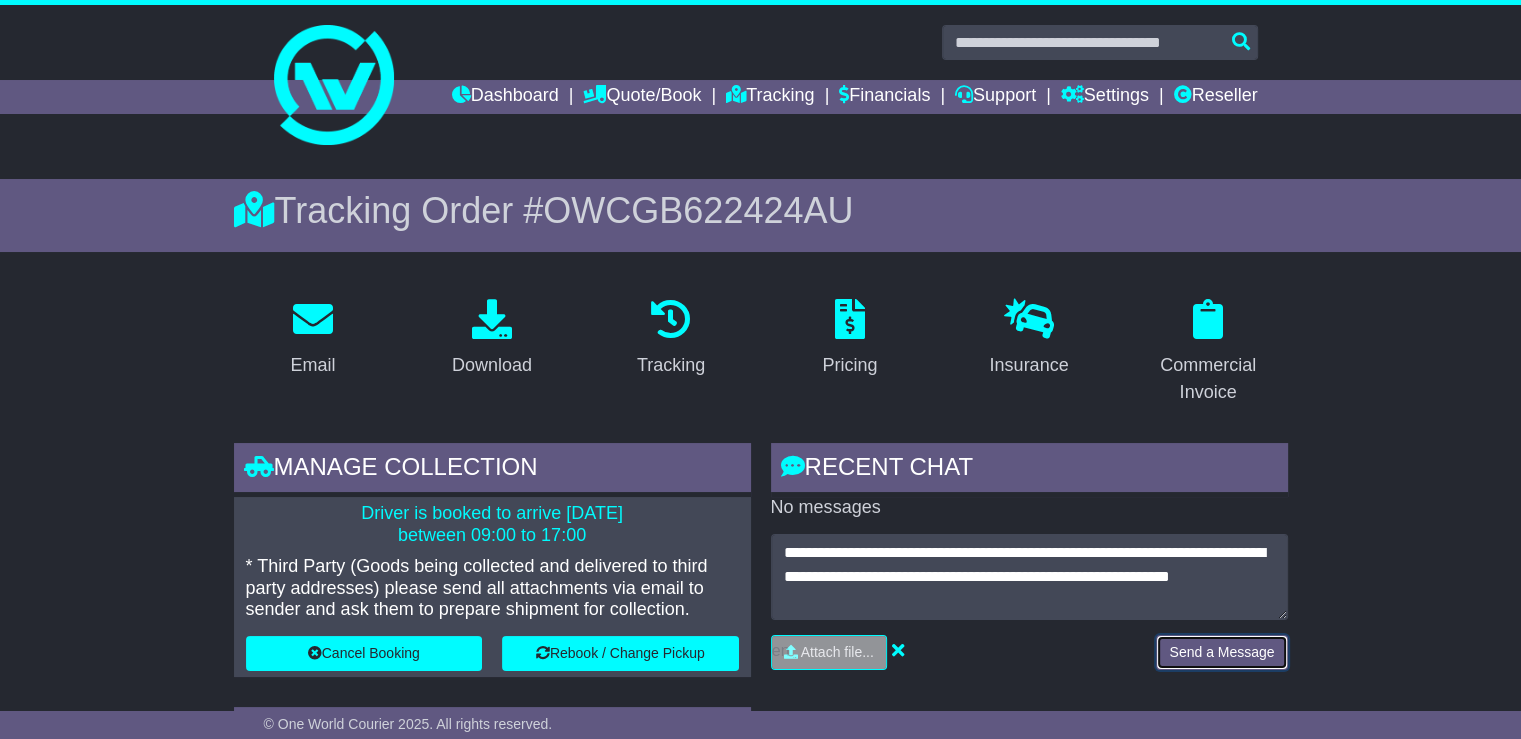 click on "Send a Message" at bounding box center (1221, 652) 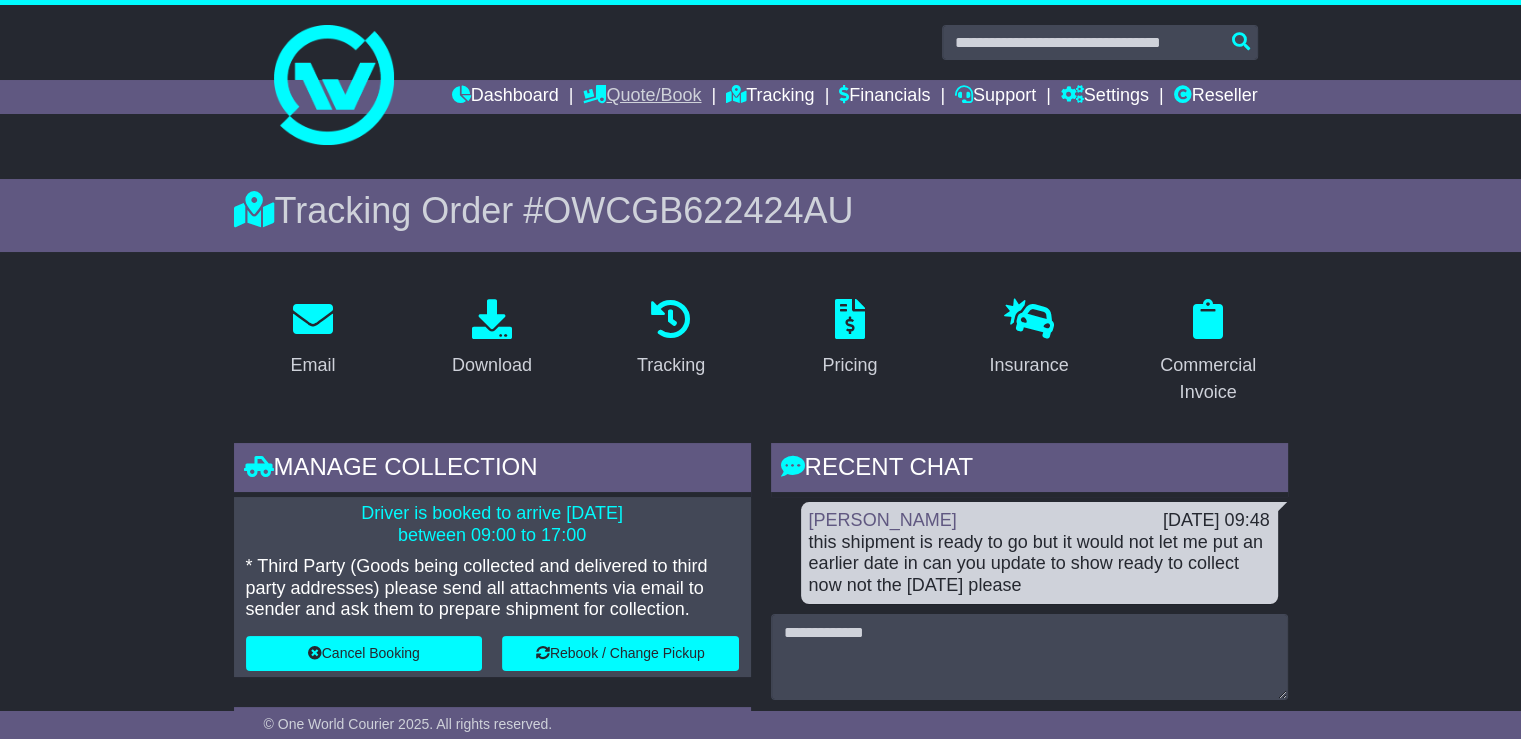 click on "Quote/Book" at bounding box center (642, 97) 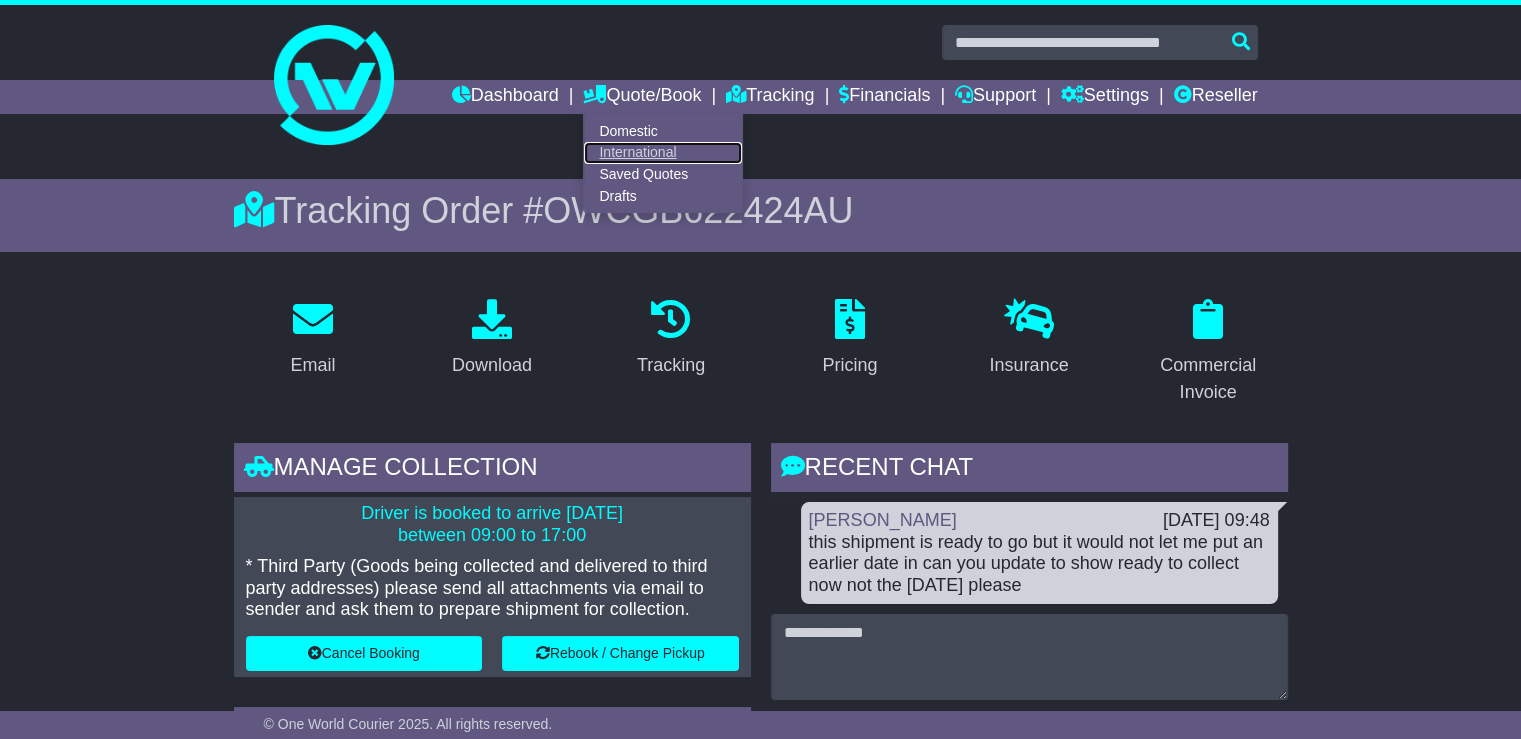 click on "International" at bounding box center [663, 153] 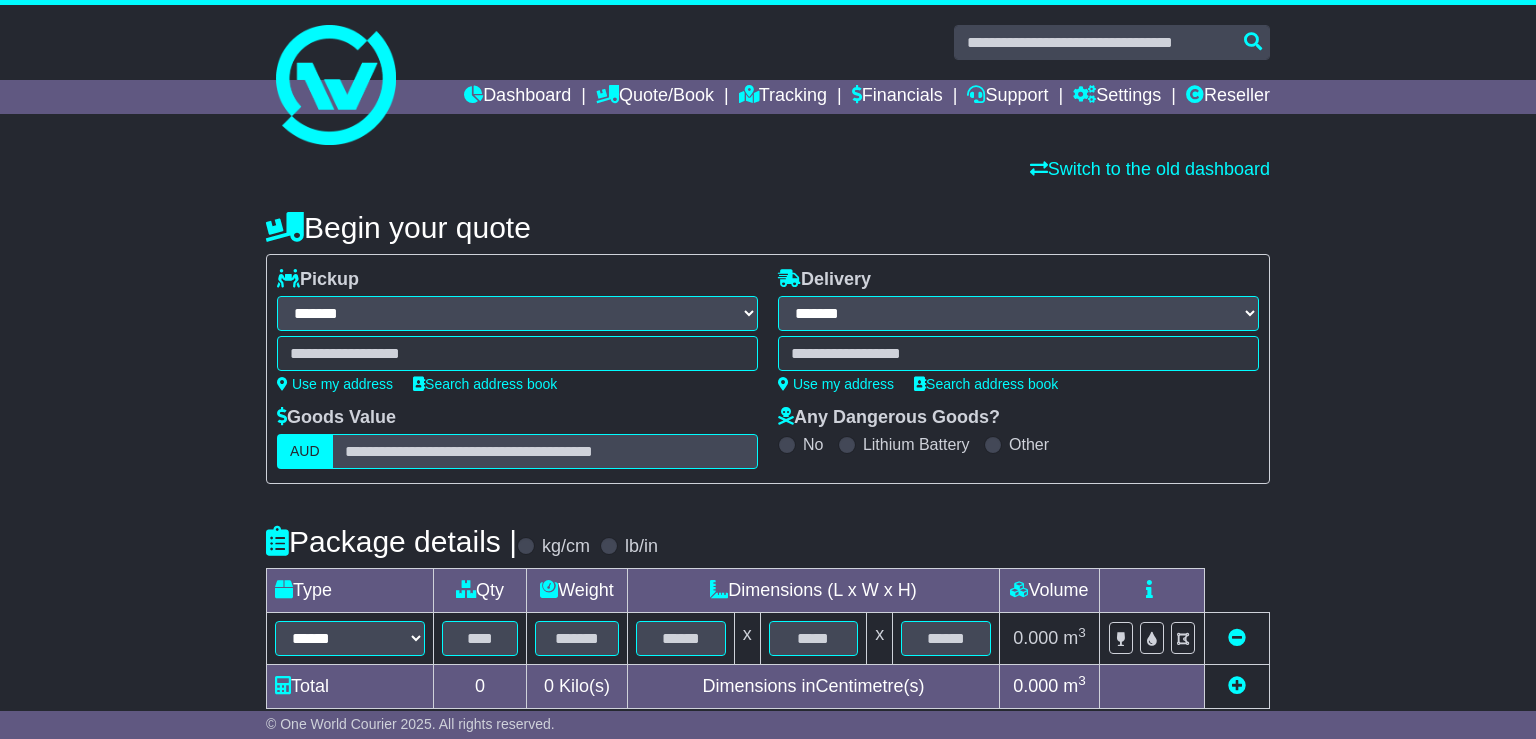 select on "**" 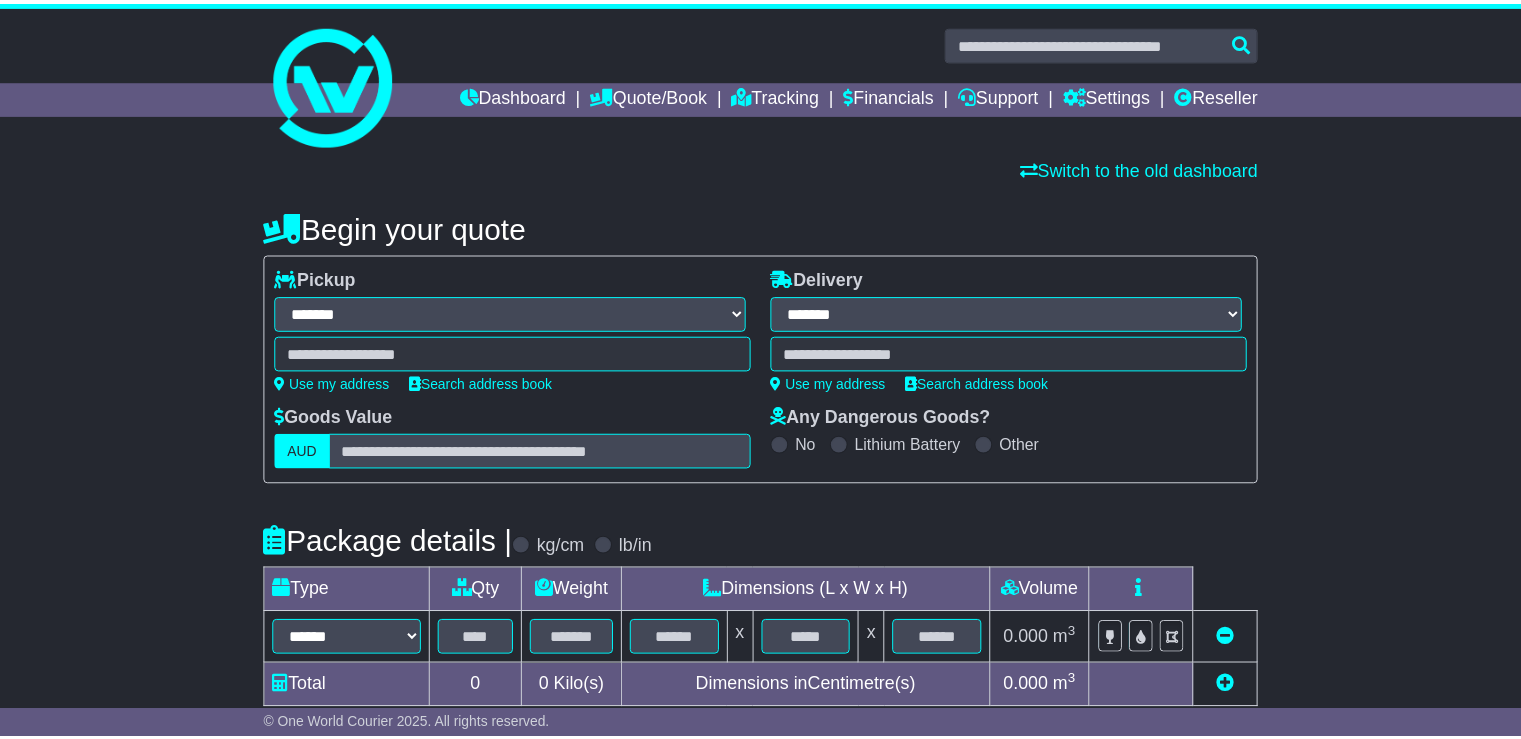 scroll, scrollTop: 0, scrollLeft: 0, axis: both 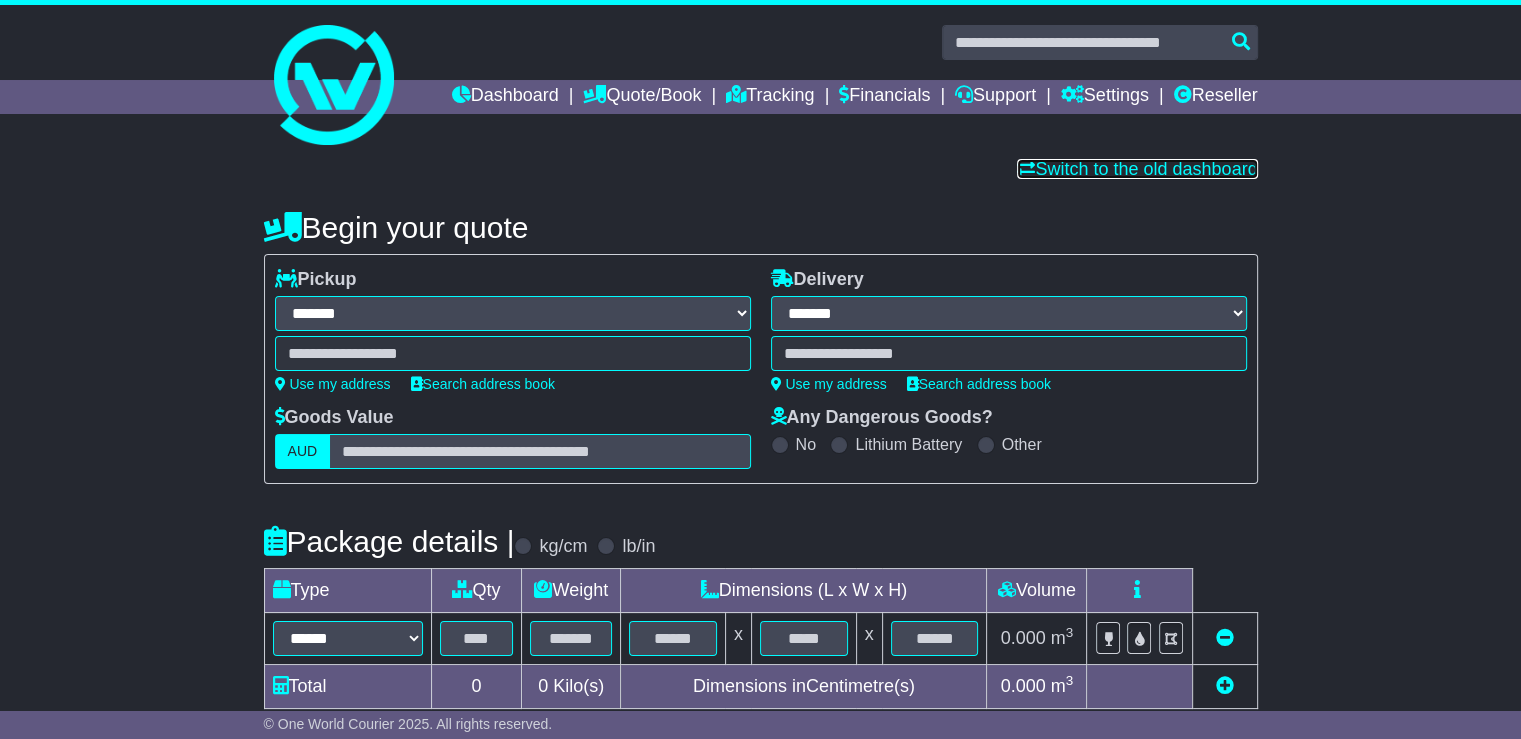 click on "Switch to the old dashboard" at bounding box center [1137, 169] 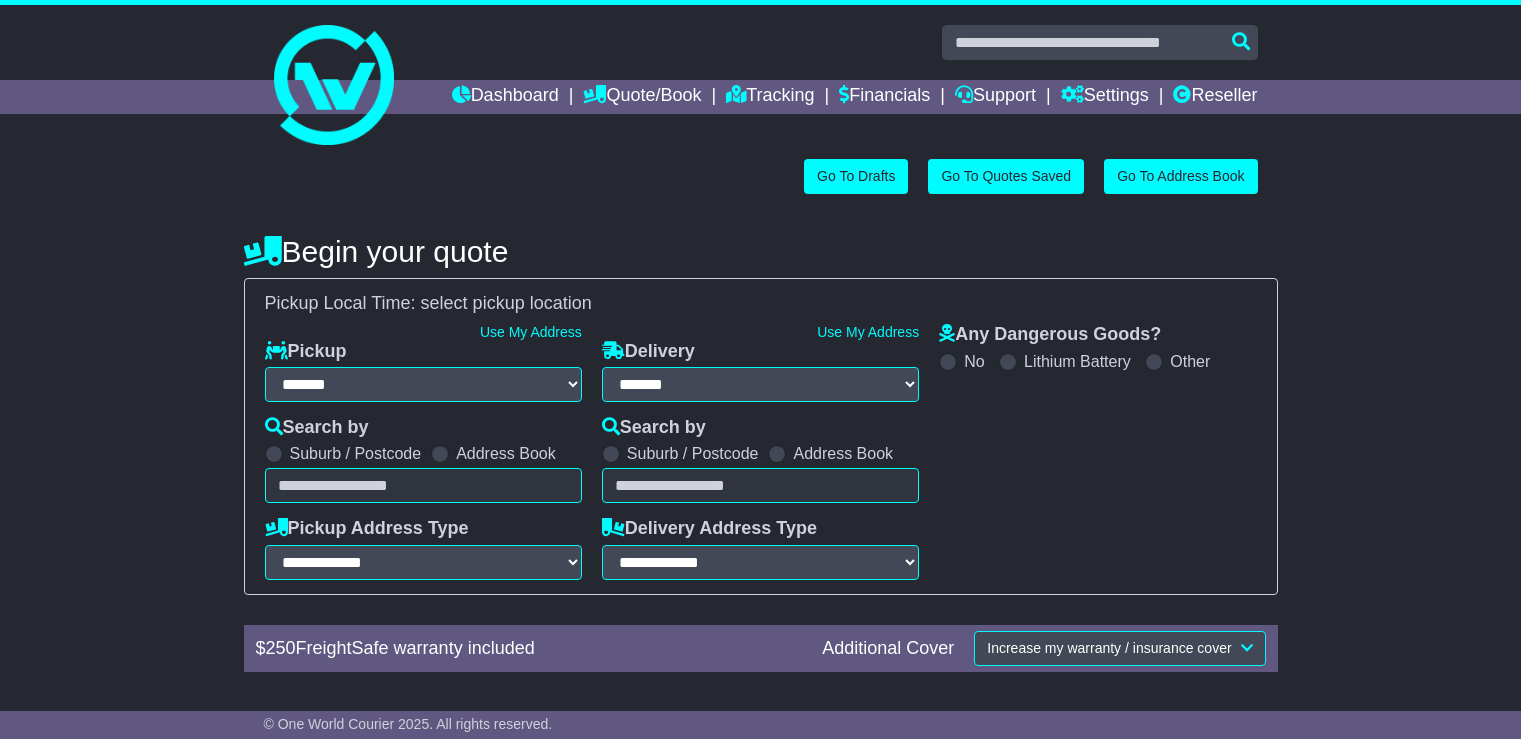 select on "**" 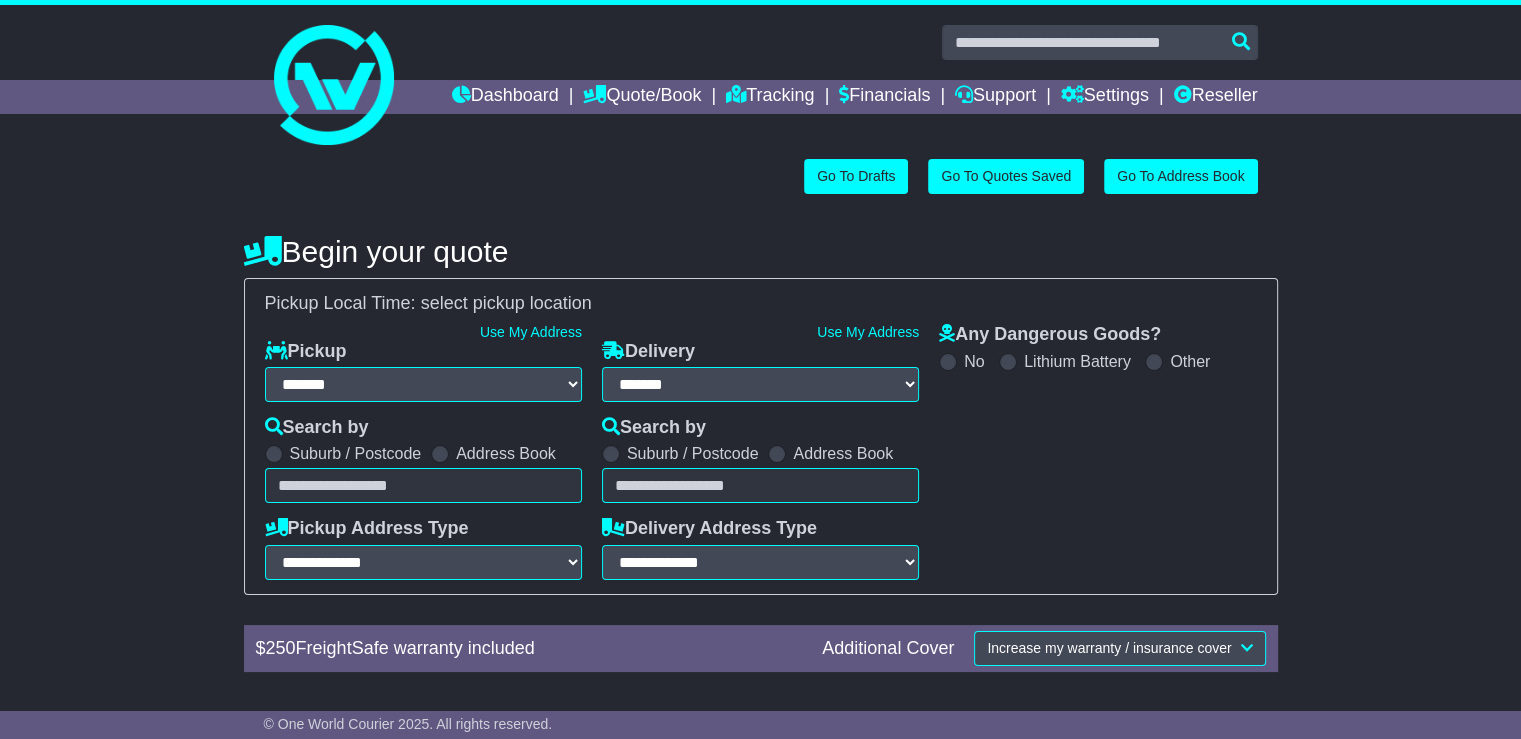 scroll, scrollTop: 0, scrollLeft: 0, axis: both 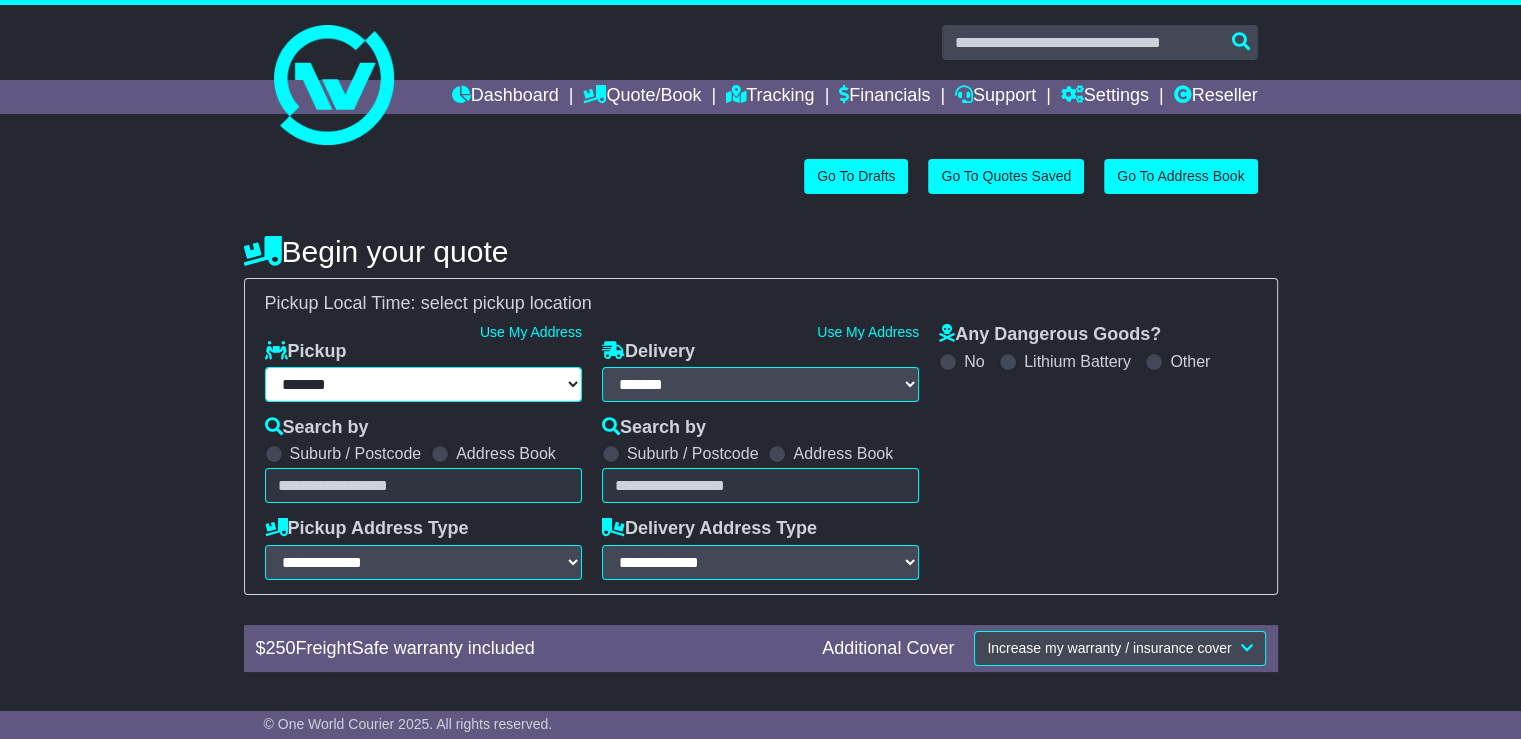 click on "**********" at bounding box center (423, 384) 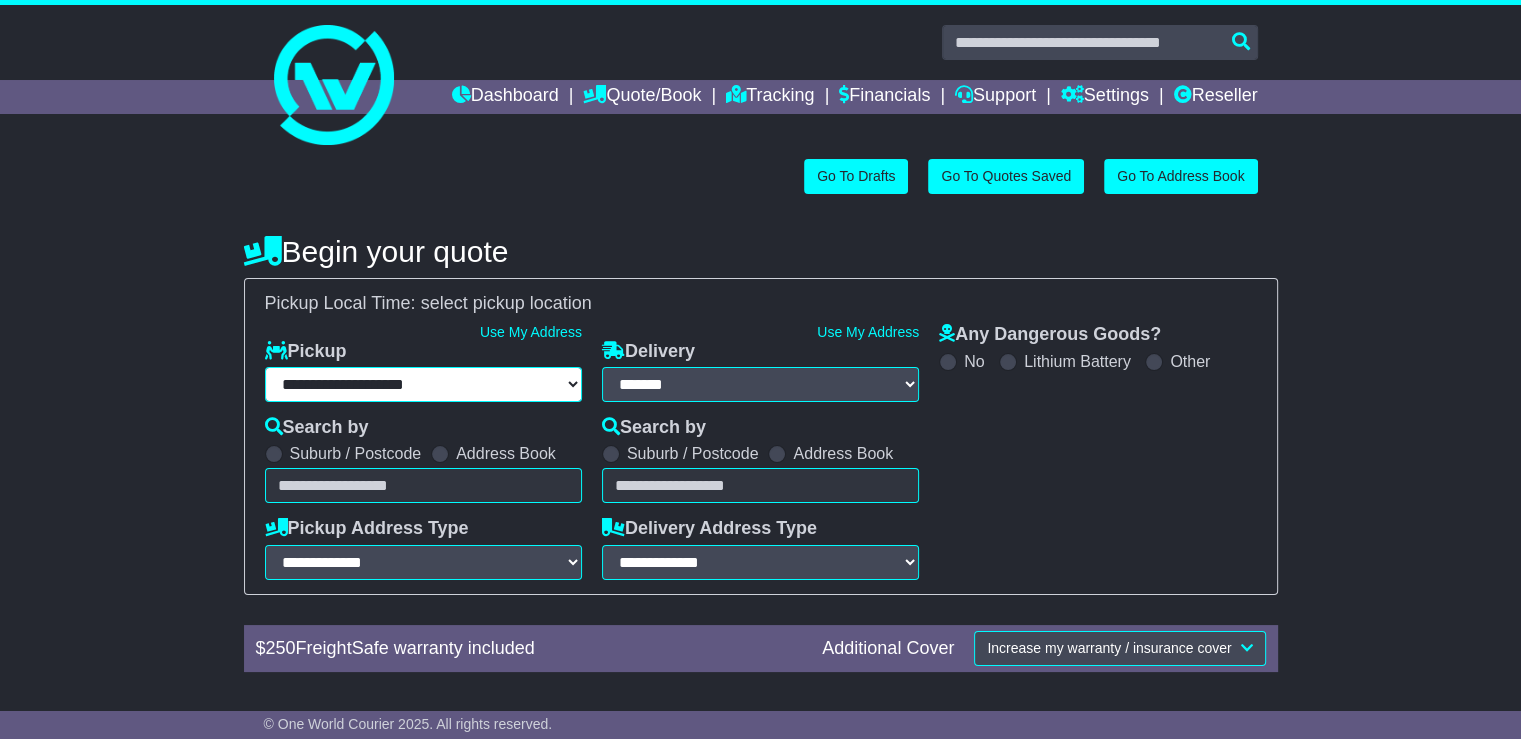 click on "**********" at bounding box center [423, 384] 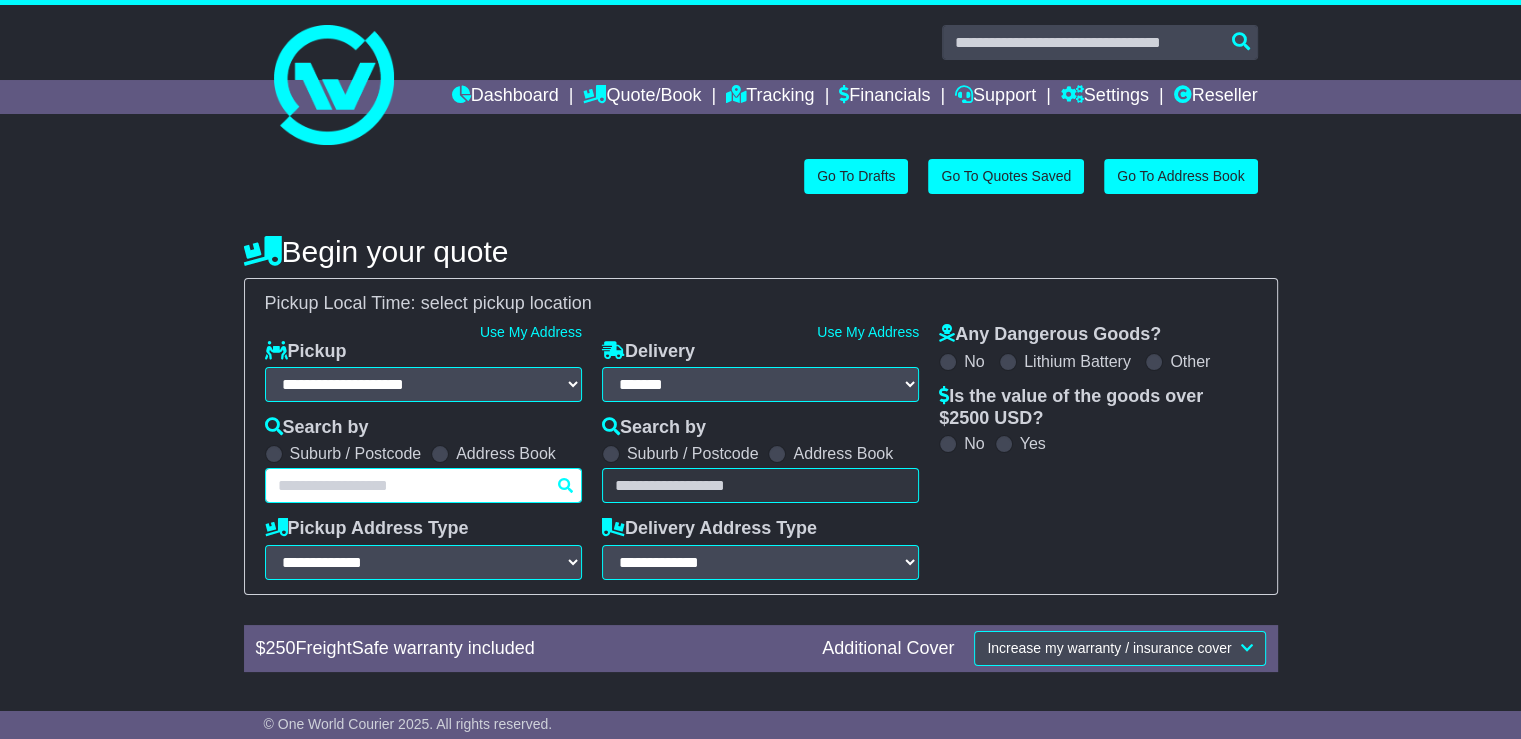 click at bounding box center [423, 485] 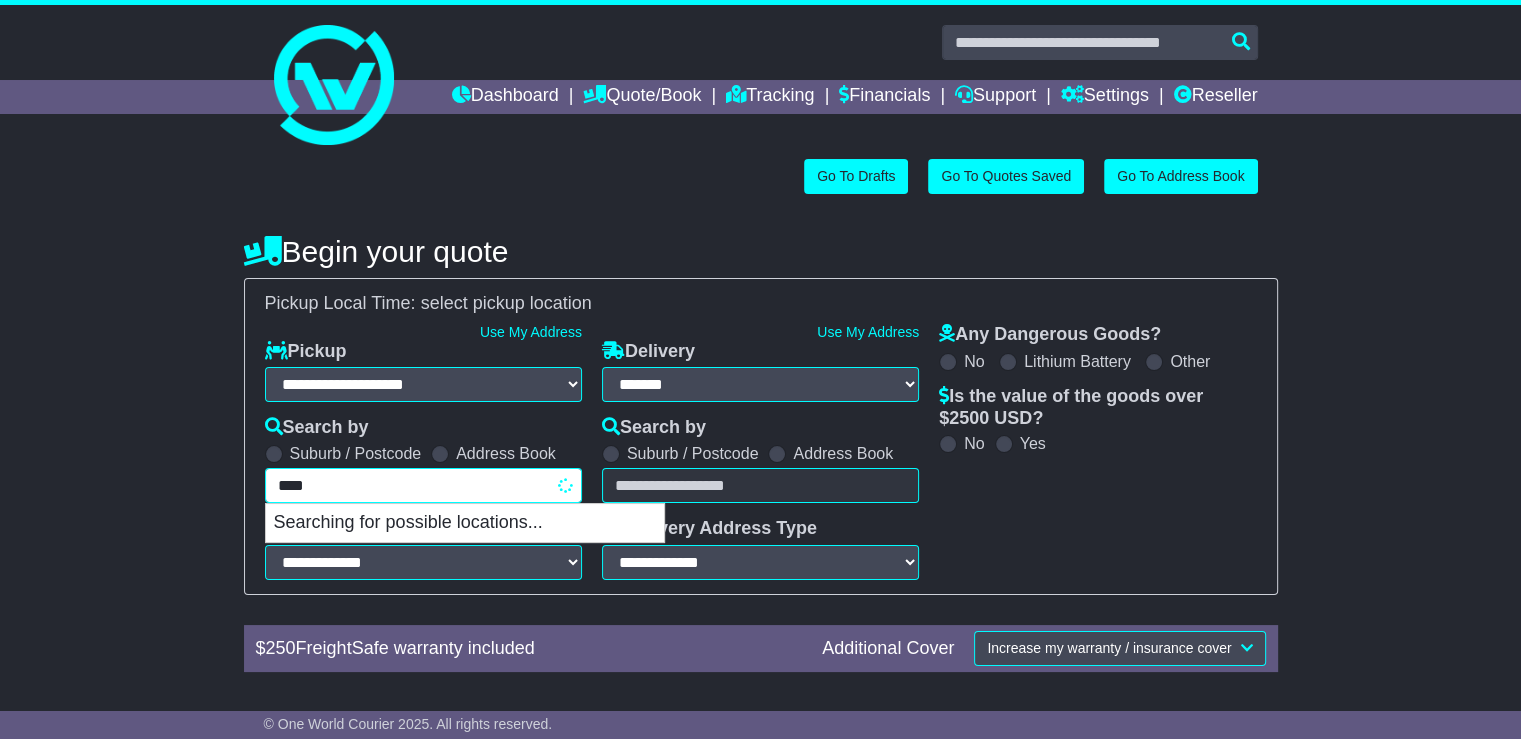 type on "*****" 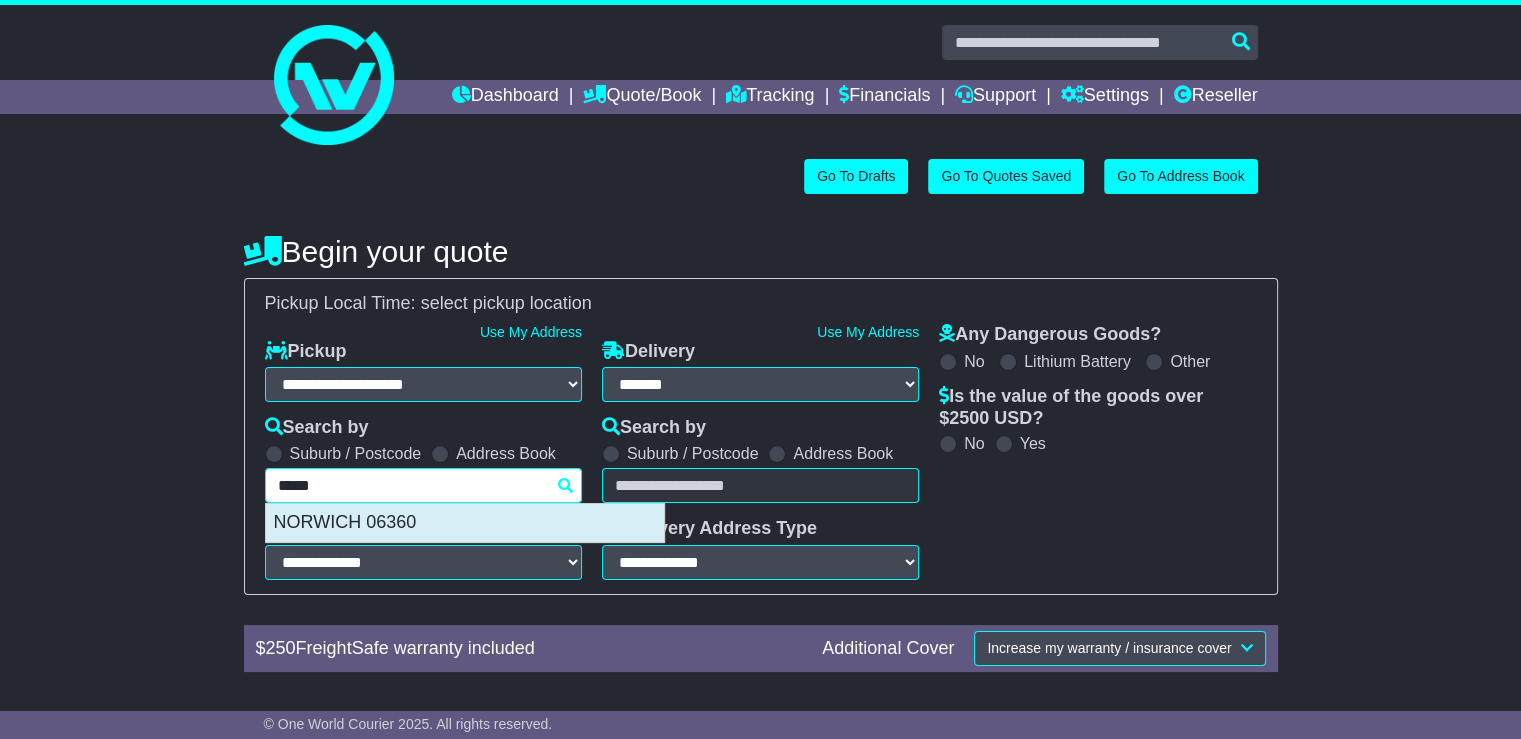 click on "NORWICH 06360" at bounding box center [465, 523] 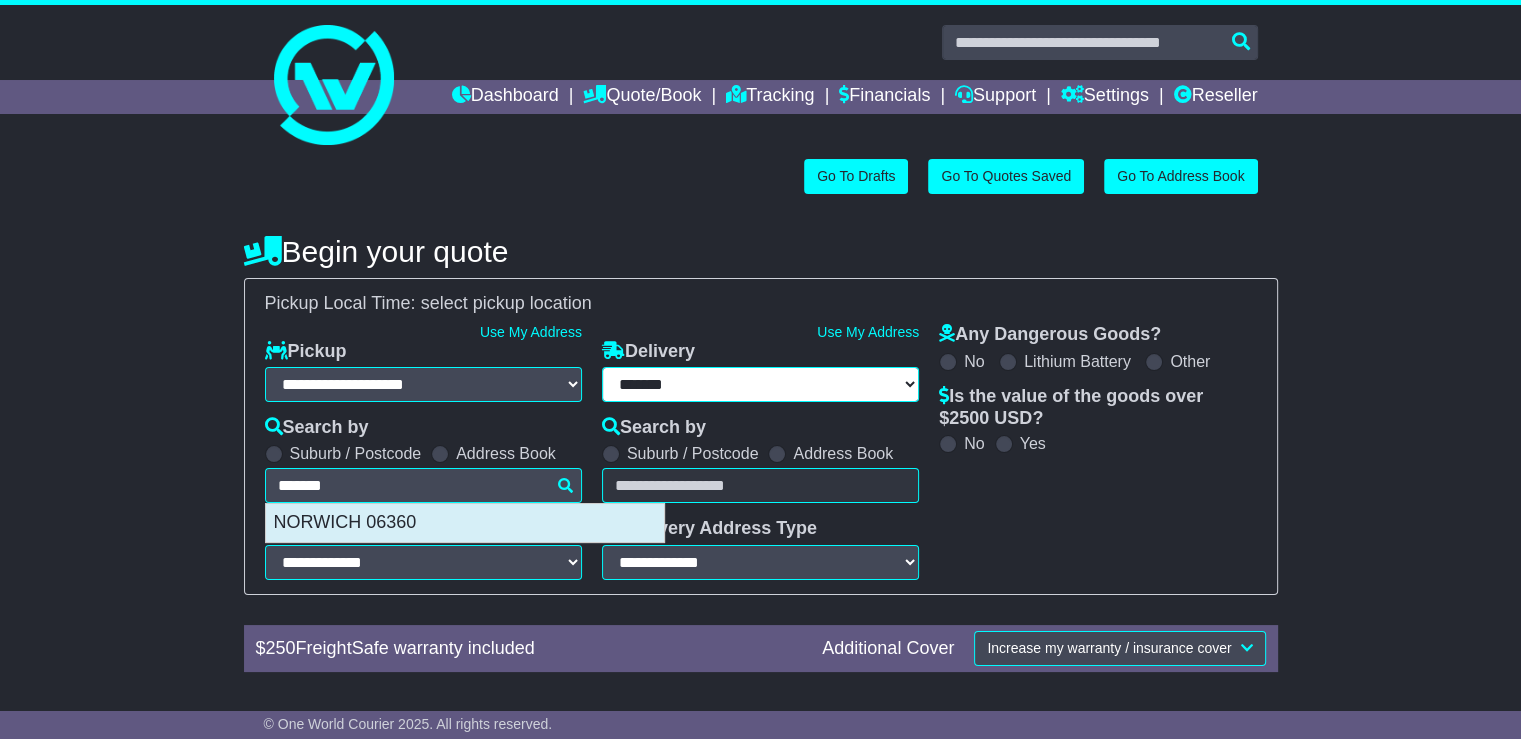 type on "**********" 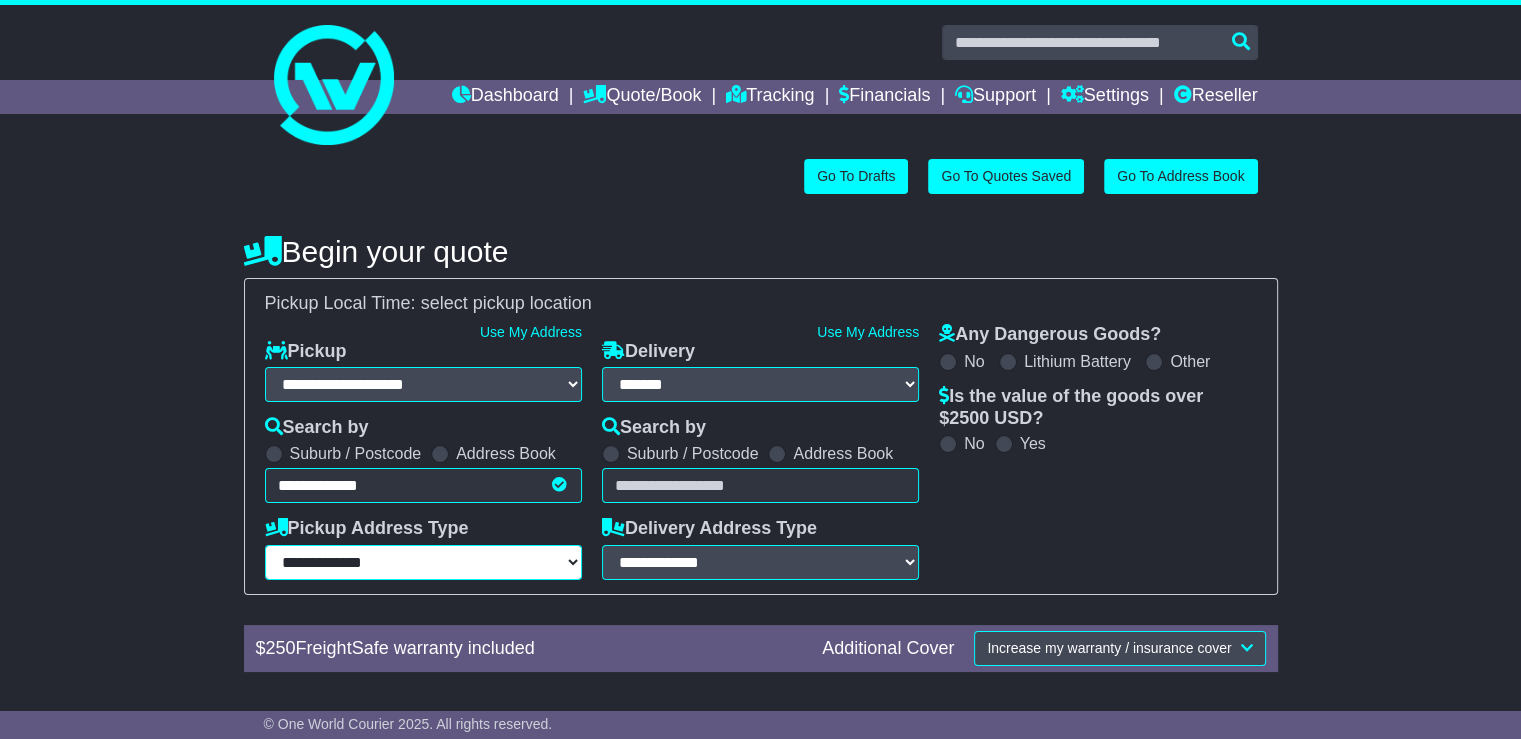 drag, startPoint x: 384, startPoint y: 558, endPoint x: 388, endPoint y: 570, distance: 12.649111 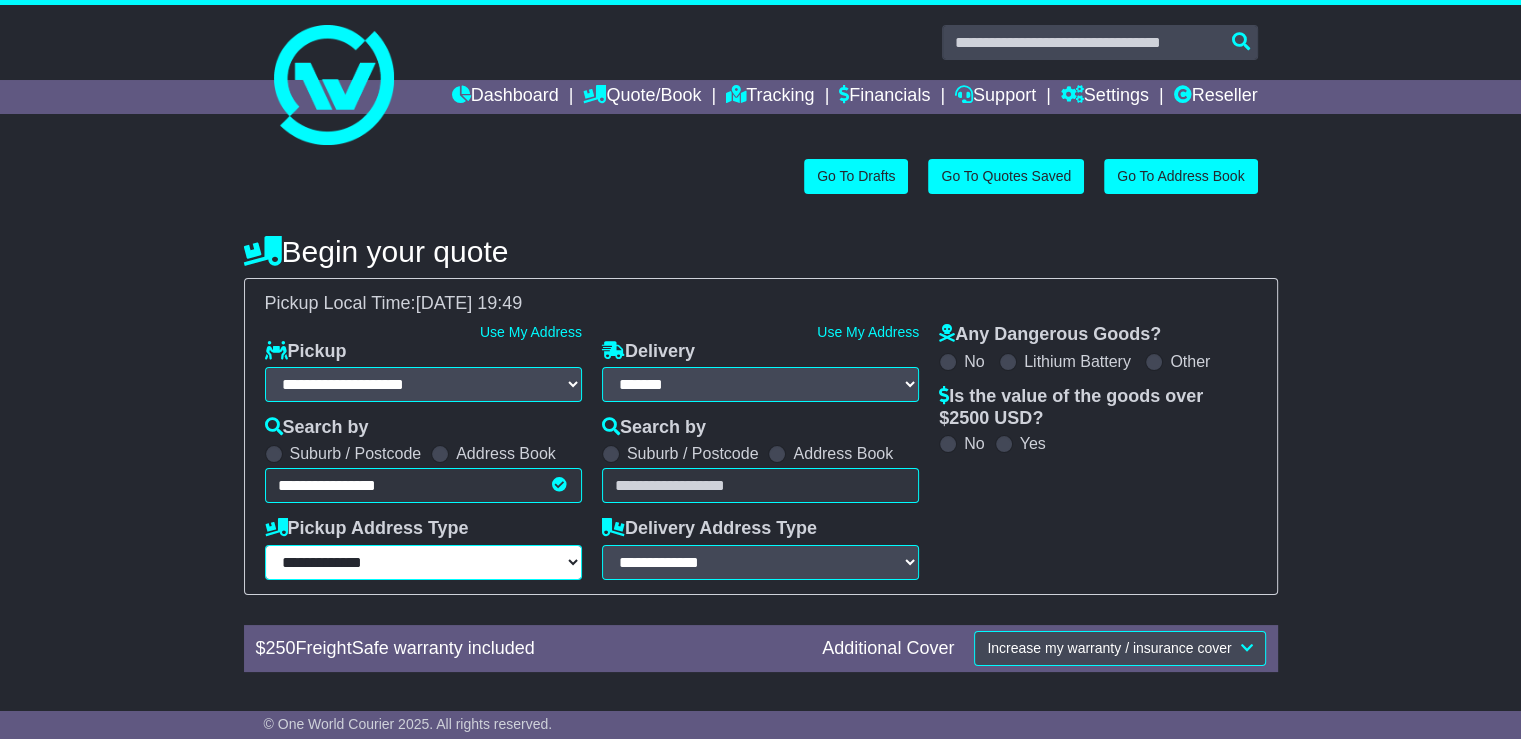select on "**********" 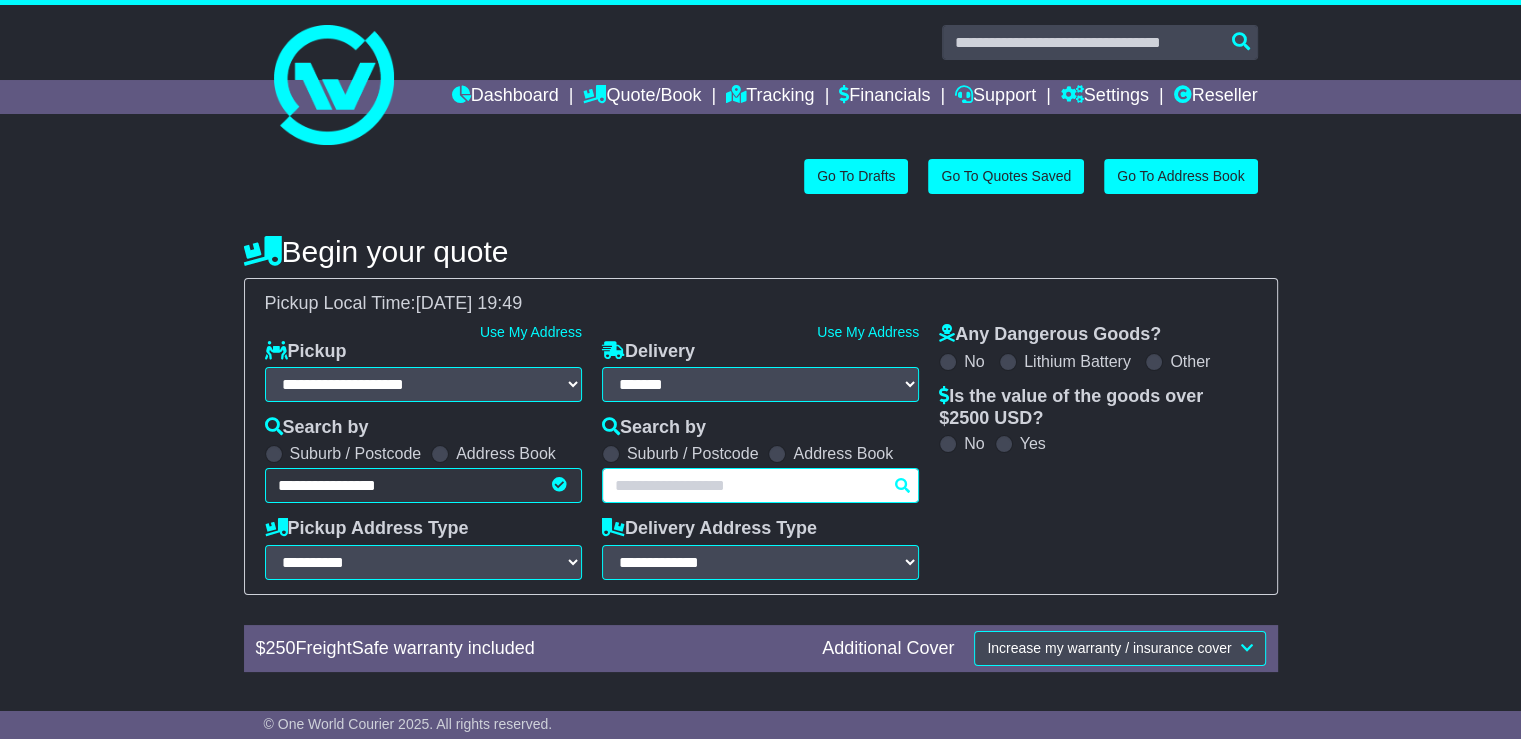 click at bounding box center (760, 485) 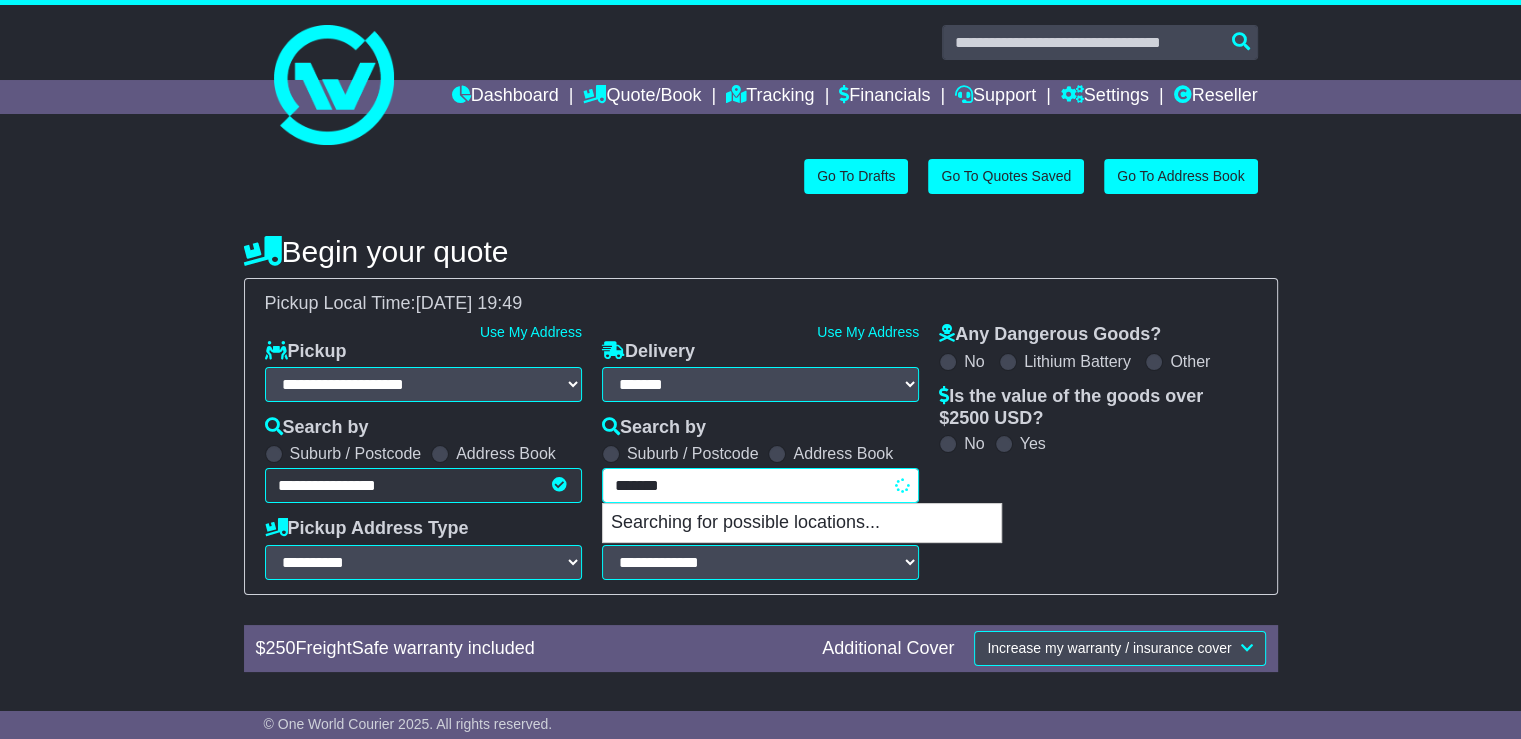 type on "********" 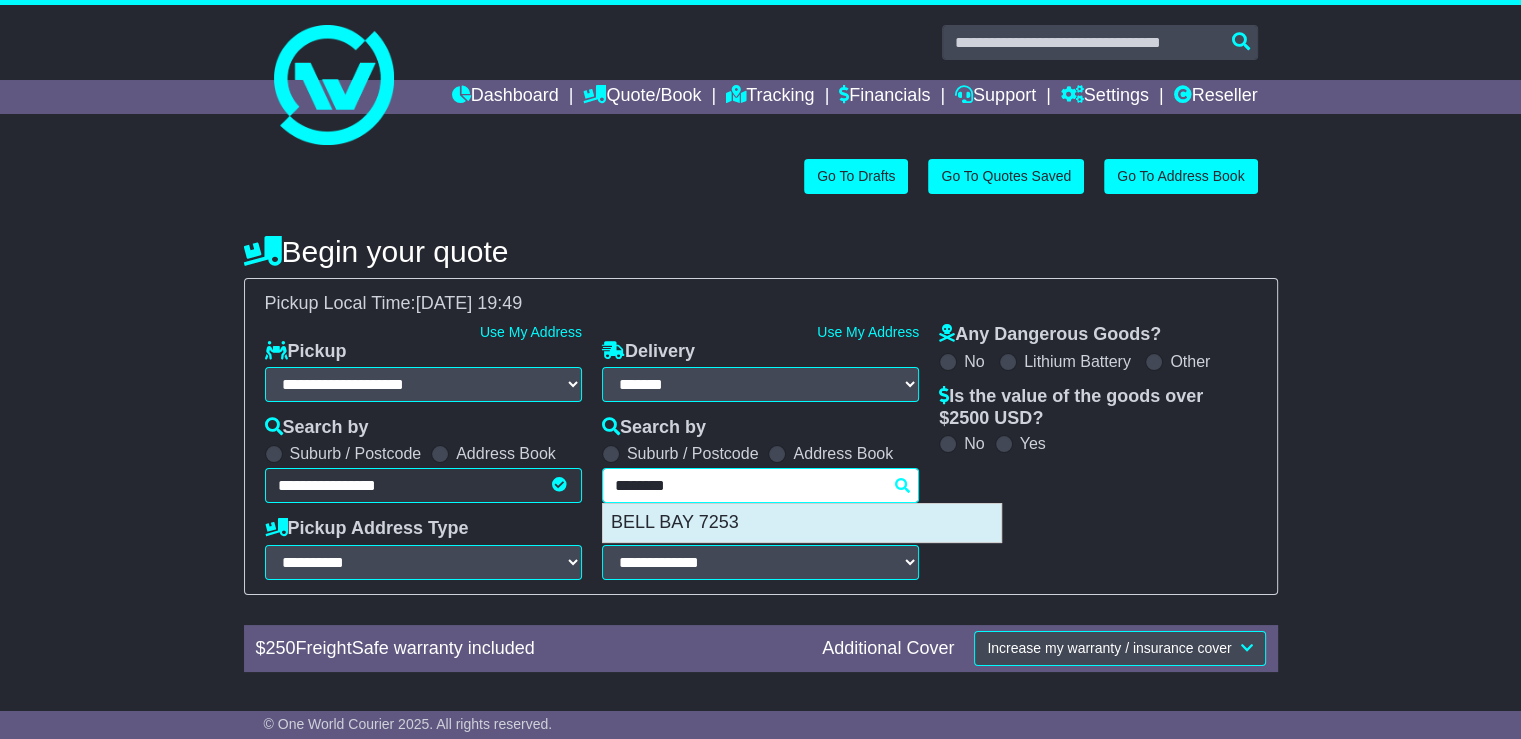 click on "BELL BAY 7253" at bounding box center (802, 523) 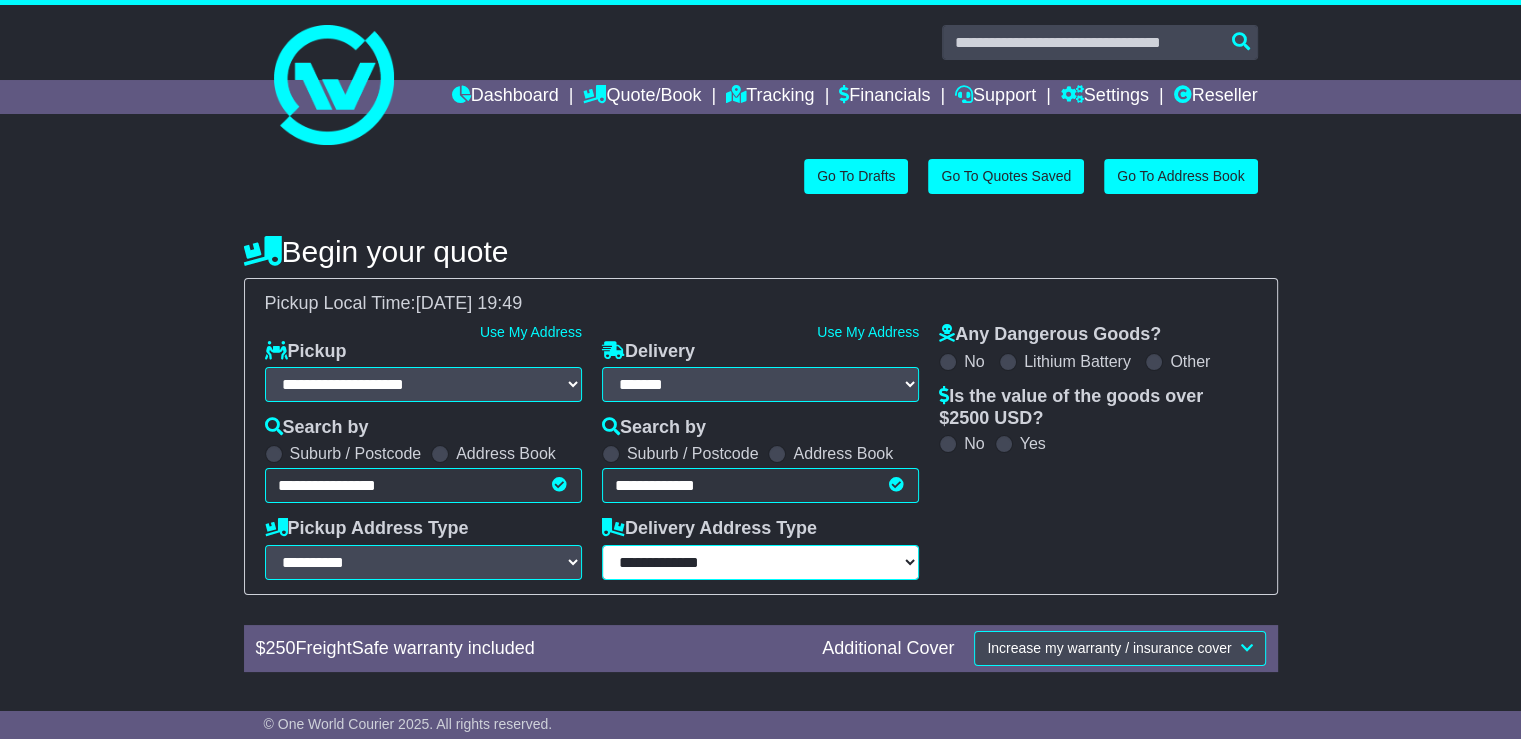 type on "**********" 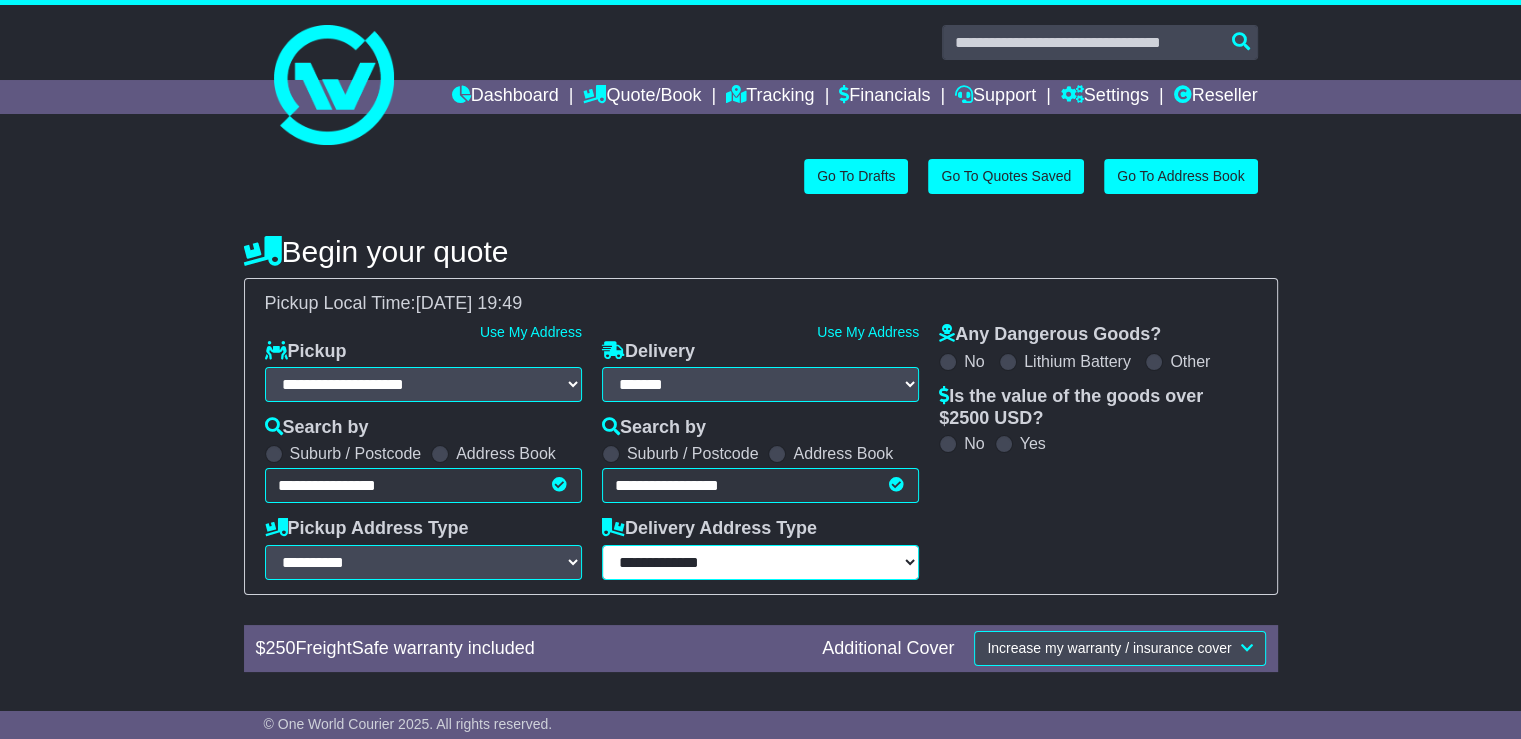 click on "**********" at bounding box center (760, 562) 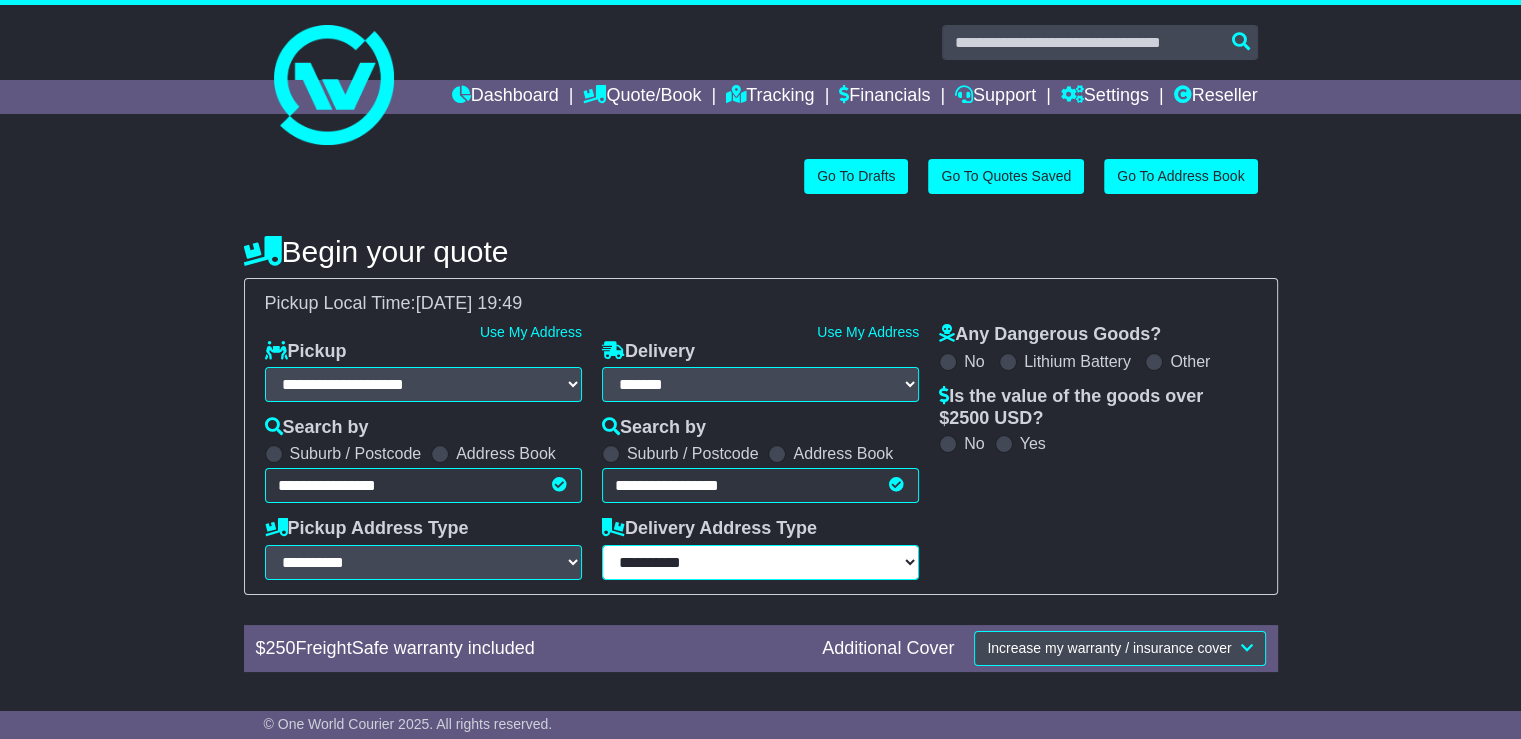 click on "**********" at bounding box center [760, 562] 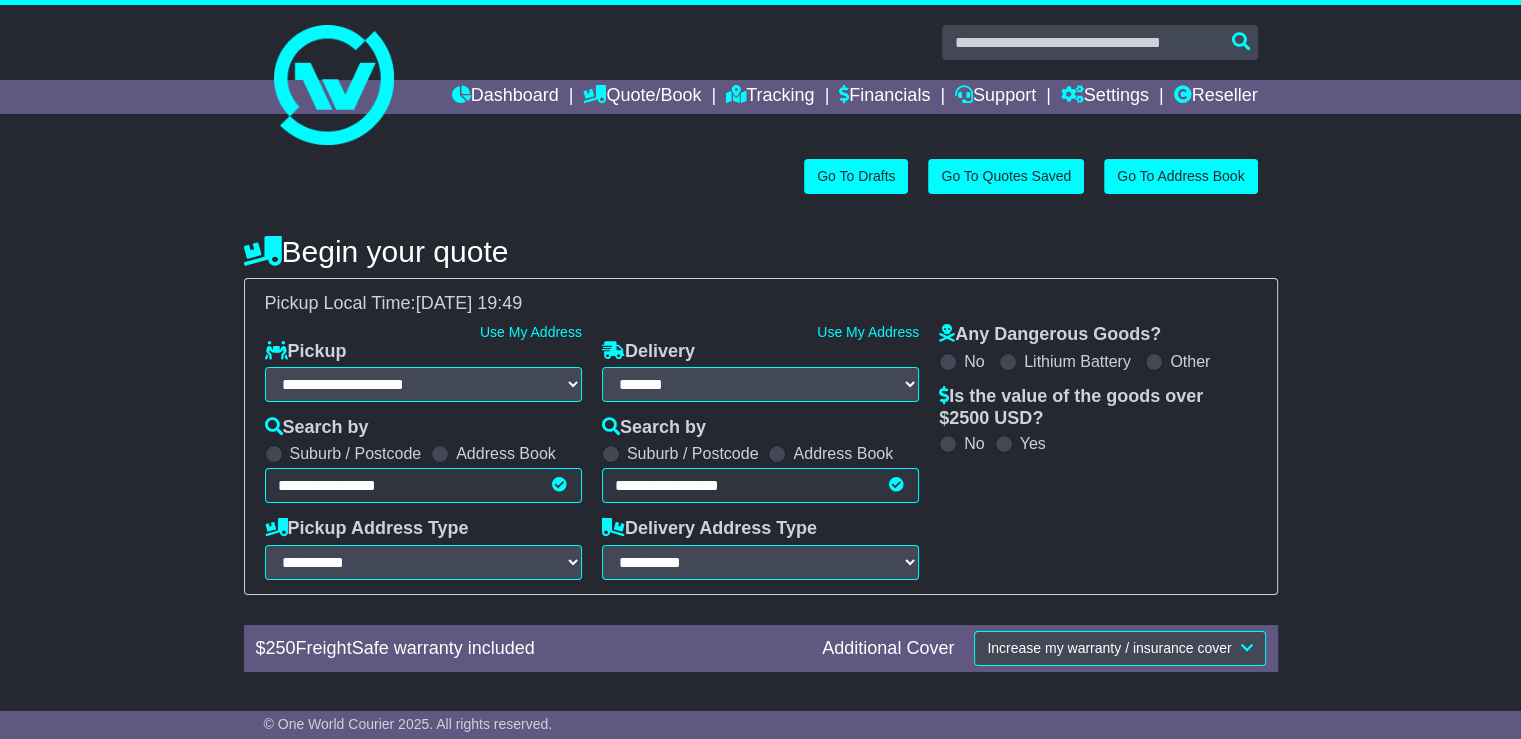 click on "Yes" at bounding box center (1020, 443) 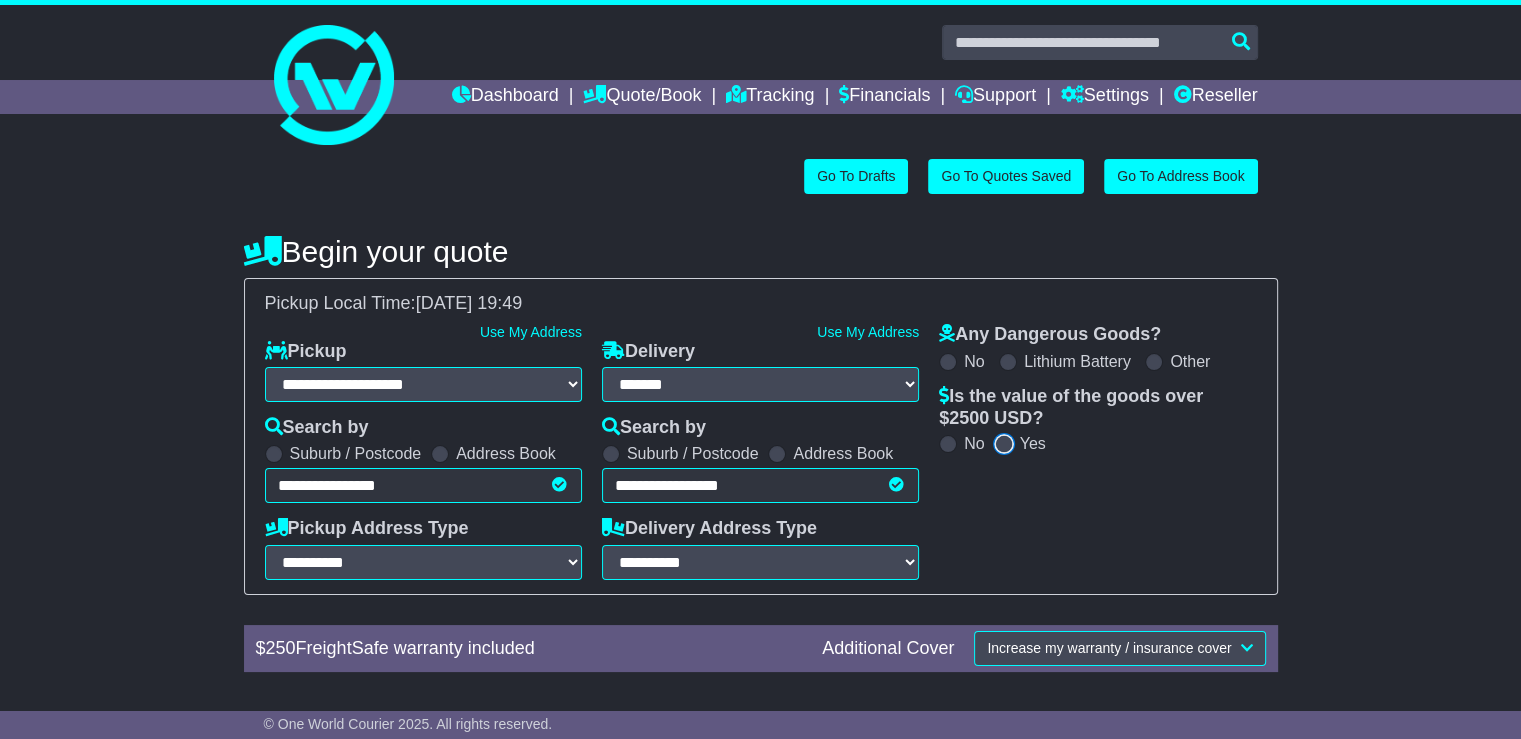 scroll, scrollTop: 271, scrollLeft: 0, axis: vertical 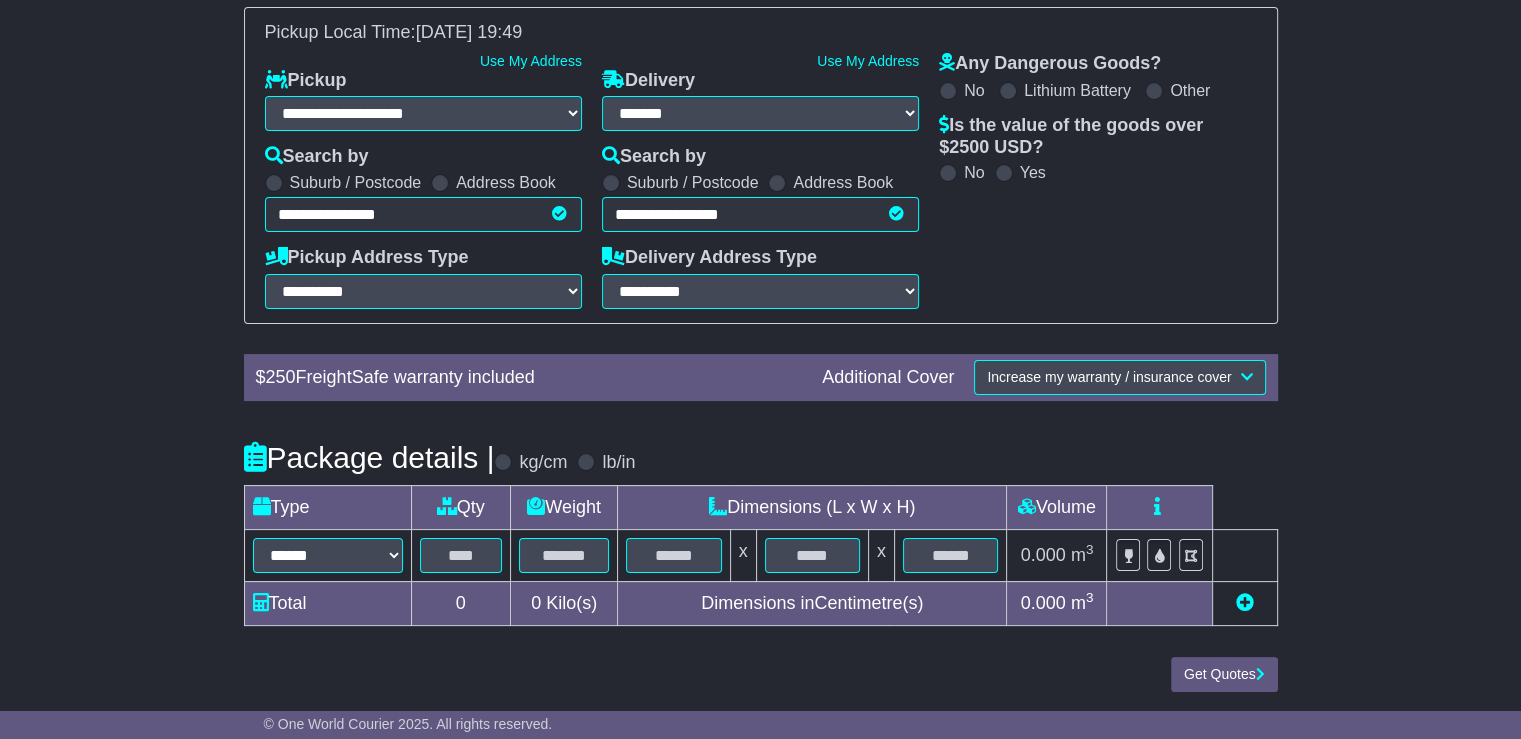 click at bounding box center [586, 462] 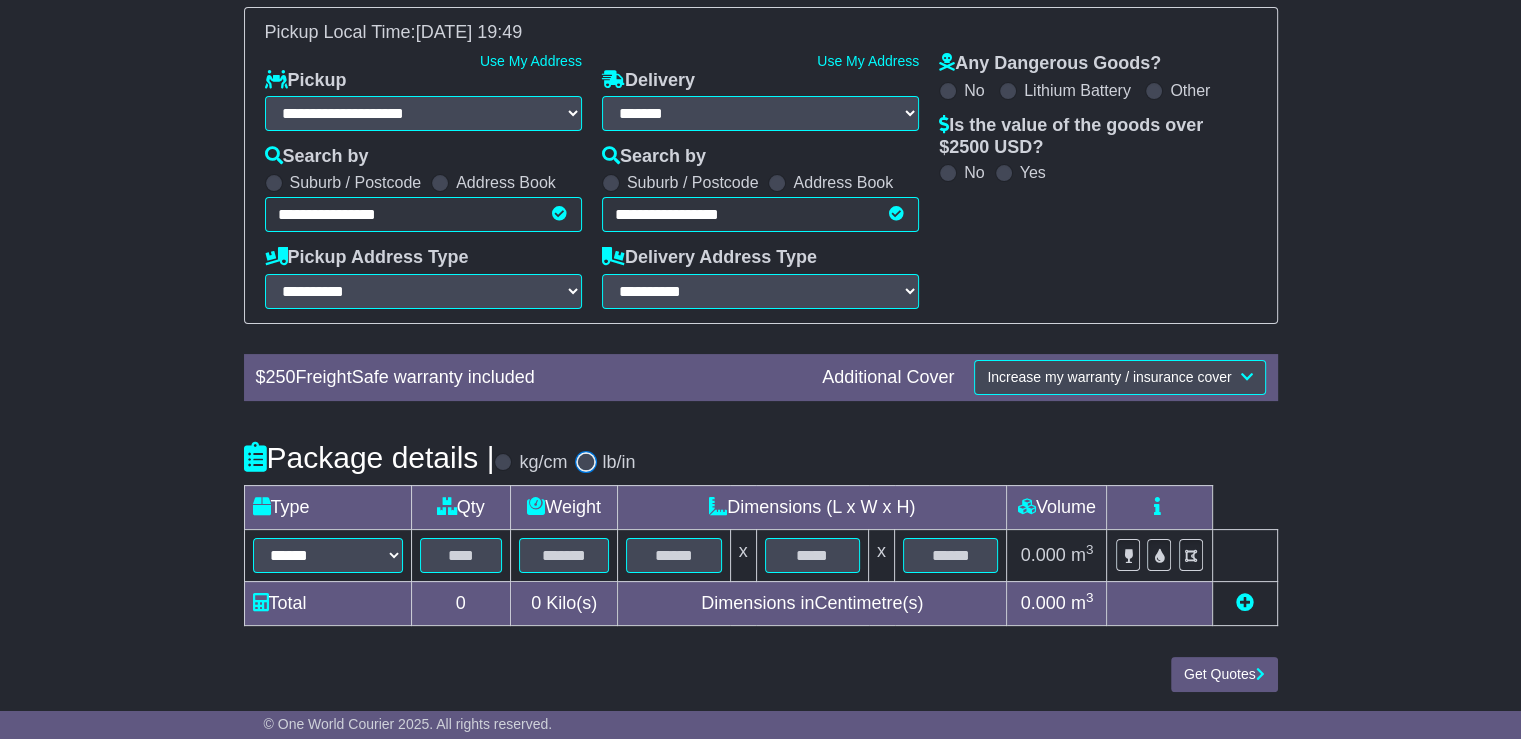 select 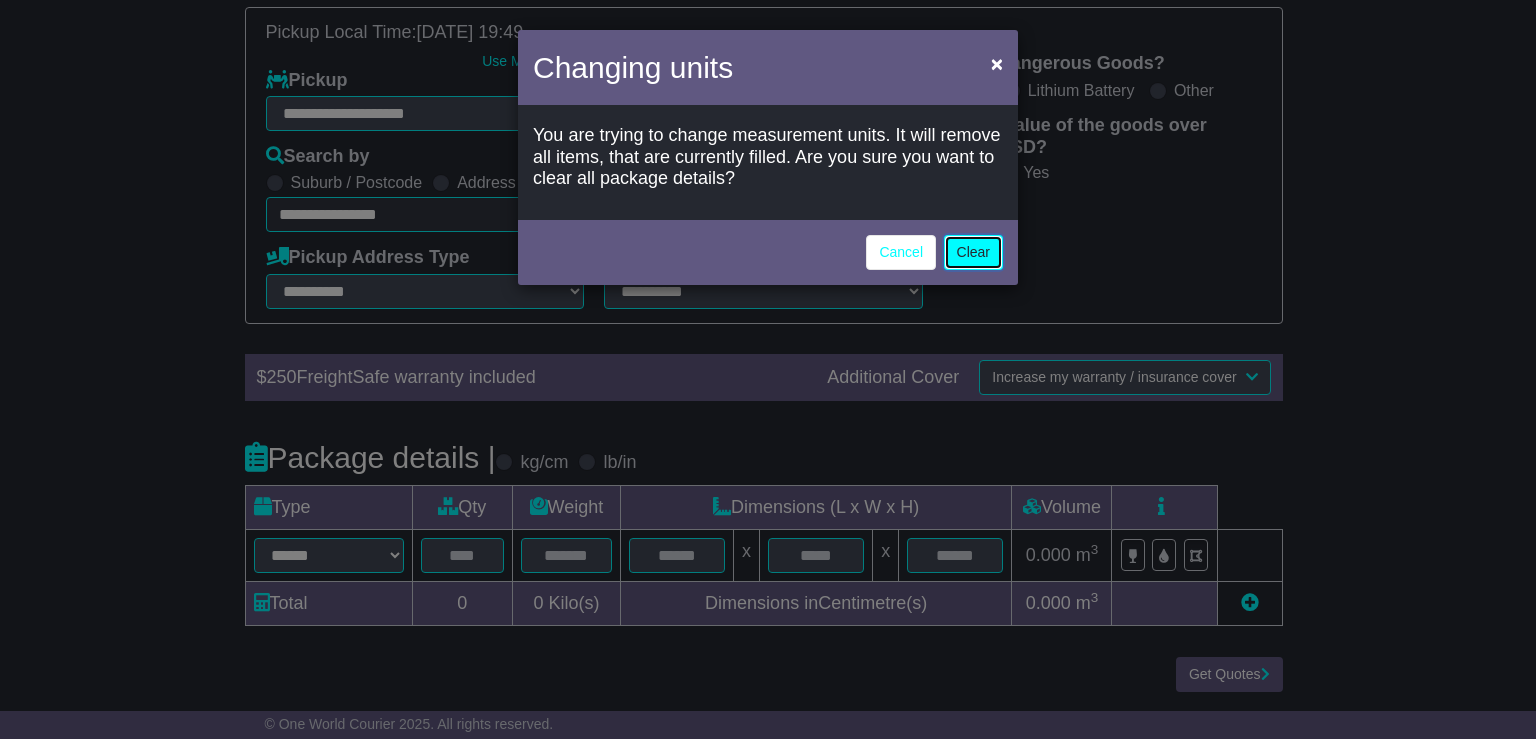 click on "Clear" at bounding box center (973, 252) 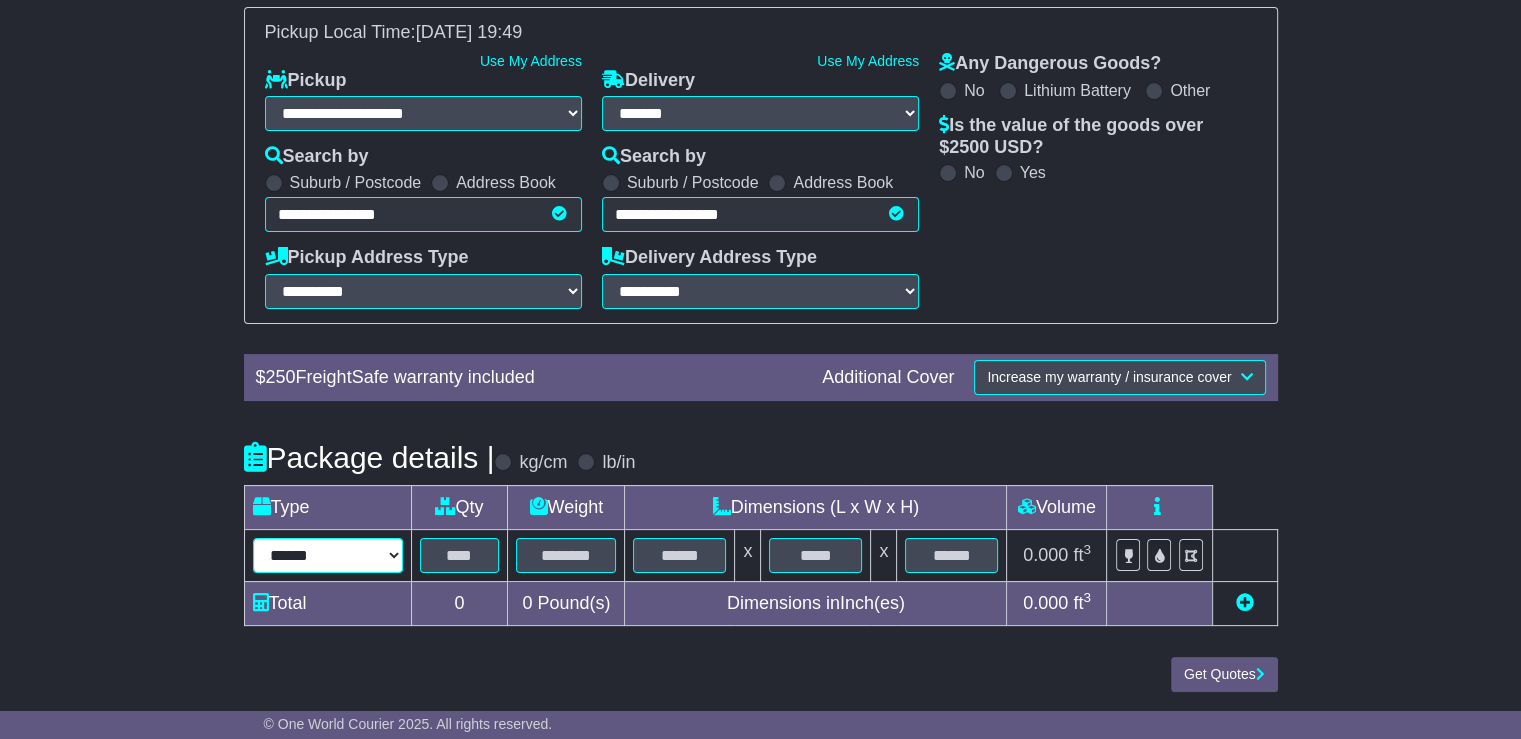 click on "****** ****** *** ******** ***** **** **** ****** *** *******" at bounding box center (328, 555) 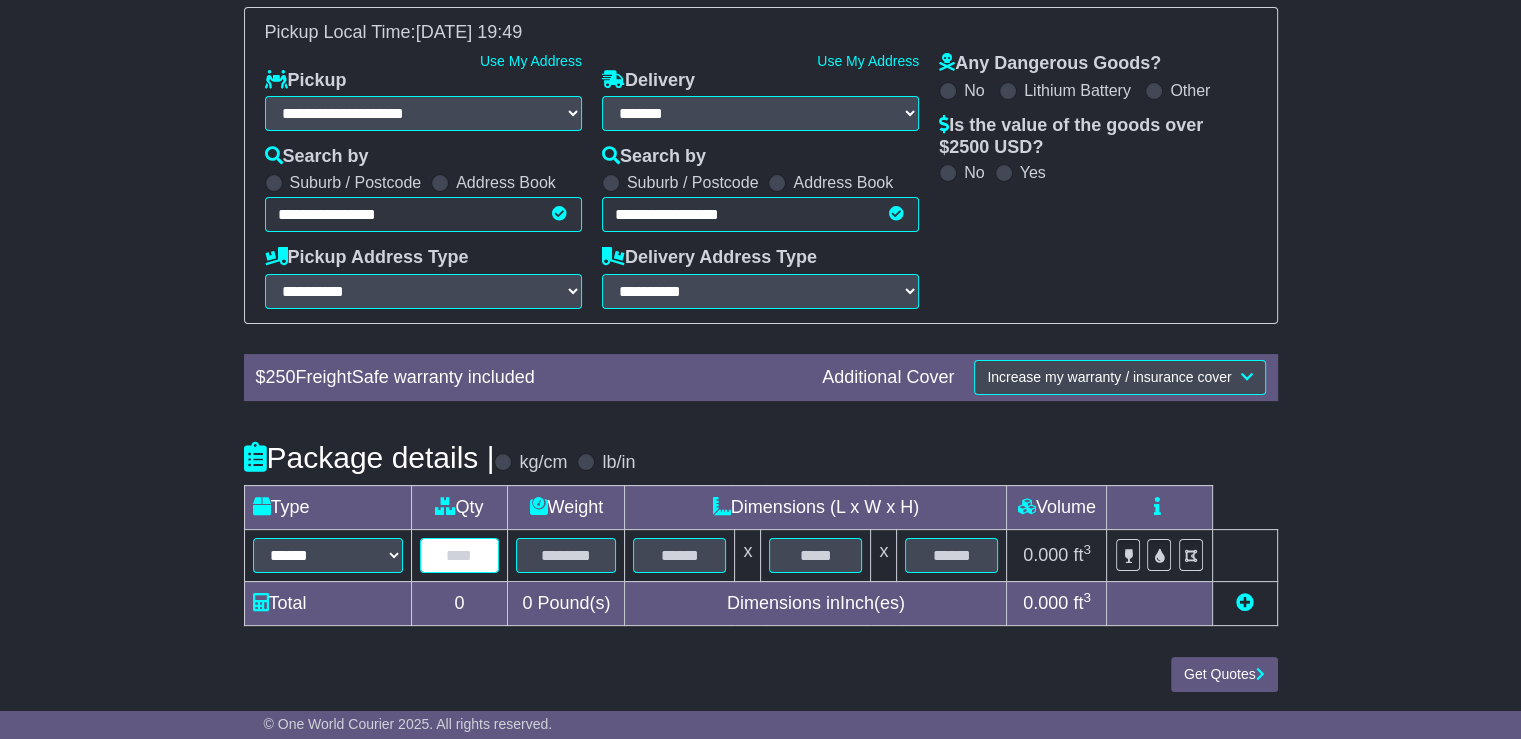 click at bounding box center [460, 555] 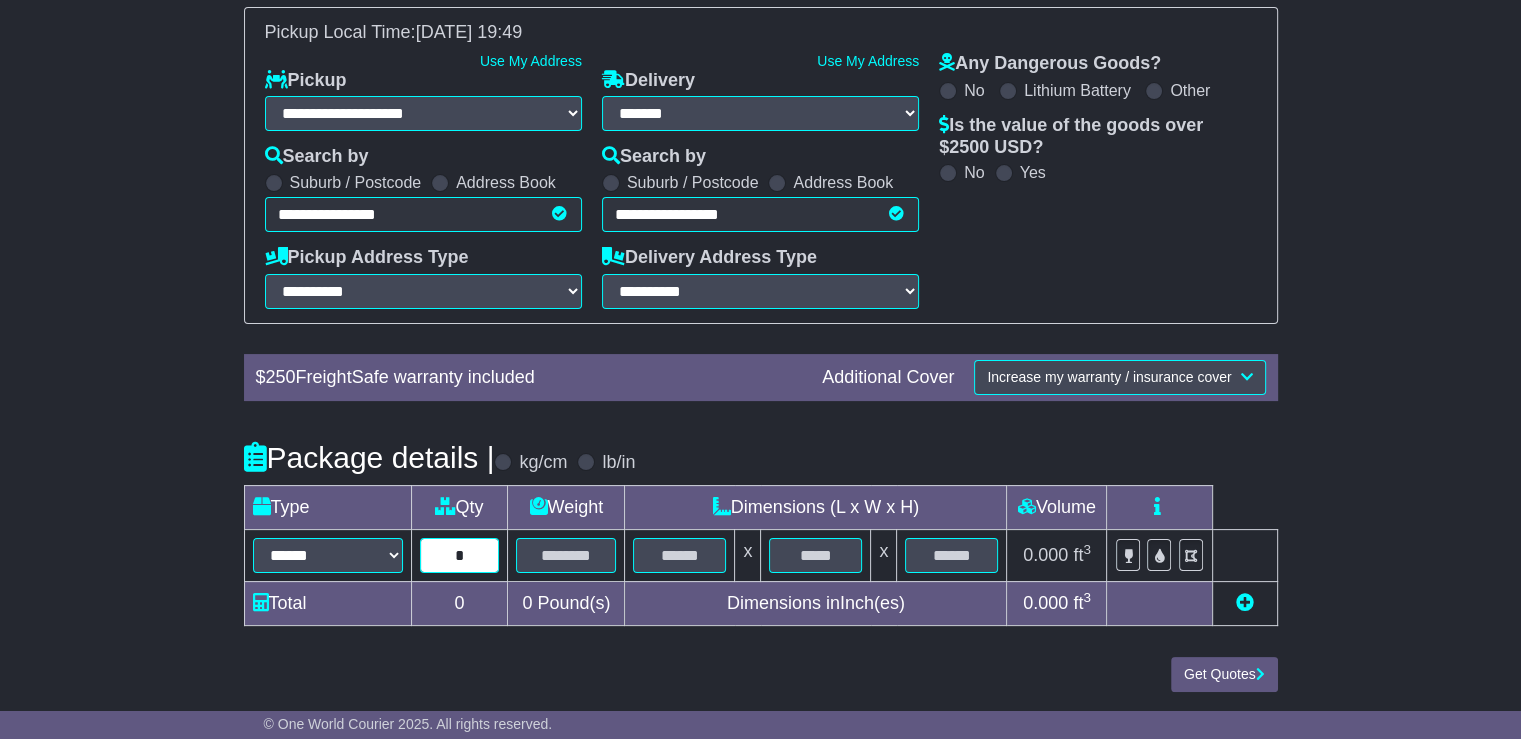 type on "*" 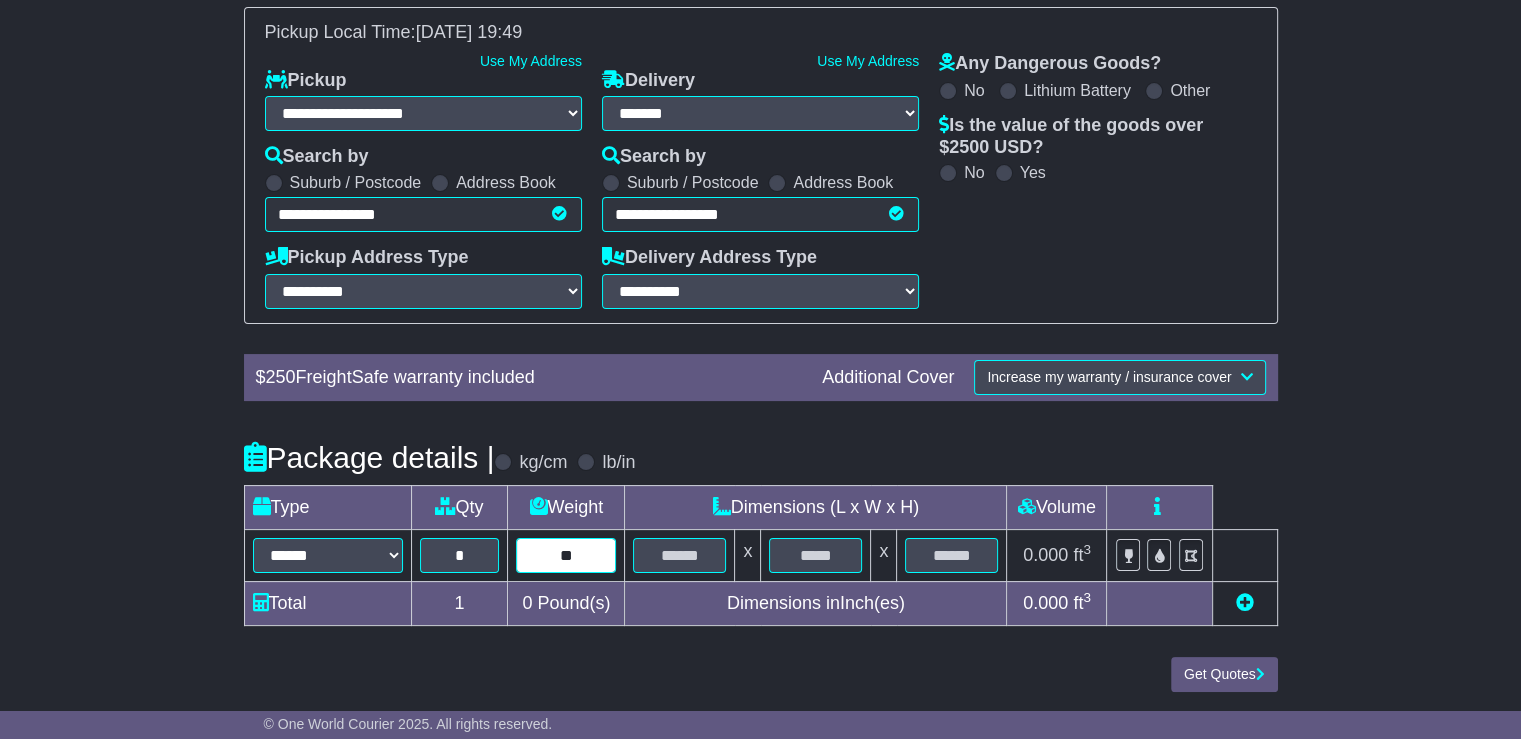 type on "**" 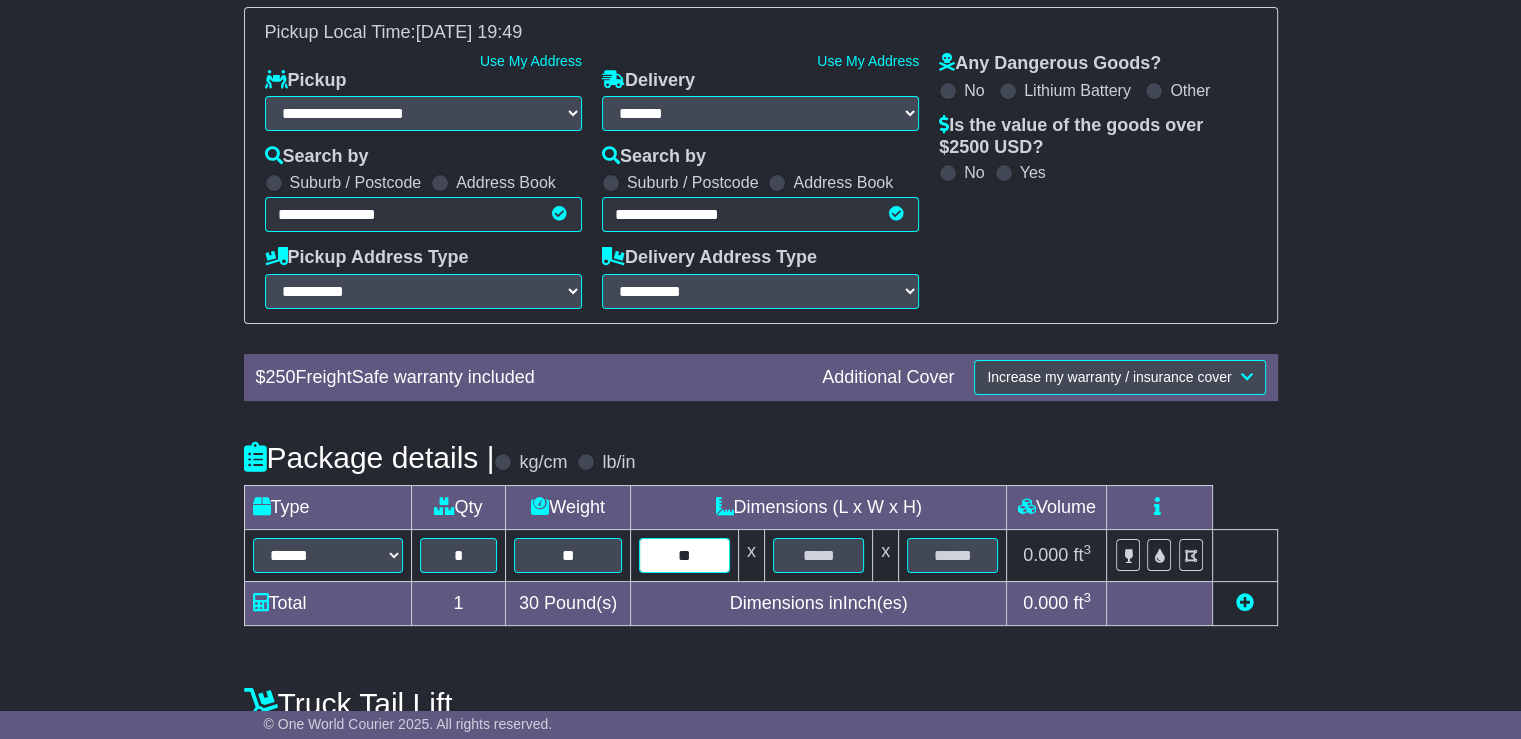 type on "**" 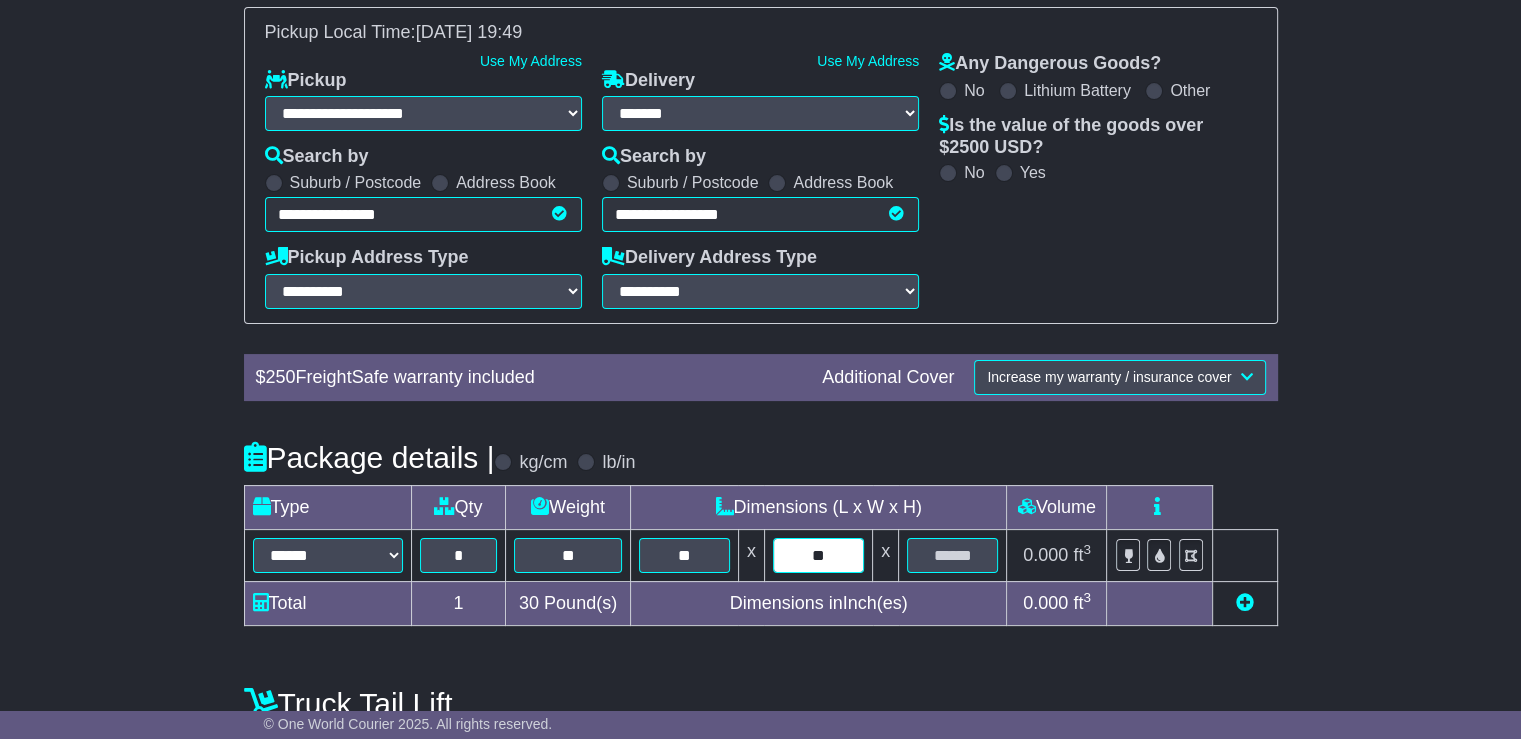 type on "**" 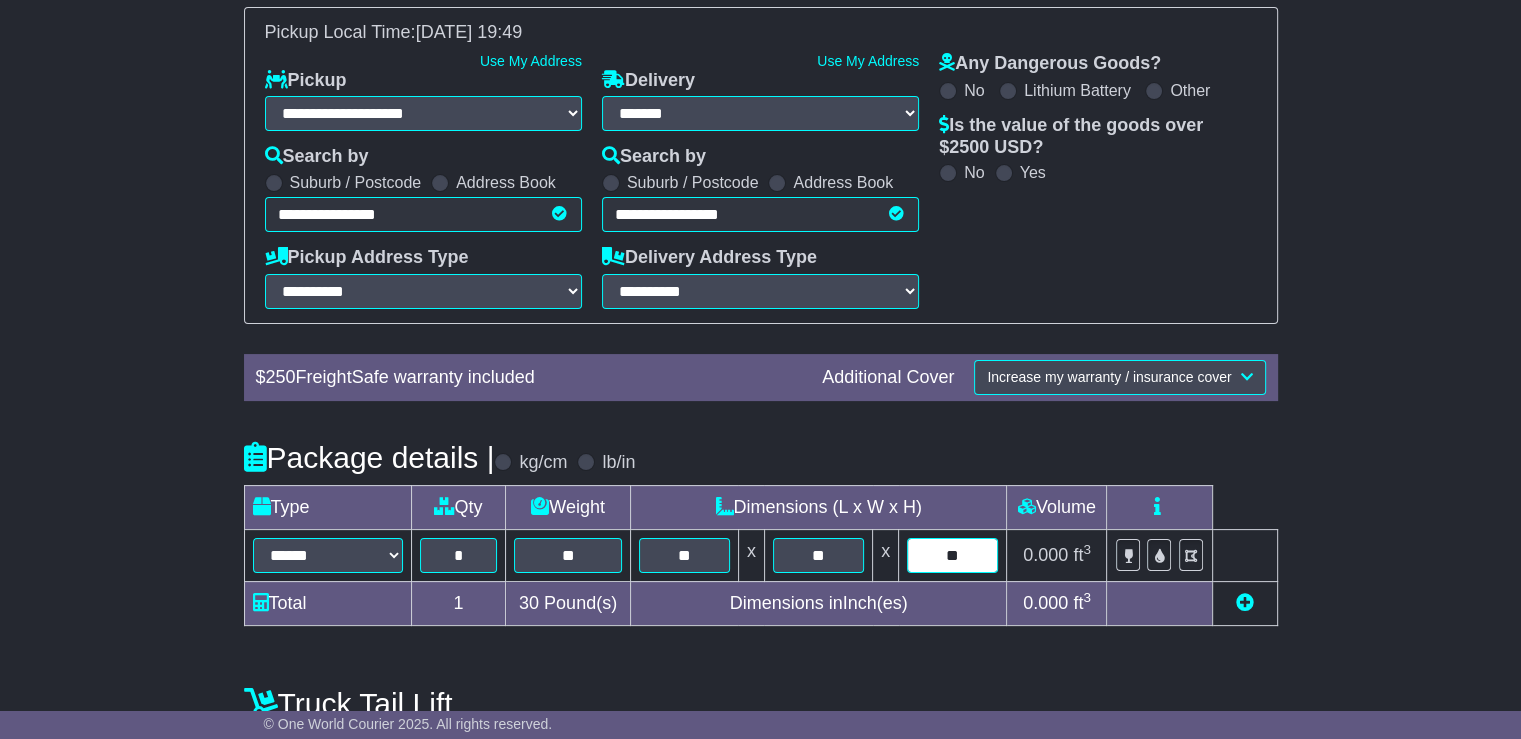 type on "**" 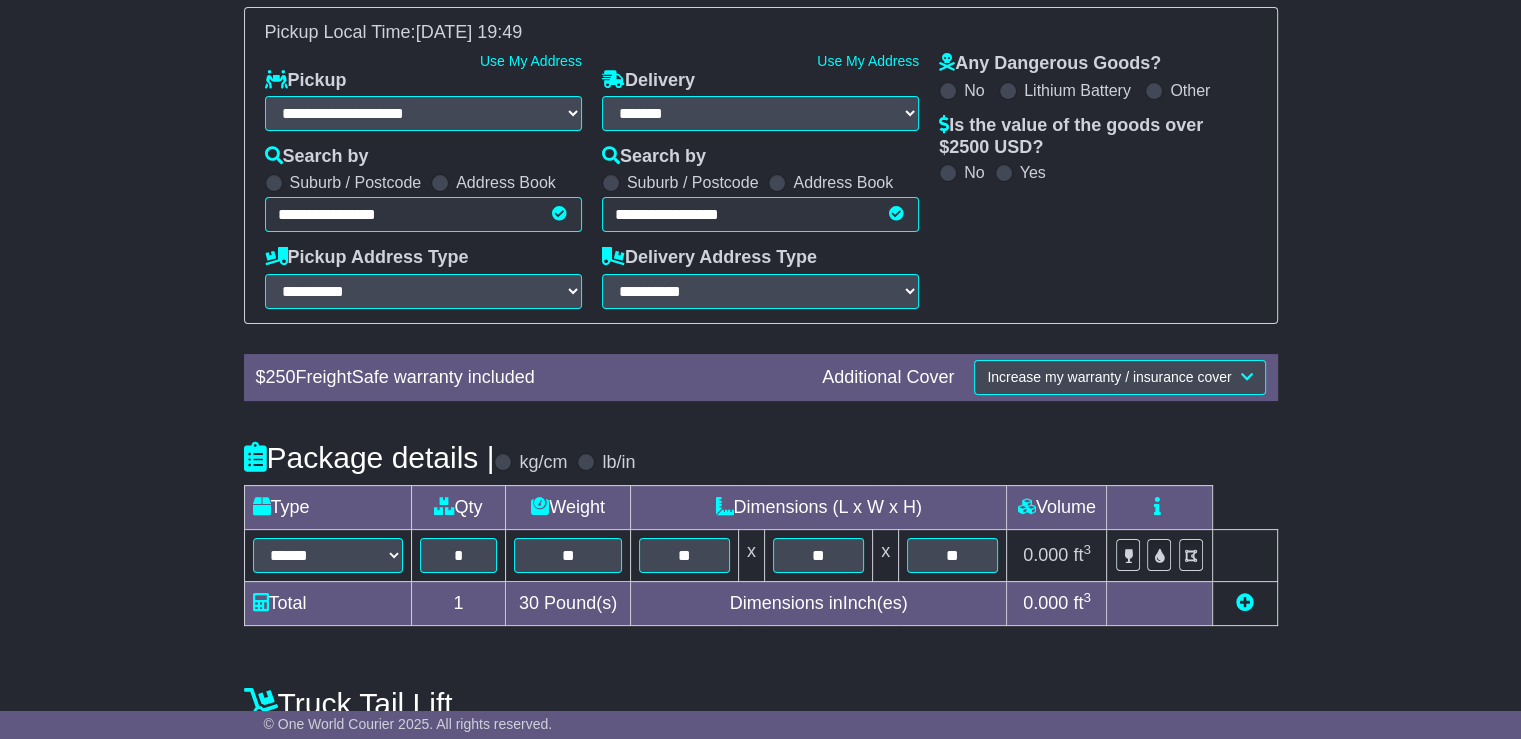 click at bounding box center [1245, 602] 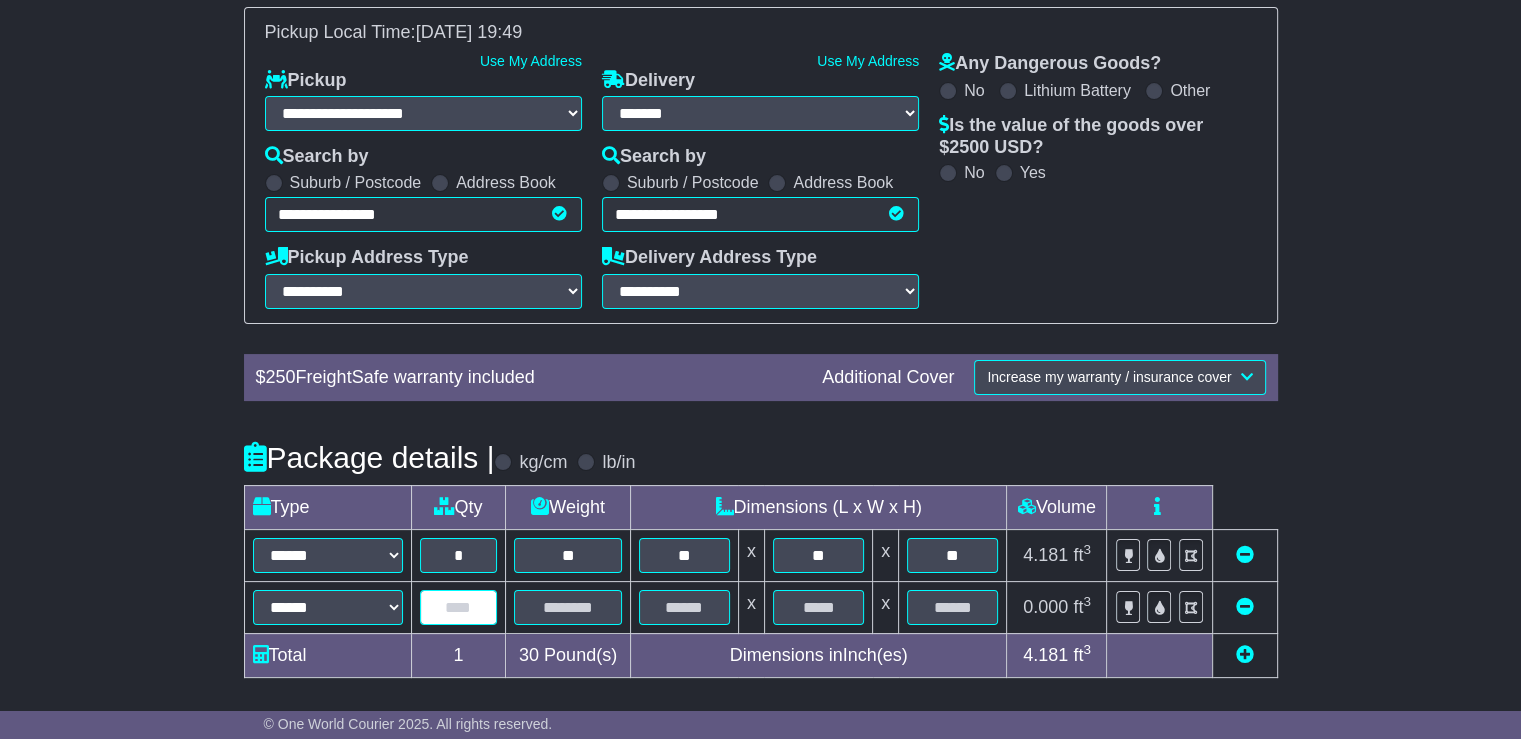 click at bounding box center [459, 607] 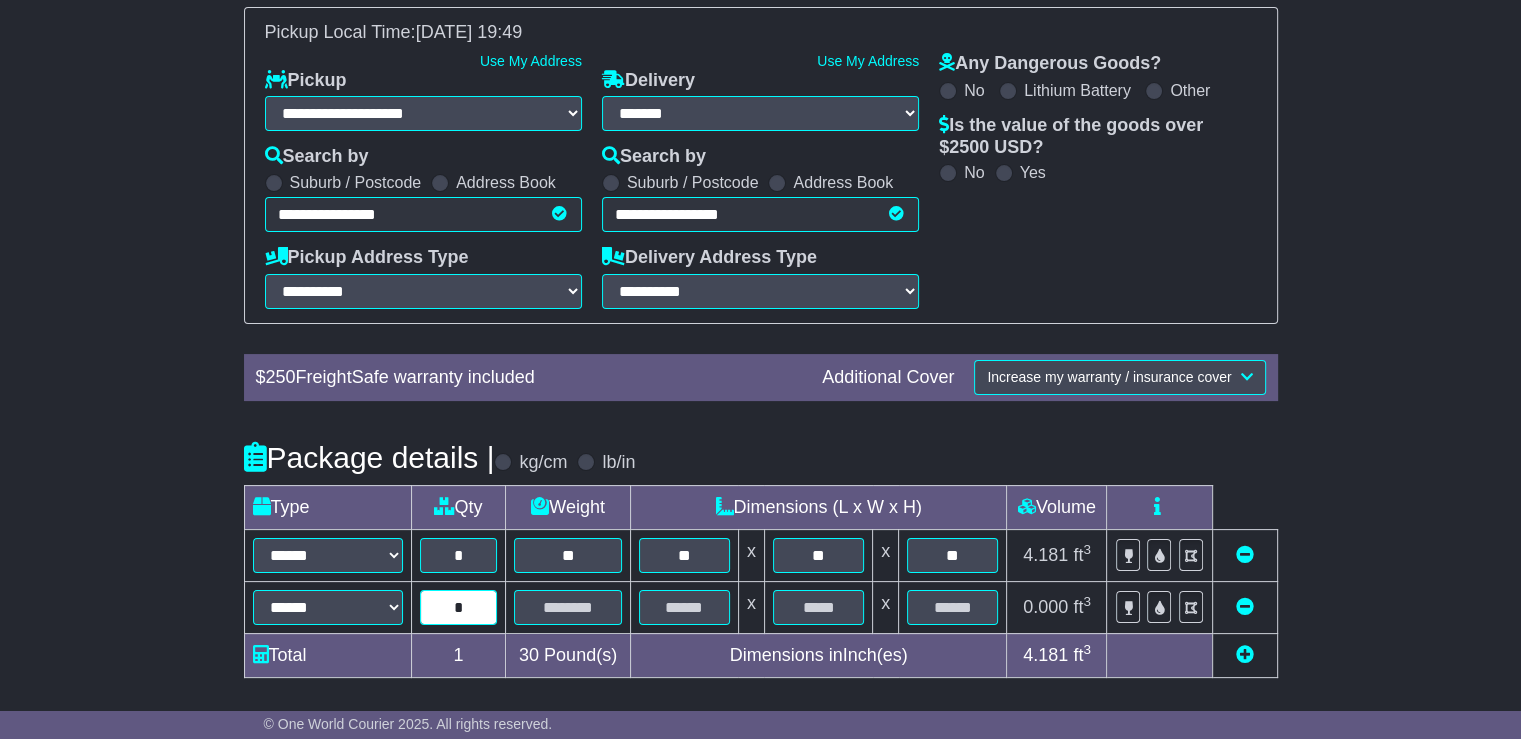 type on "*" 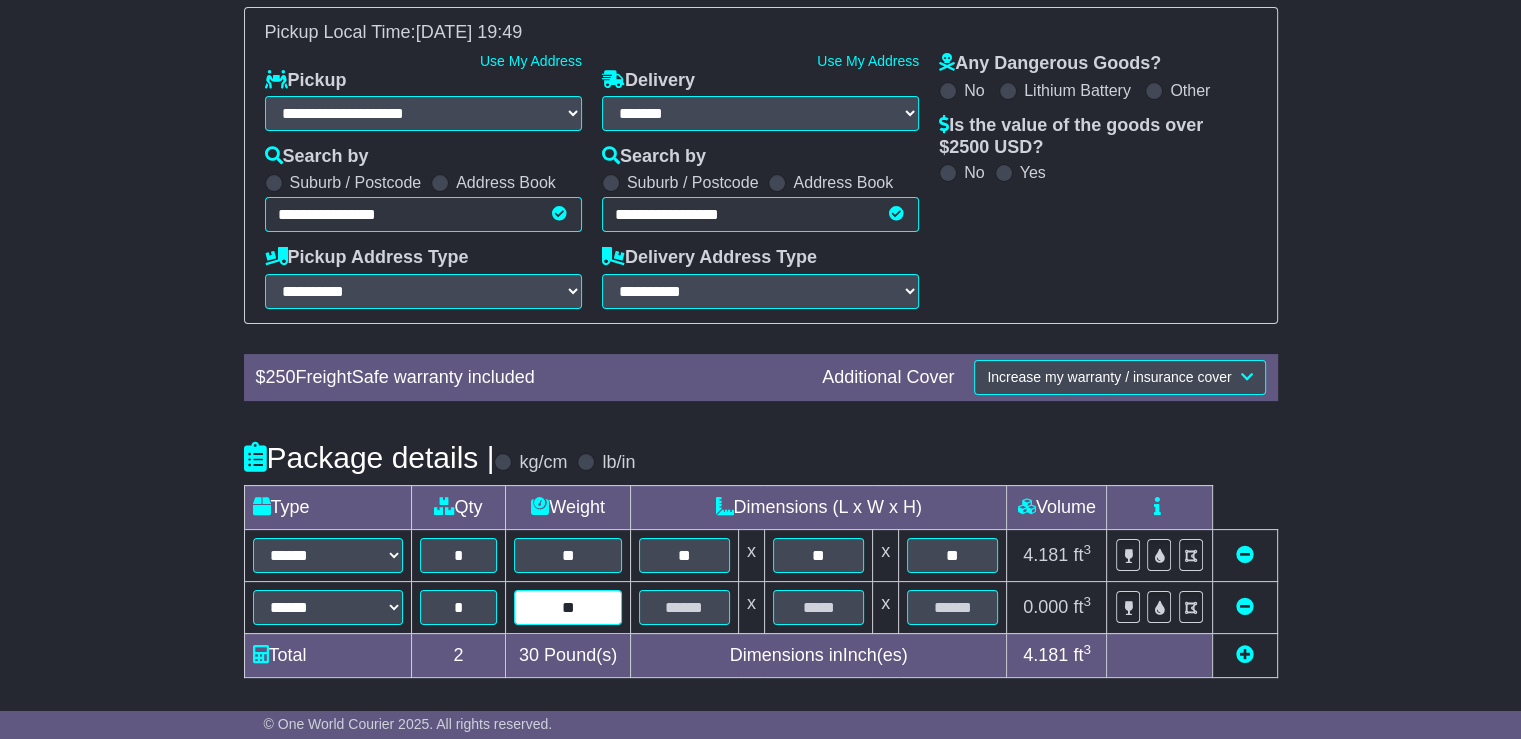 type on "**" 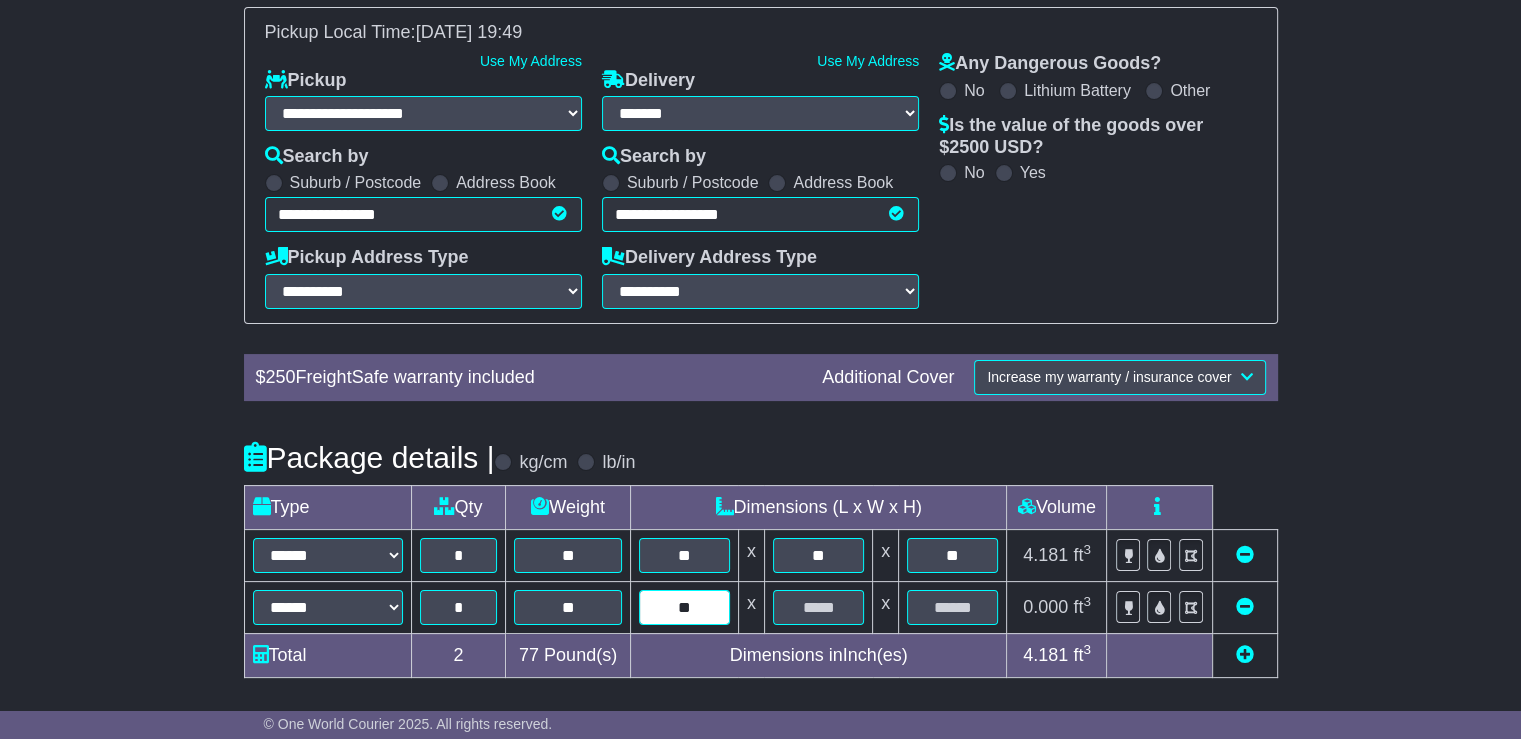 type on "**" 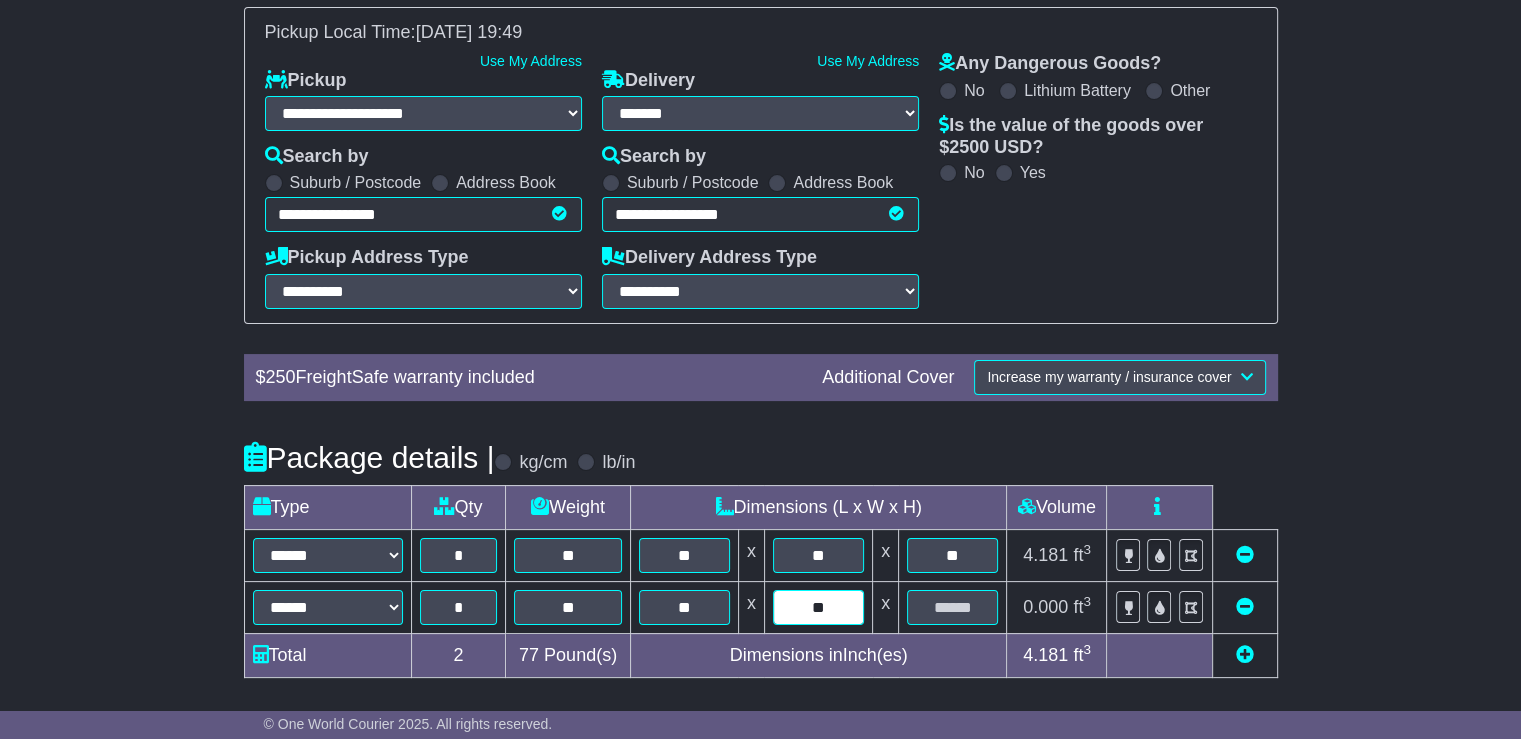 type on "**" 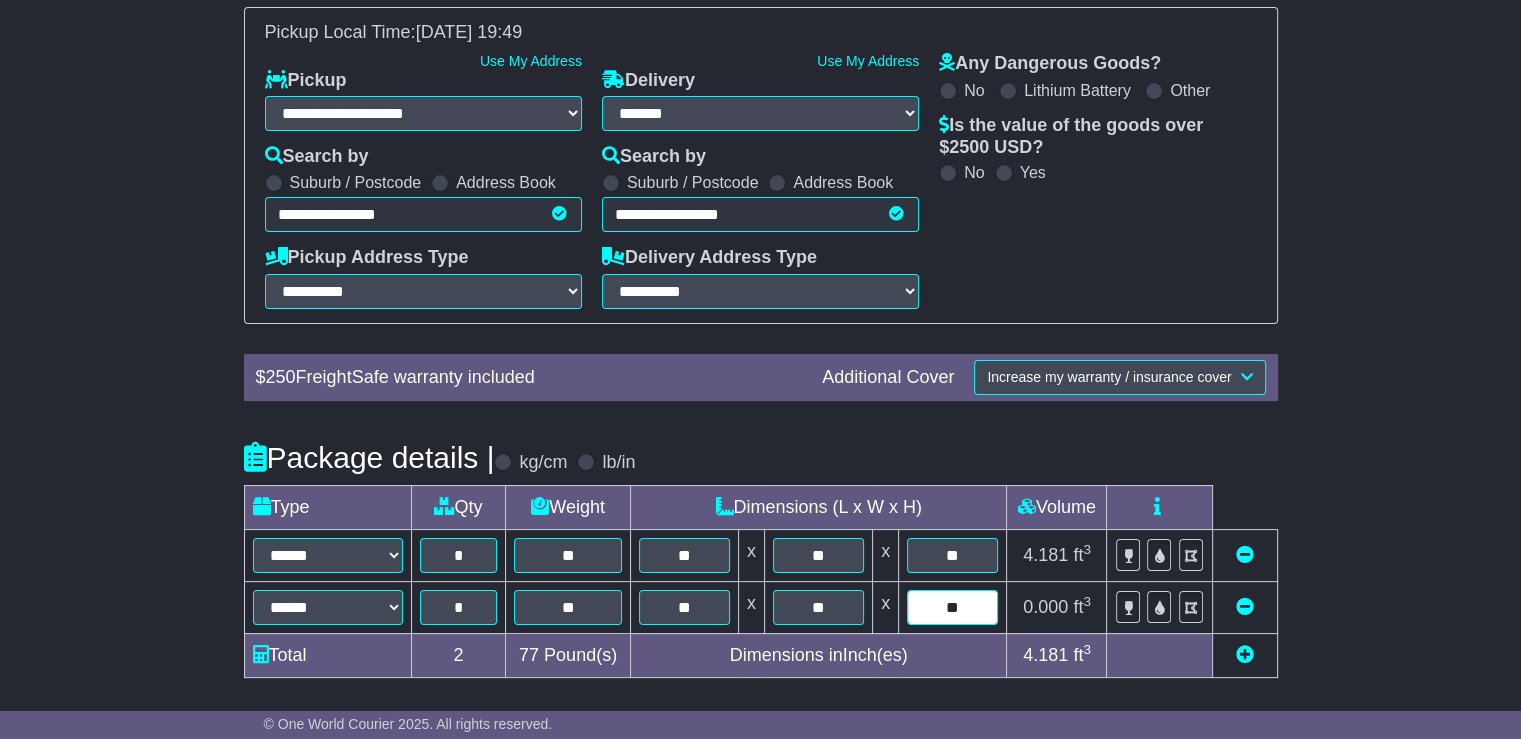 type on "**" 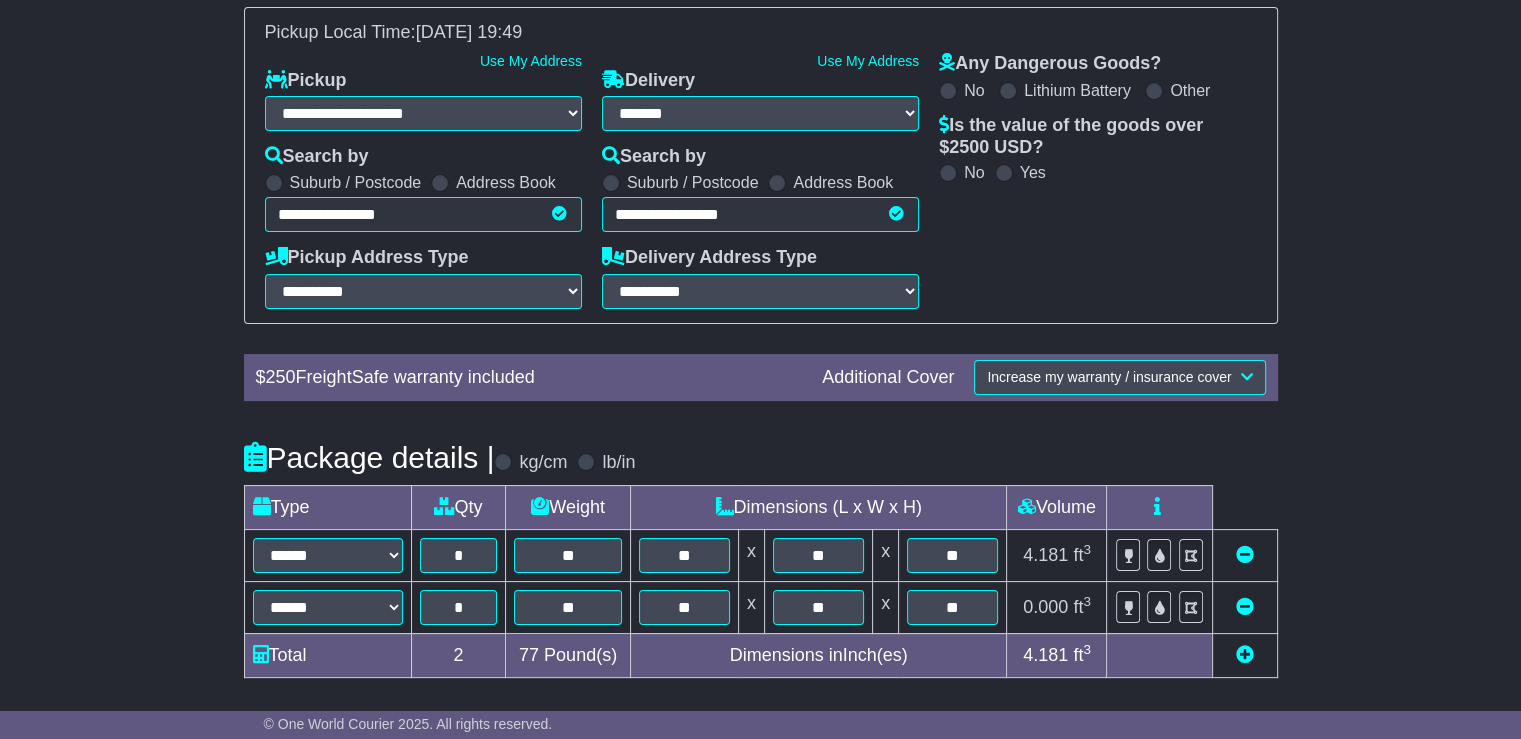 click at bounding box center [1245, 654] 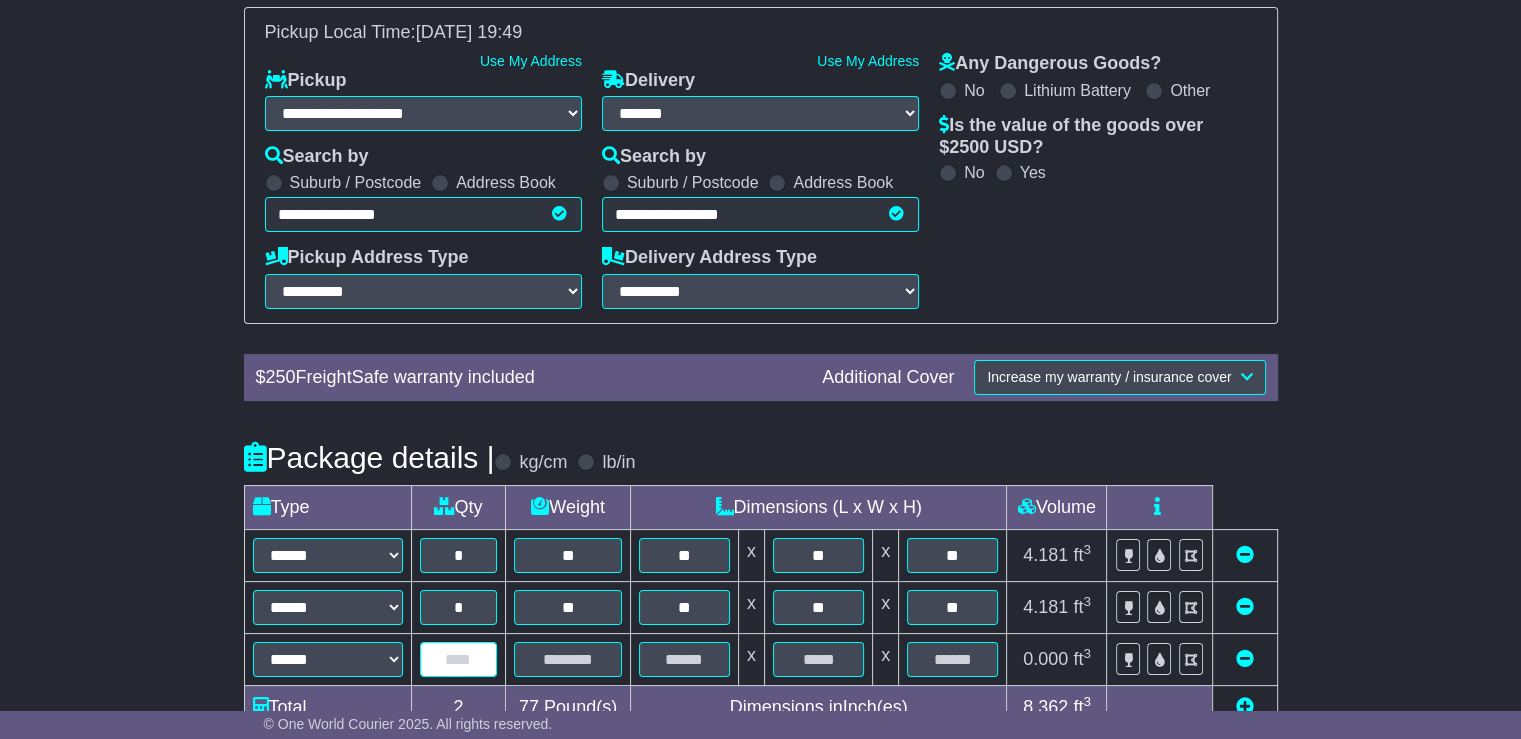 click at bounding box center (459, 659) 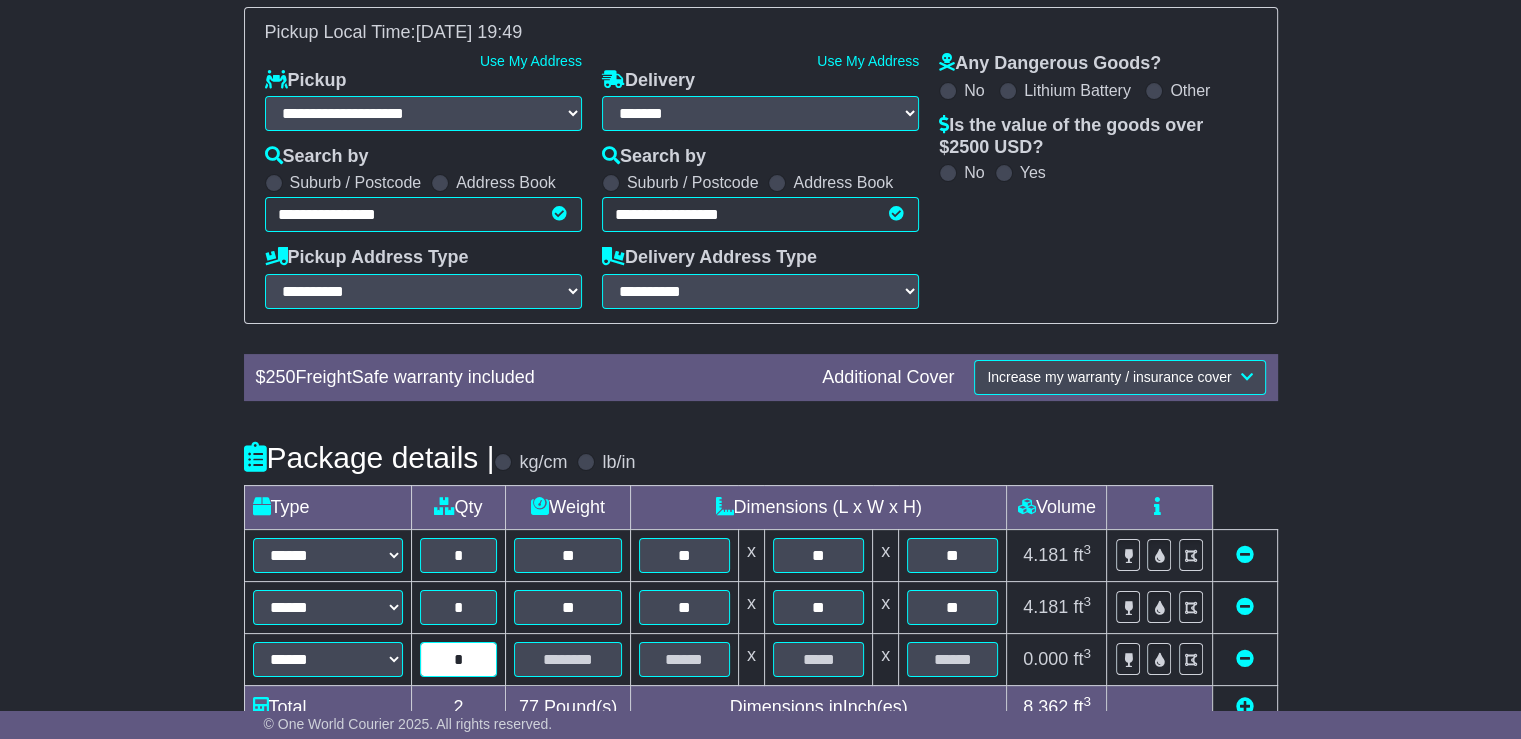 type on "*" 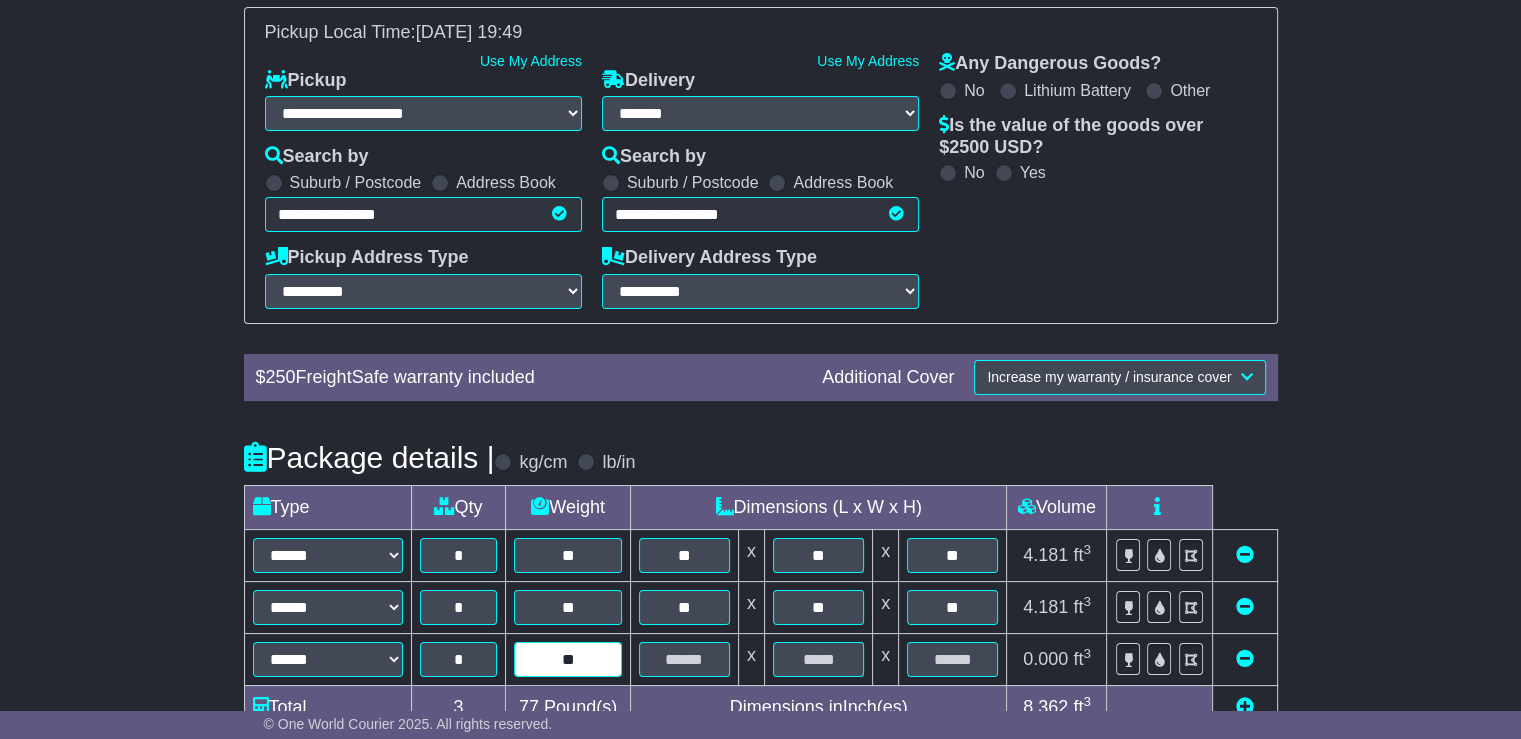 type on "**" 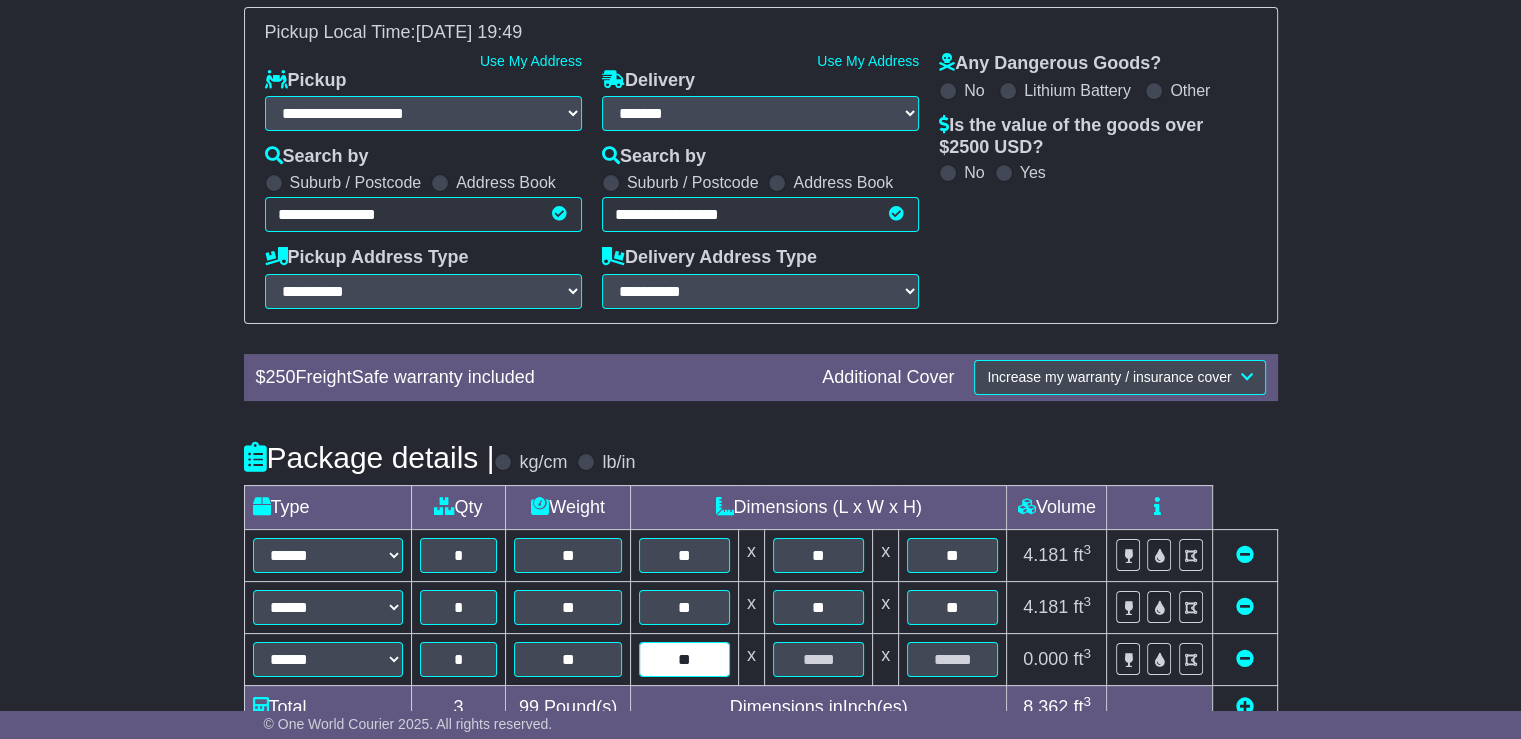 type on "**" 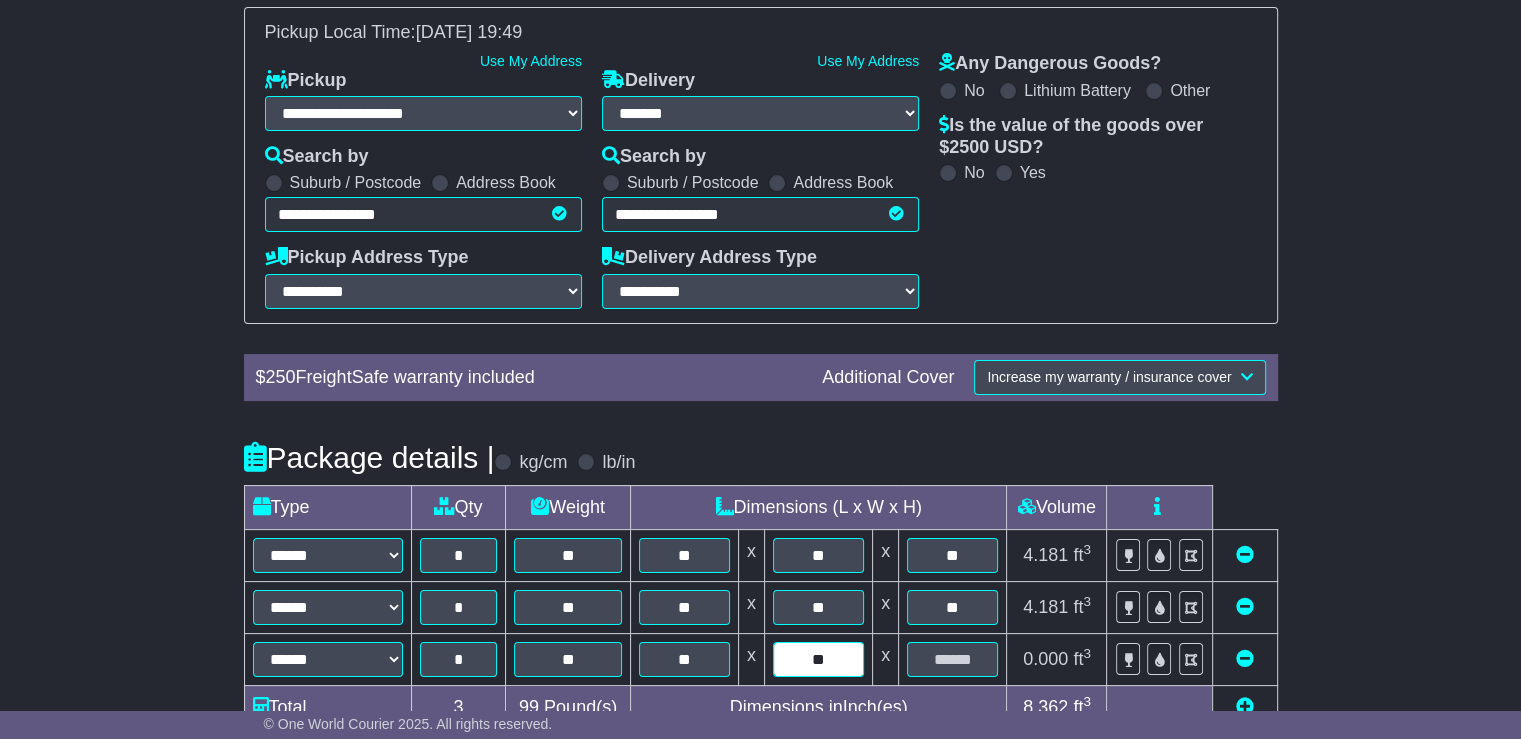 type on "**" 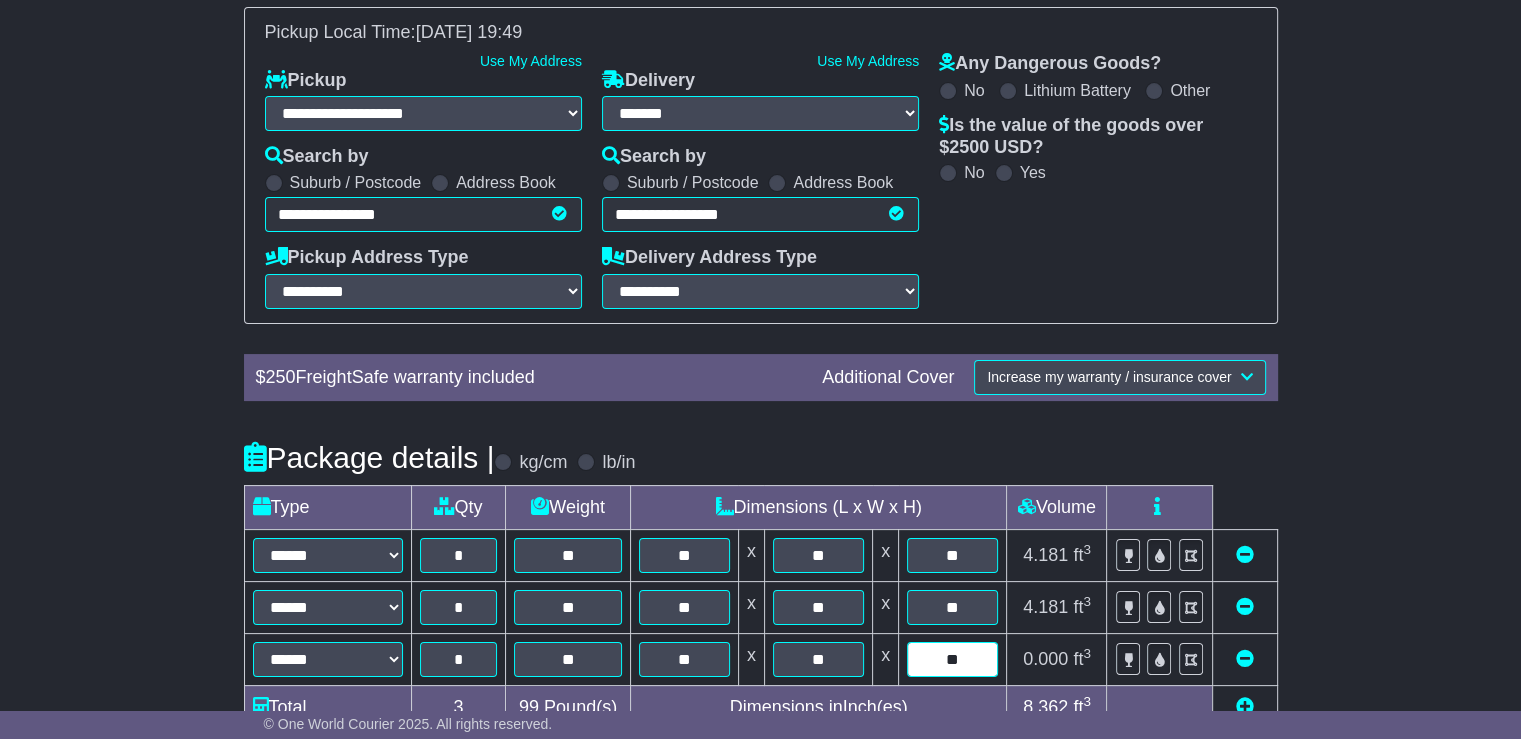 scroll, scrollTop: 503, scrollLeft: 0, axis: vertical 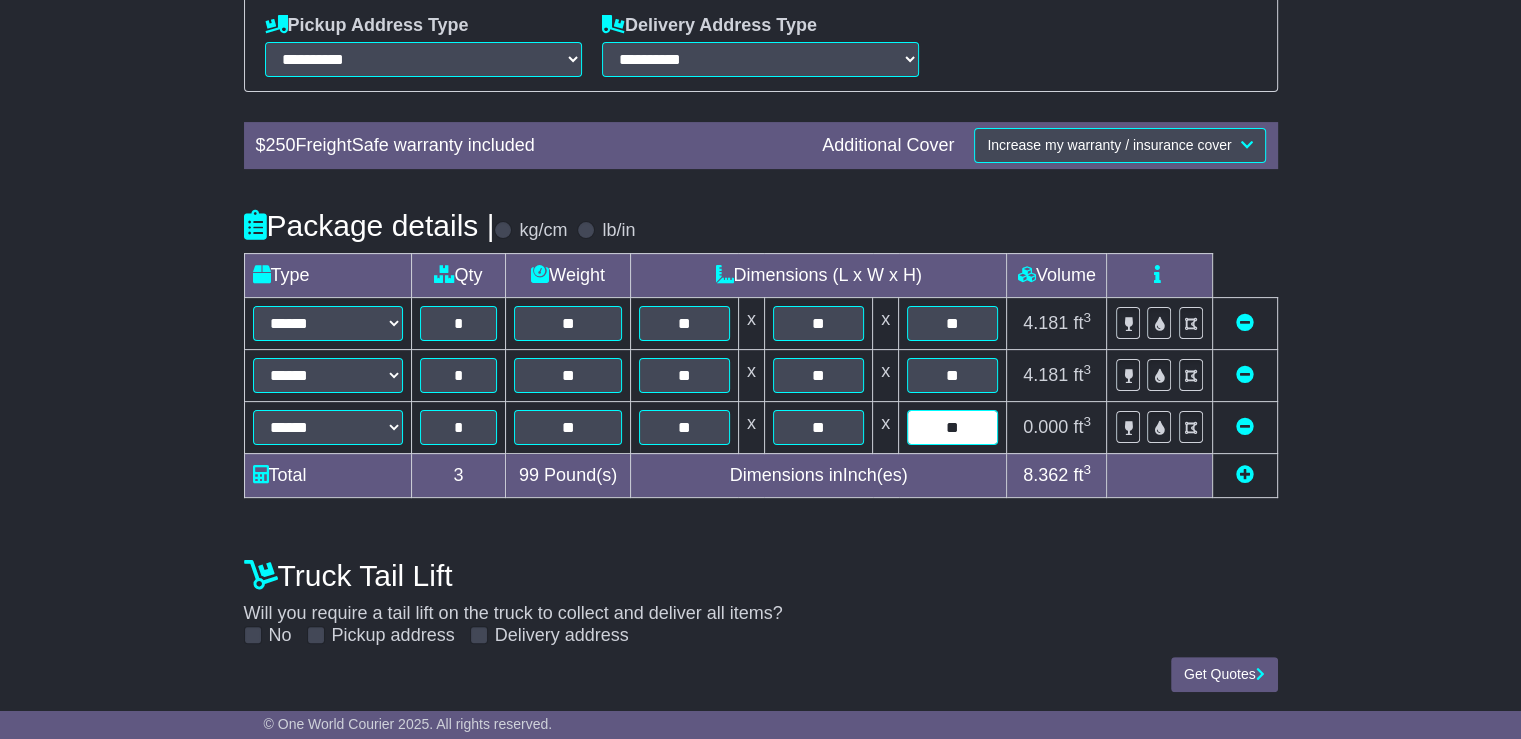 type on "**" 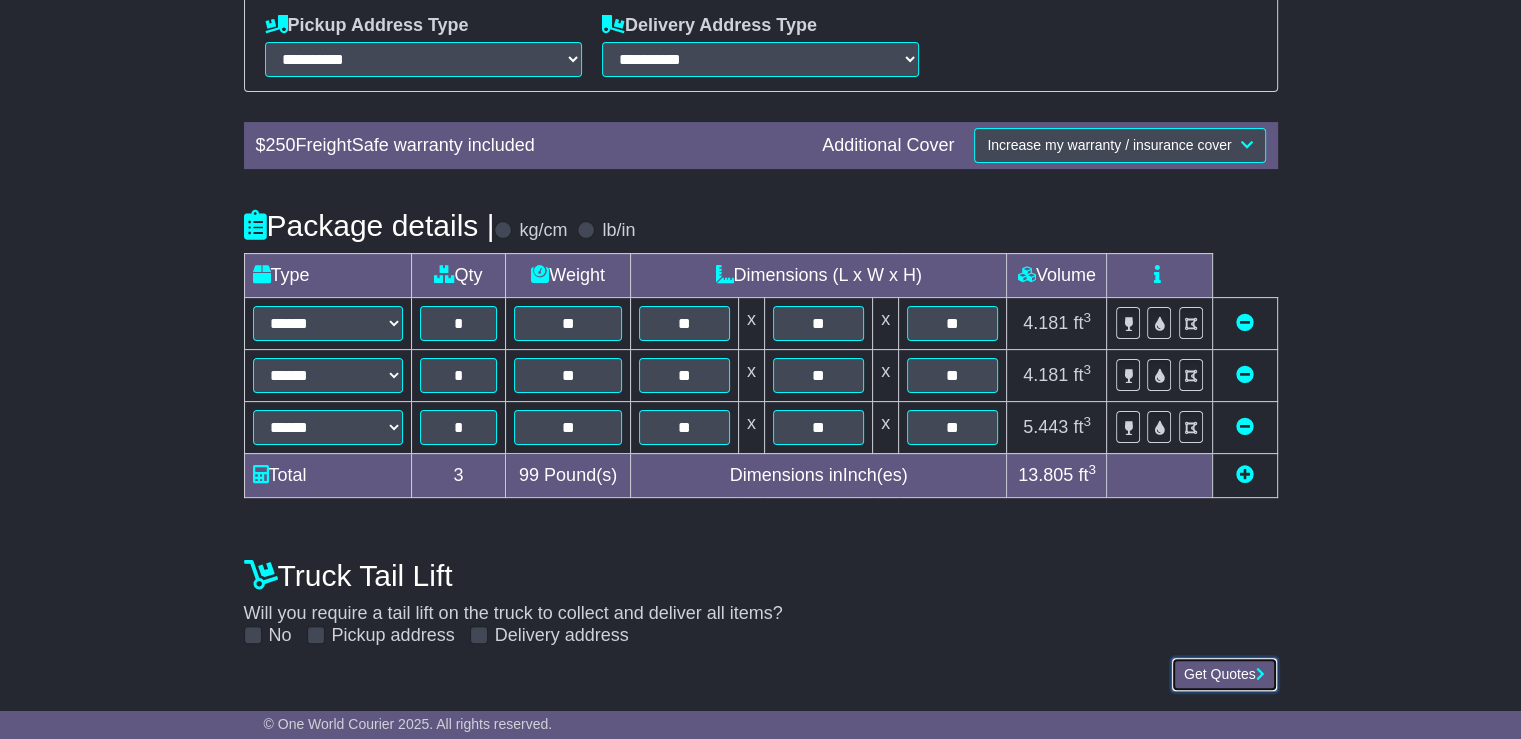 click on "Get Quotes" at bounding box center [1224, 674] 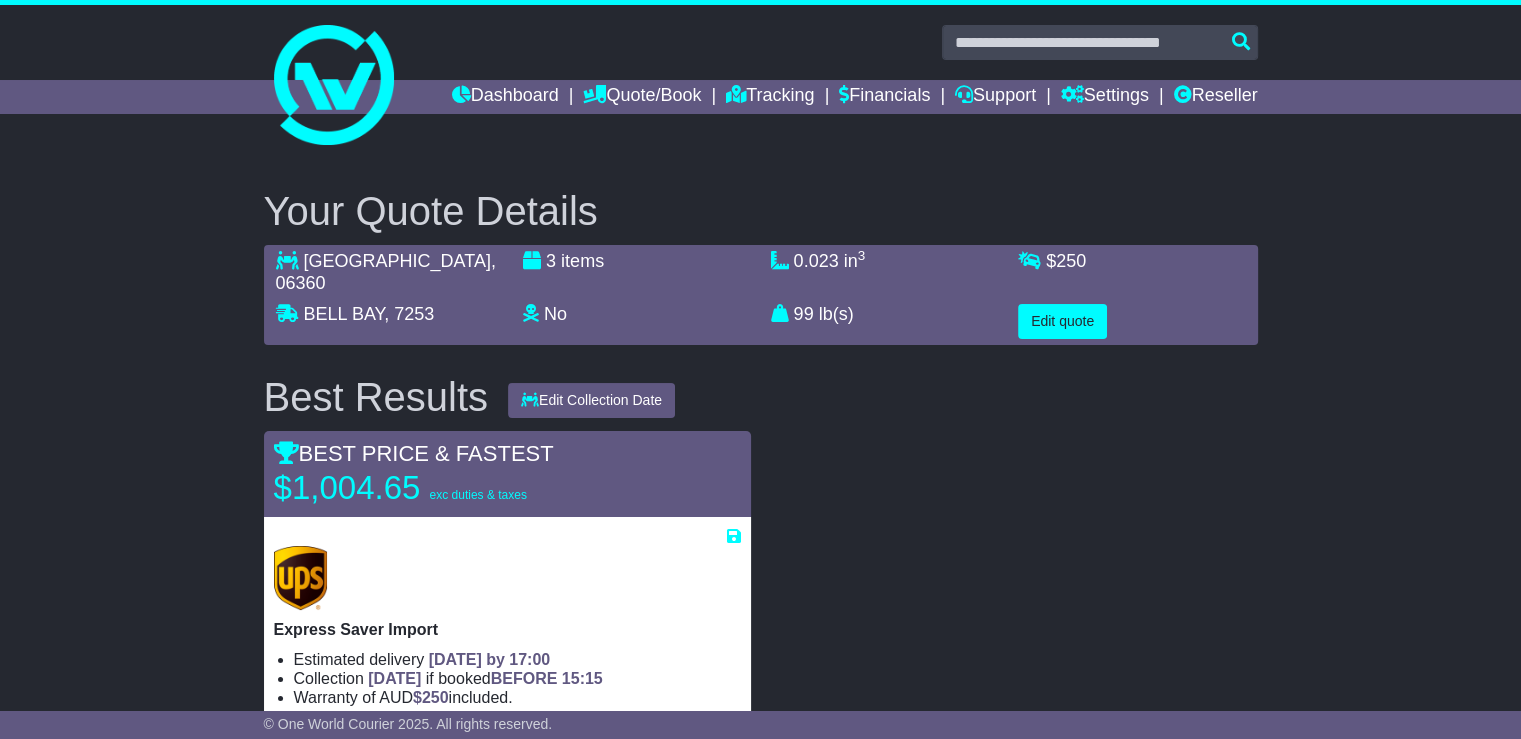 scroll, scrollTop: 200, scrollLeft: 0, axis: vertical 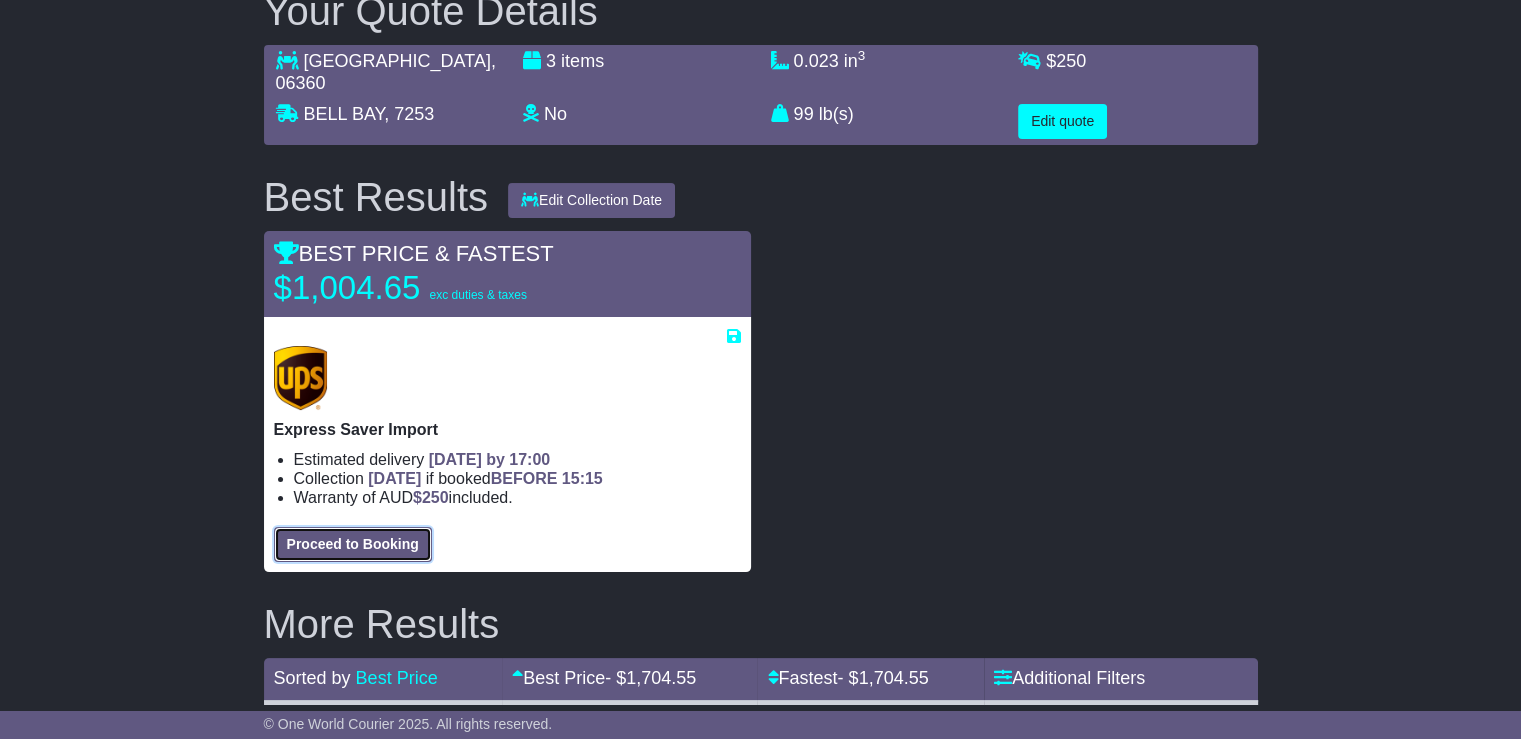 click on "Proceed to Booking" at bounding box center (353, 544) 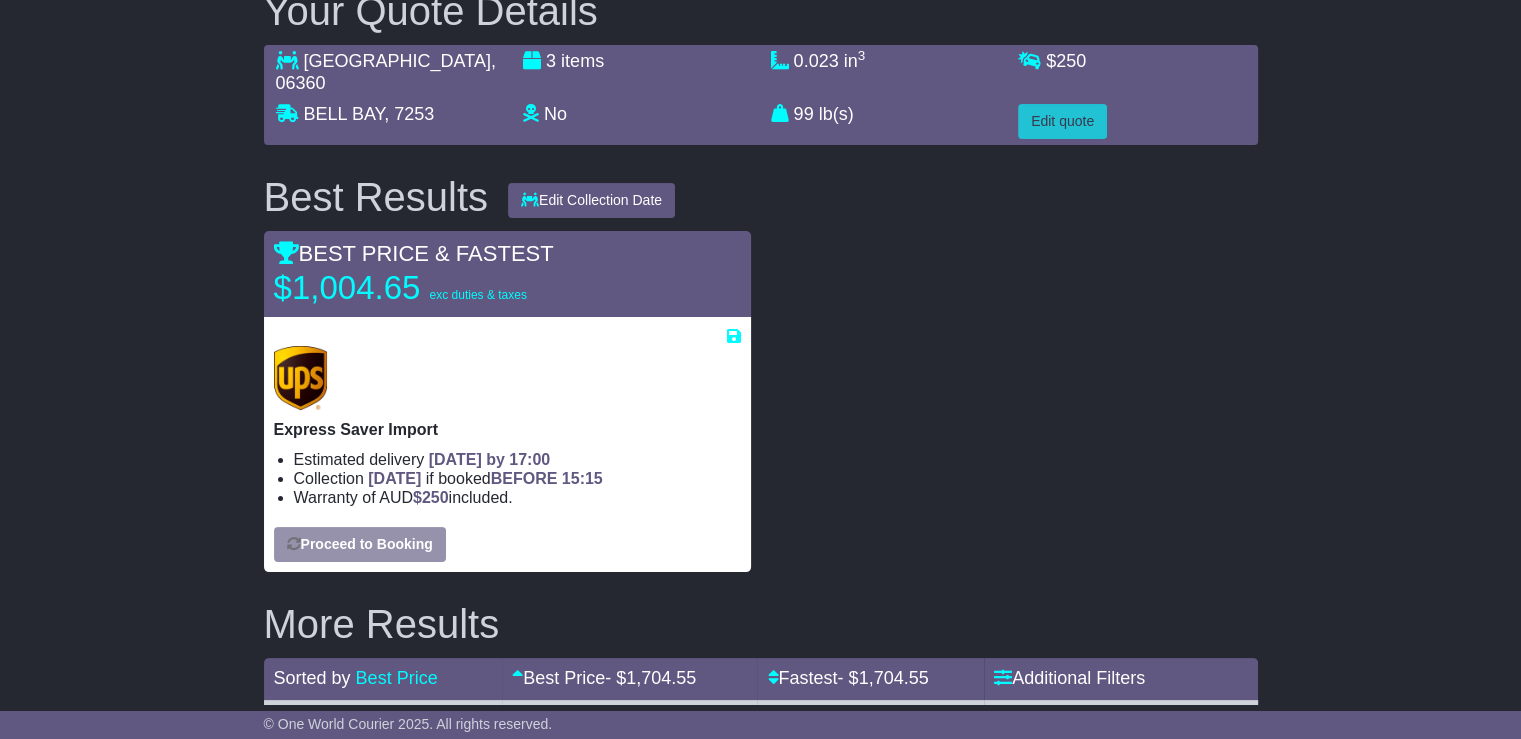 select on "***" 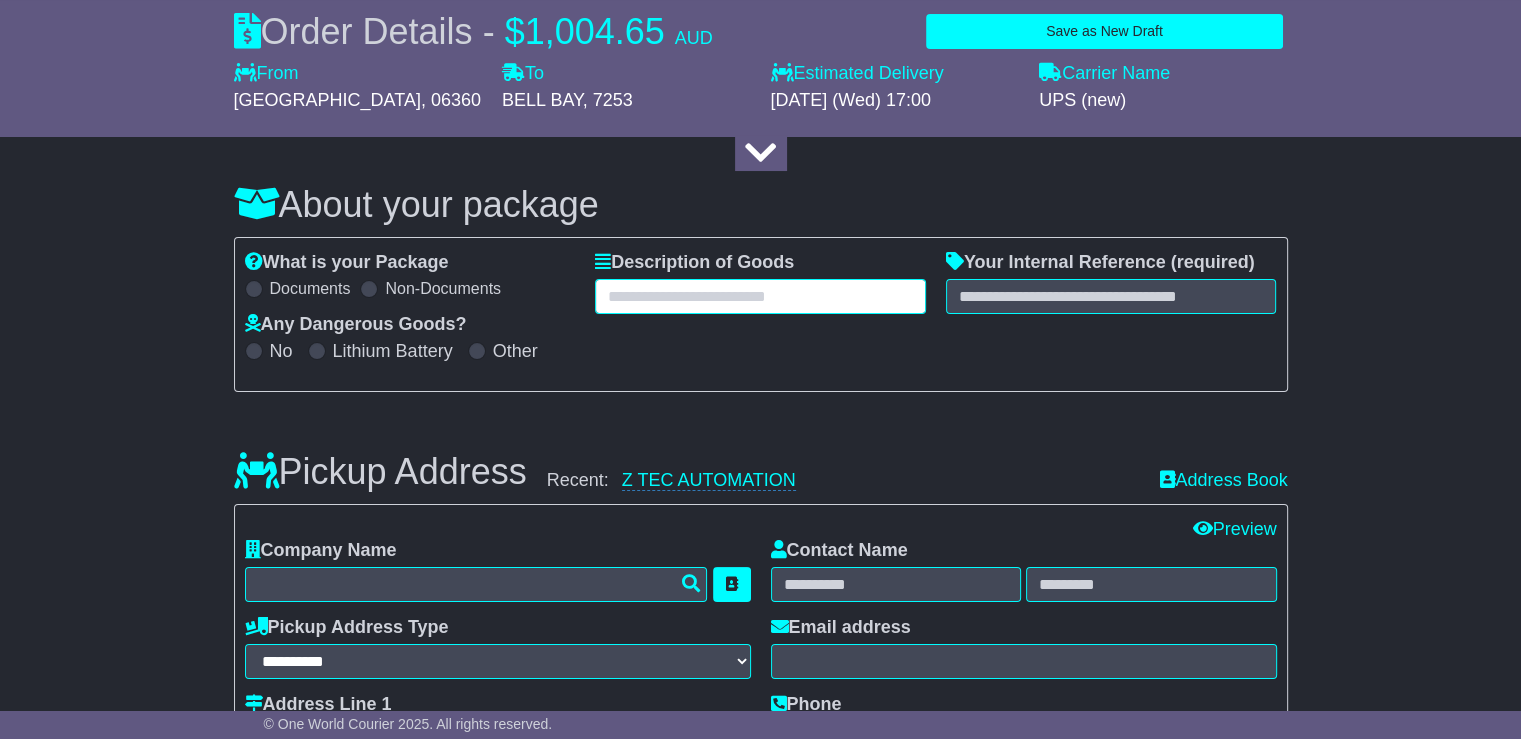 click at bounding box center (760, 296) 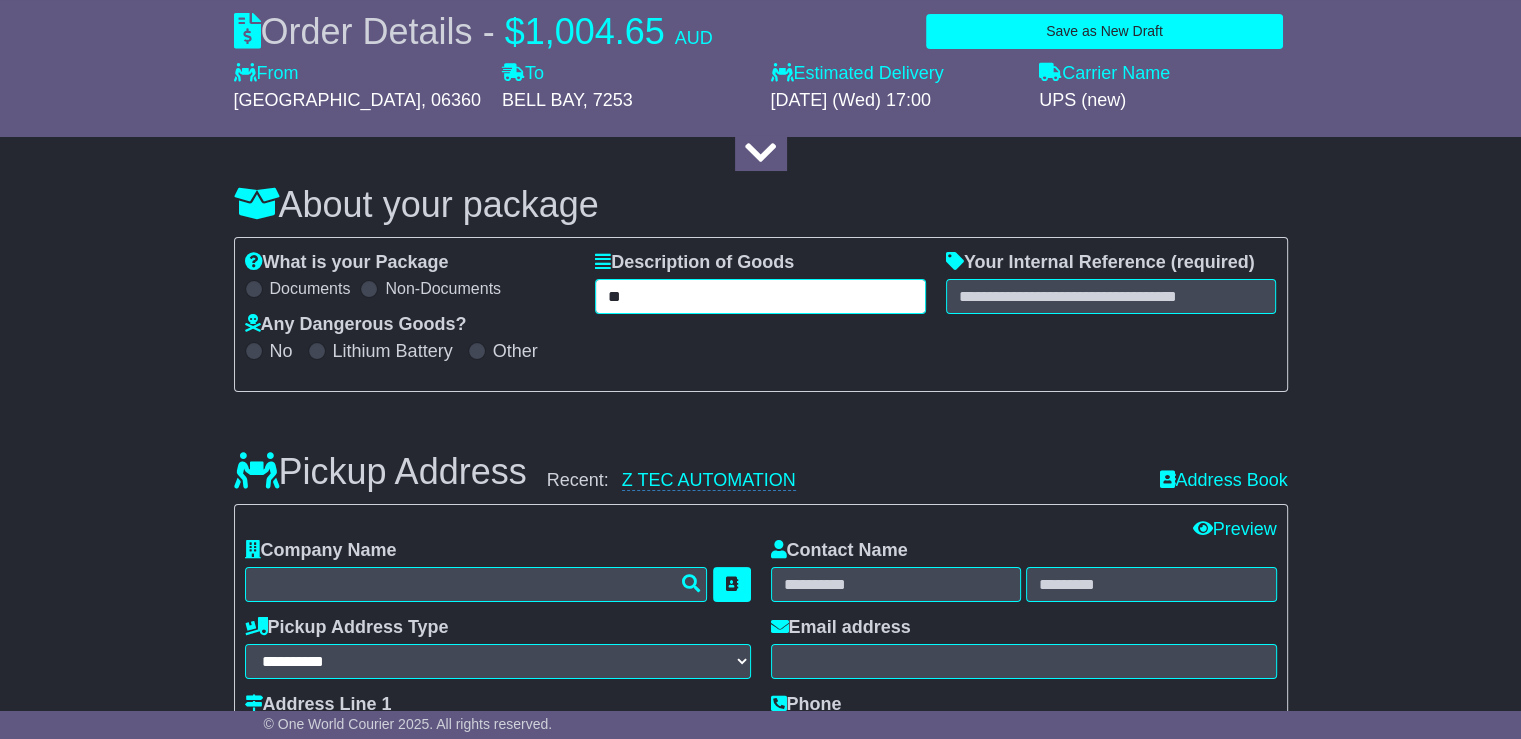 type on "*" 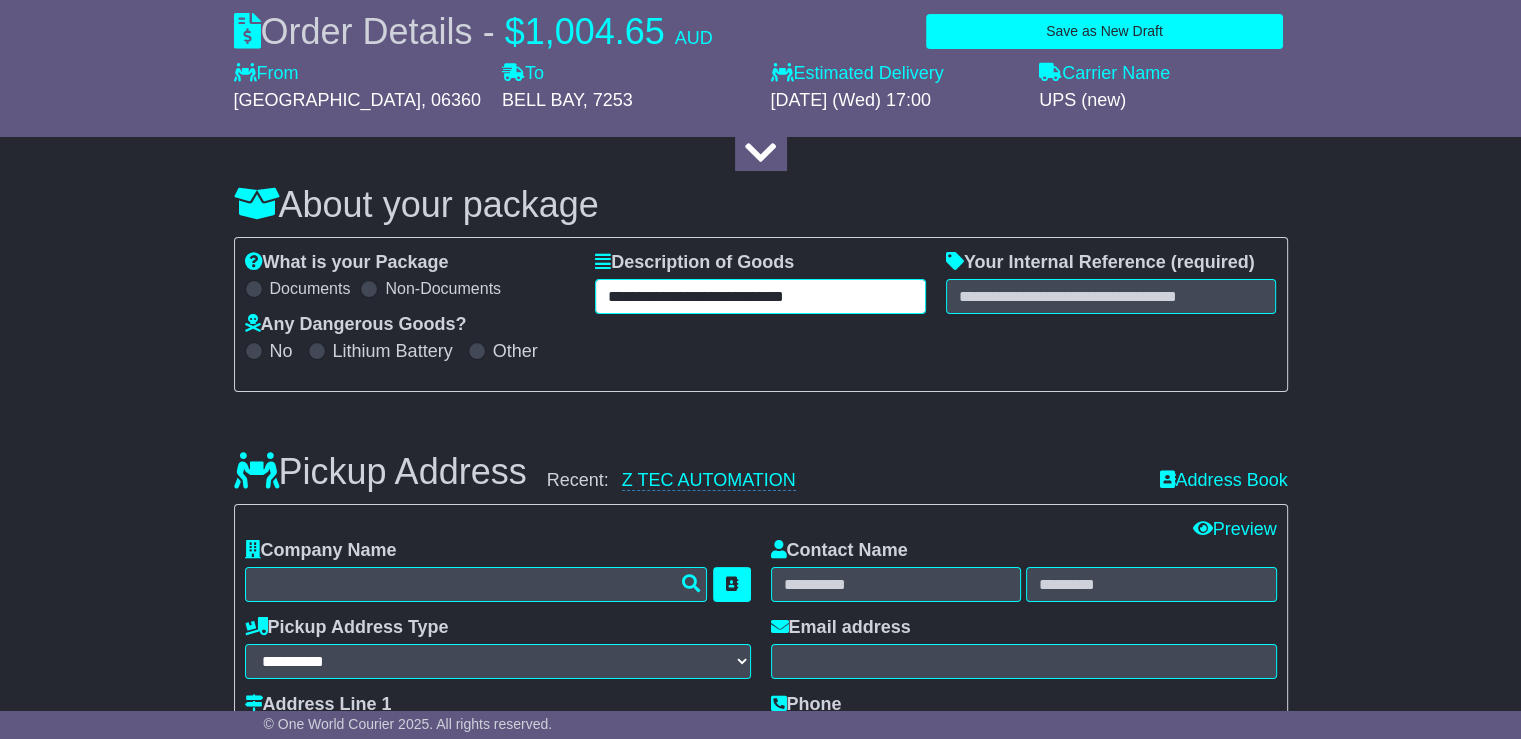 type on "**********" 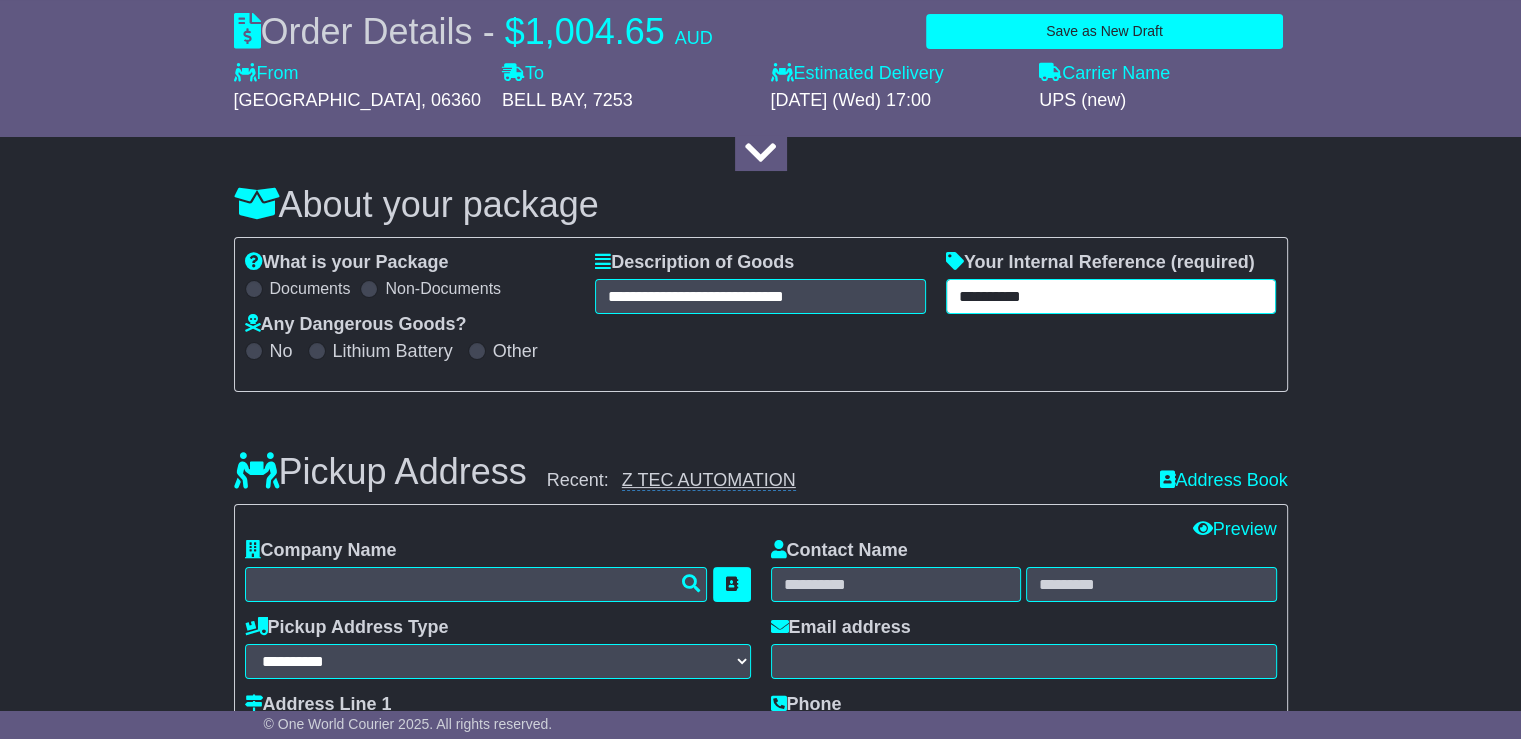 scroll, scrollTop: 400, scrollLeft: 0, axis: vertical 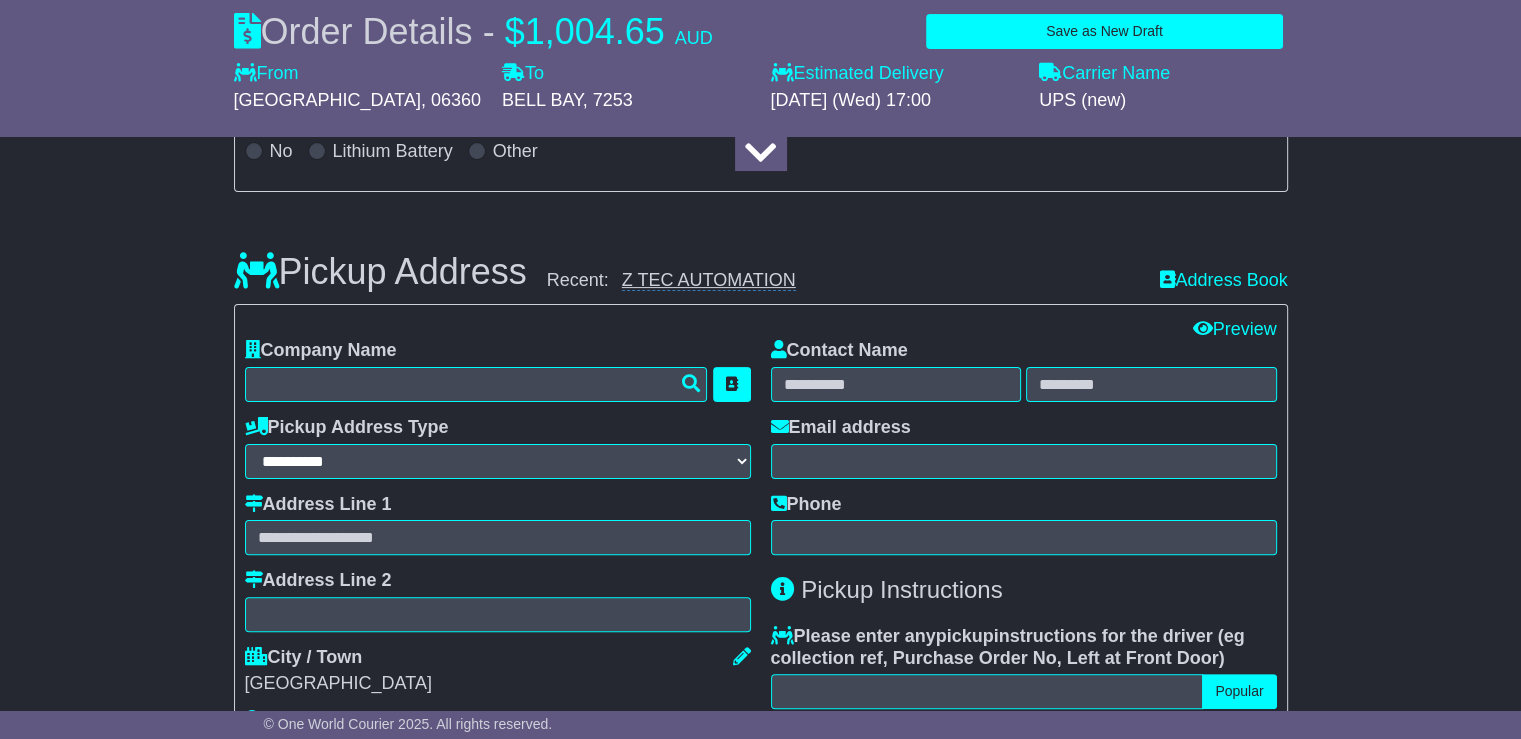 type on "**********" 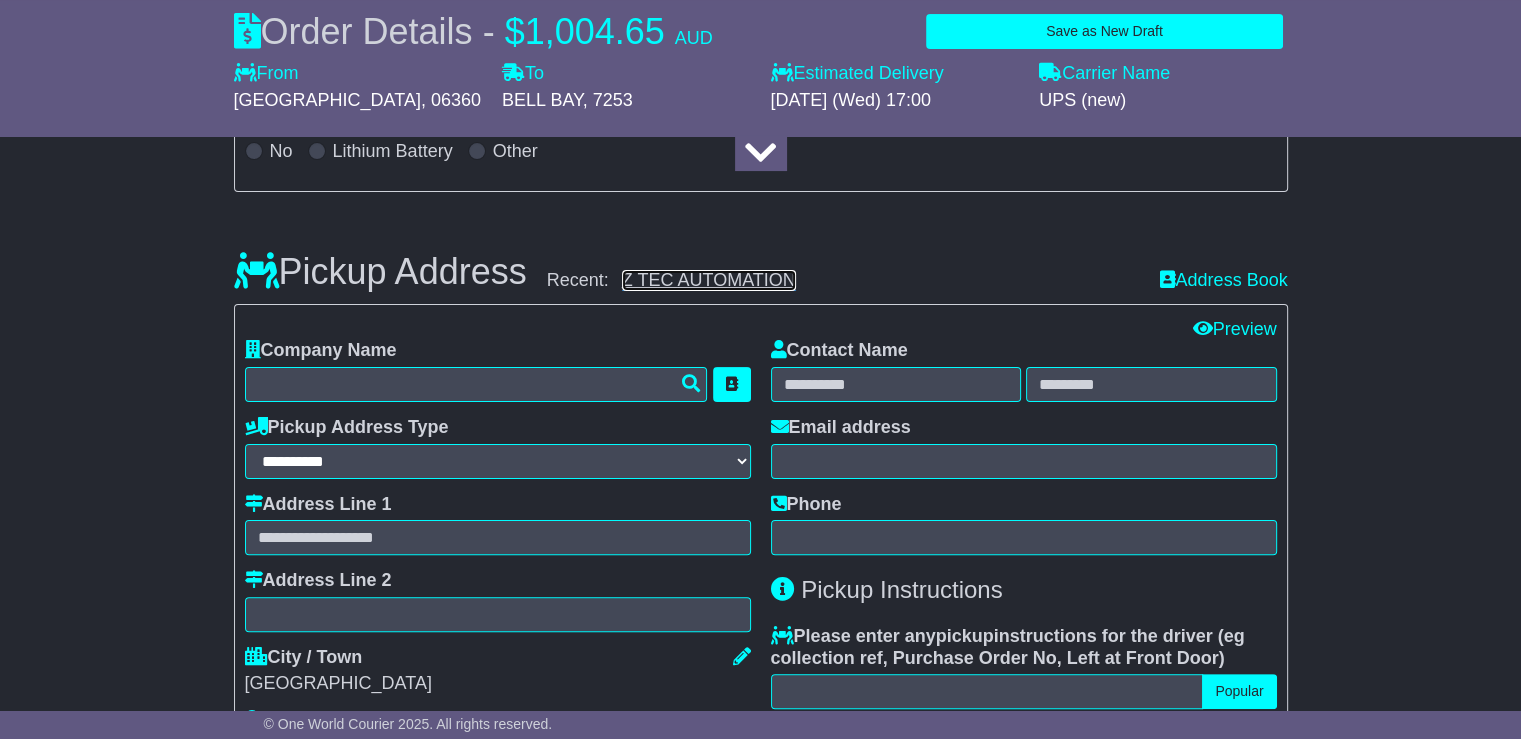 click on "Z TEC AUTOMATION" at bounding box center [709, 280] 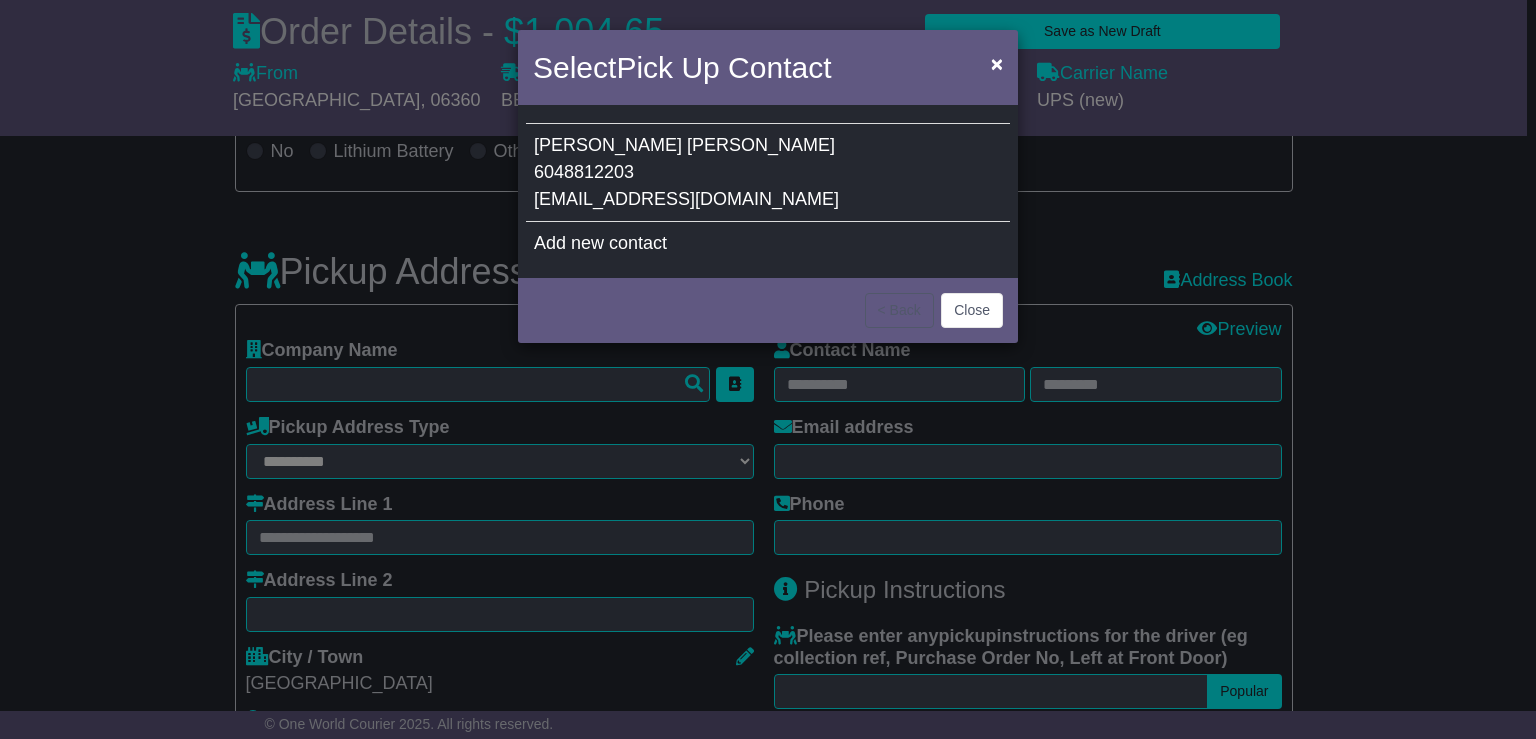 click on "[EMAIL_ADDRESS][DOMAIN_NAME]" at bounding box center [686, 199] 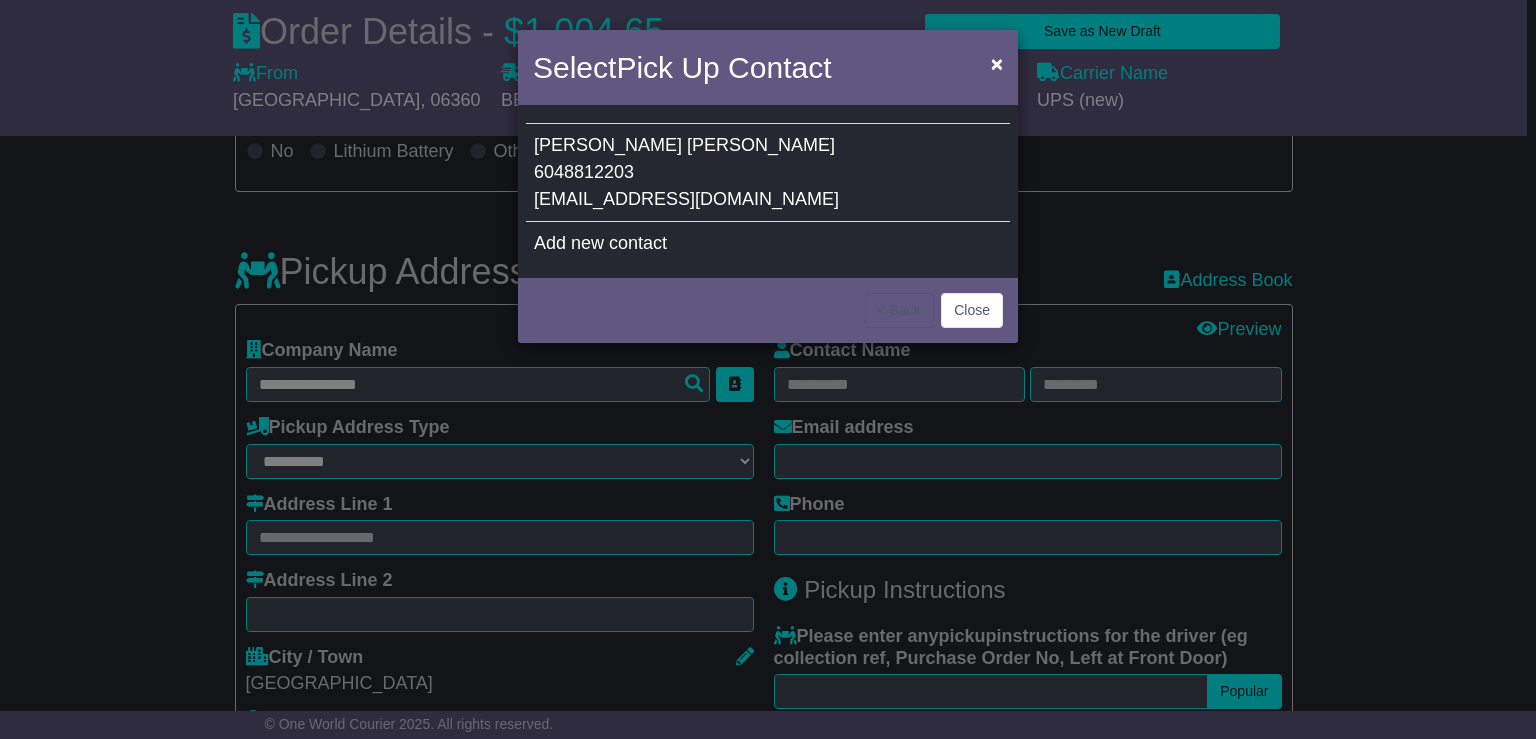 type on "**********" 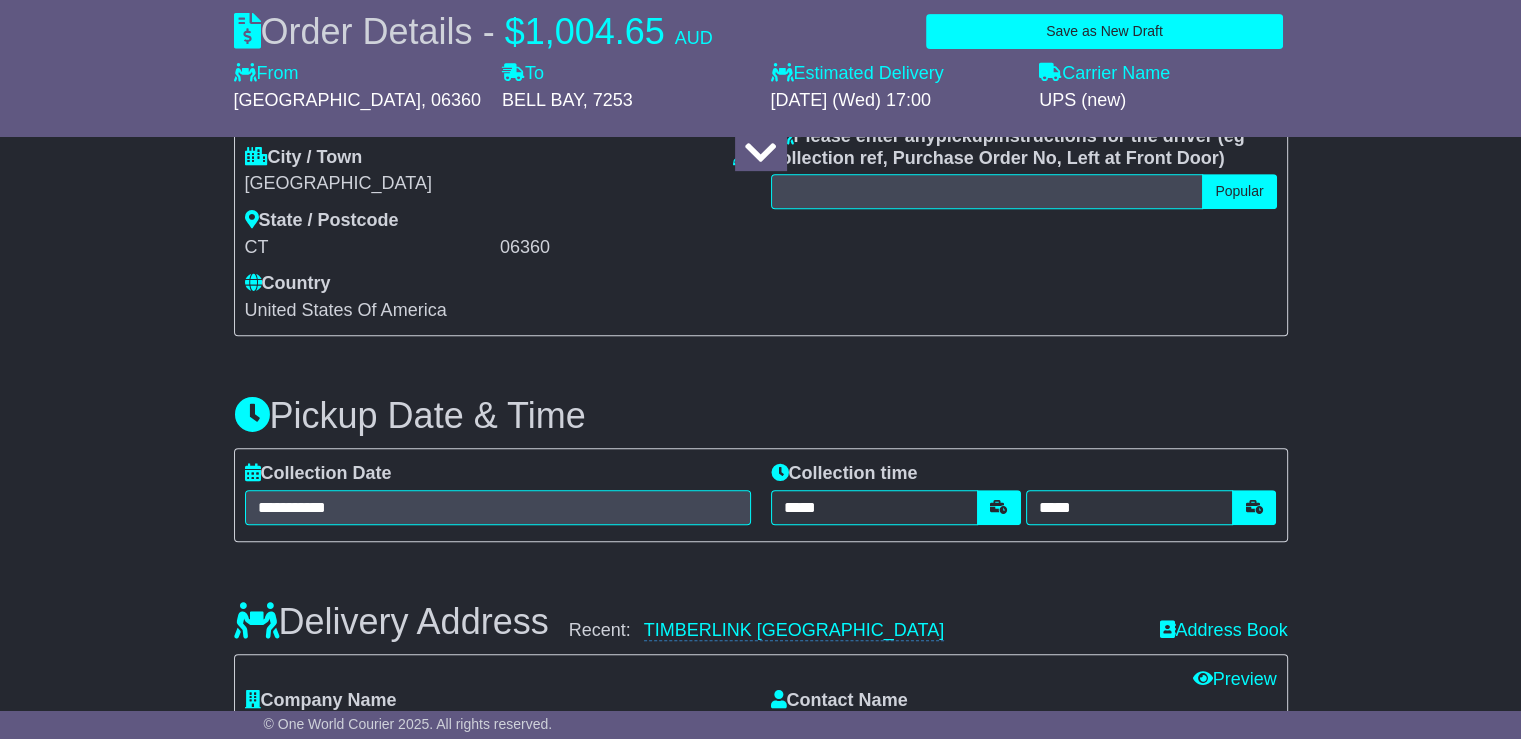 scroll, scrollTop: 1000, scrollLeft: 0, axis: vertical 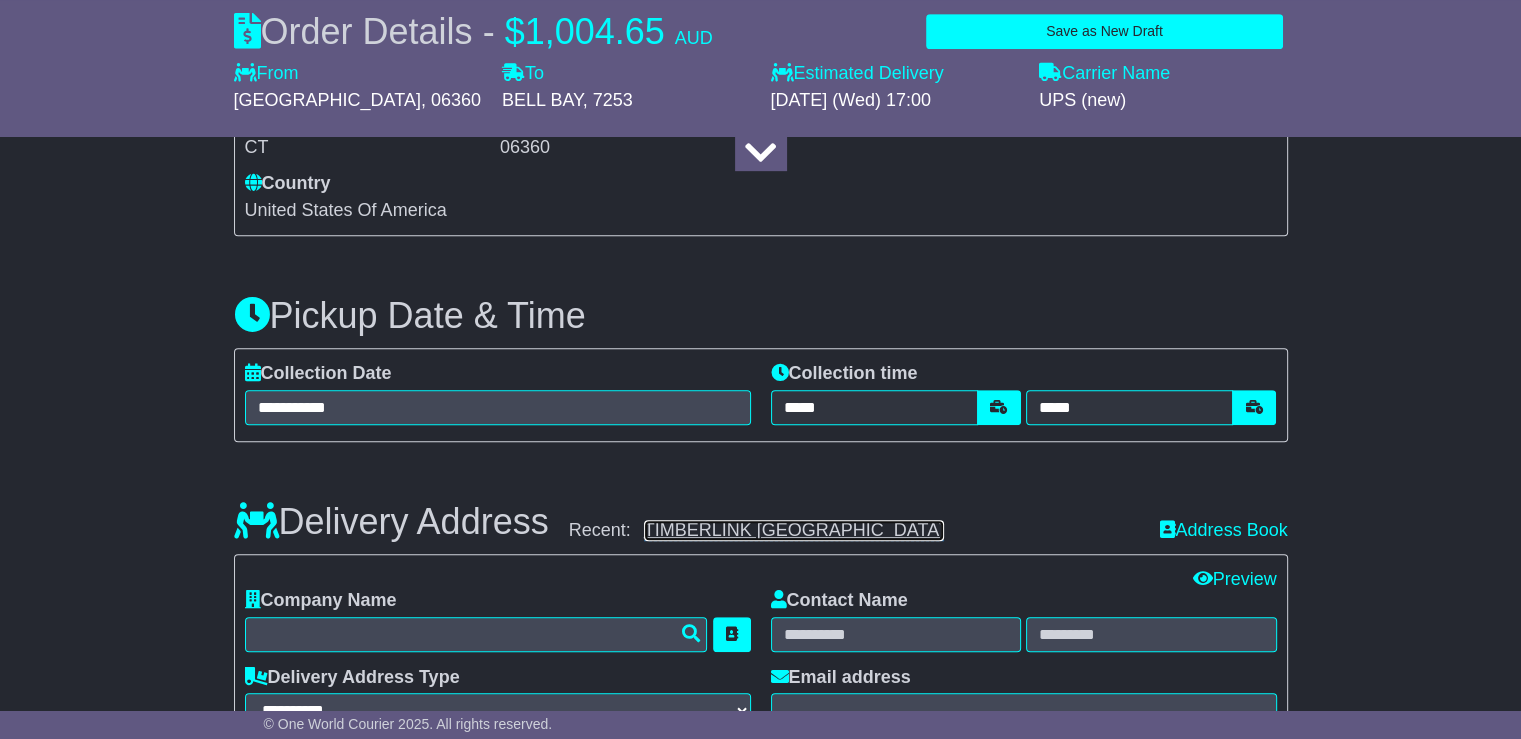 click on "TIMBERLINK [GEOGRAPHIC_DATA]" at bounding box center [794, 530] 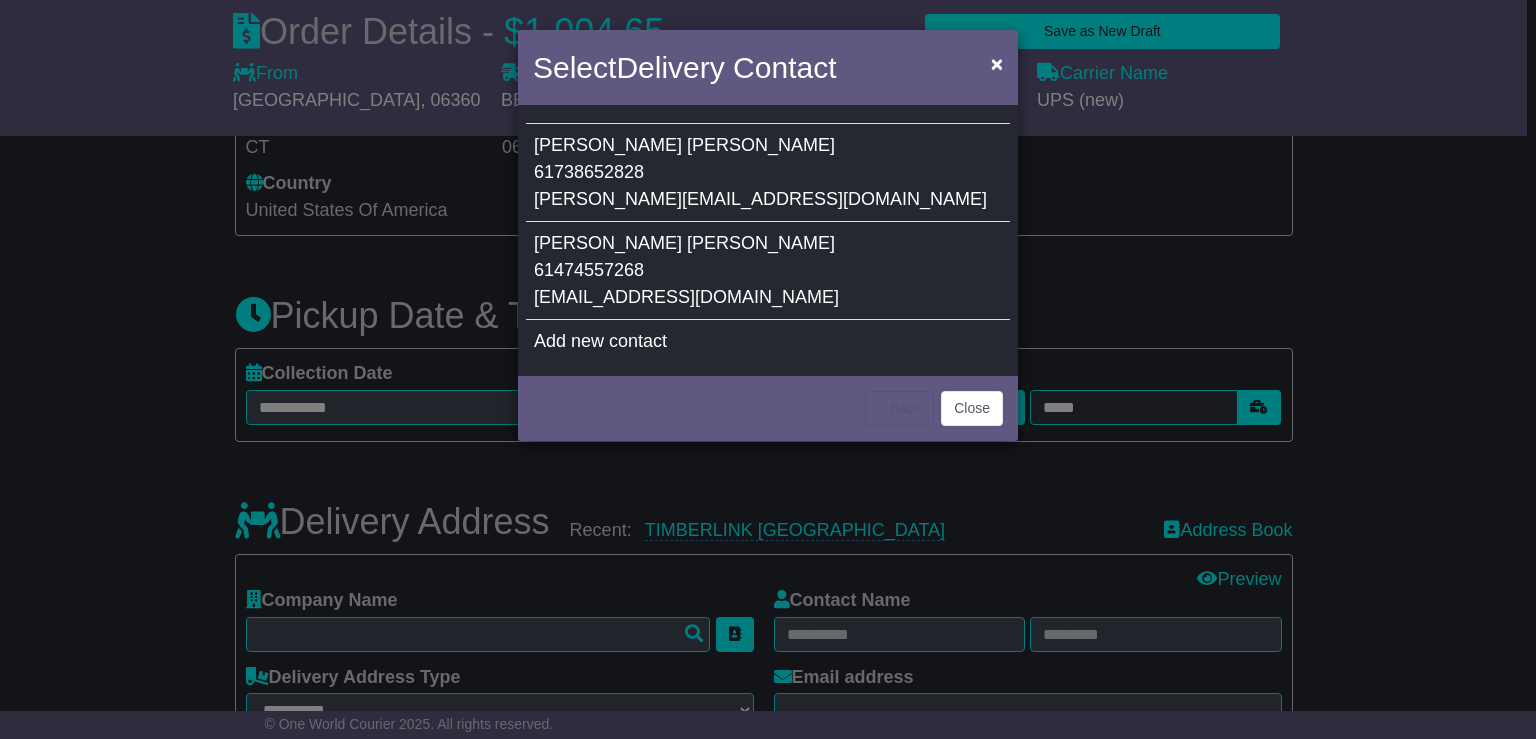 click on "61738652828" at bounding box center [589, 172] 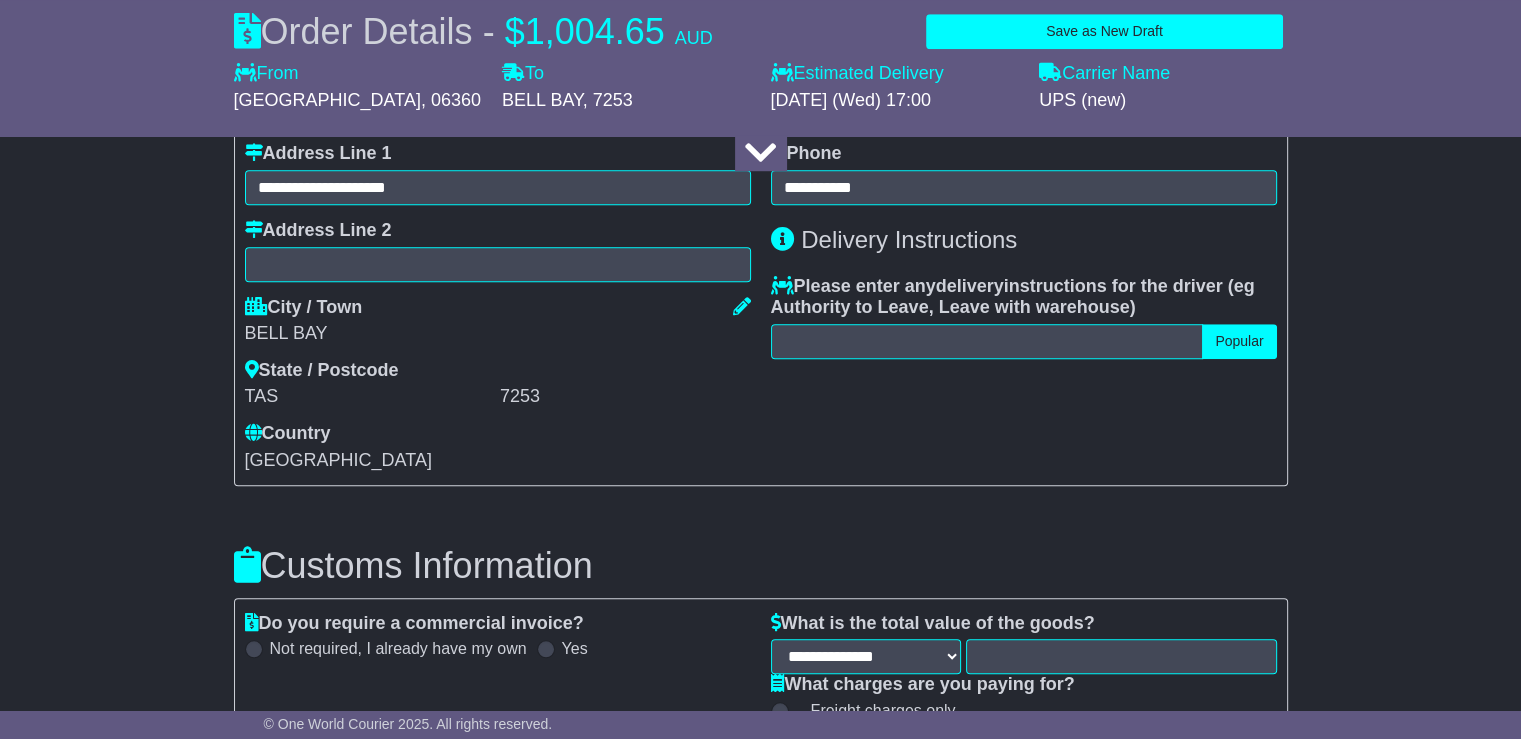 scroll, scrollTop: 1800, scrollLeft: 0, axis: vertical 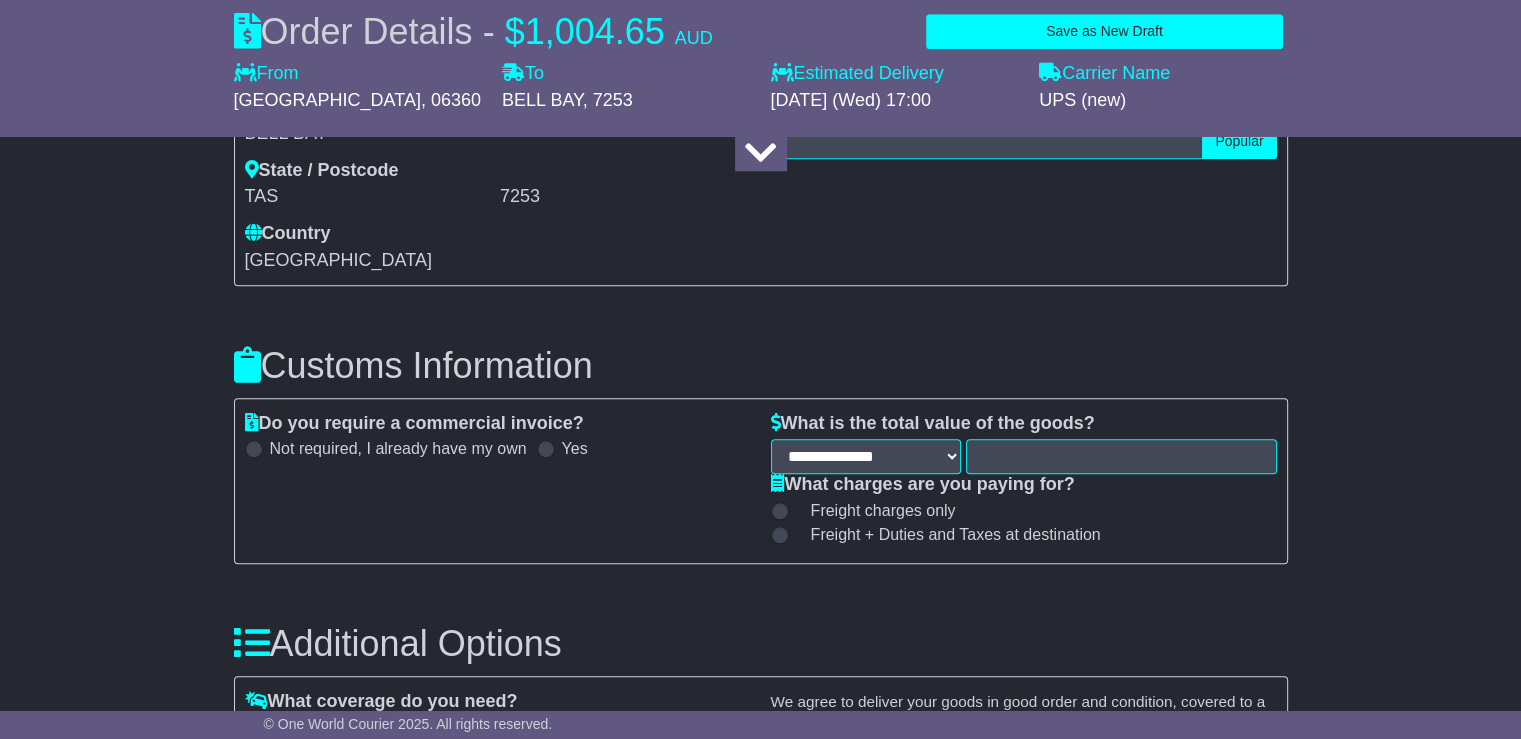 click at bounding box center [780, 535] 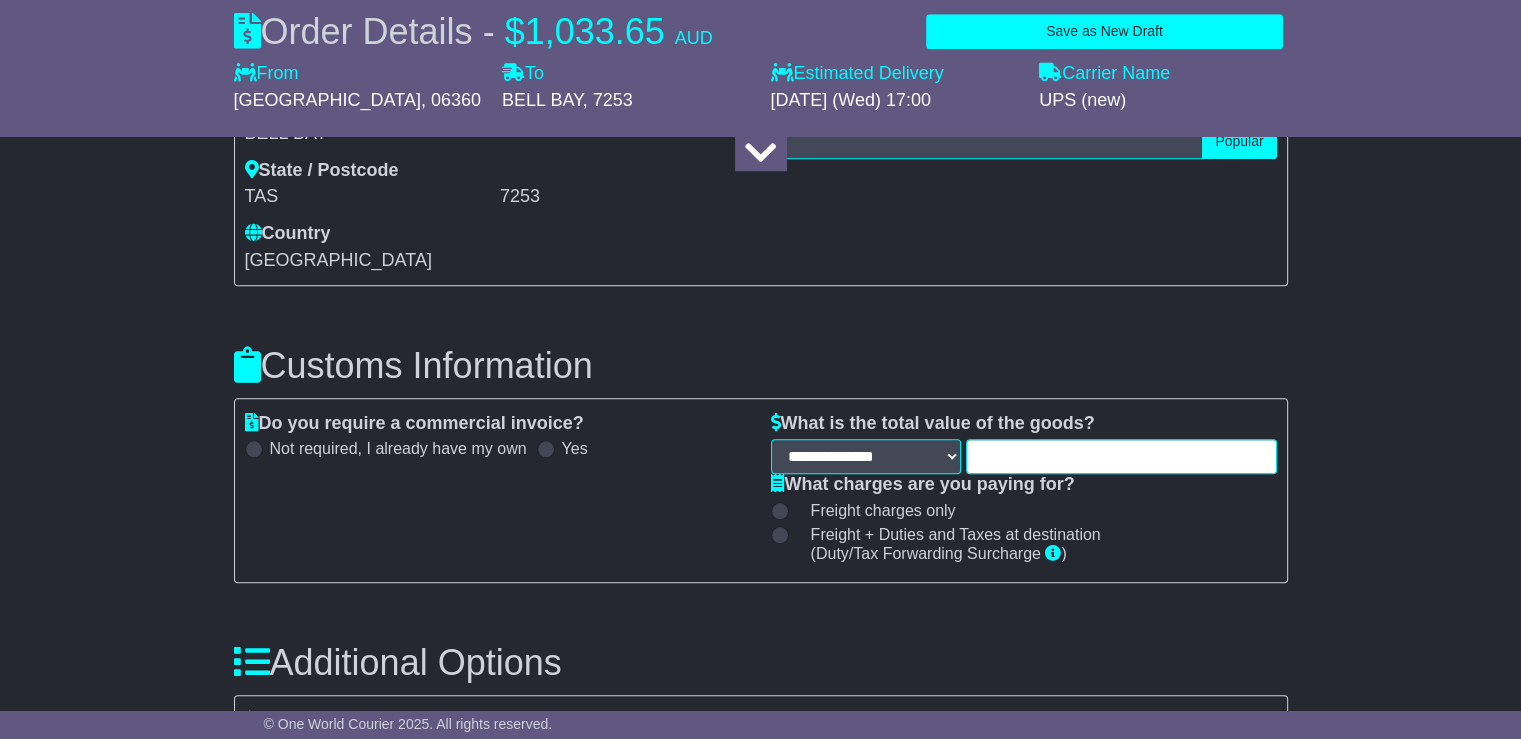 click at bounding box center [1121, 456] 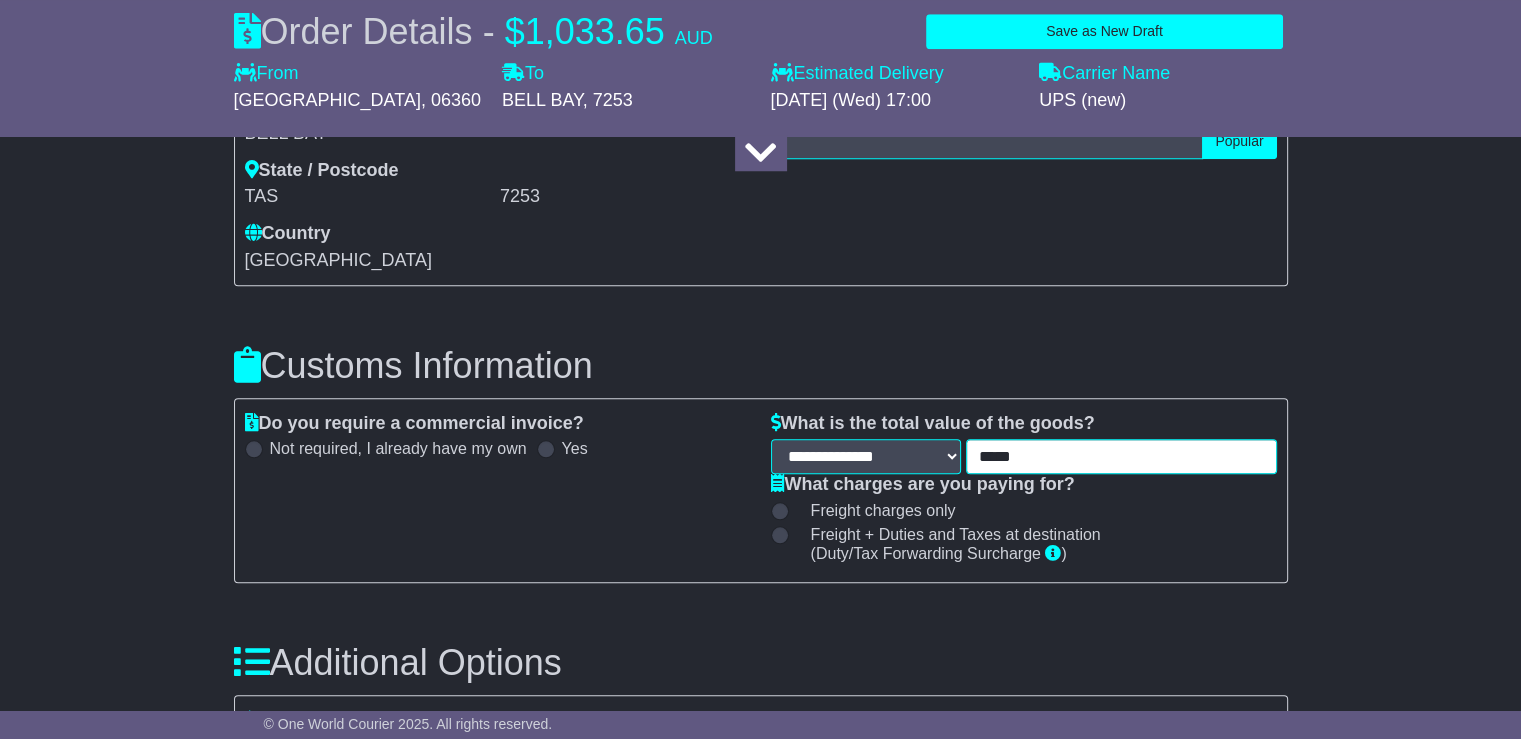 type on "*****" 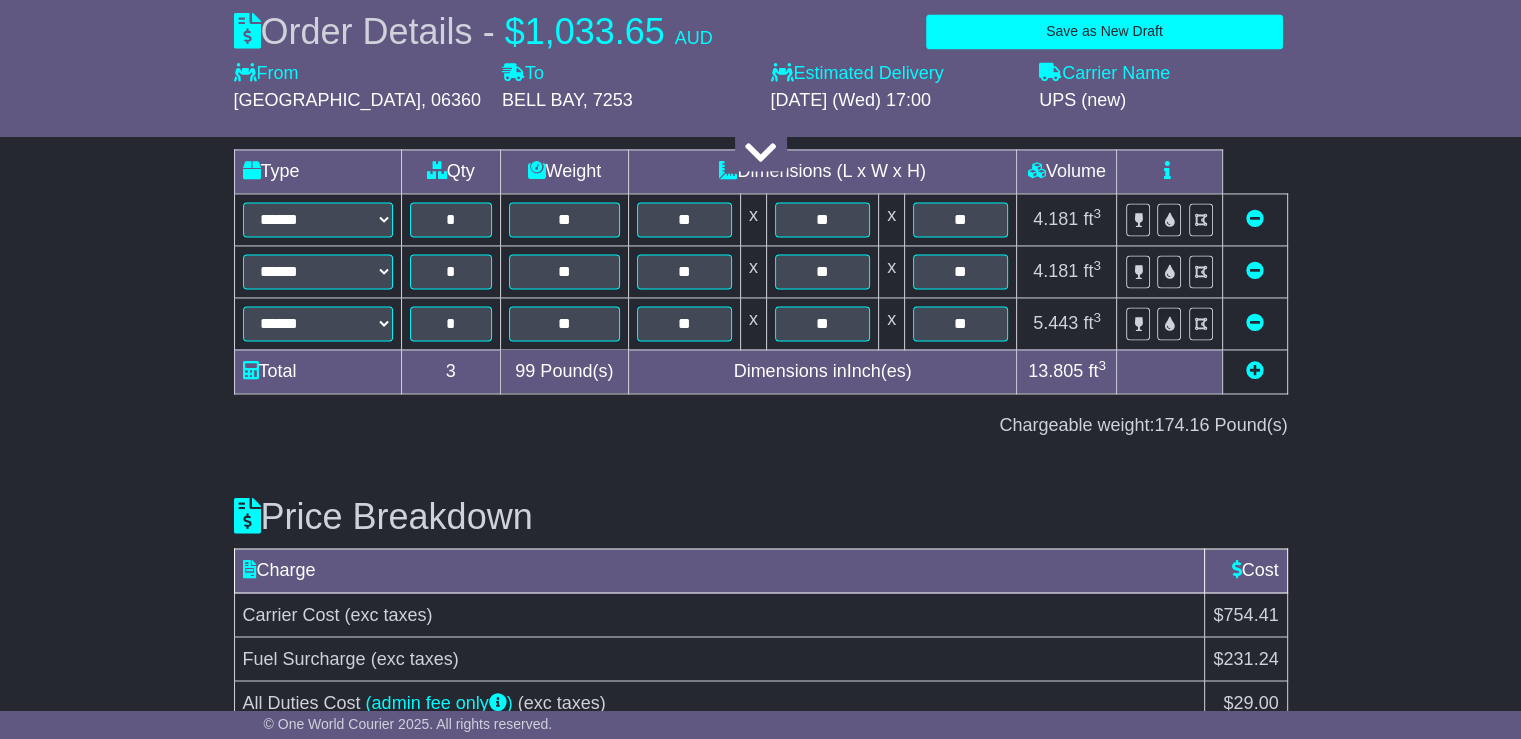 scroll, scrollTop: 3395, scrollLeft: 0, axis: vertical 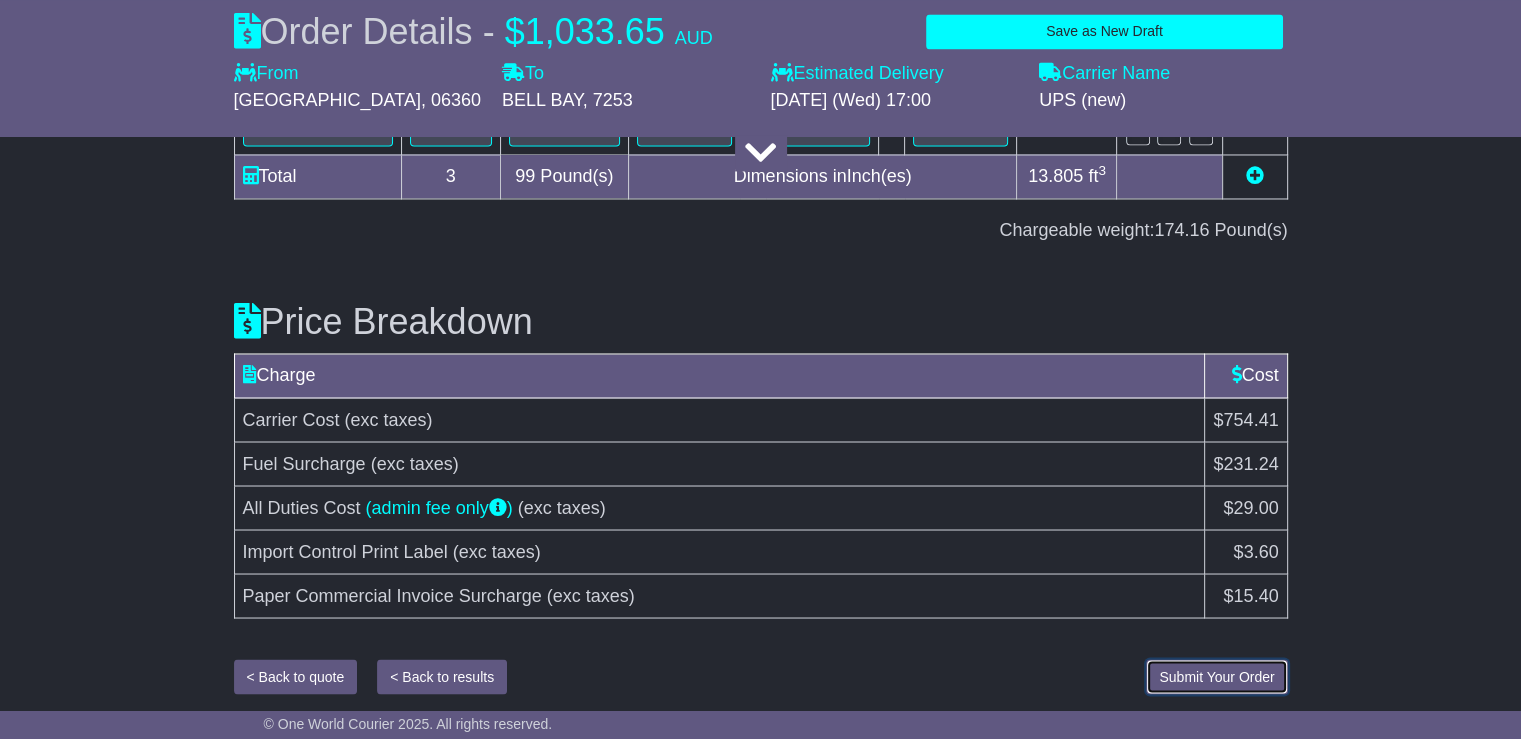 click on "Submit Your Order" at bounding box center [1216, 676] 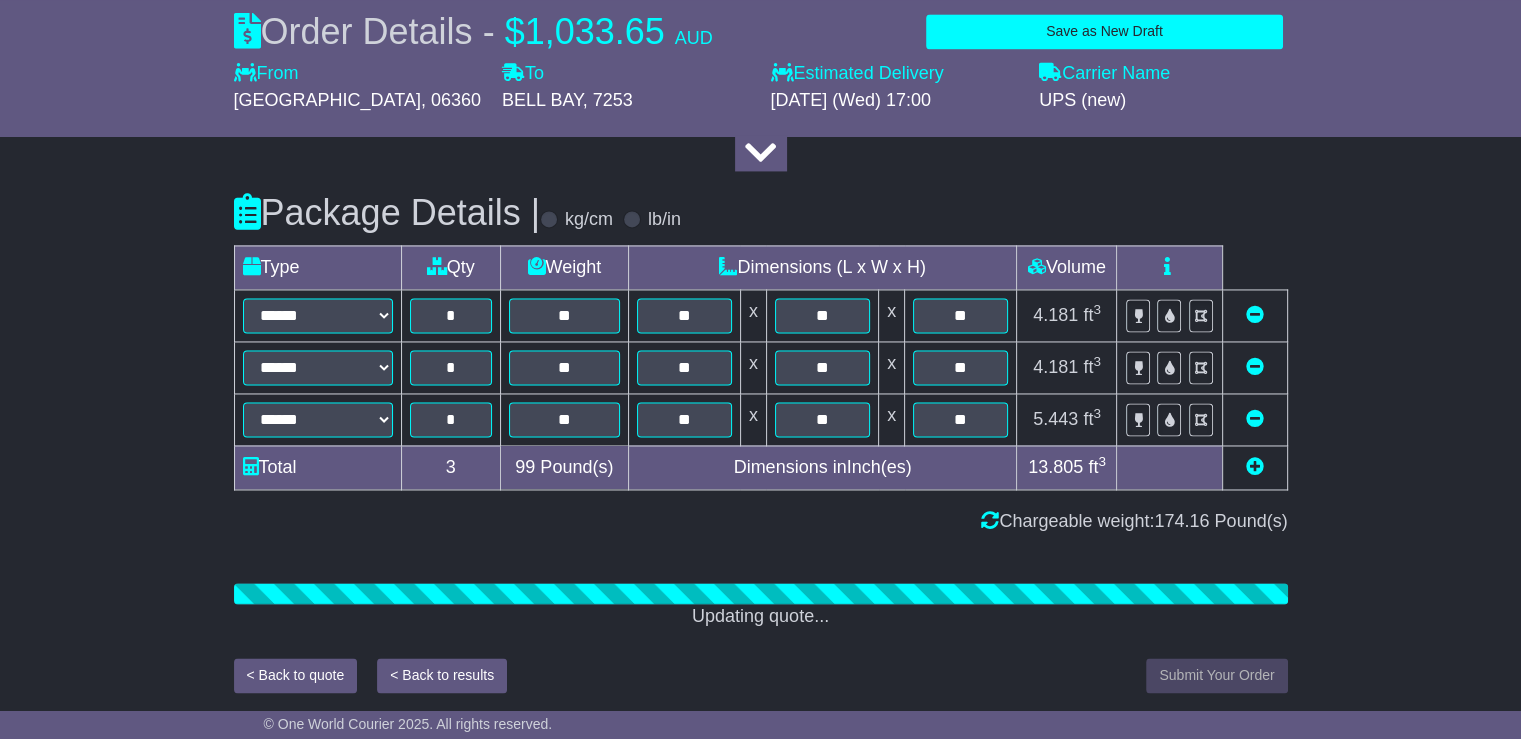 scroll, scrollTop: 3395, scrollLeft: 0, axis: vertical 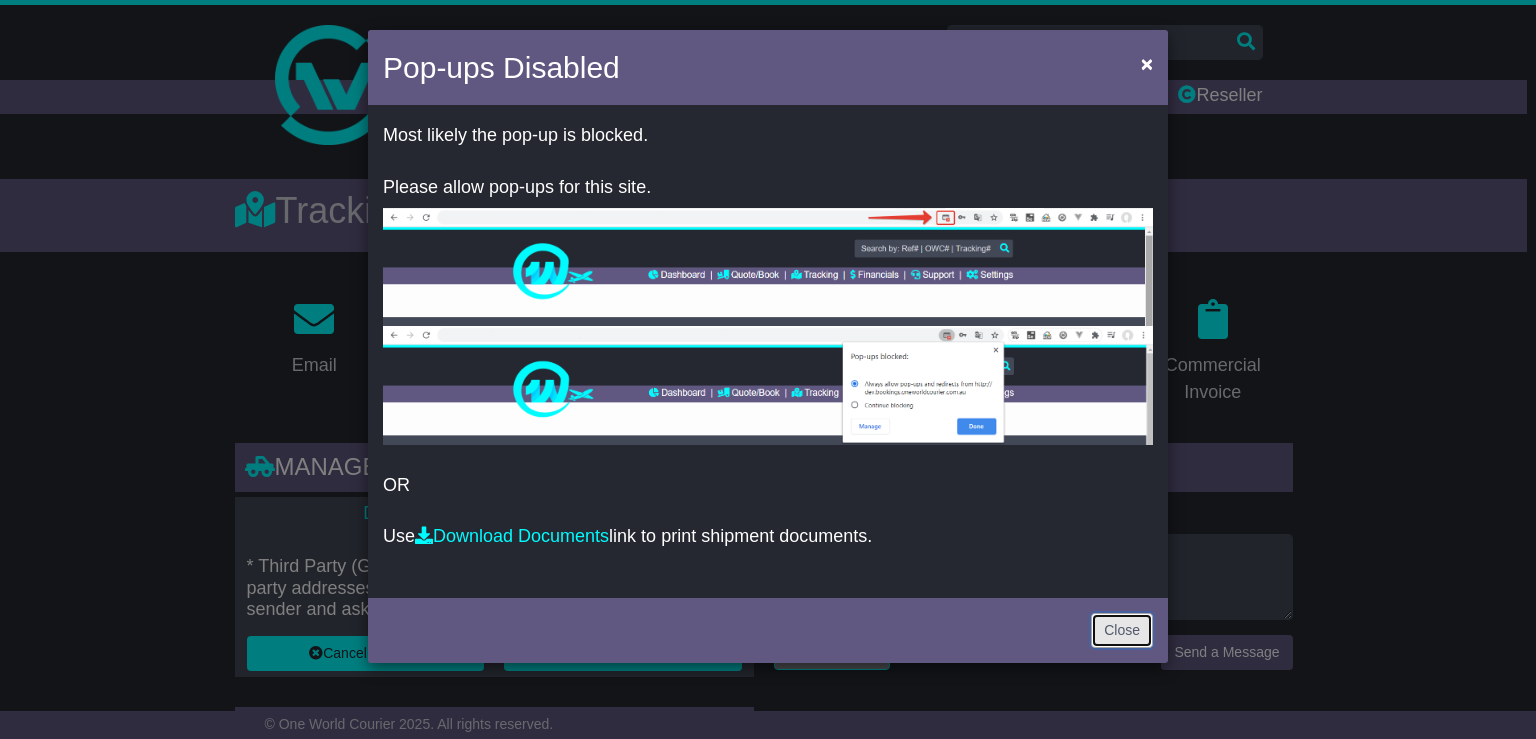 click on "Close" at bounding box center (1122, 630) 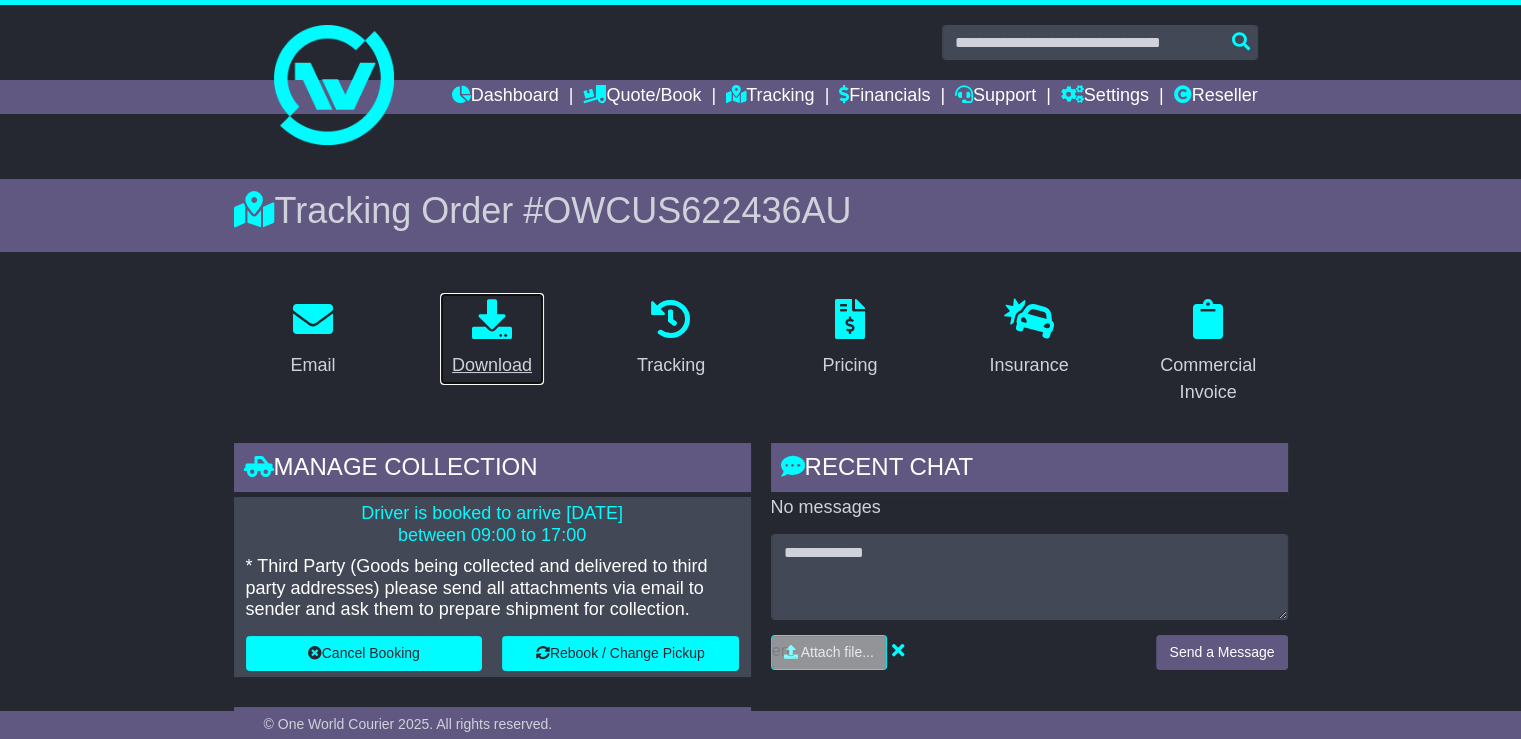 click on "Download" at bounding box center (492, 365) 